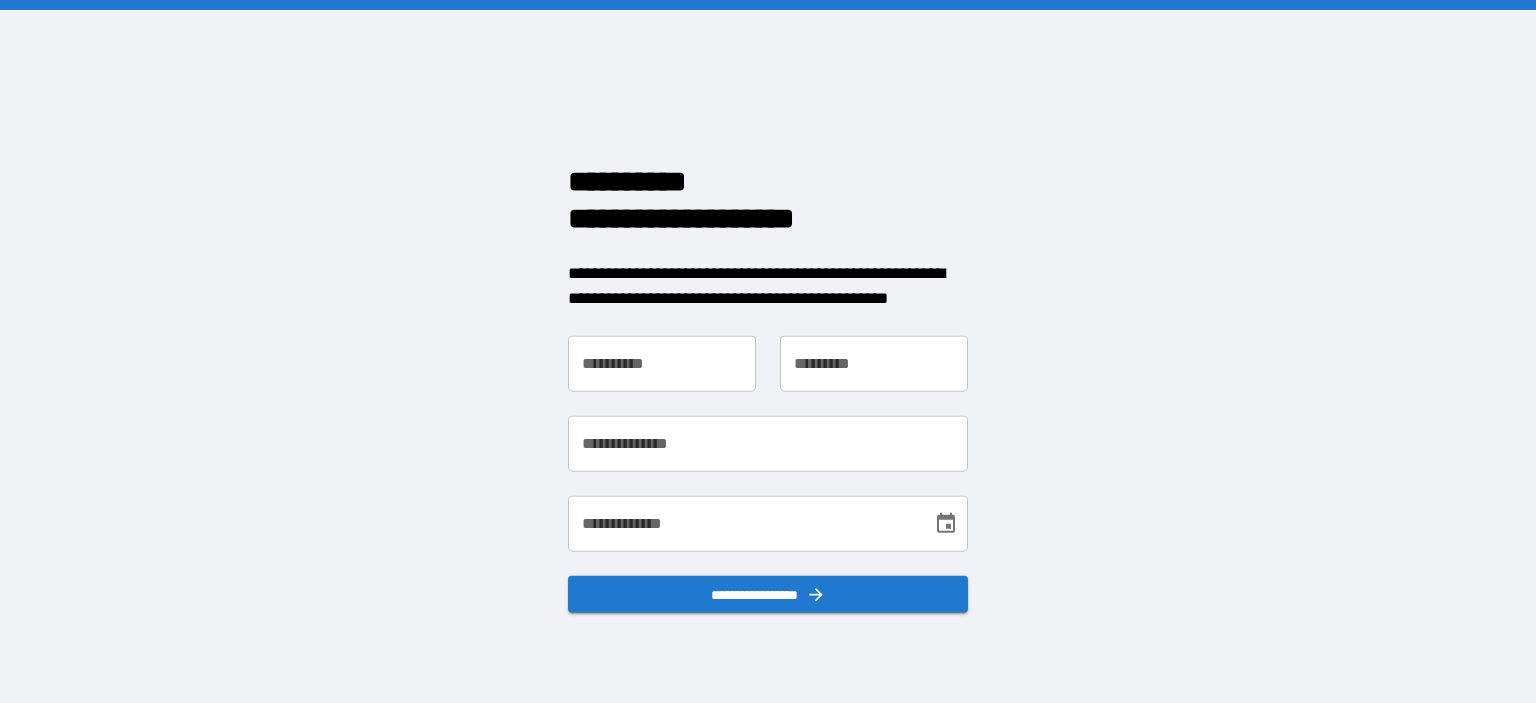 scroll, scrollTop: 0, scrollLeft: 0, axis: both 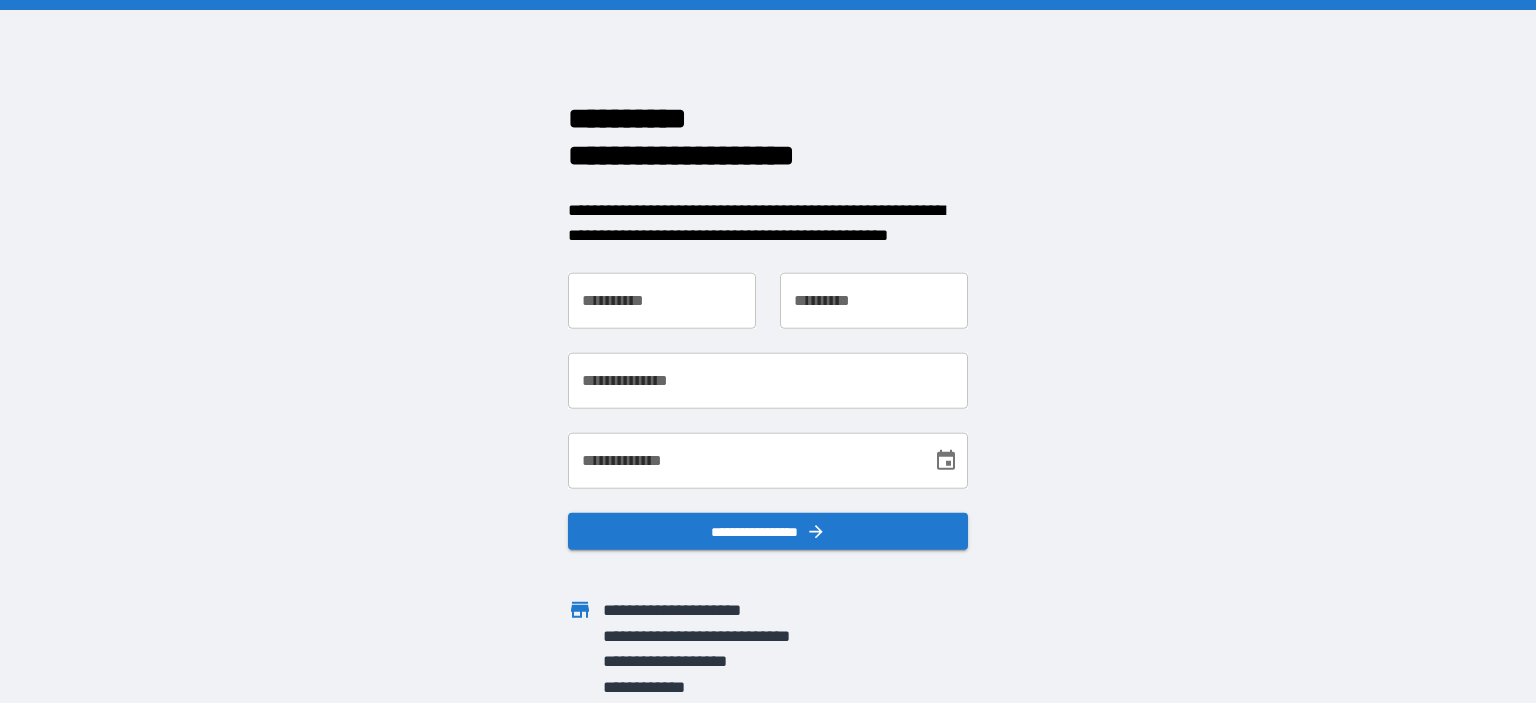 click on "**********" at bounding box center (662, 300) 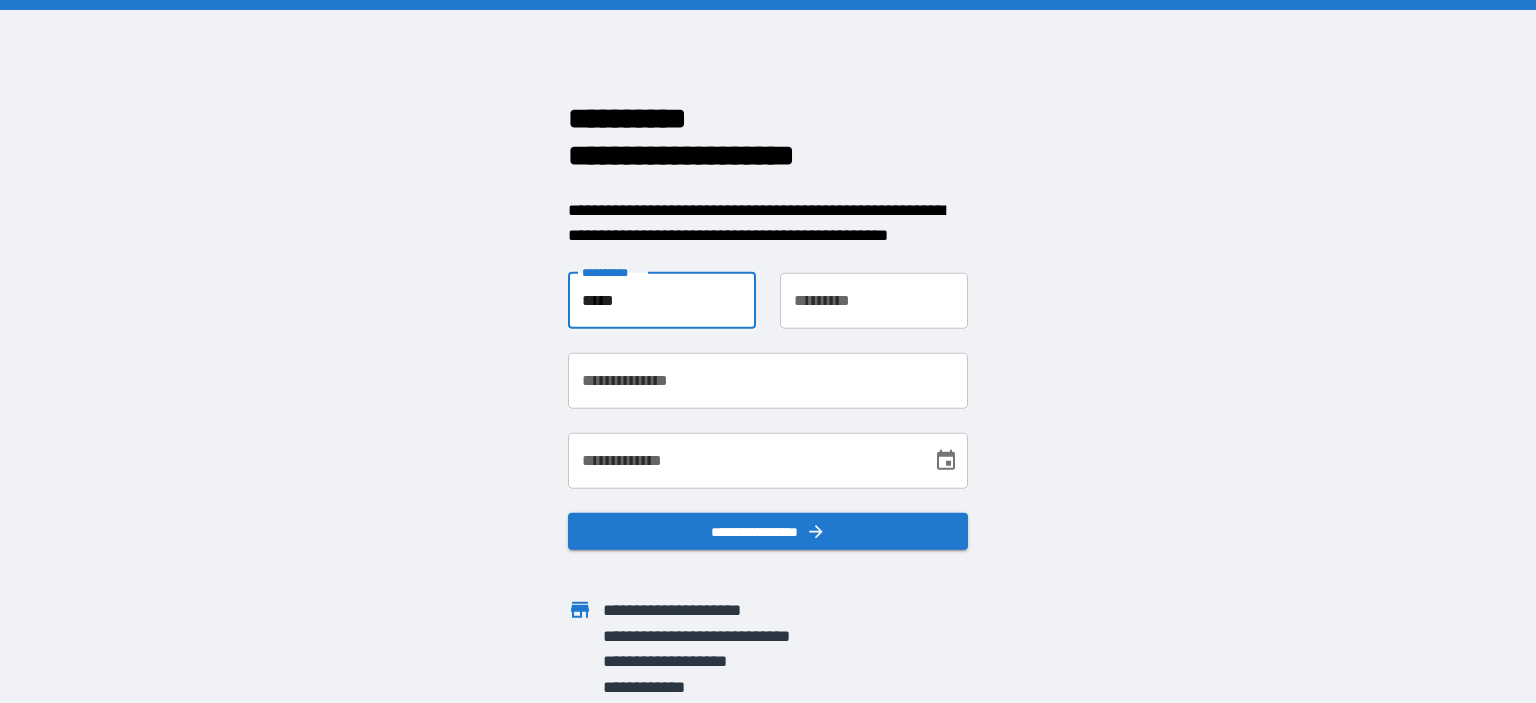 type on "*****" 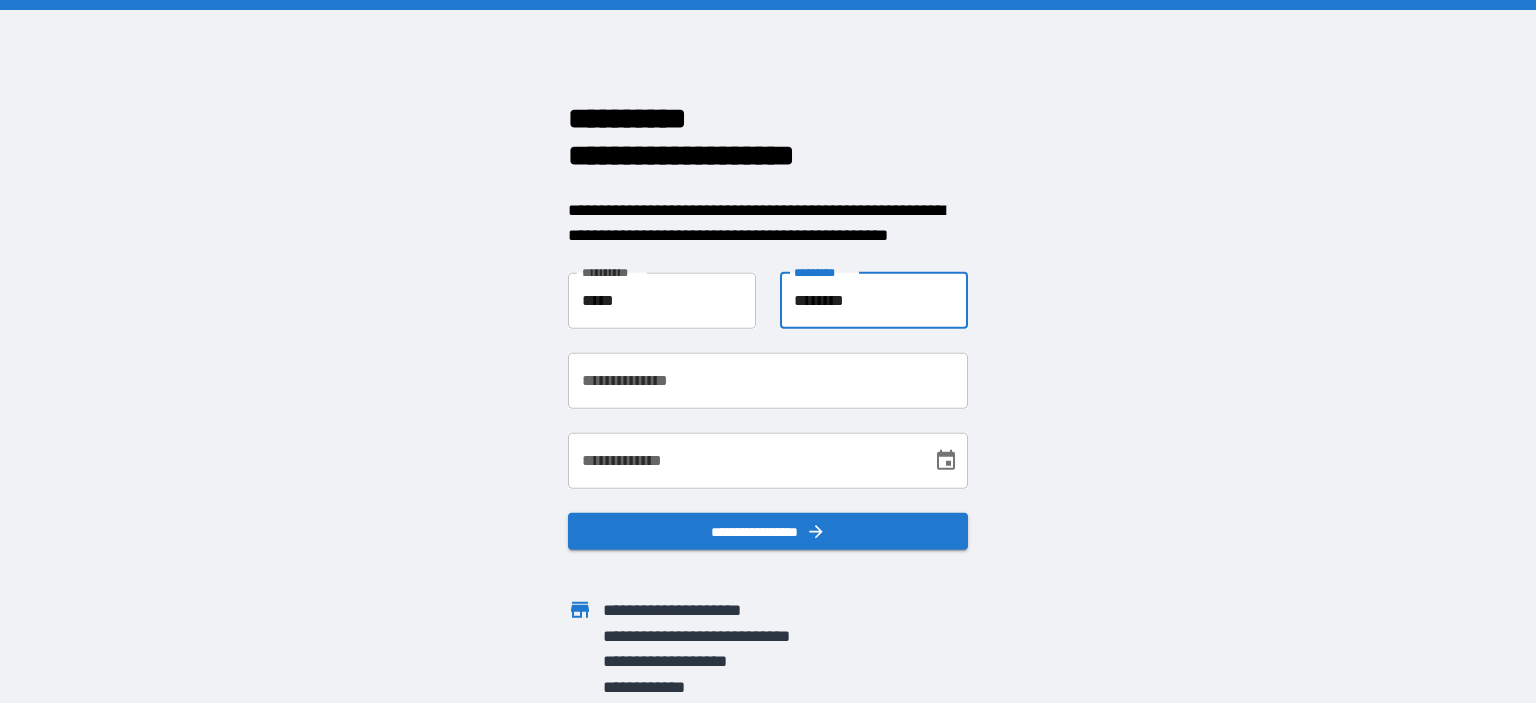 type on "********" 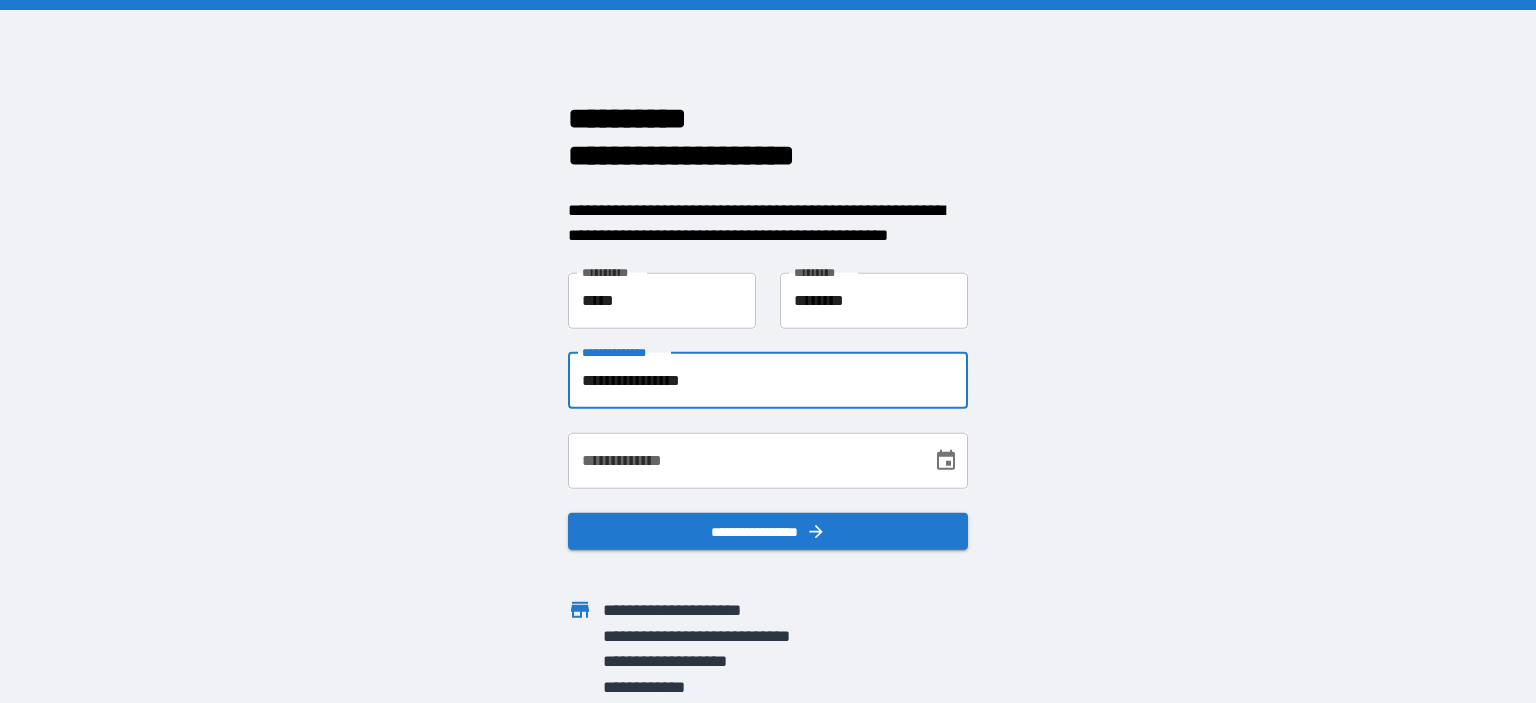 type on "**********" 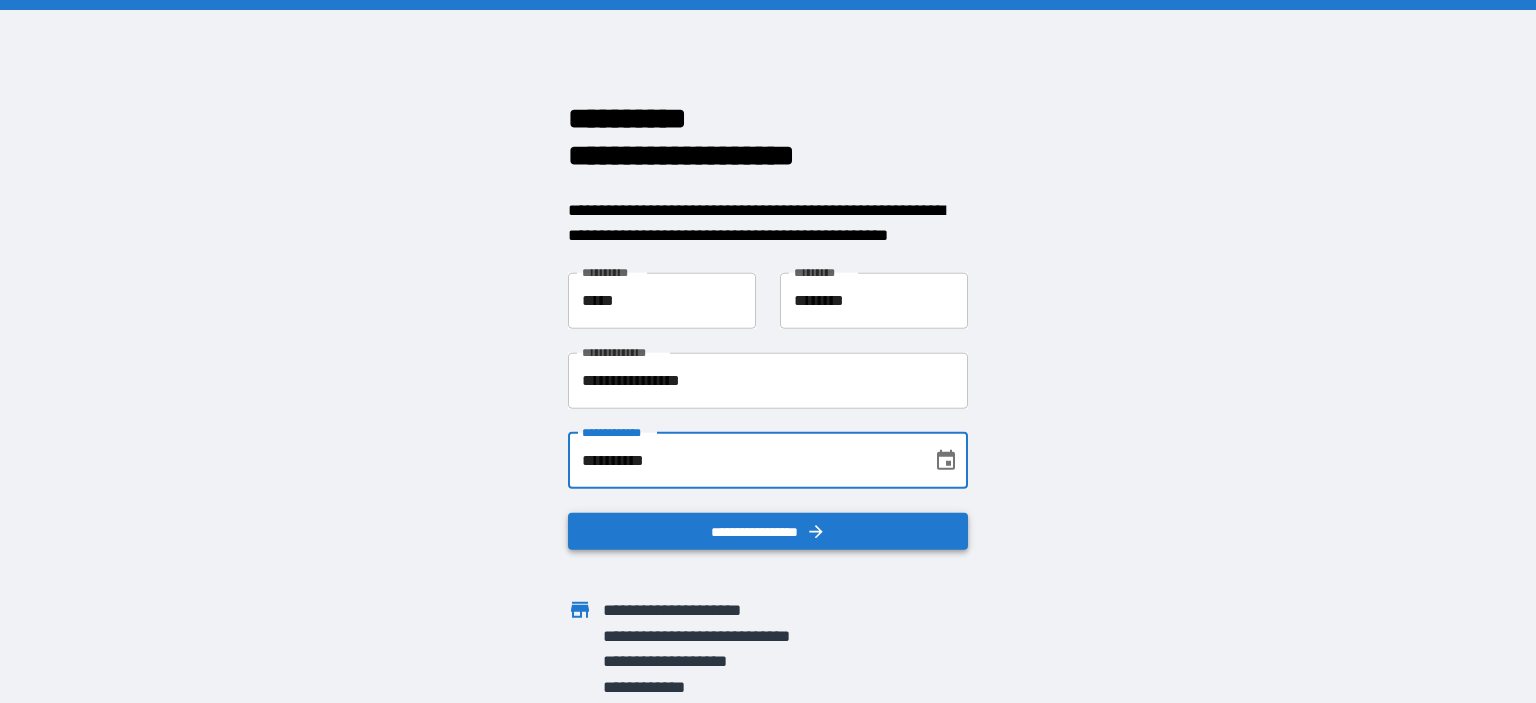 type on "**********" 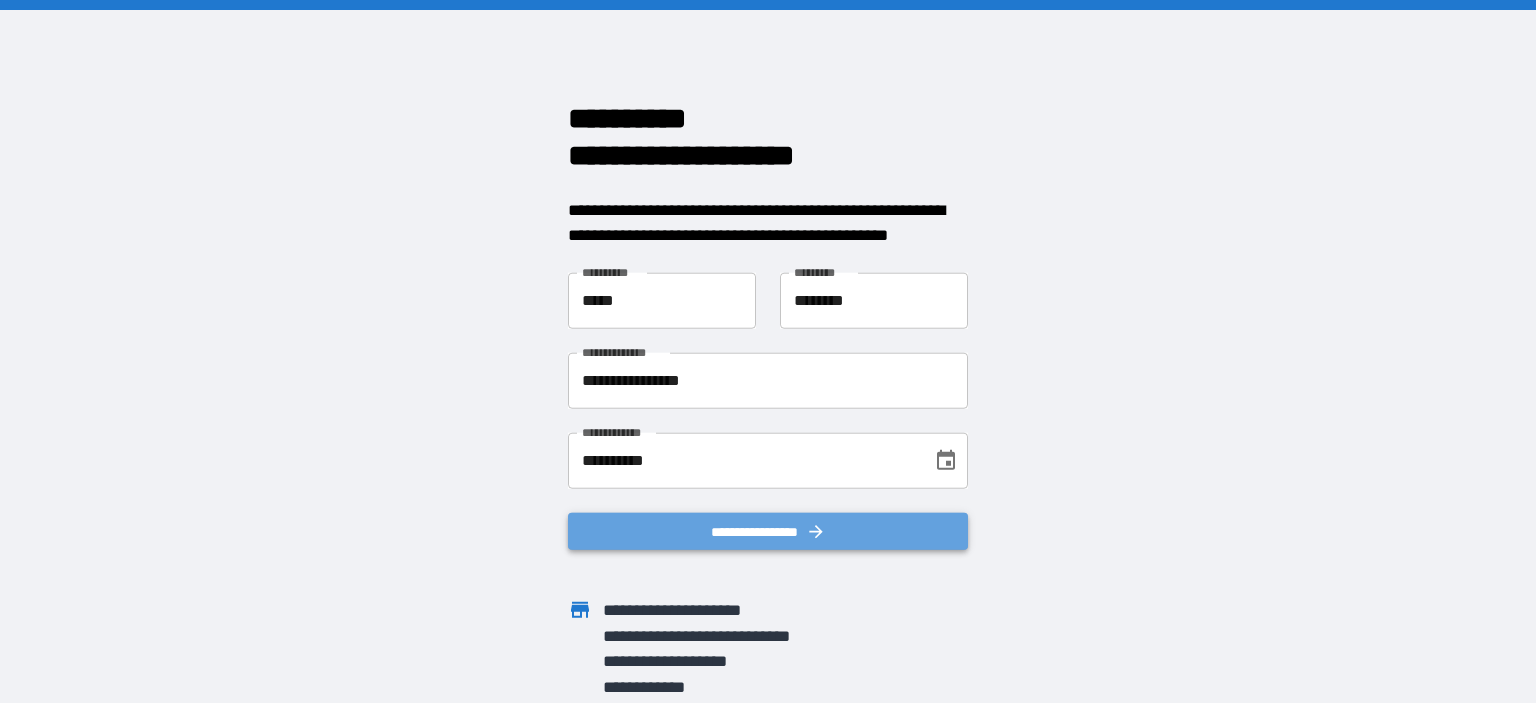 click on "**********" at bounding box center [768, 531] 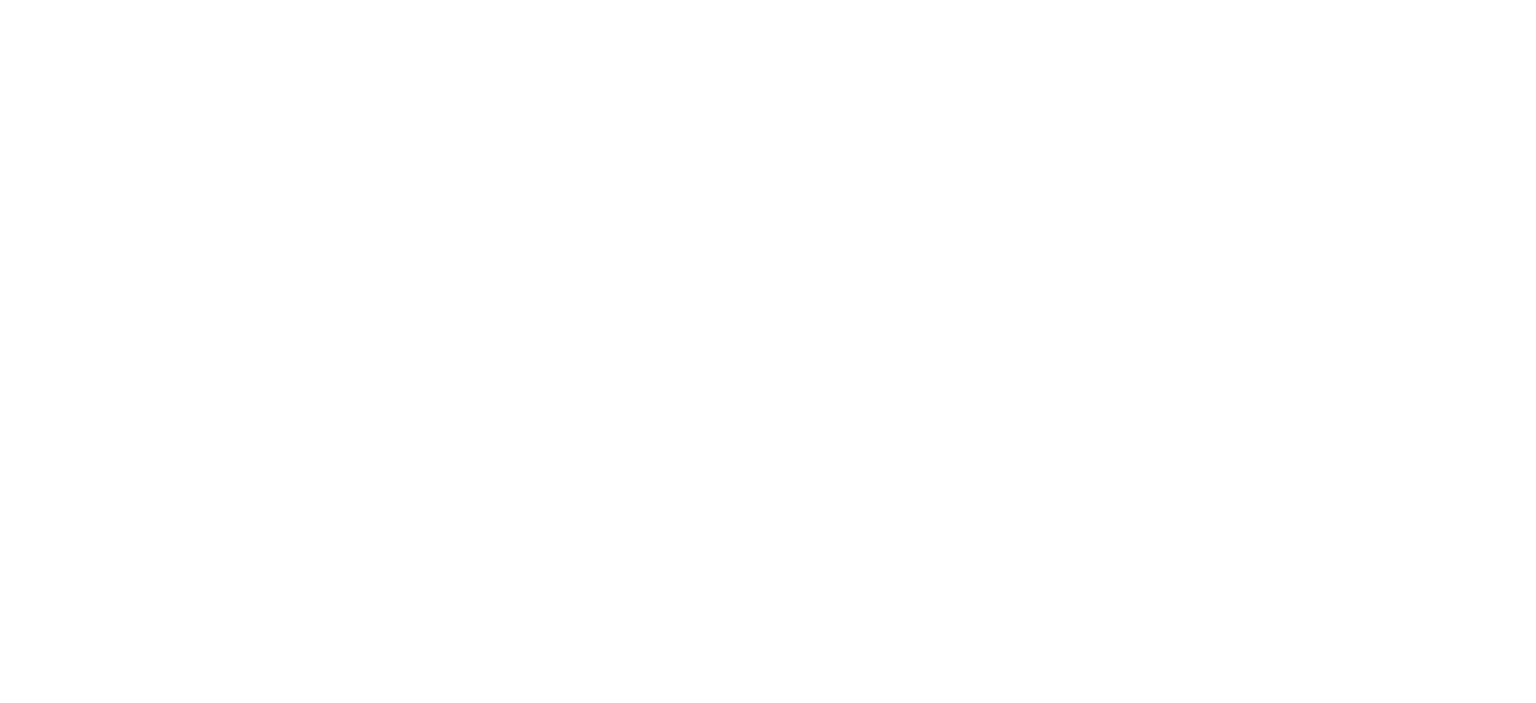 scroll, scrollTop: 0, scrollLeft: 0, axis: both 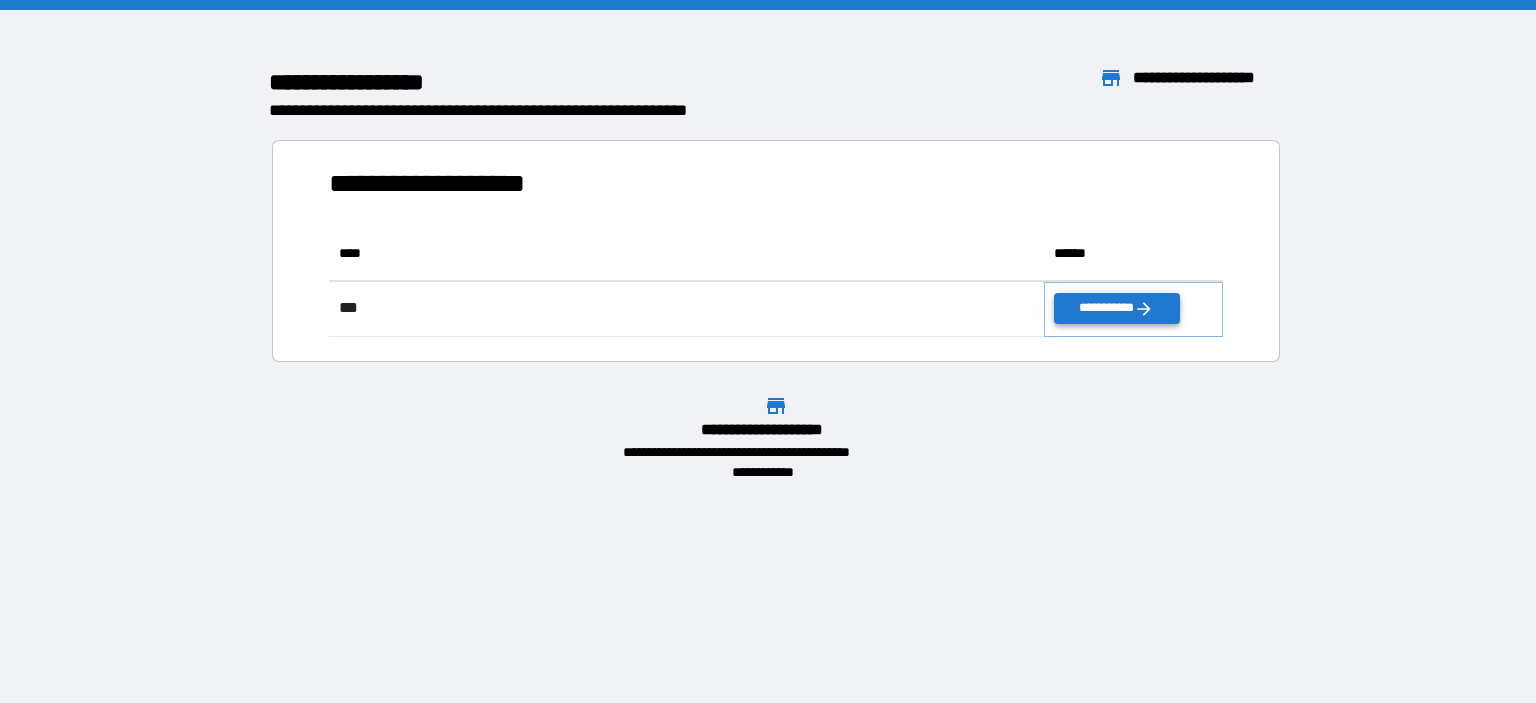 click on "**********" at bounding box center [1116, 308] 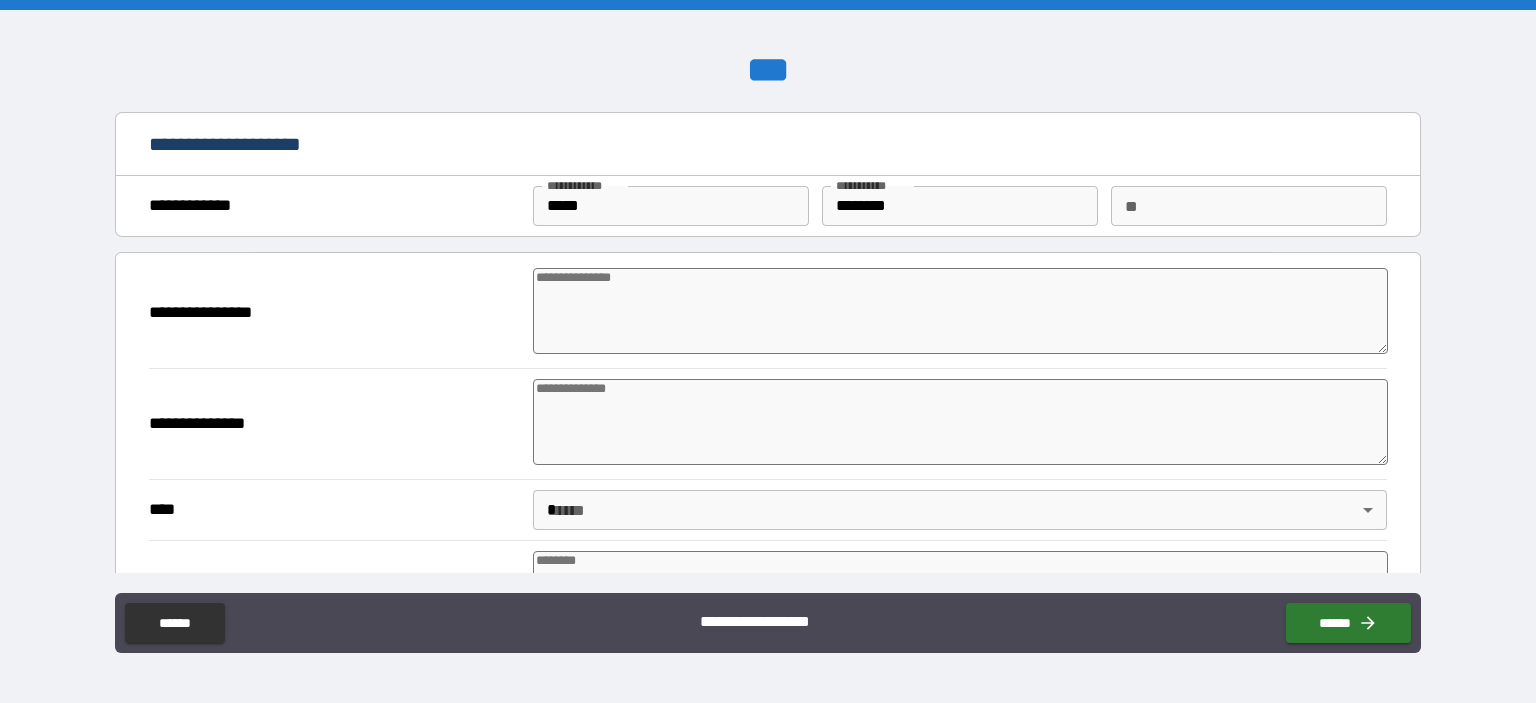 type on "*" 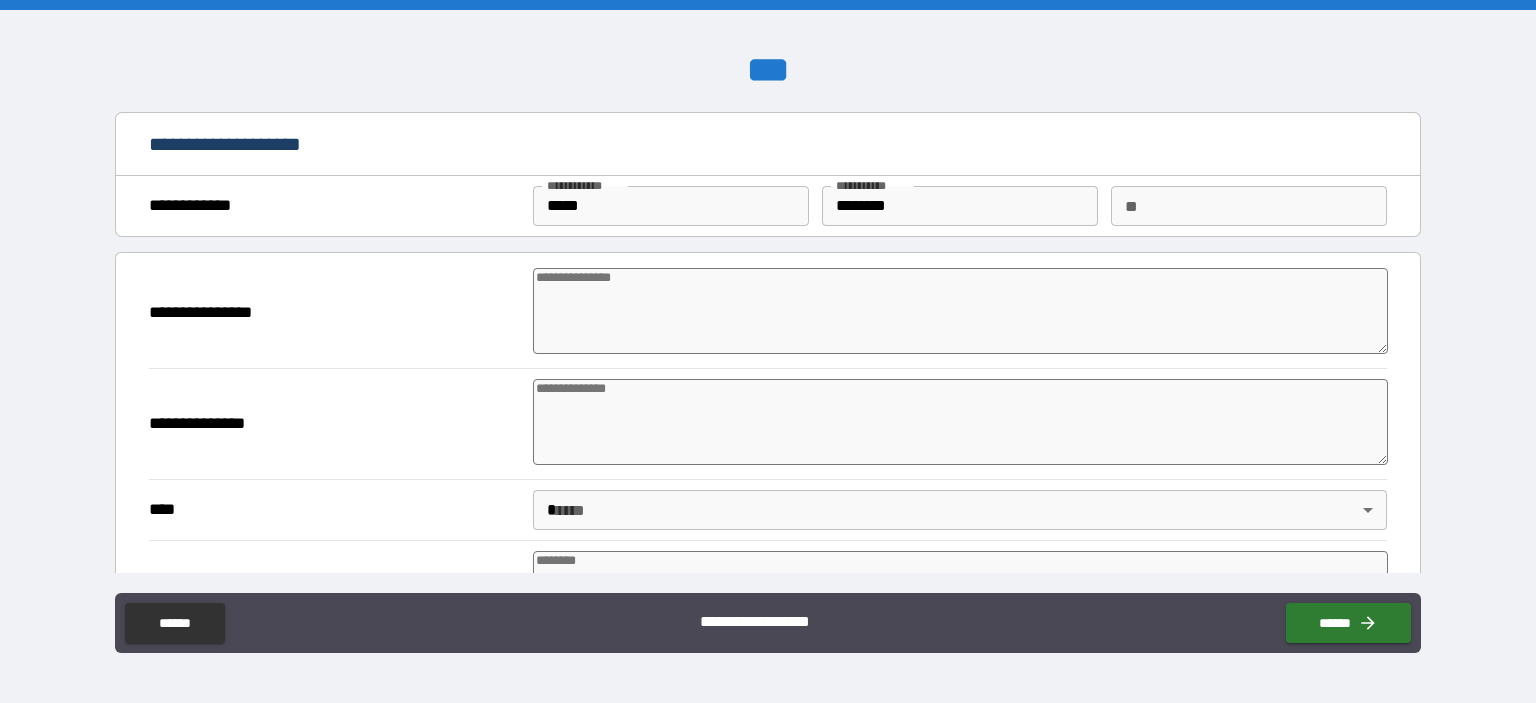 type on "*" 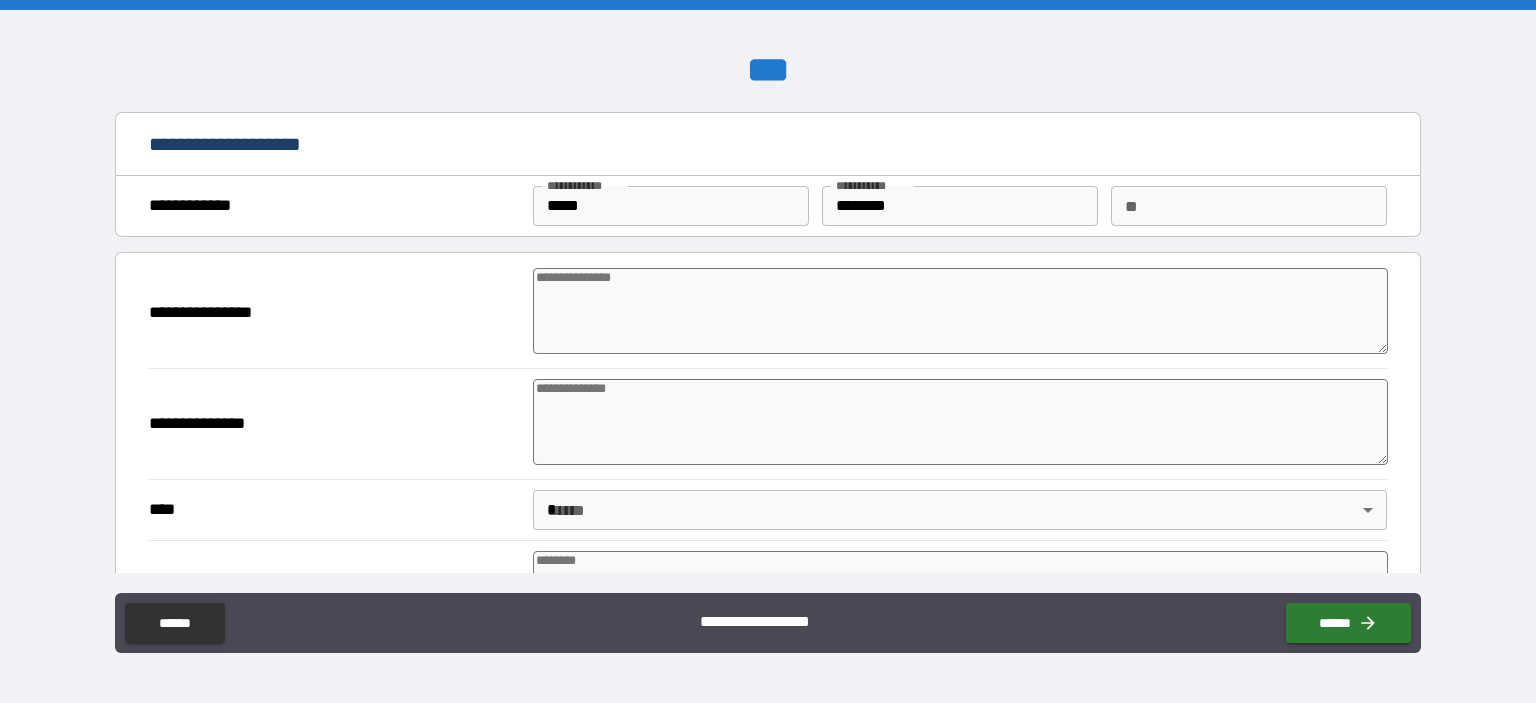 type on "*" 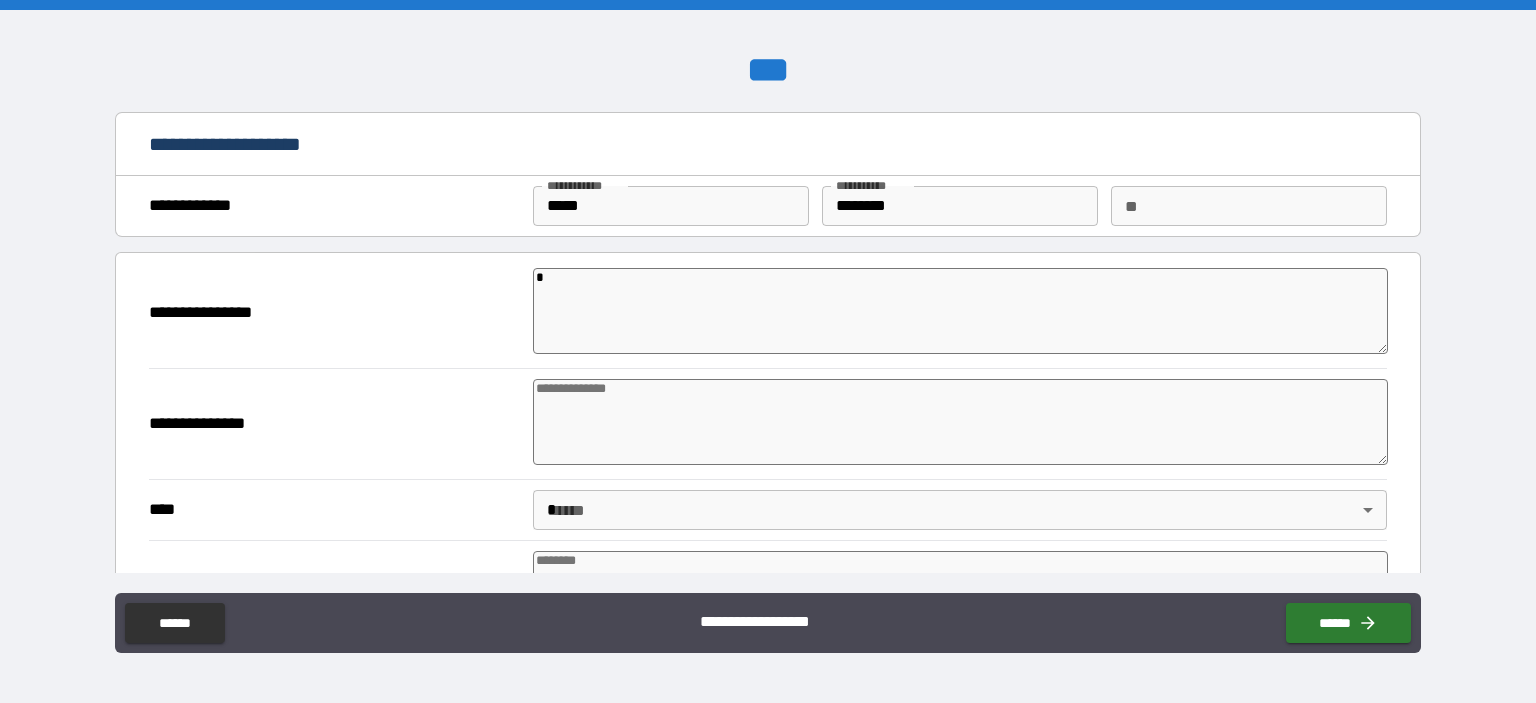 type on "*" 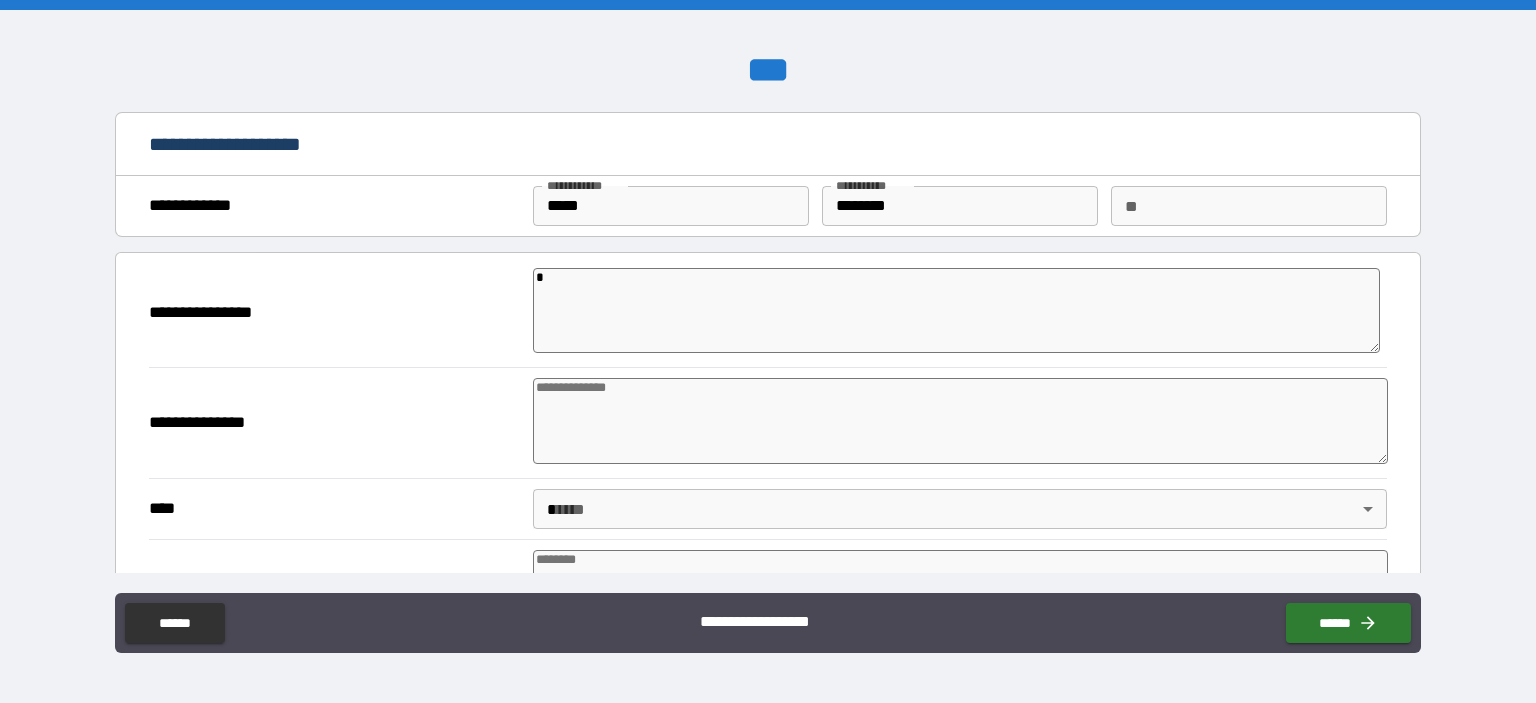 type on "*" 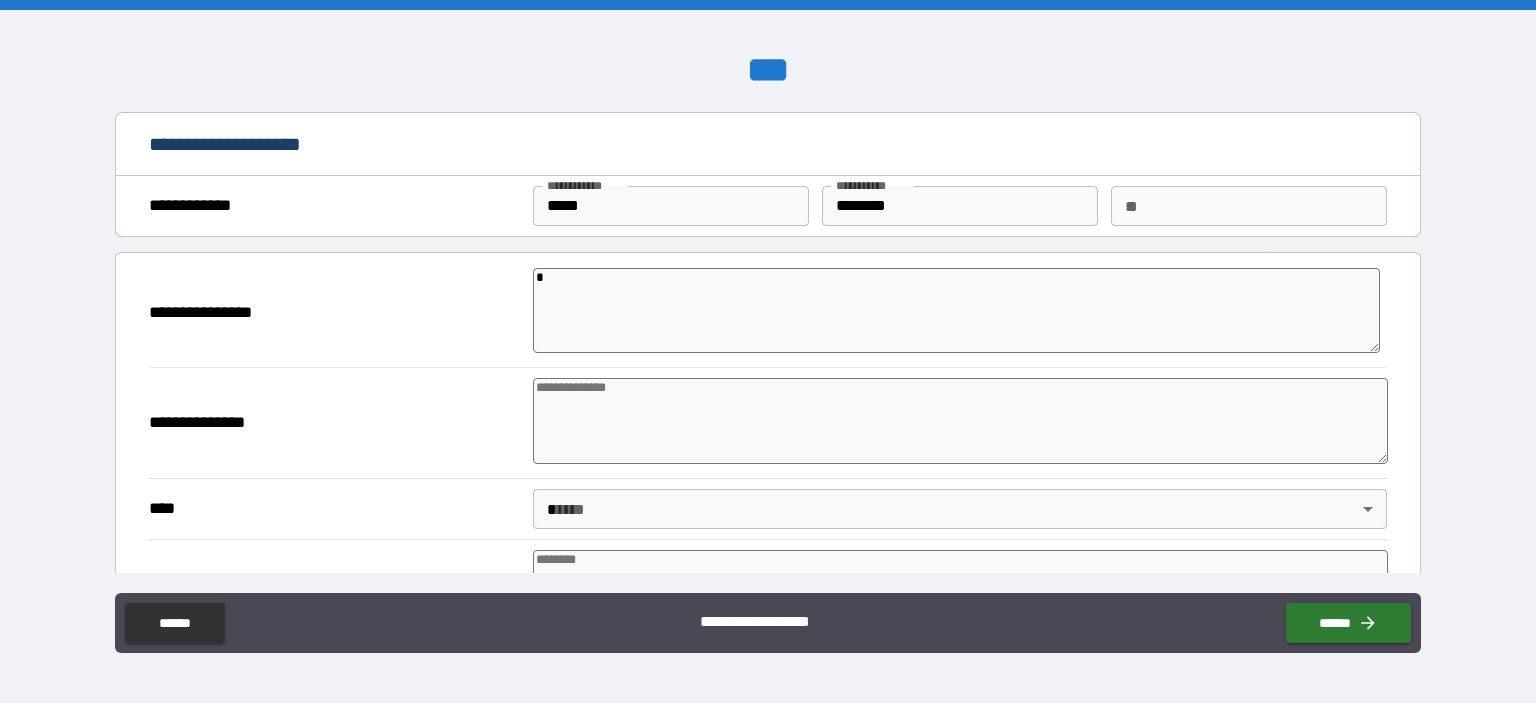 type on "*" 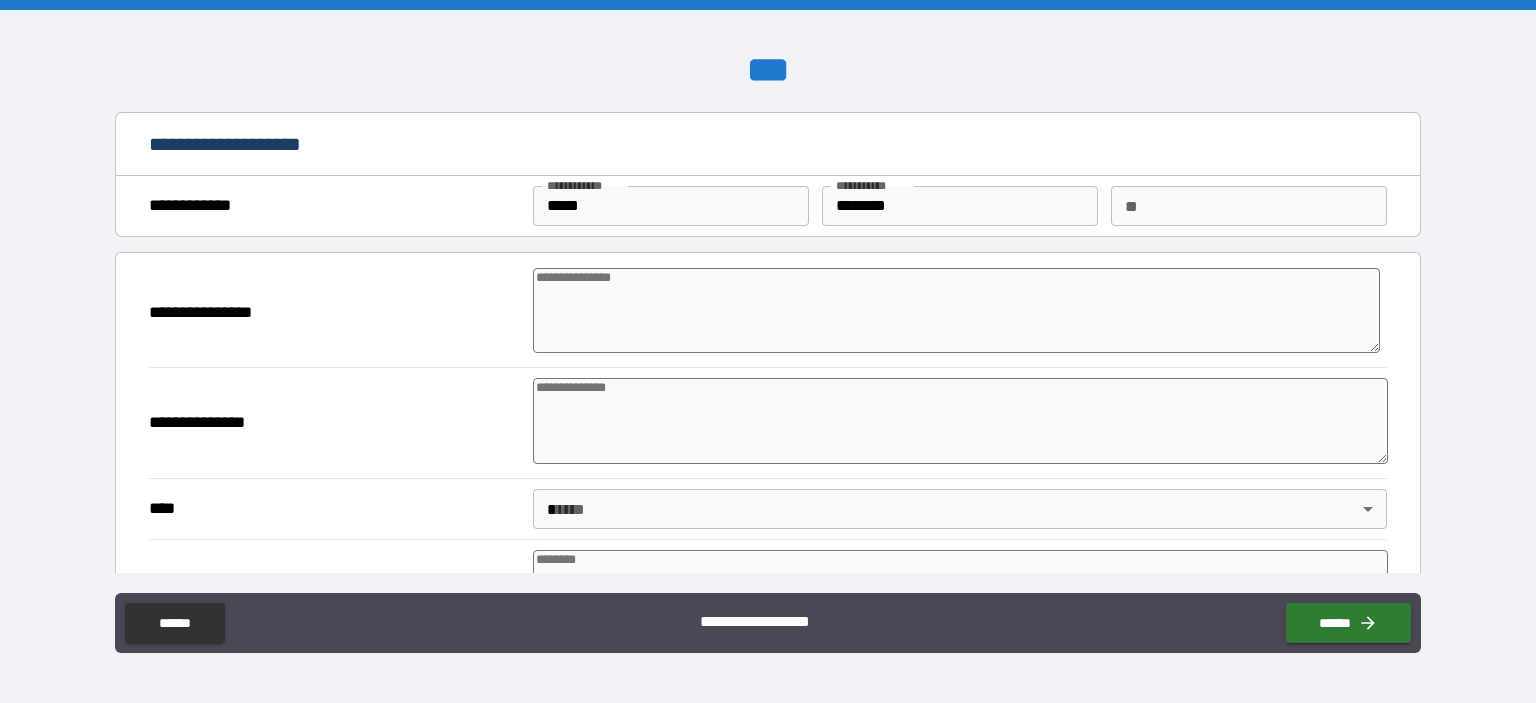 type on "*" 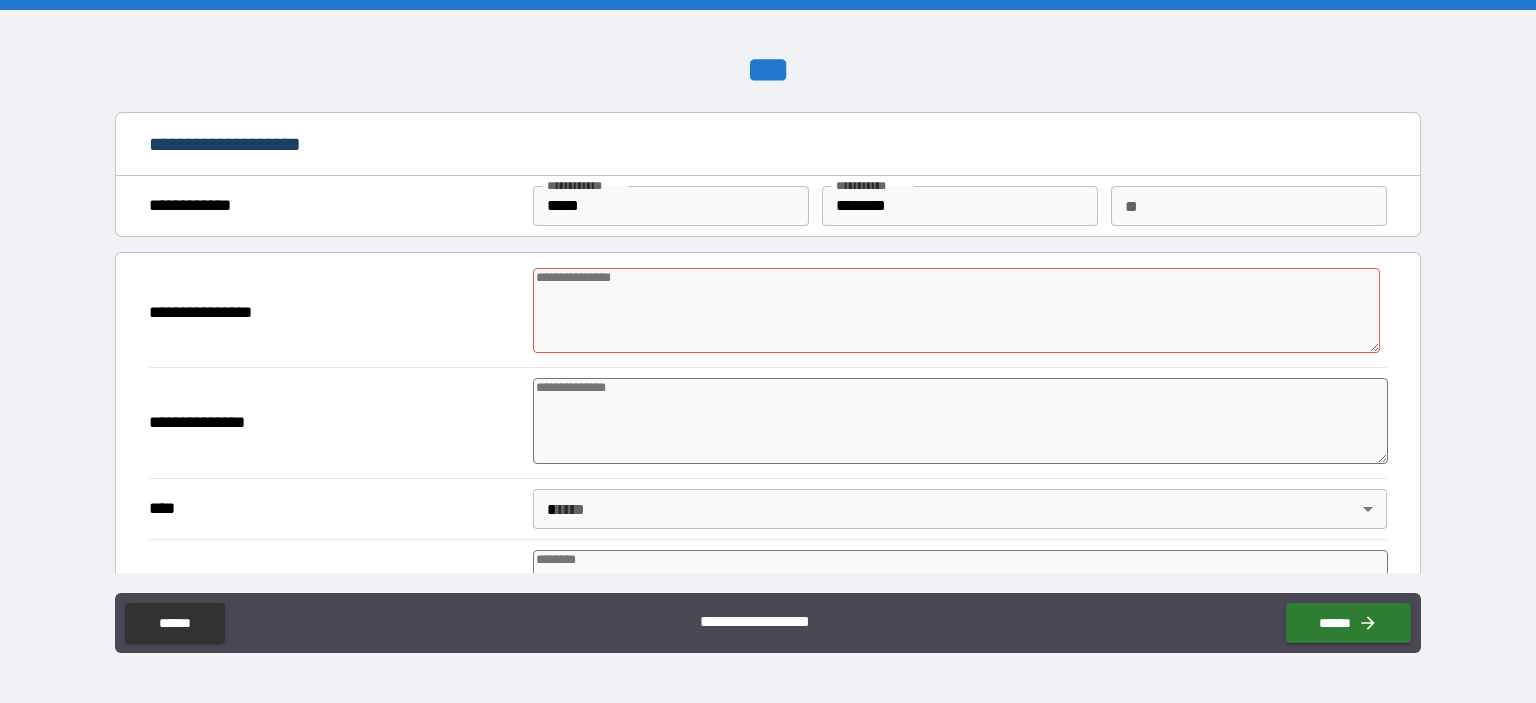 type on "*" 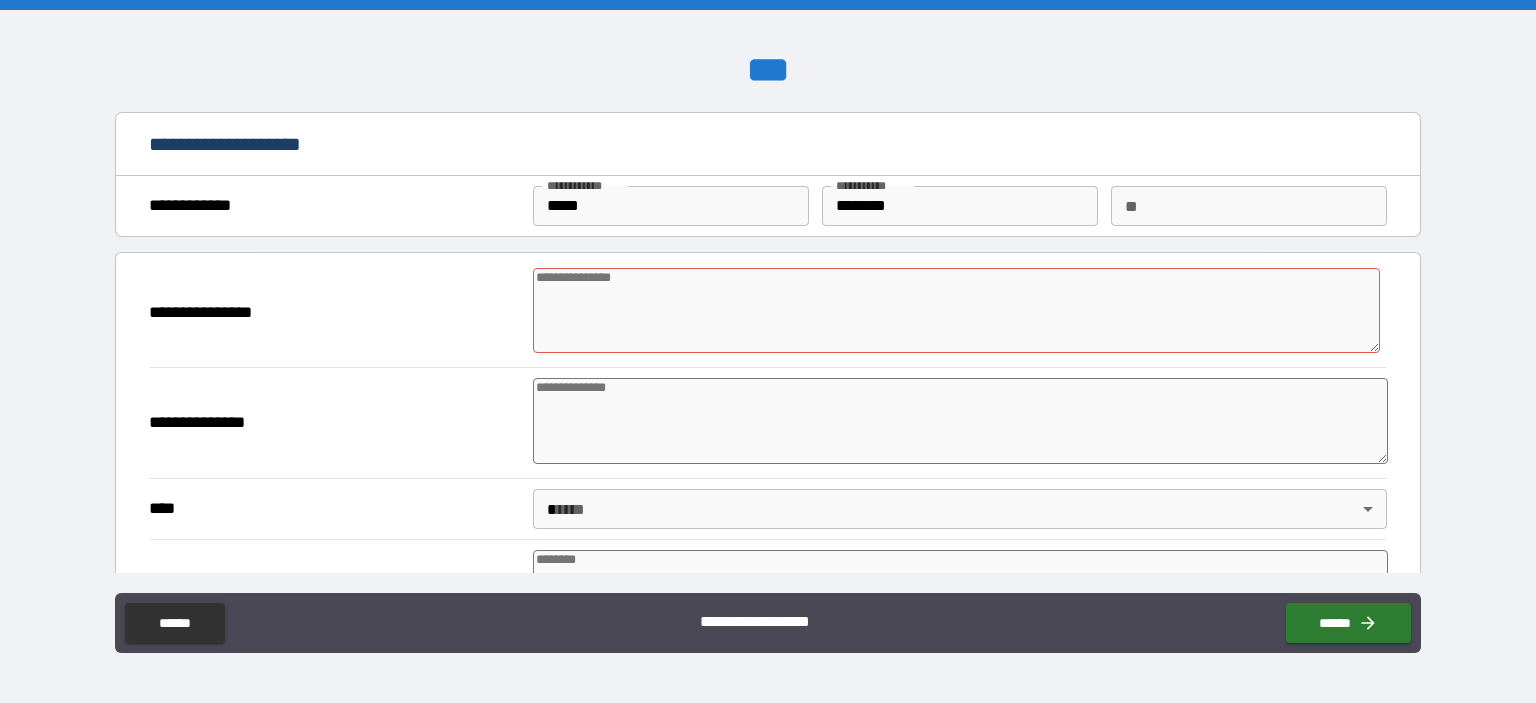 type on "*" 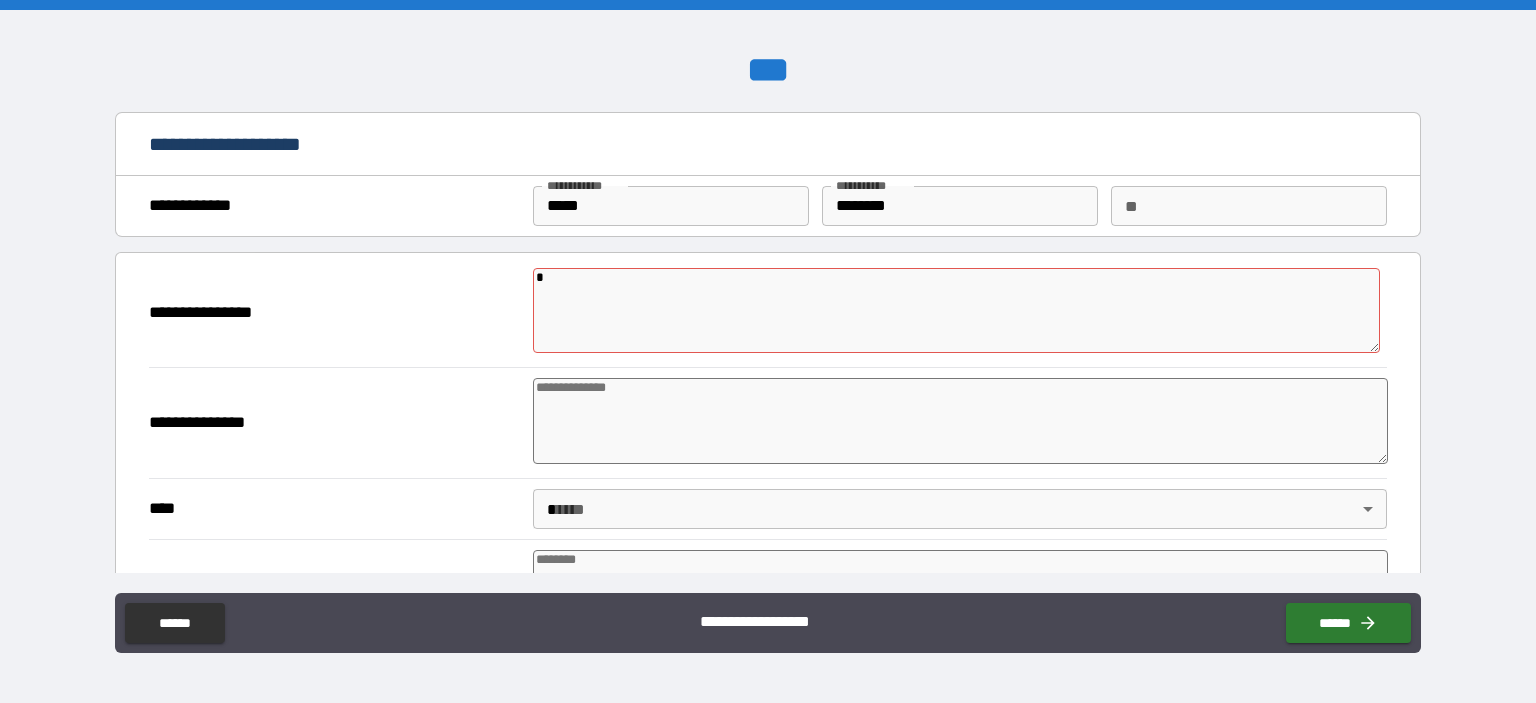 type on "*" 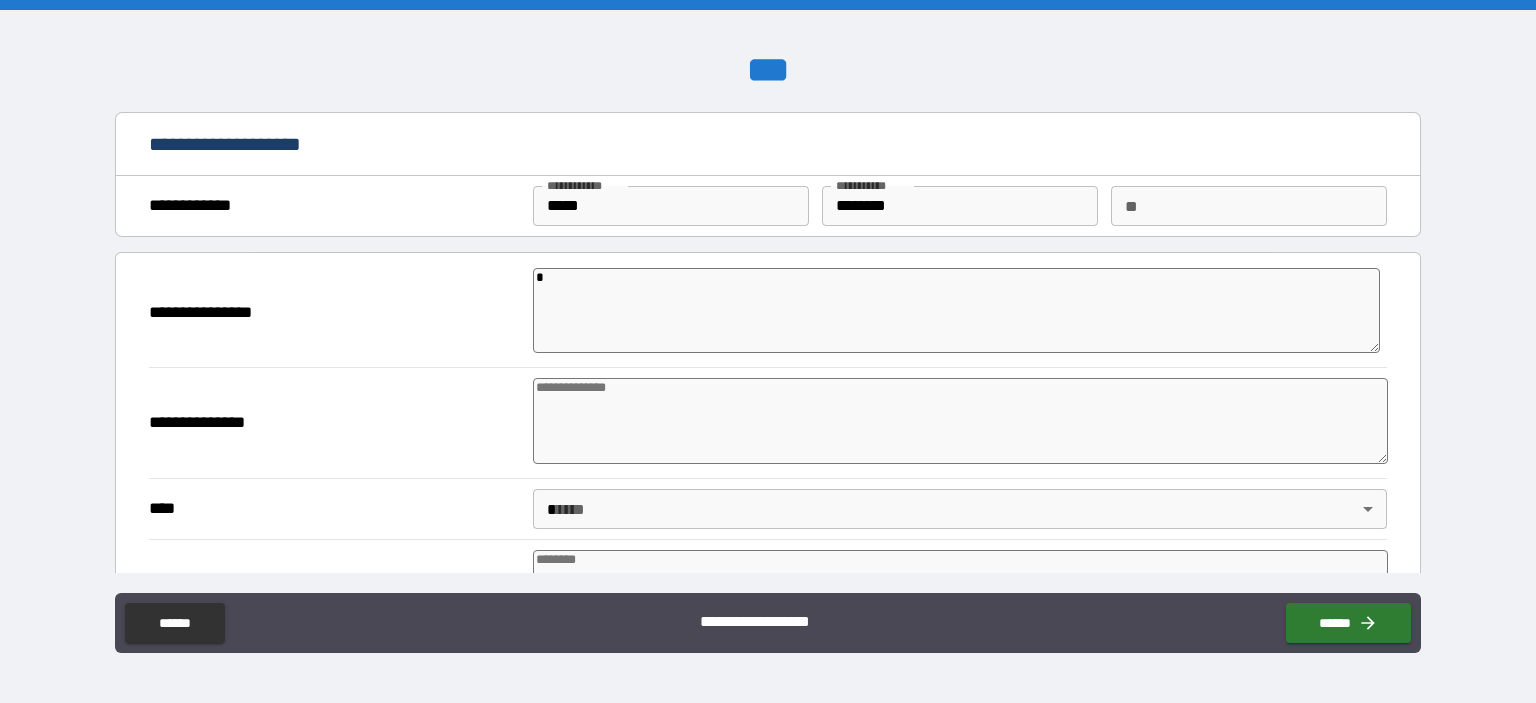 type on "*" 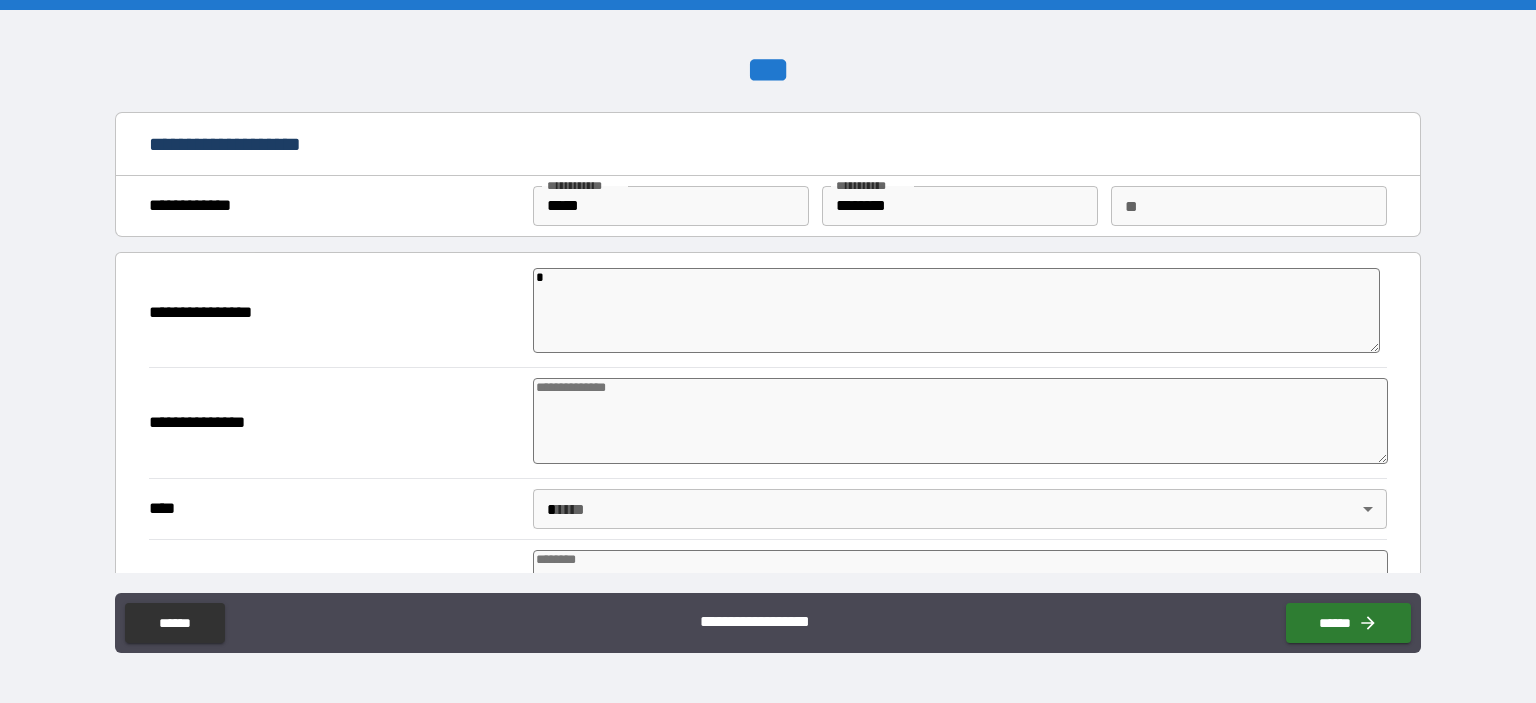 type on "*" 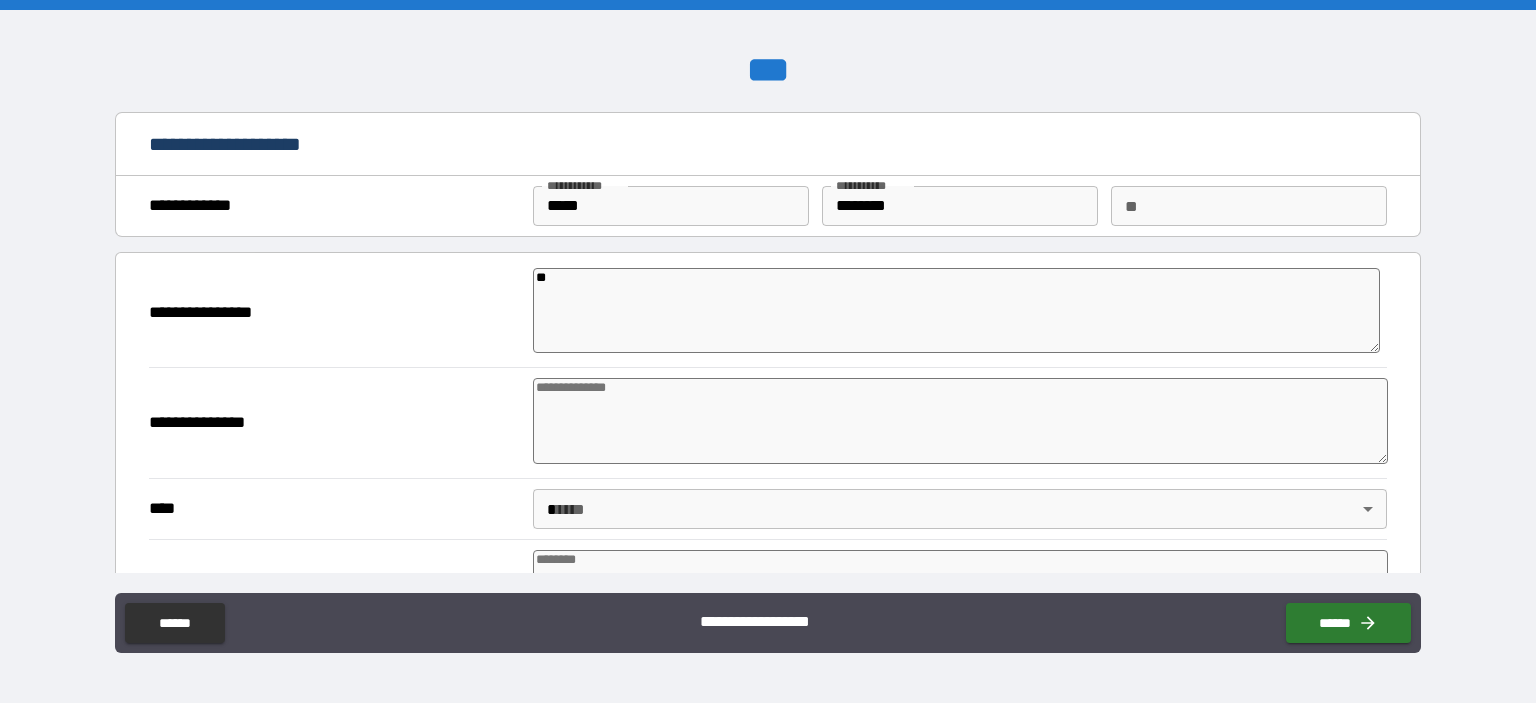 type on "*" 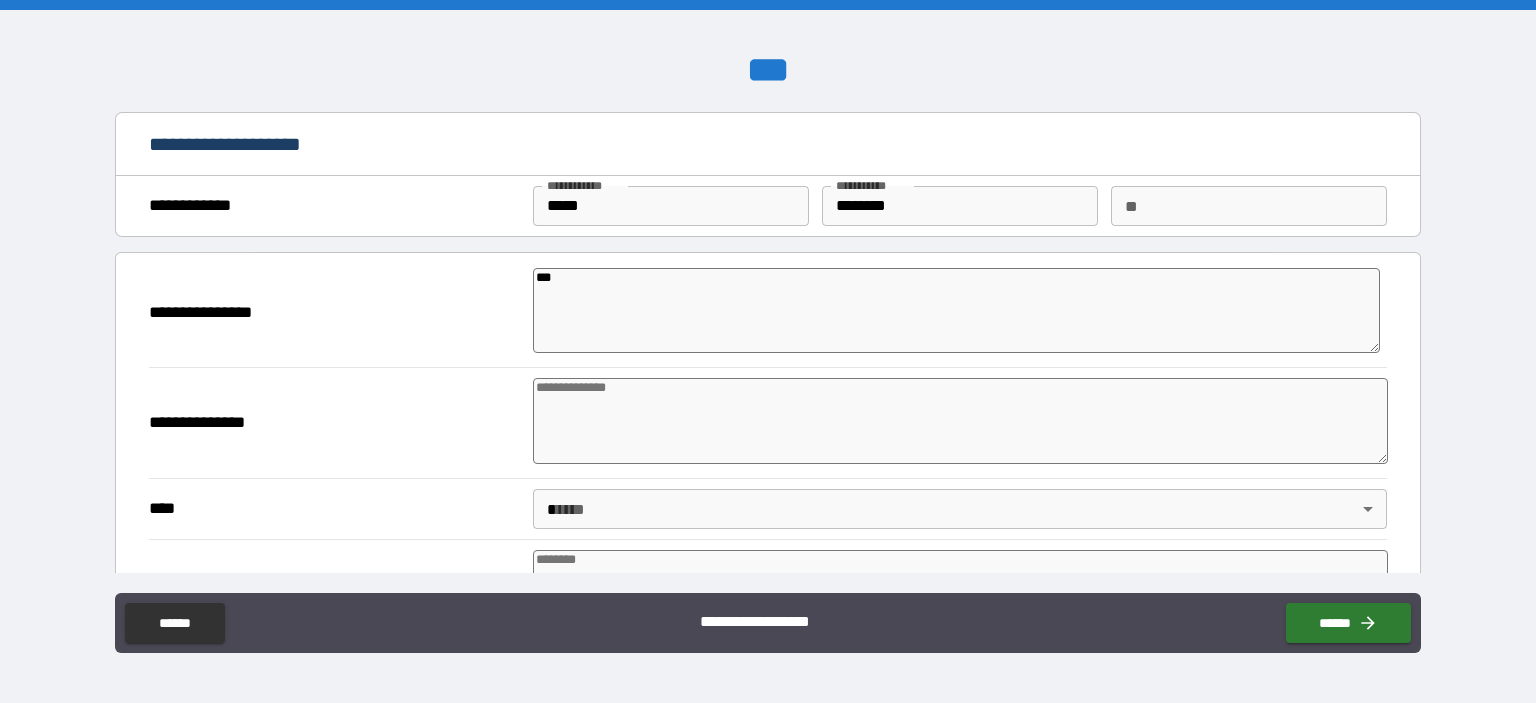 type on "*" 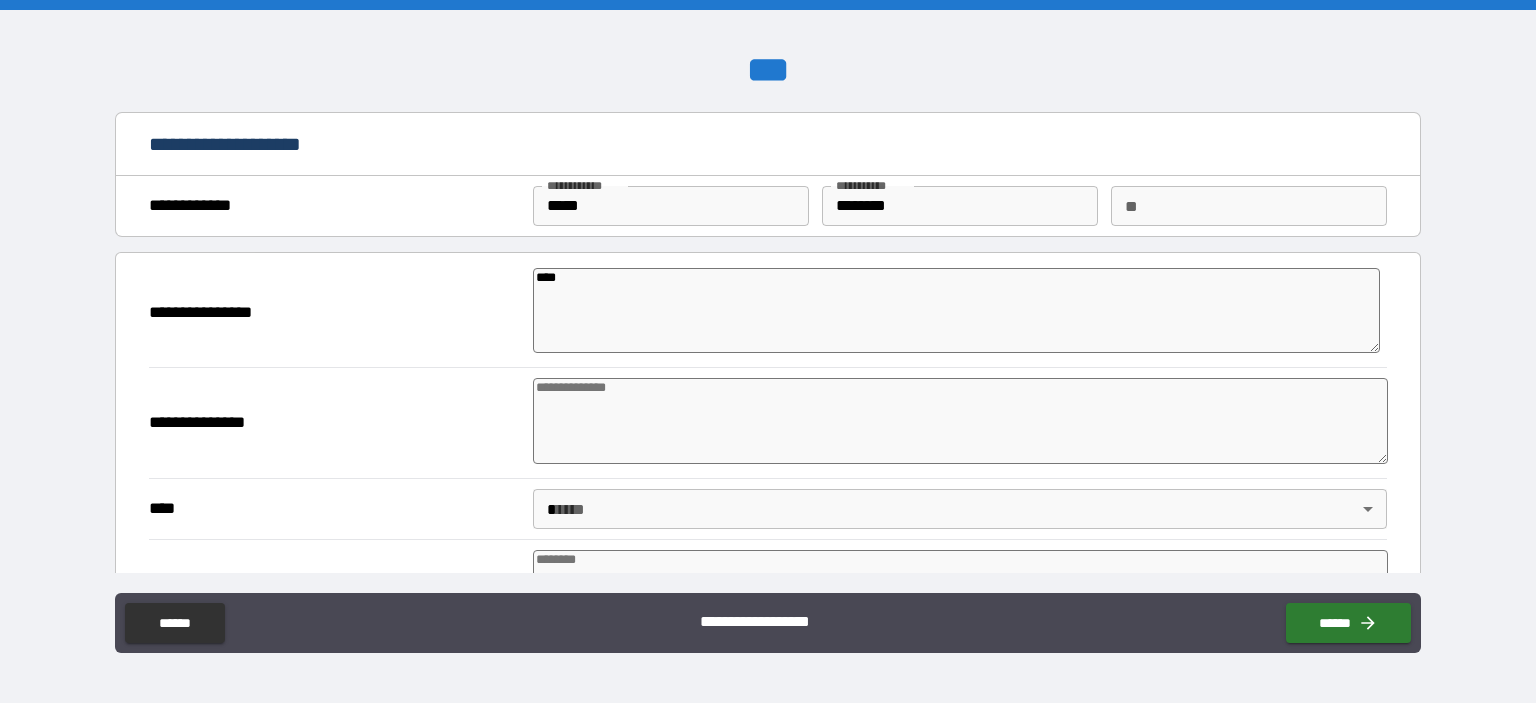 type on "*" 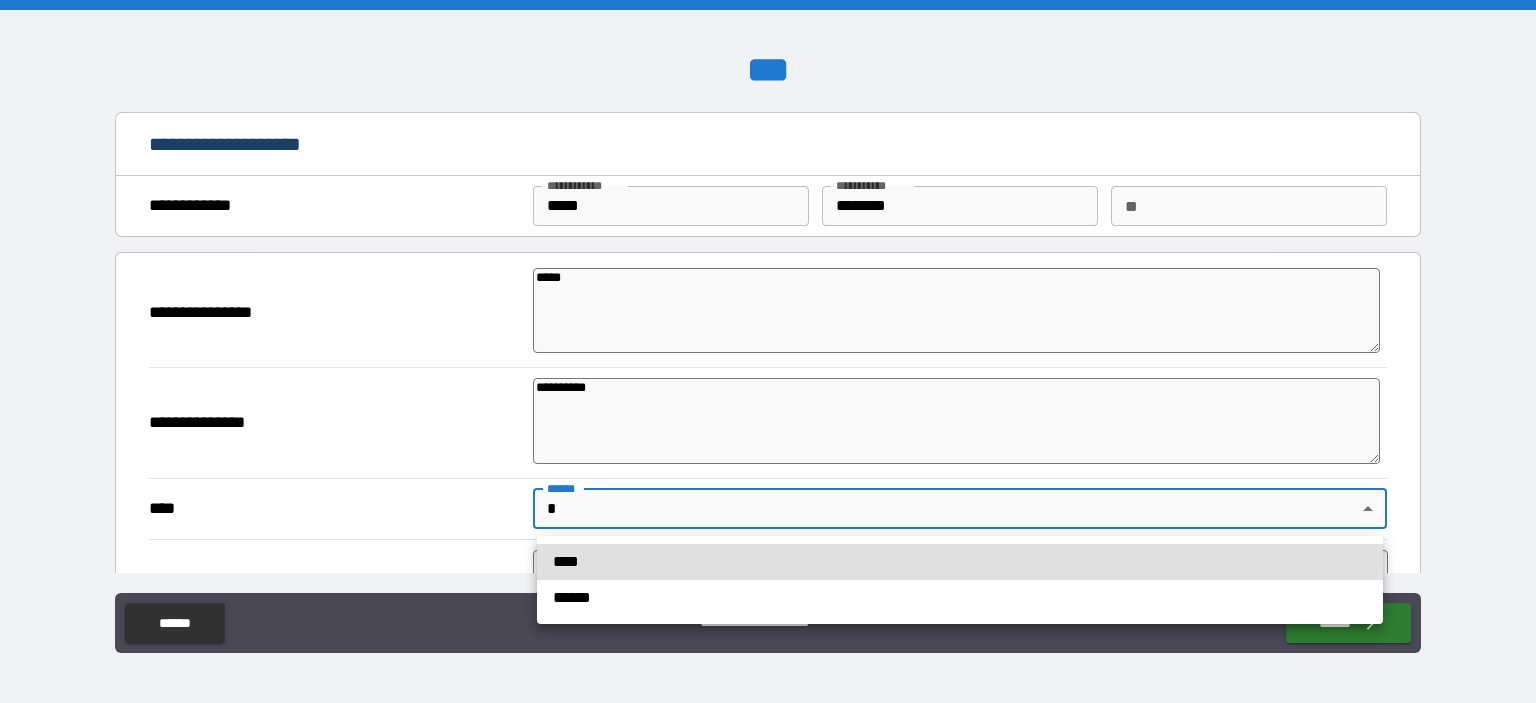 click on "**********" at bounding box center [768, 351] 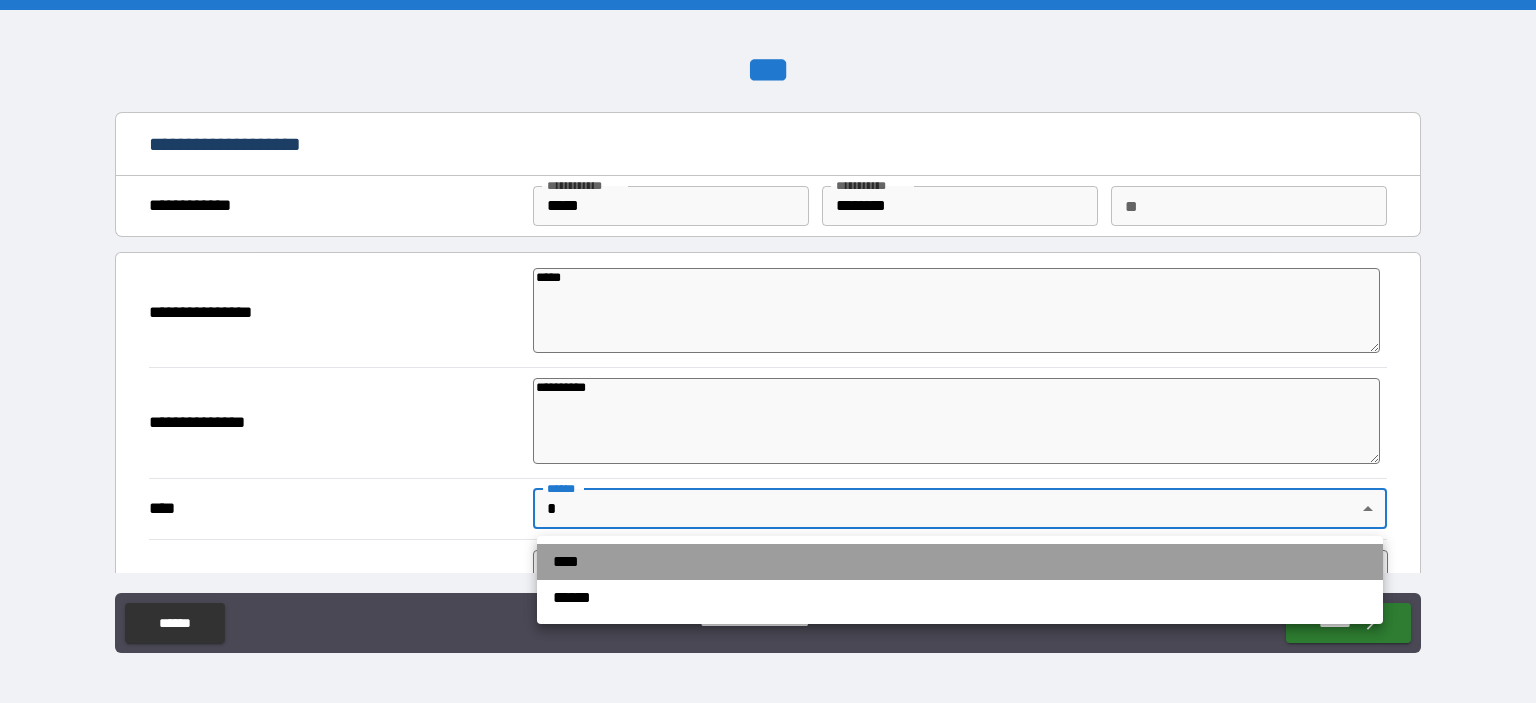 click on "****" at bounding box center (960, 562) 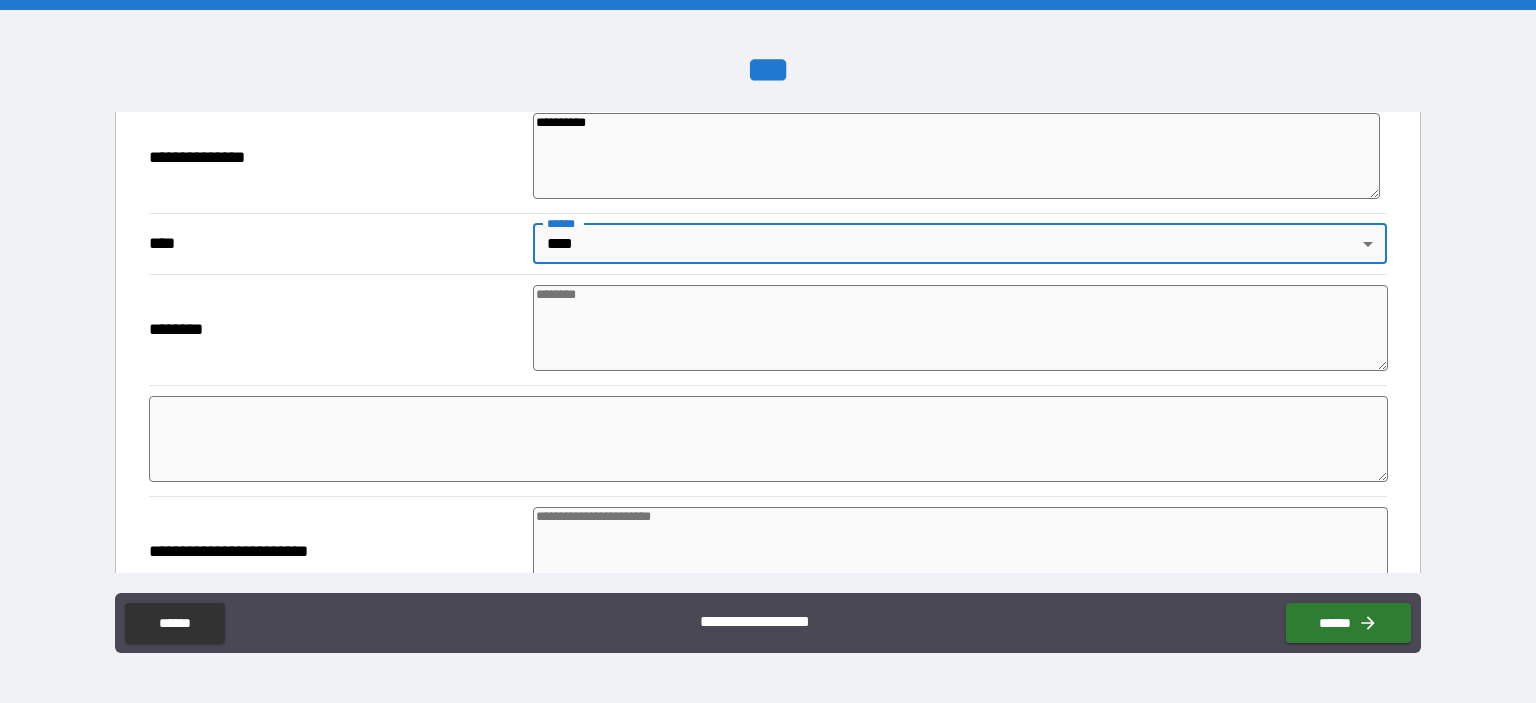 scroll, scrollTop: 300, scrollLeft: 0, axis: vertical 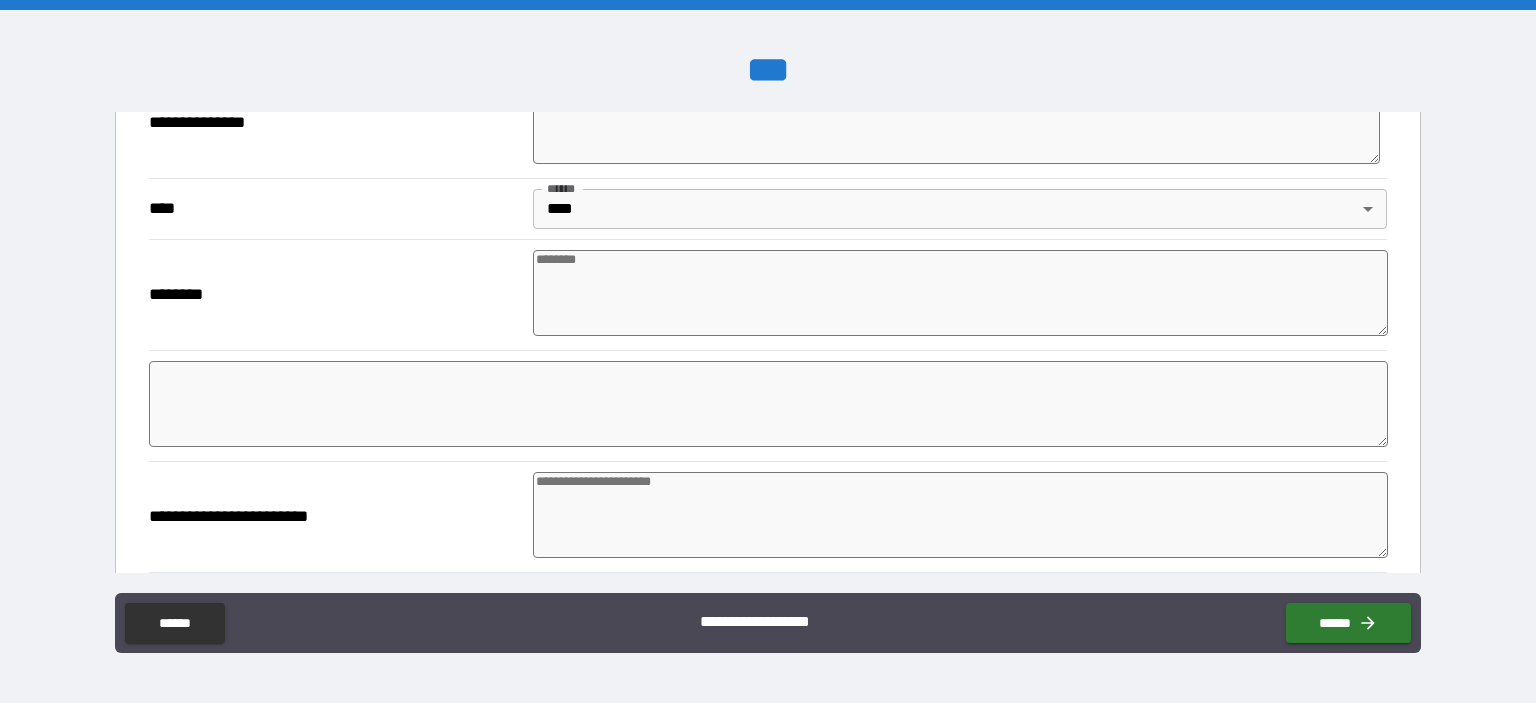 click at bounding box center (961, 293) 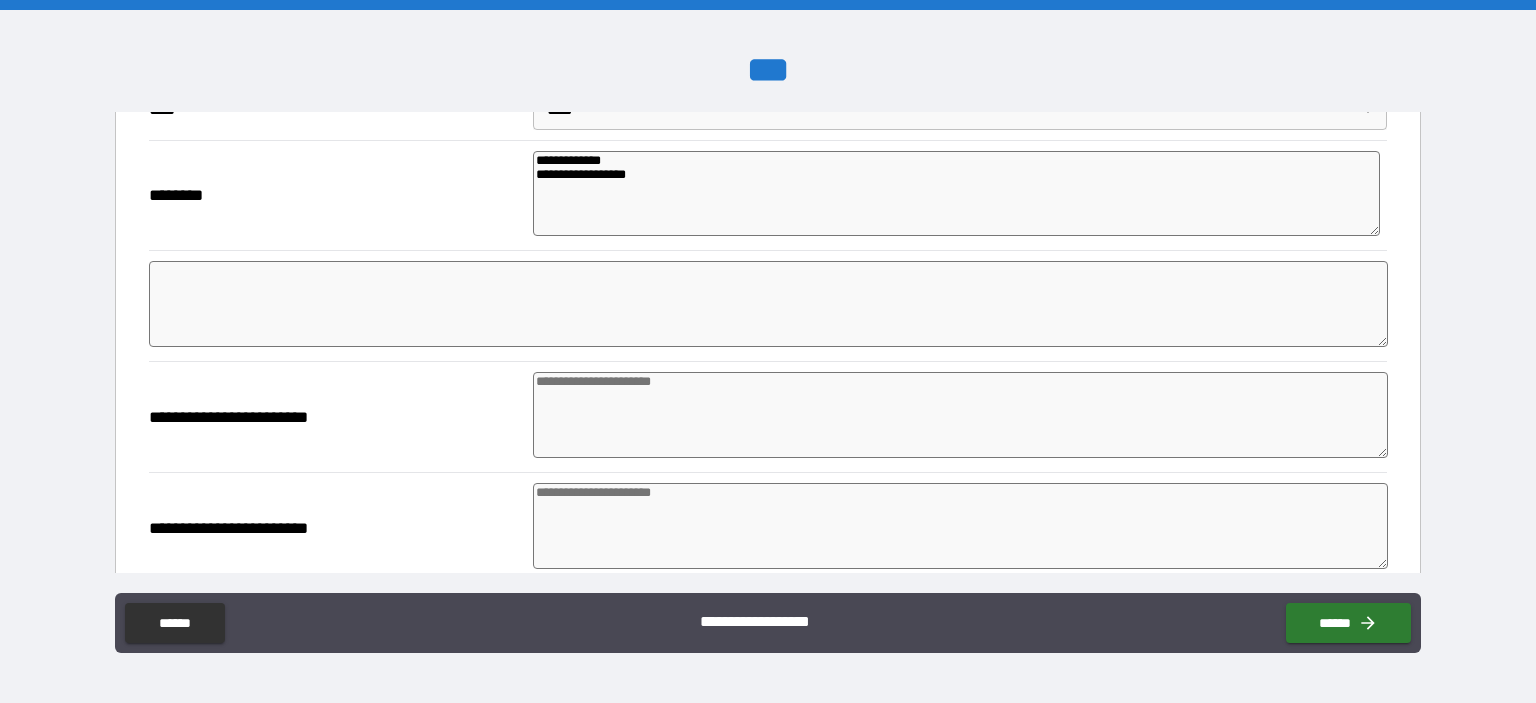 scroll, scrollTop: 500, scrollLeft: 0, axis: vertical 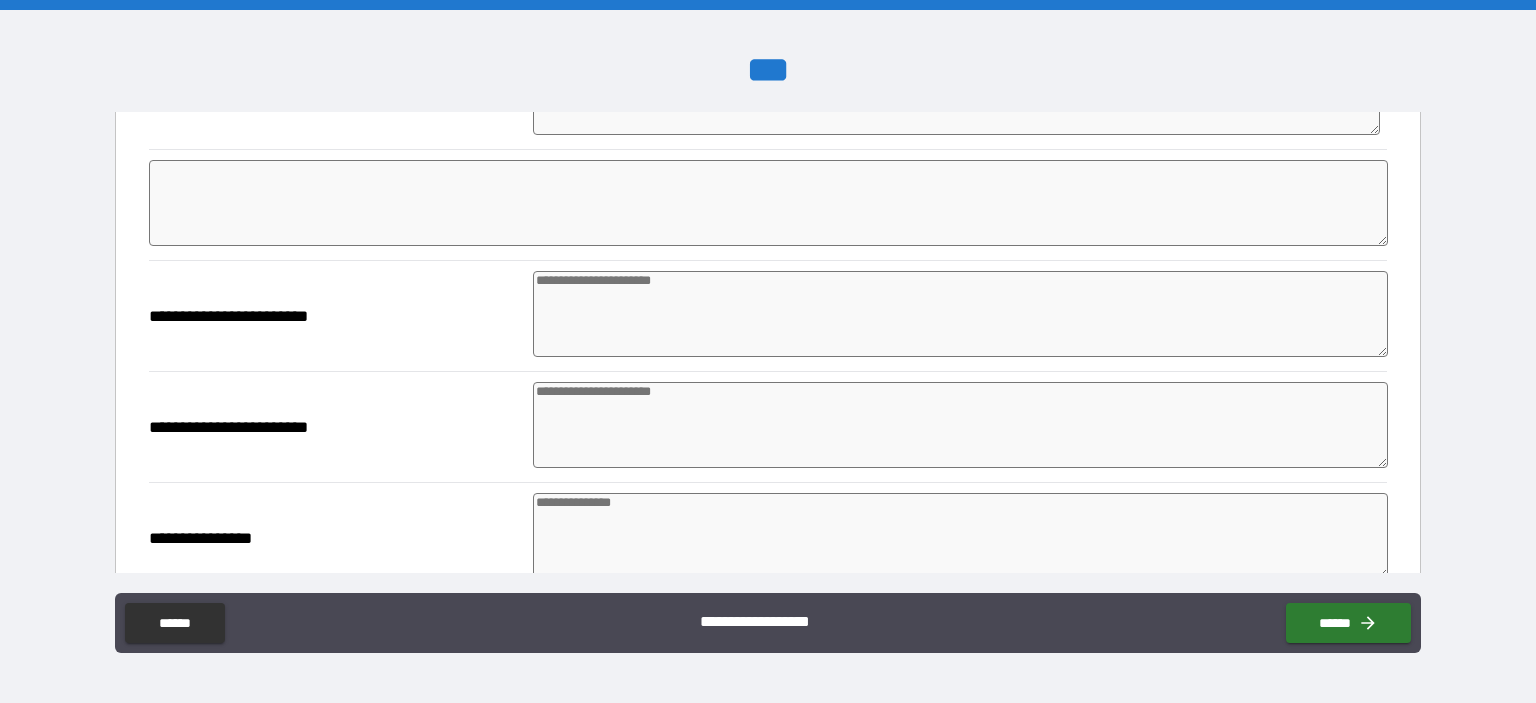 click at bounding box center (961, 314) 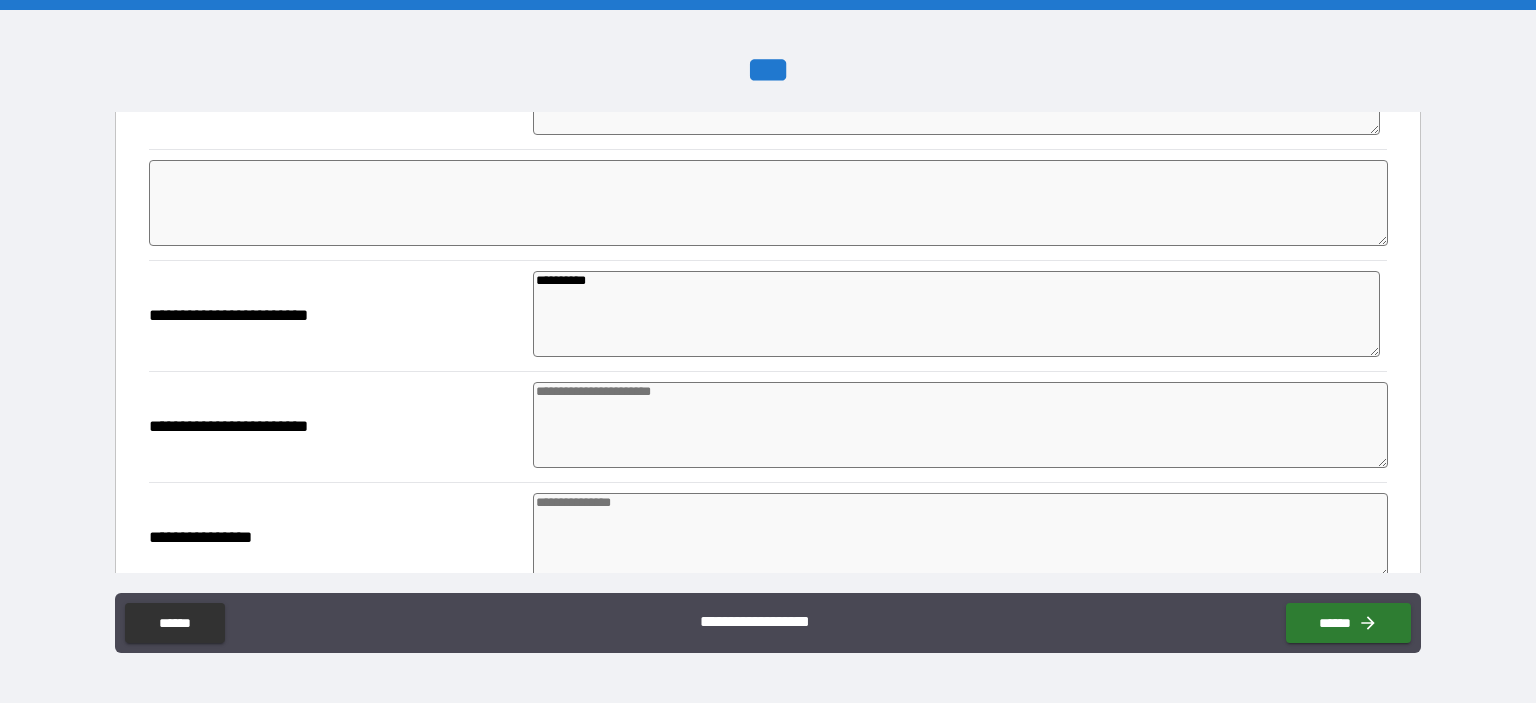 click at bounding box center (961, 425) 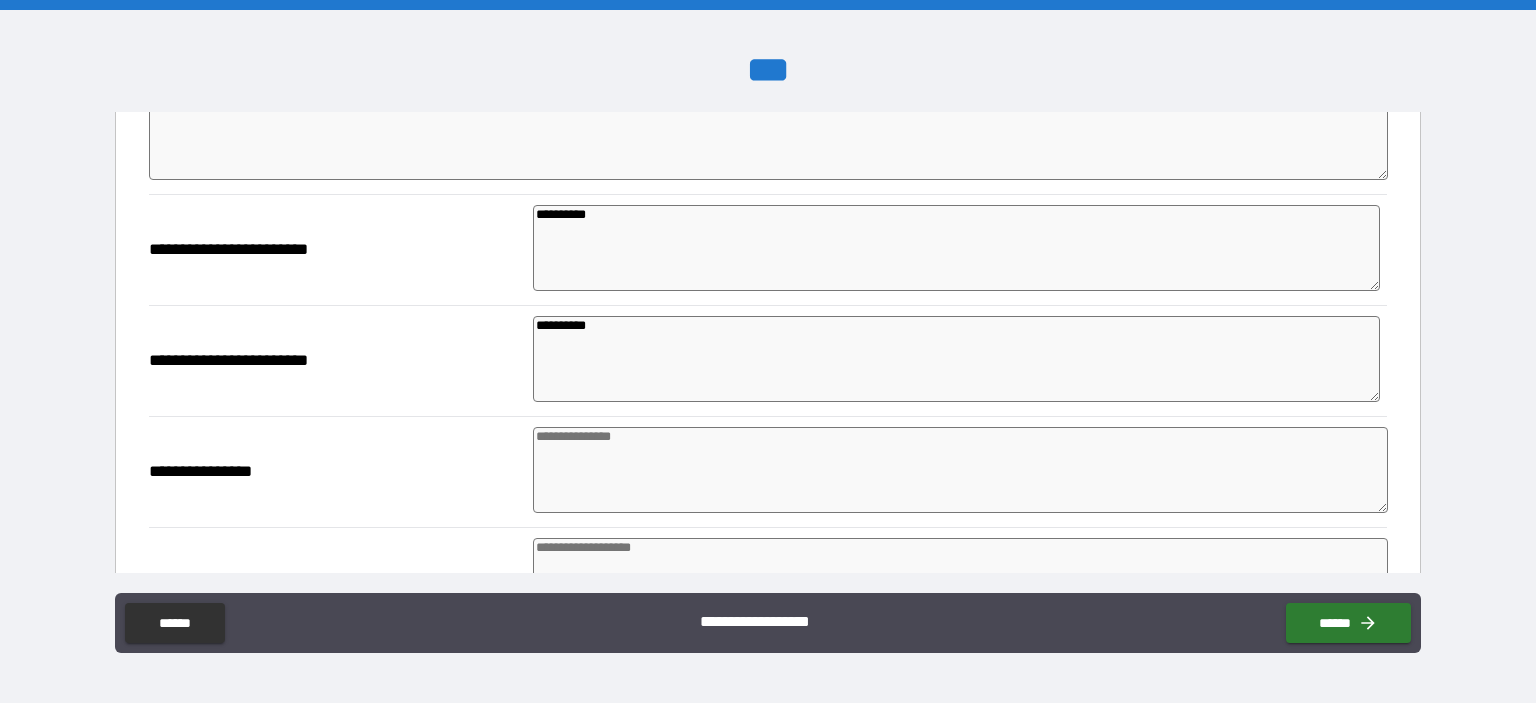scroll, scrollTop: 600, scrollLeft: 0, axis: vertical 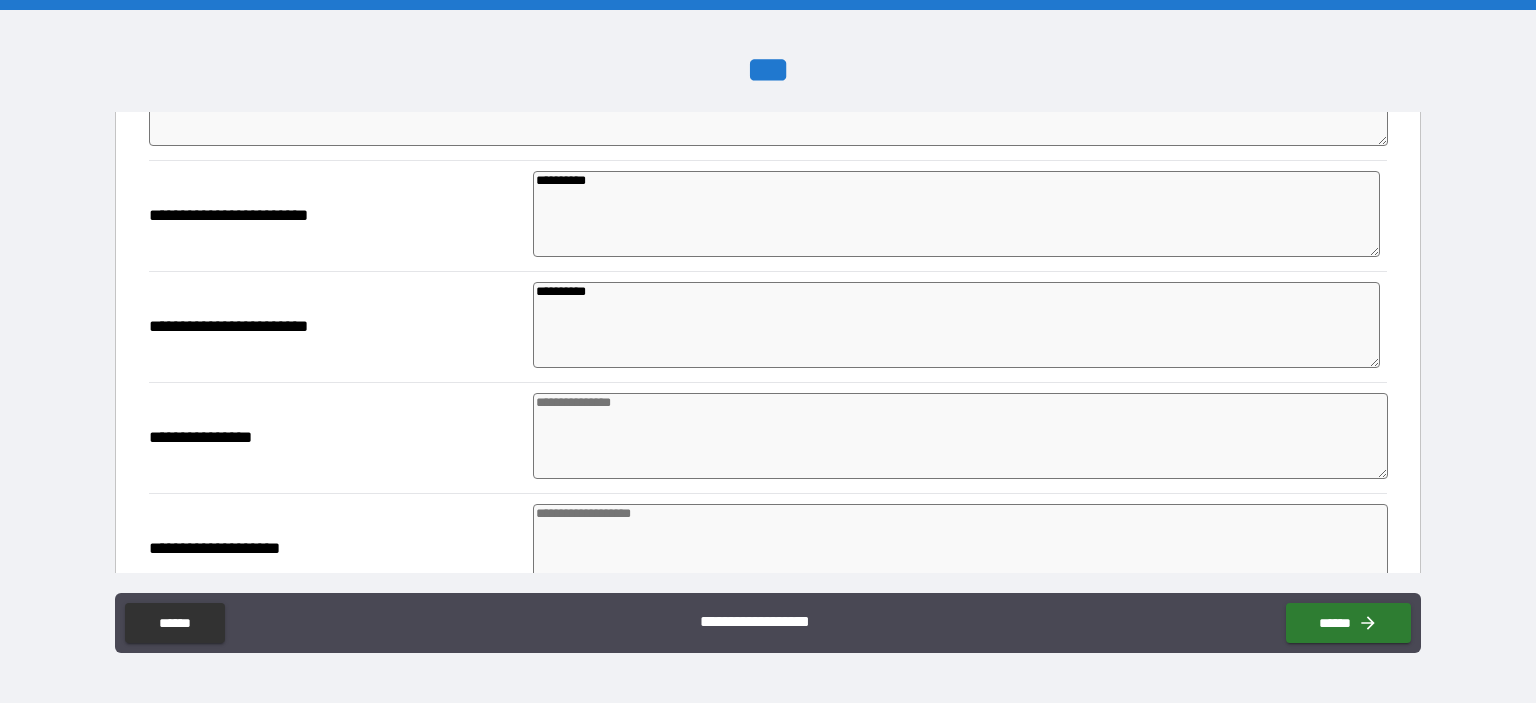 click at bounding box center [961, 436] 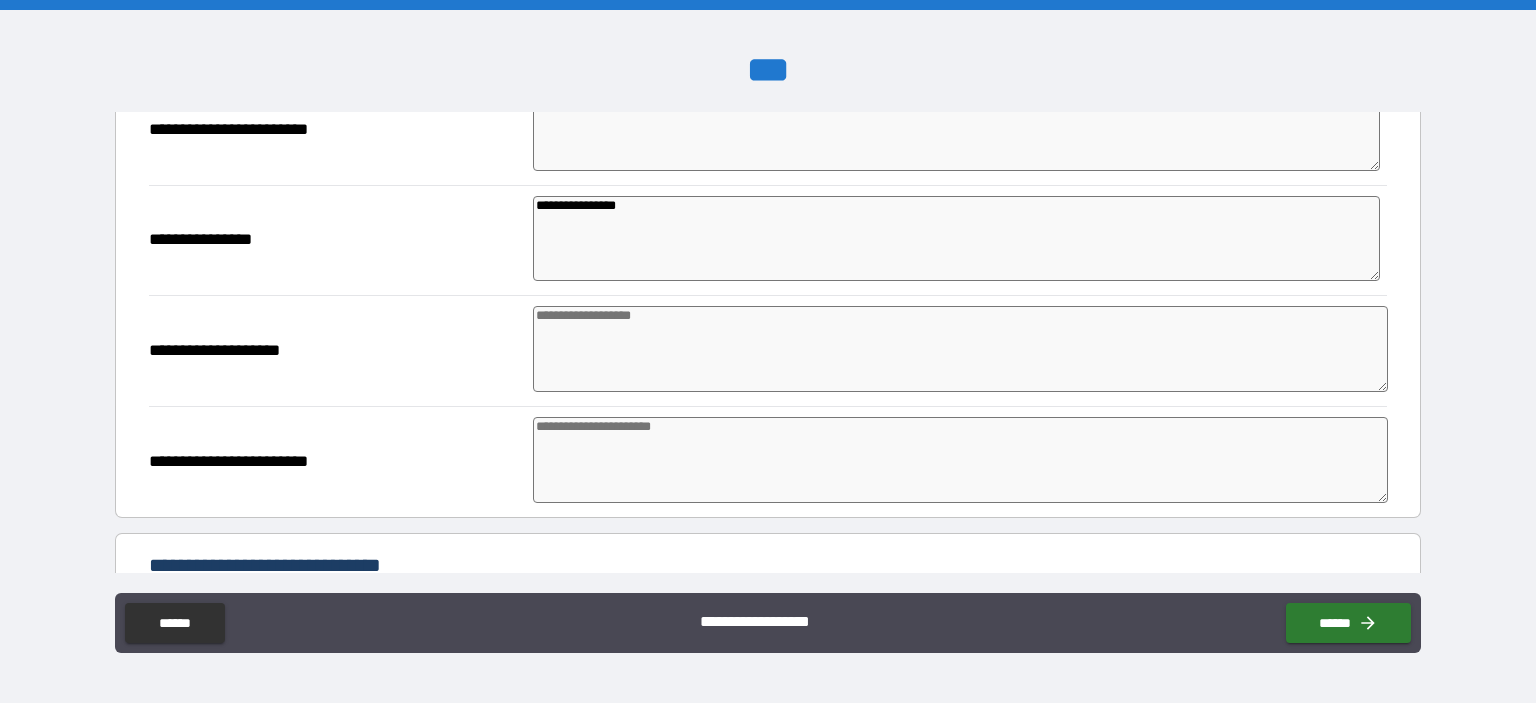 scroll, scrollTop: 800, scrollLeft: 0, axis: vertical 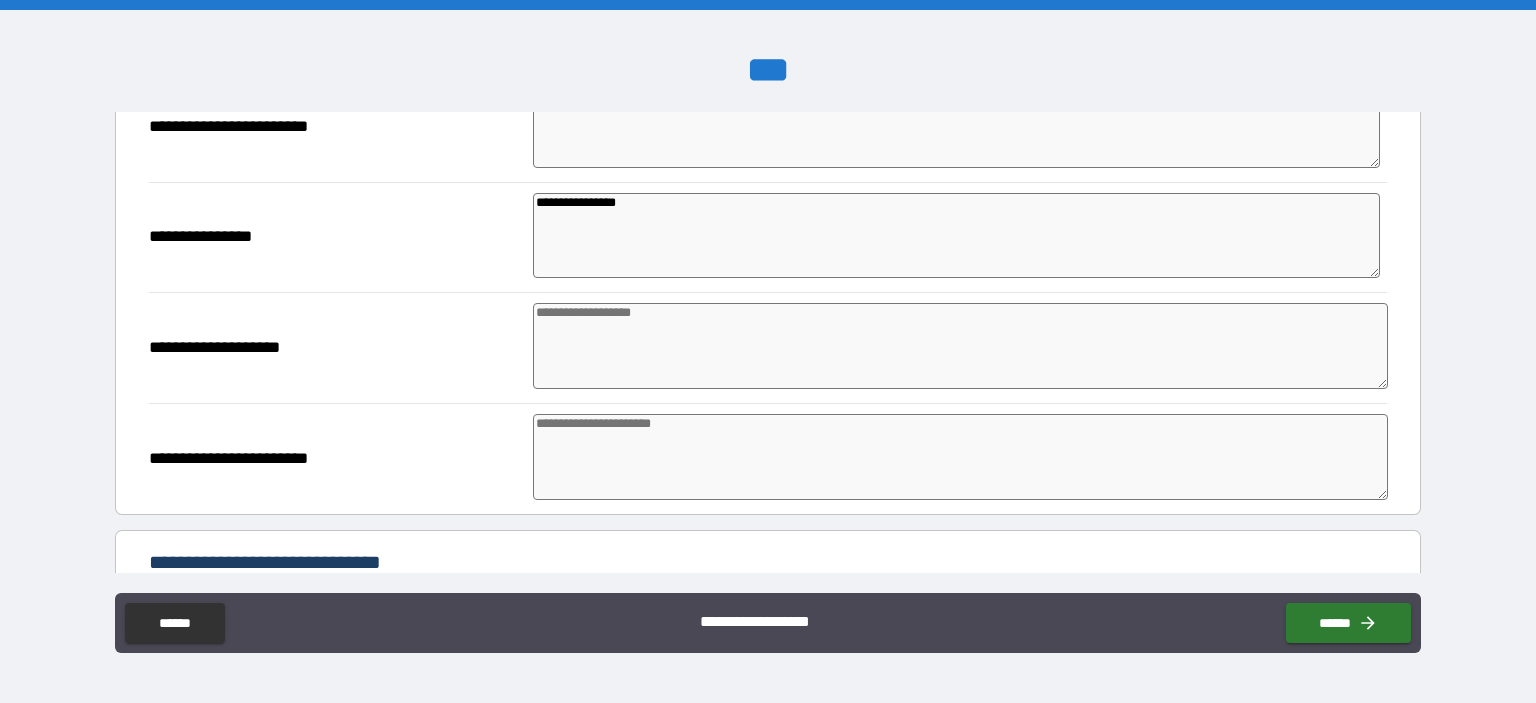 click at bounding box center [961, 346] 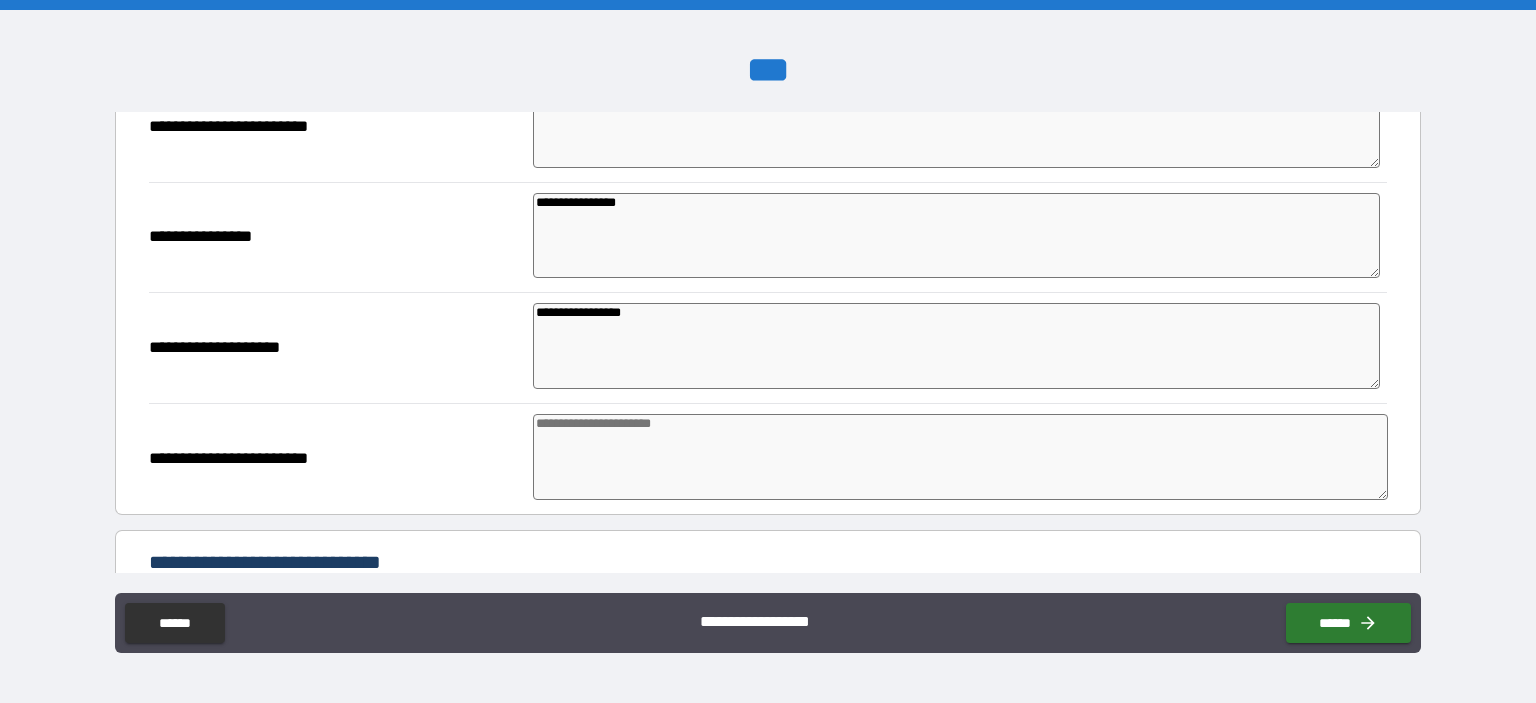 click at bounding box center (961, 457) 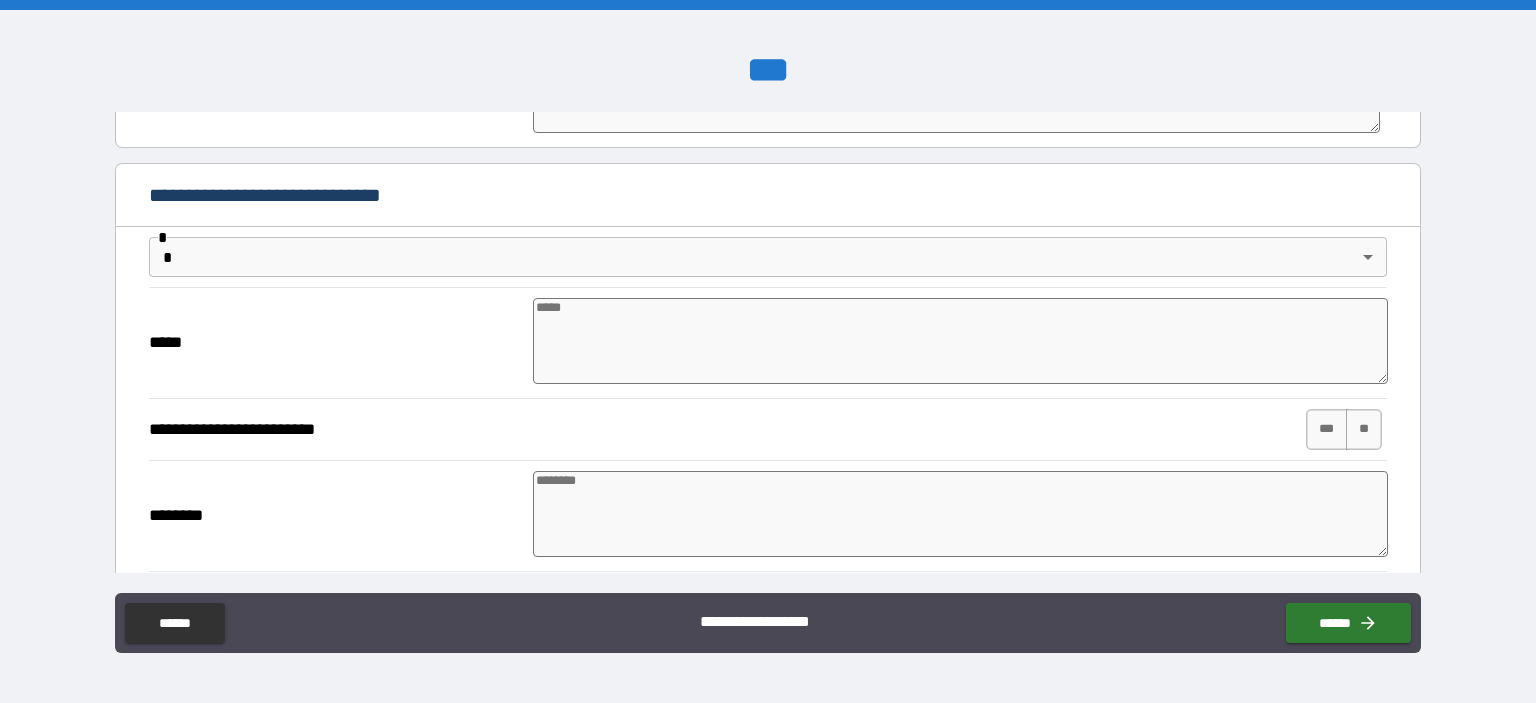 scroll, scrollTop: 1200, scrollLeft: 0, axis: vertical 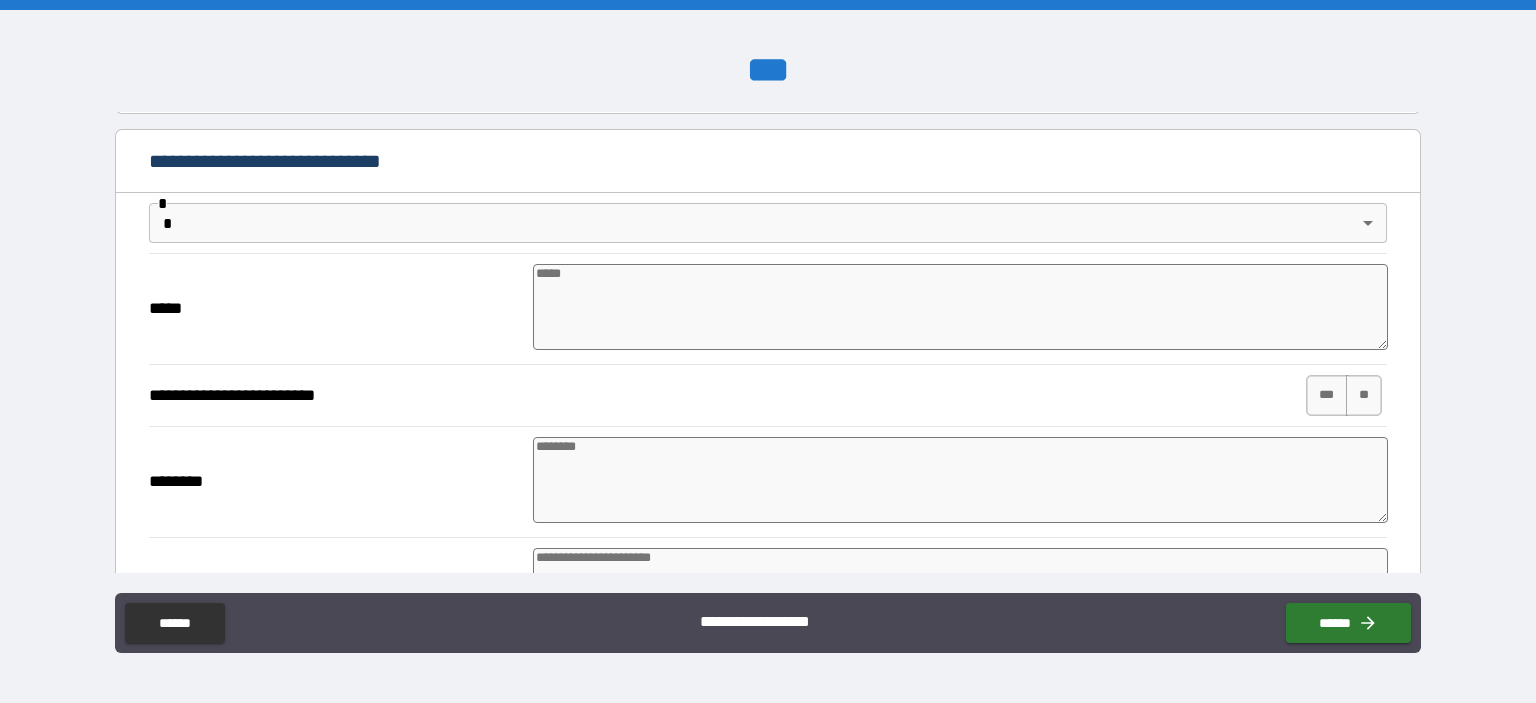 click on "**********" at bounding box center [768, 351] 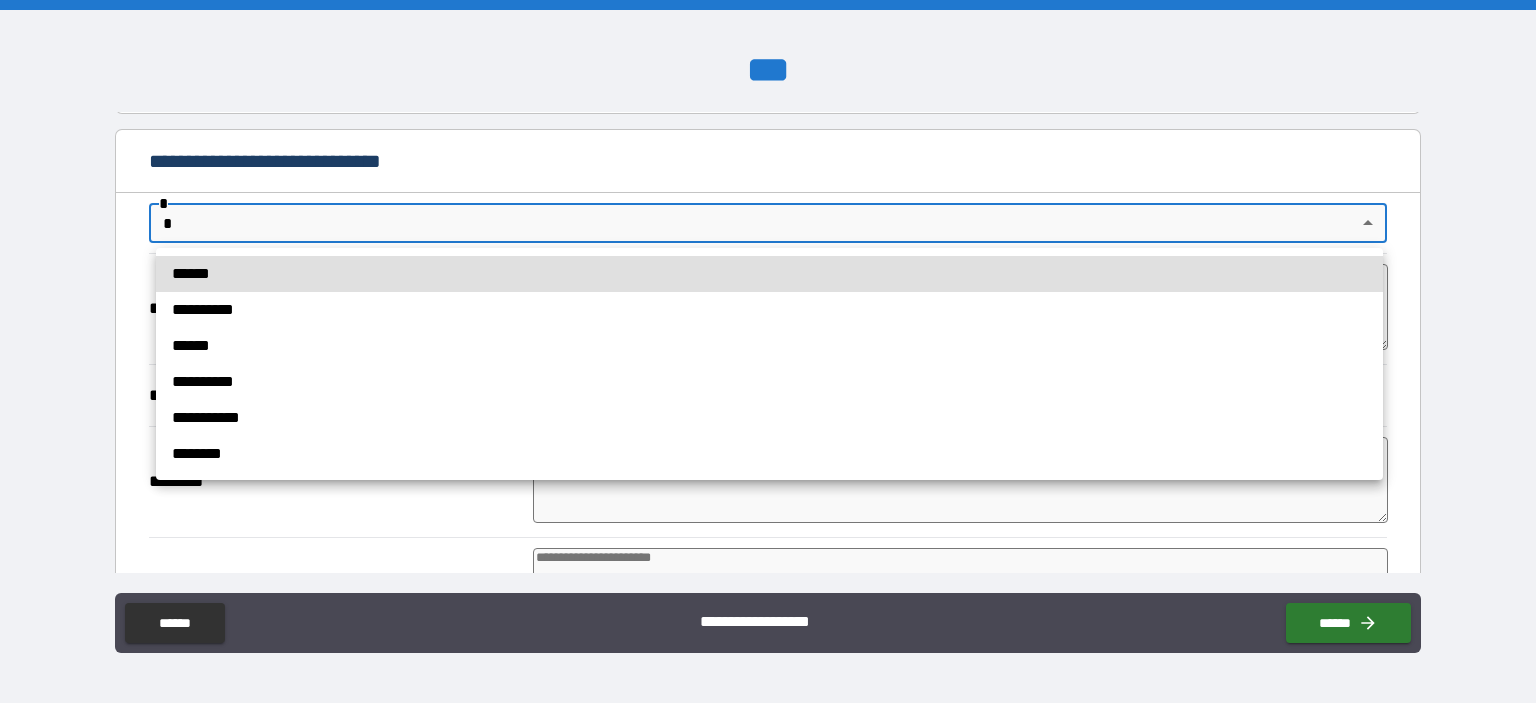 click on "******" at bounding box center (769, 274) 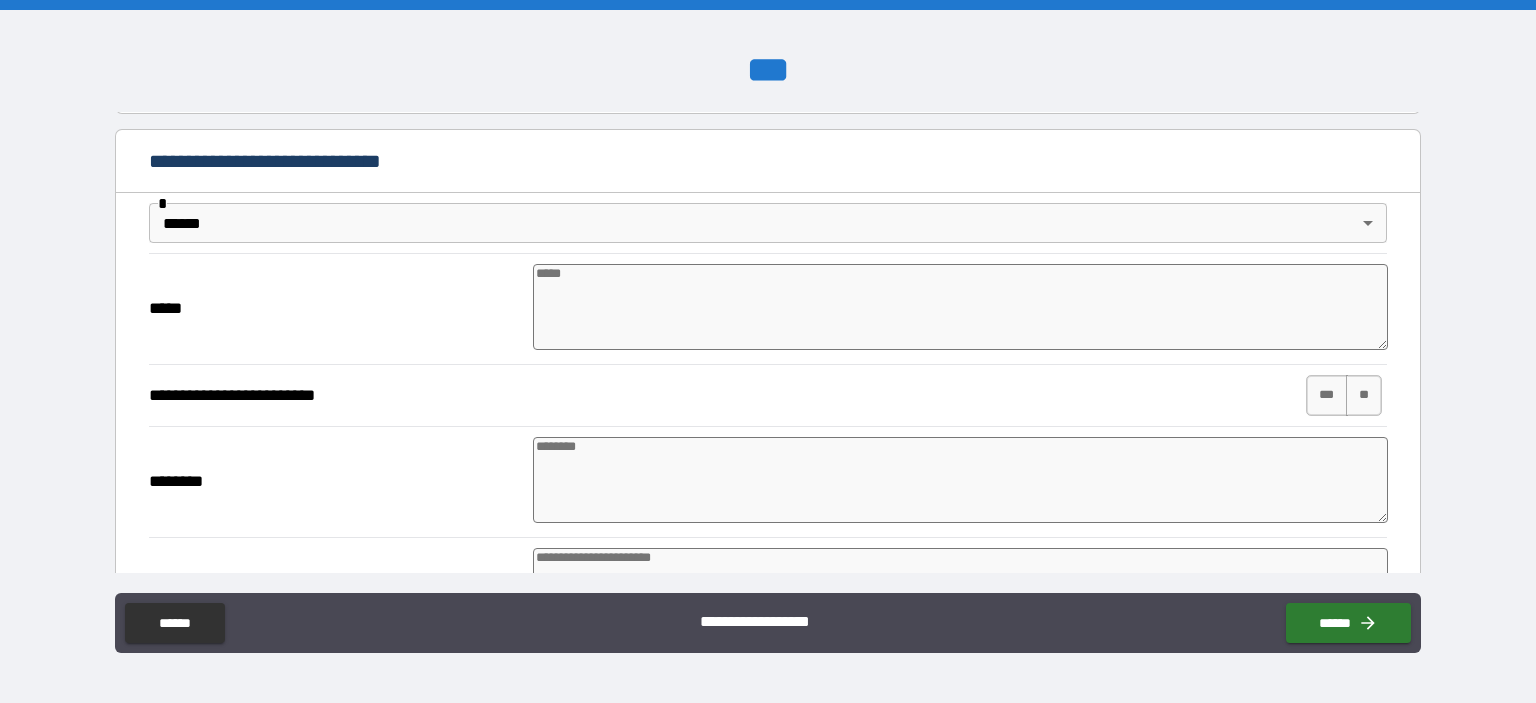 click at bounding box center (961, 307) 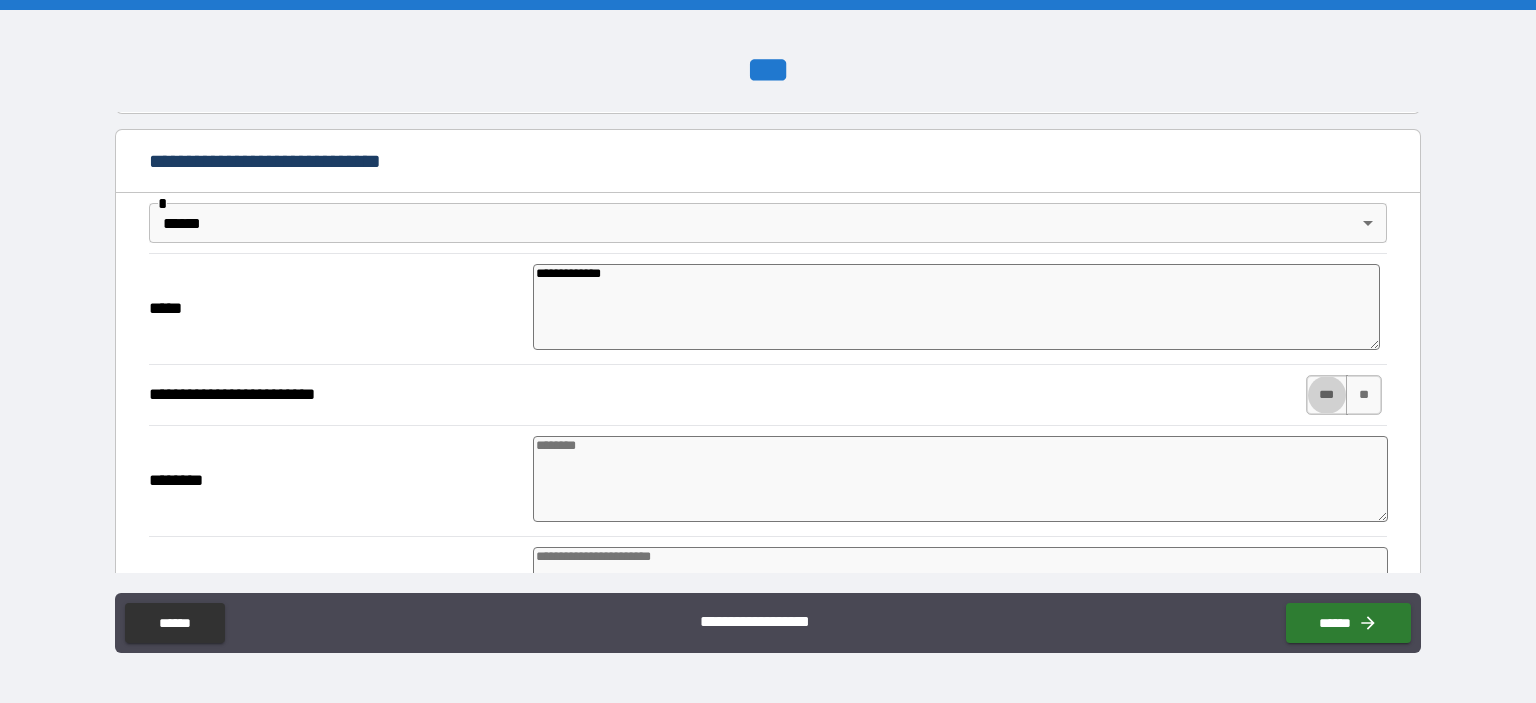 click on "***" at bounding box center (1327, 395) 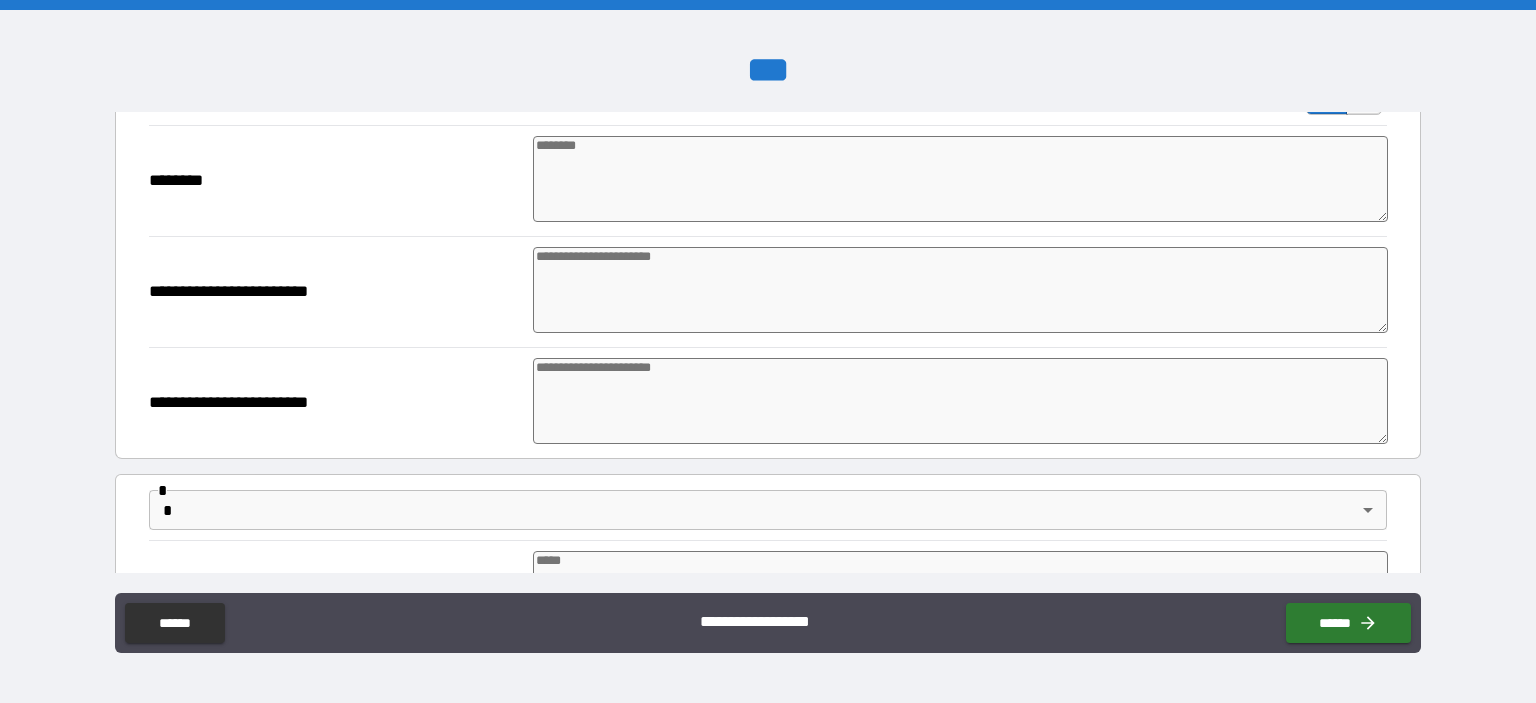 scroll, scrollTop: 1600, scrollLeft: 0, axis: vertical 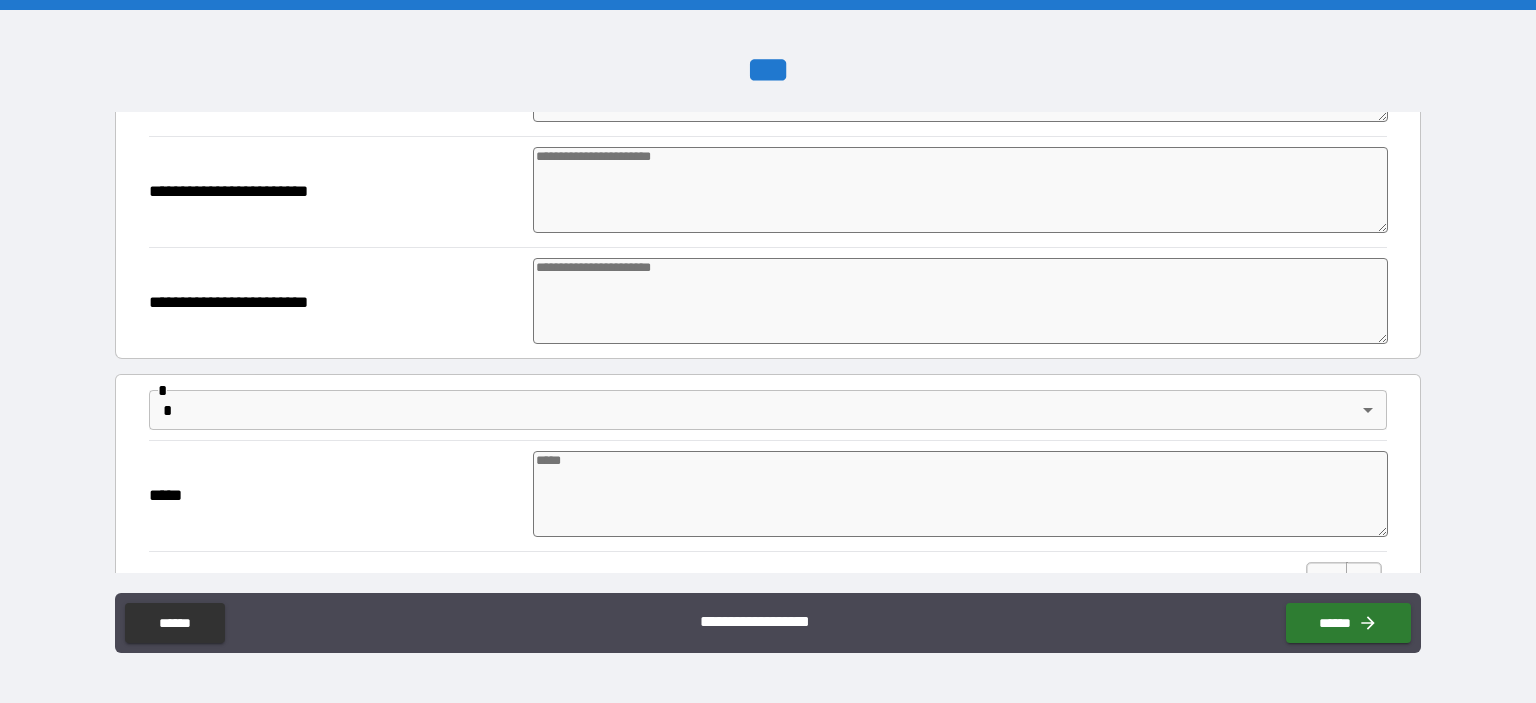 click on "**********" at bounding box center [768, 351] 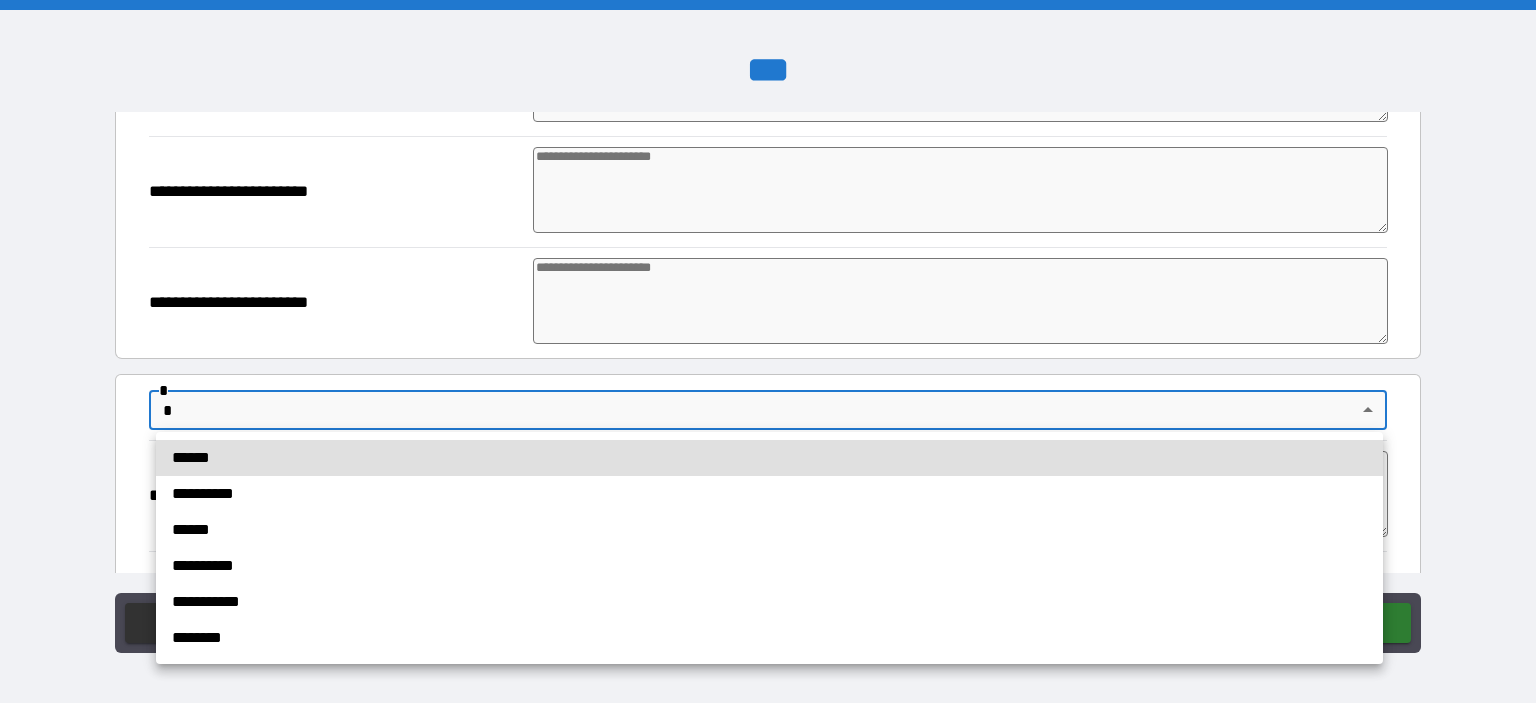 click on "******" at bounding box center [769, 458] 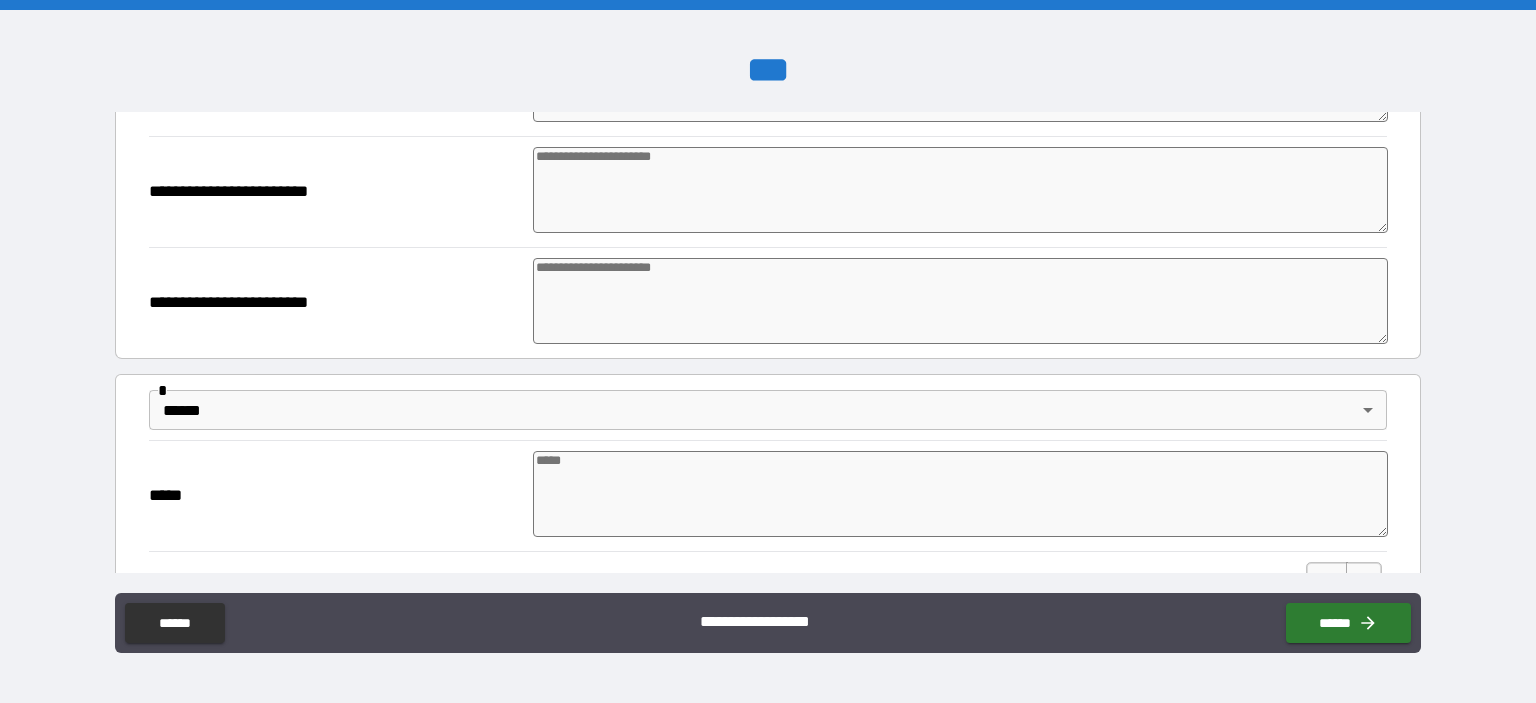 click at bounding box center [961, 494] 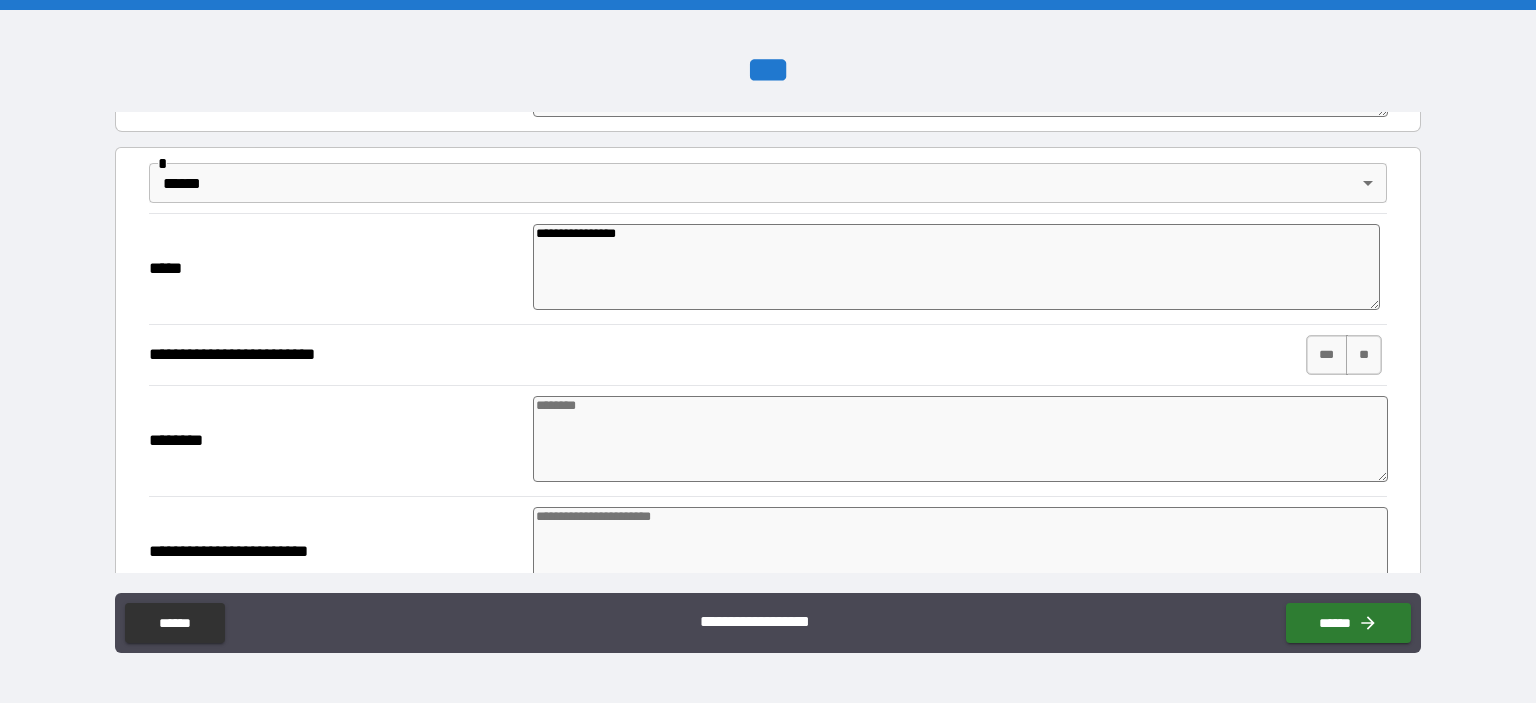 scroll, scrollTop: 1900, scrollLeft: 0, axis: vertical 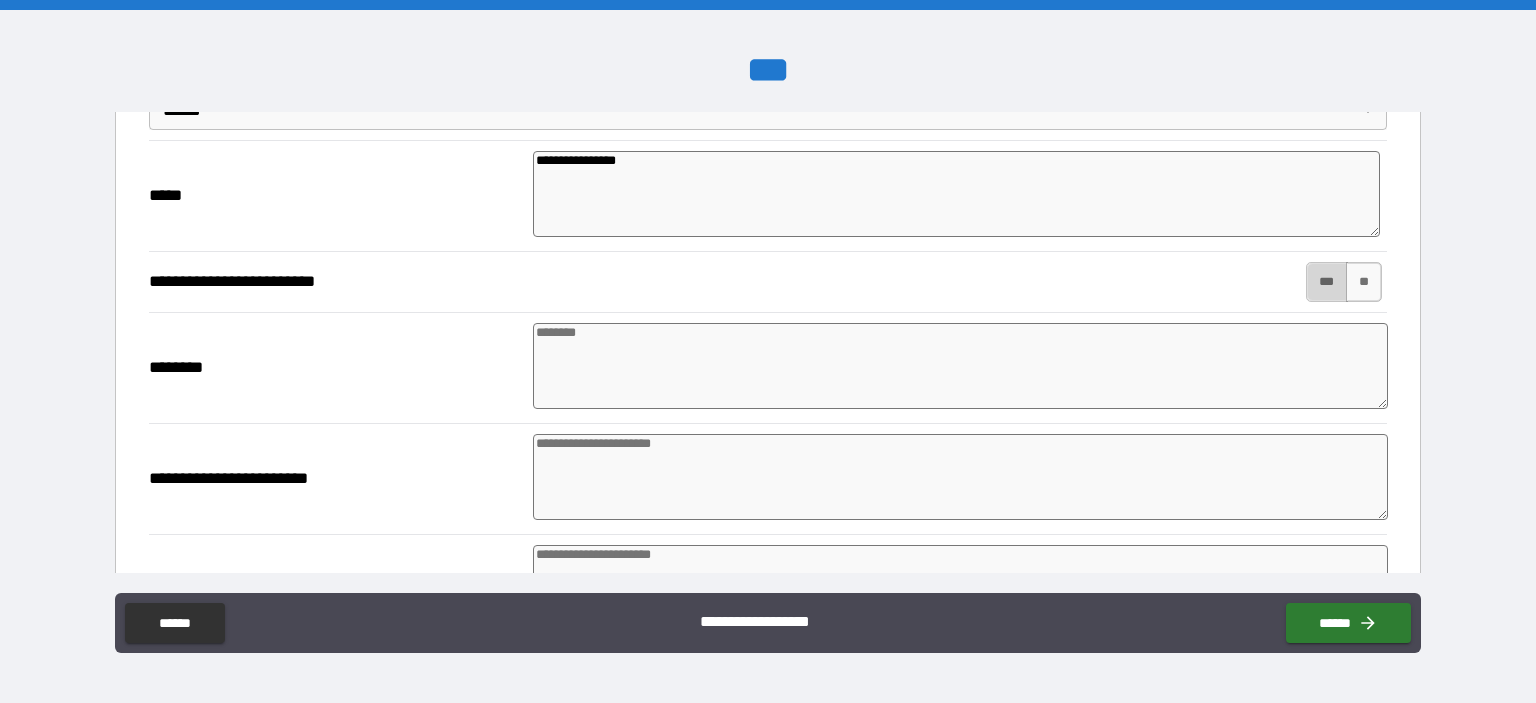 click on "***" at bounding box center [1327, 282] 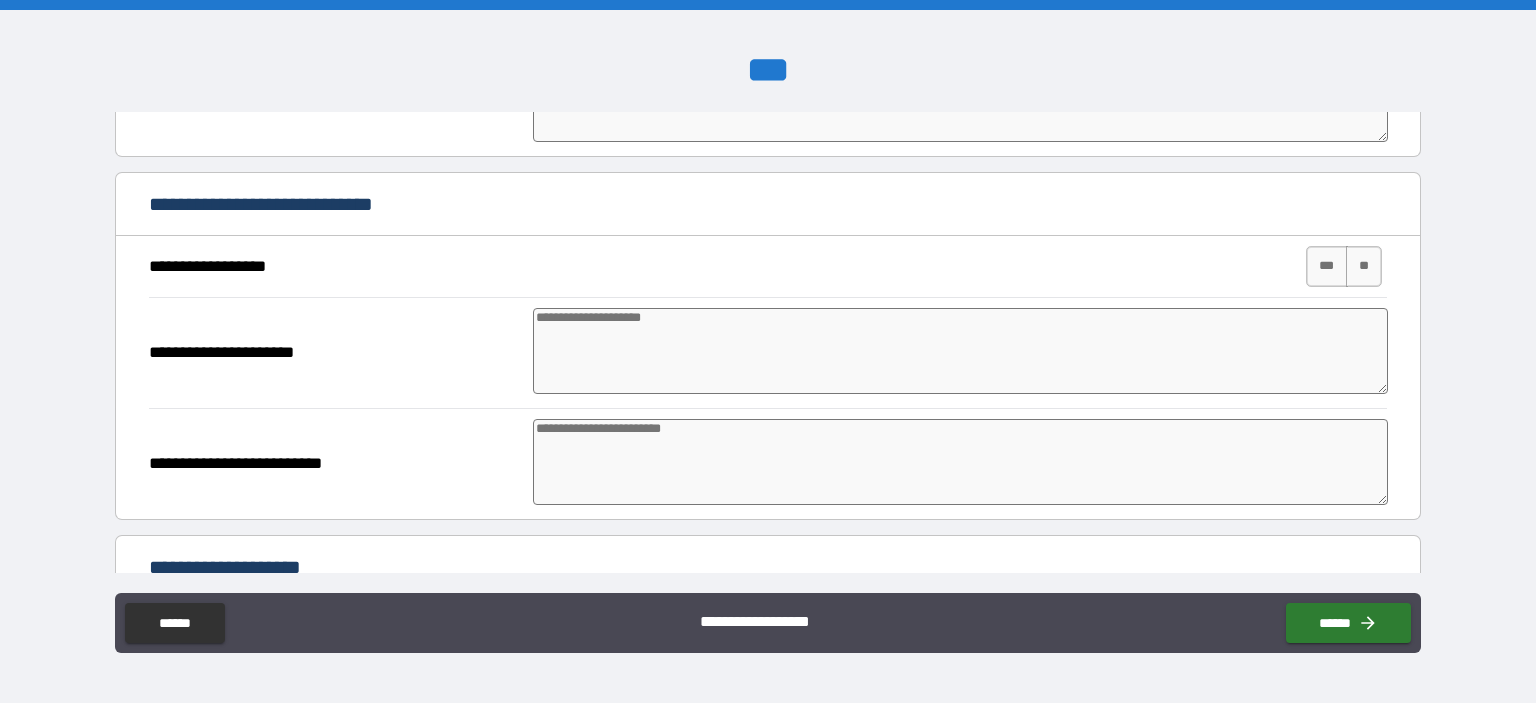 scroll, scrollTop: 2400, scrollLeft: 0, axis: vertical 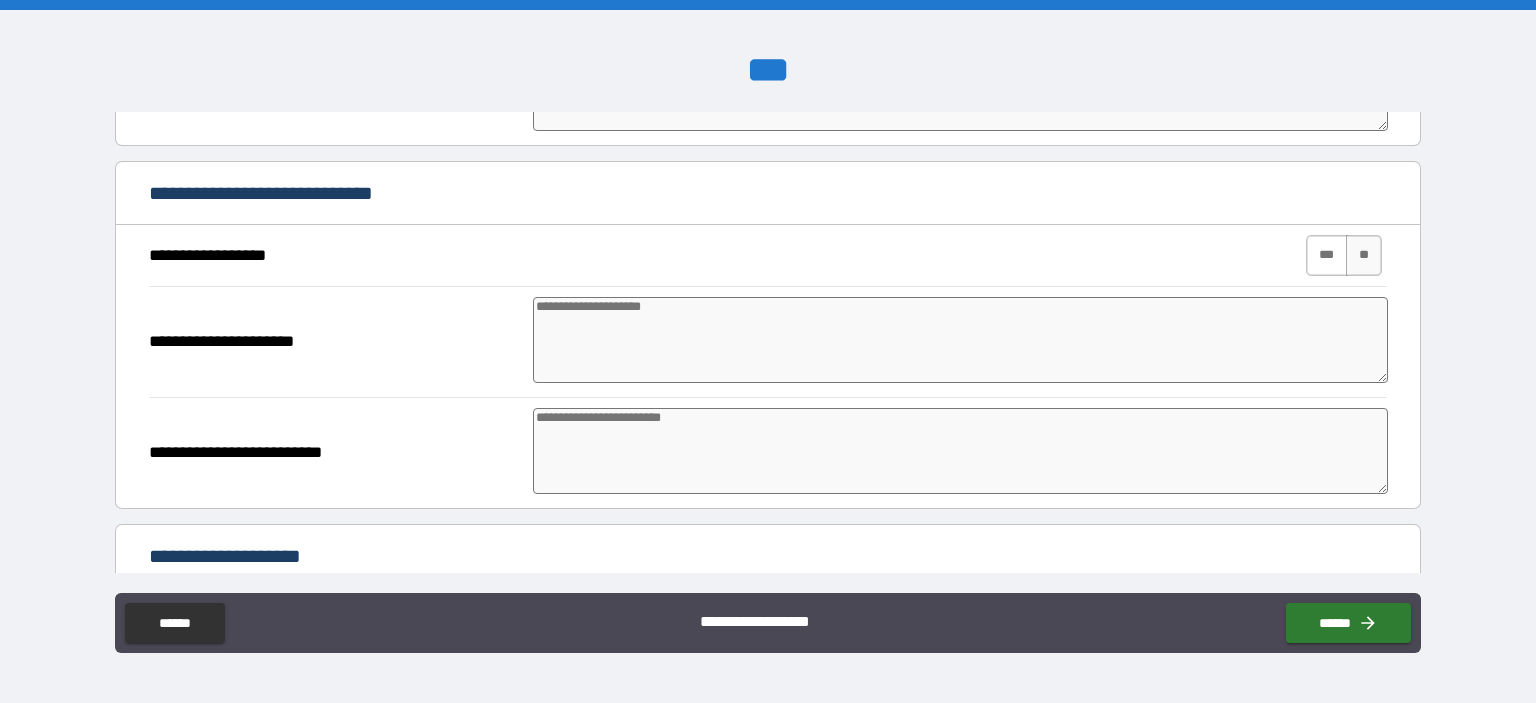 click on "***" at bounding box center (1327, 255) 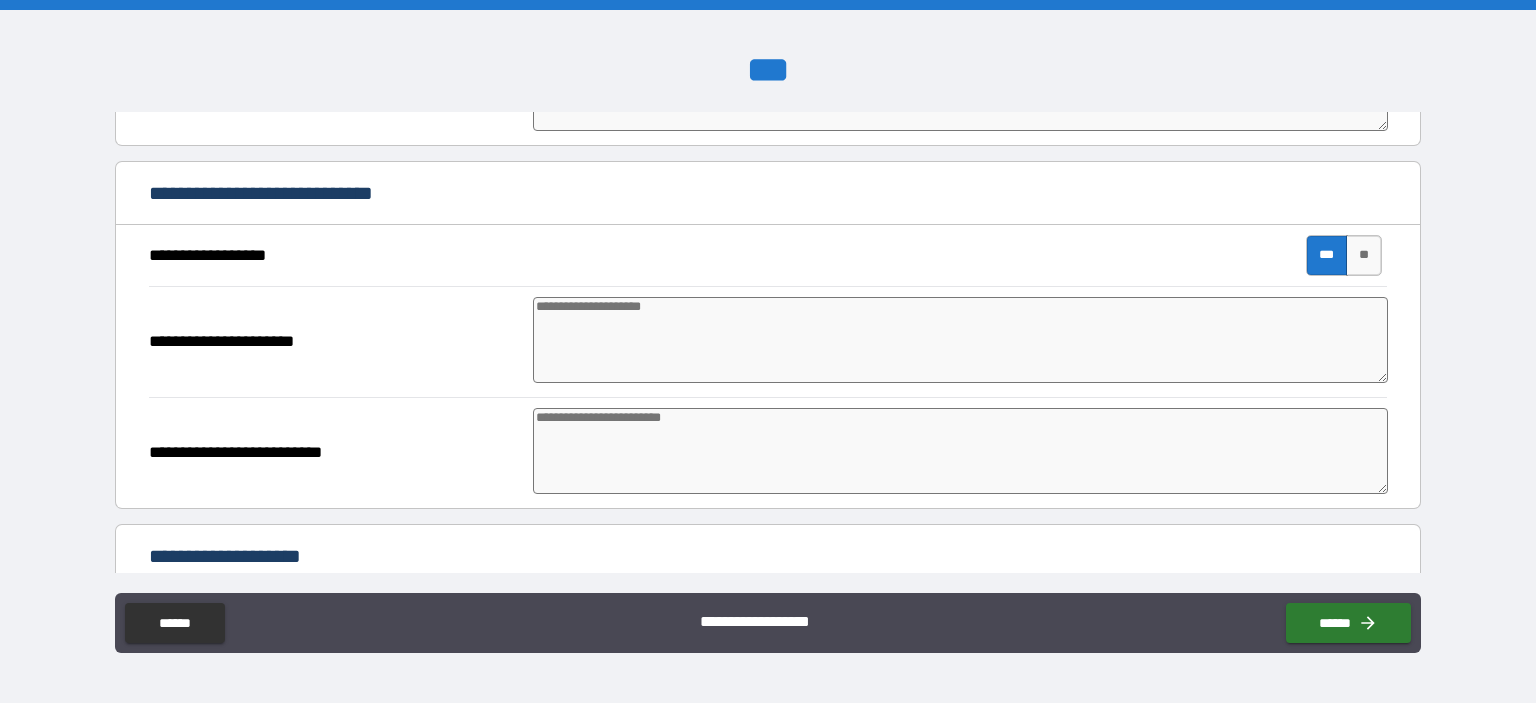 click at bounding box center [961, 340] 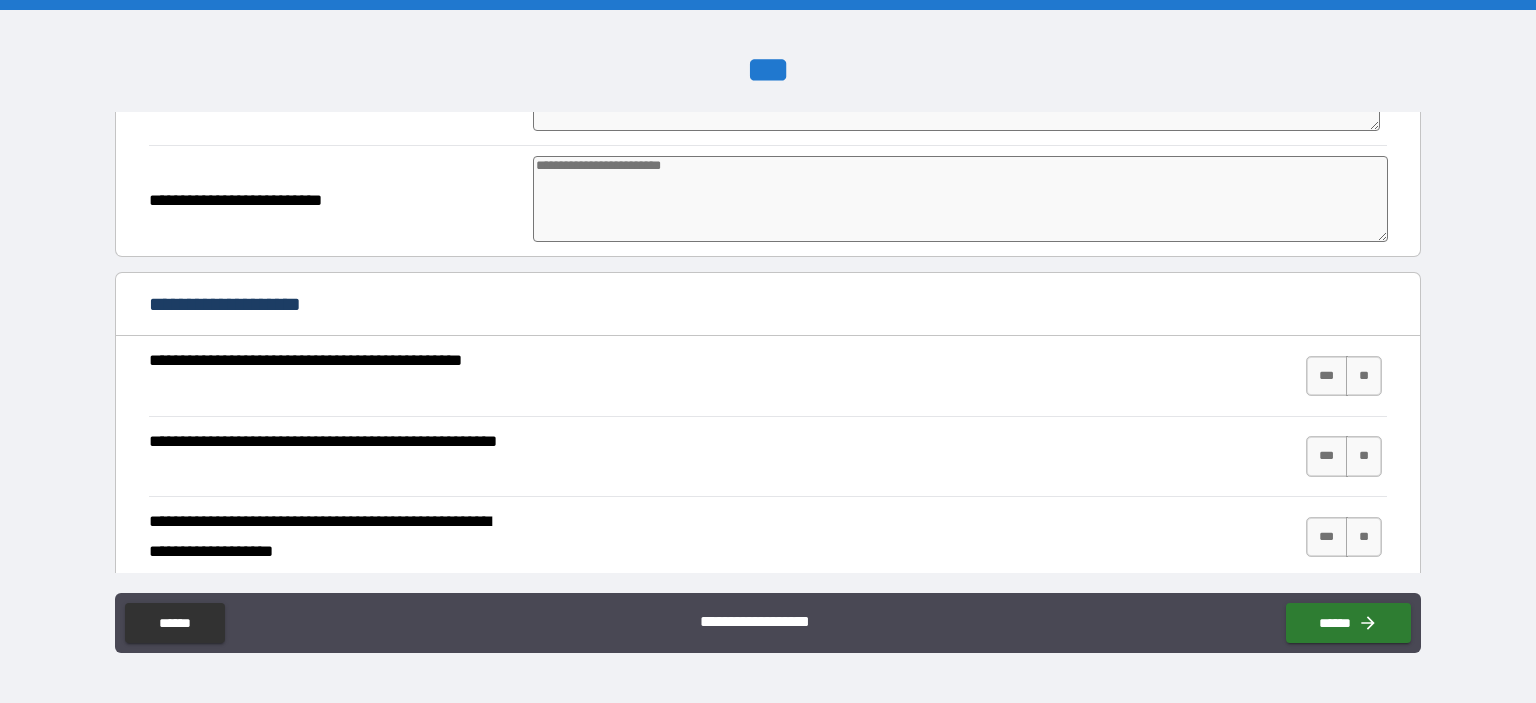 scroll, scrollTop: 2700, scrollLeft: 0, axis: vertical 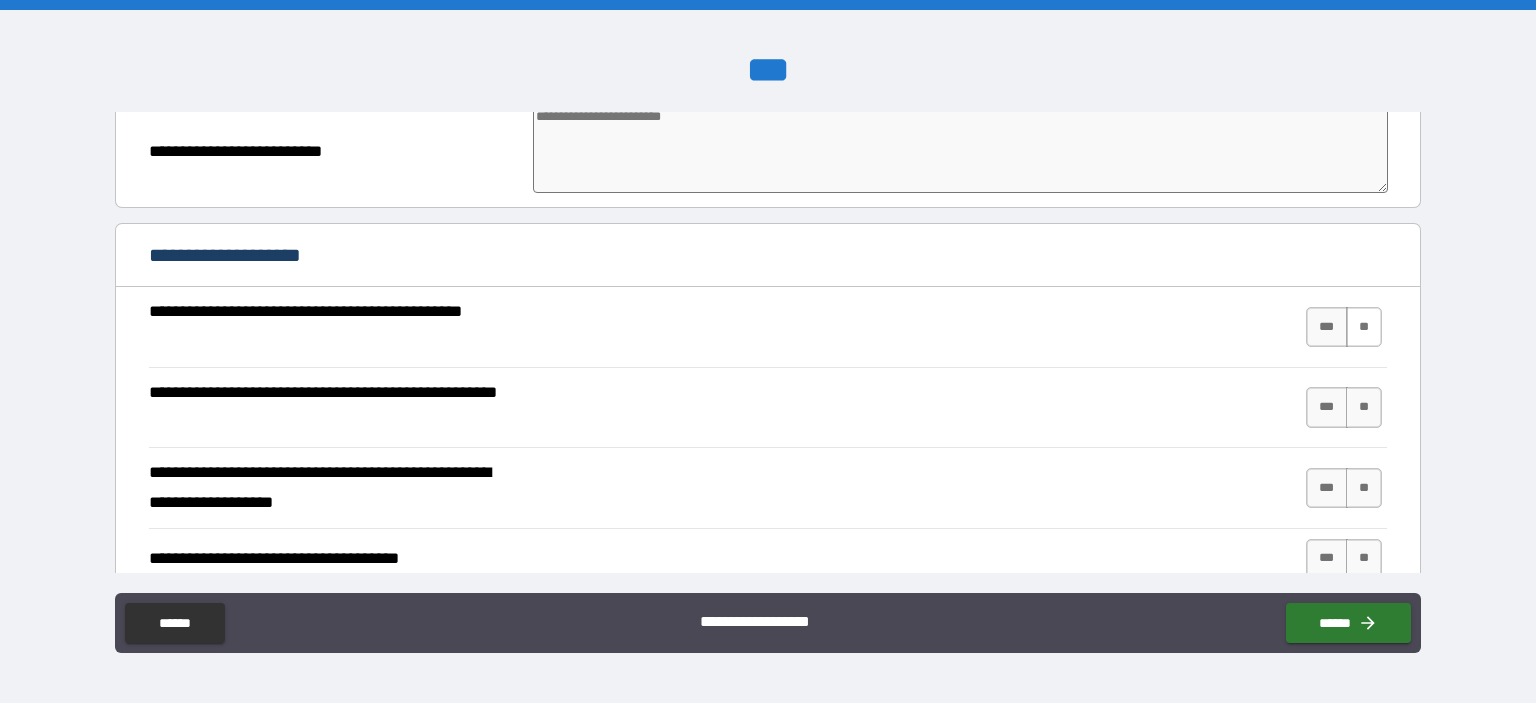 click on "**" at bounding box center [1364, 327] 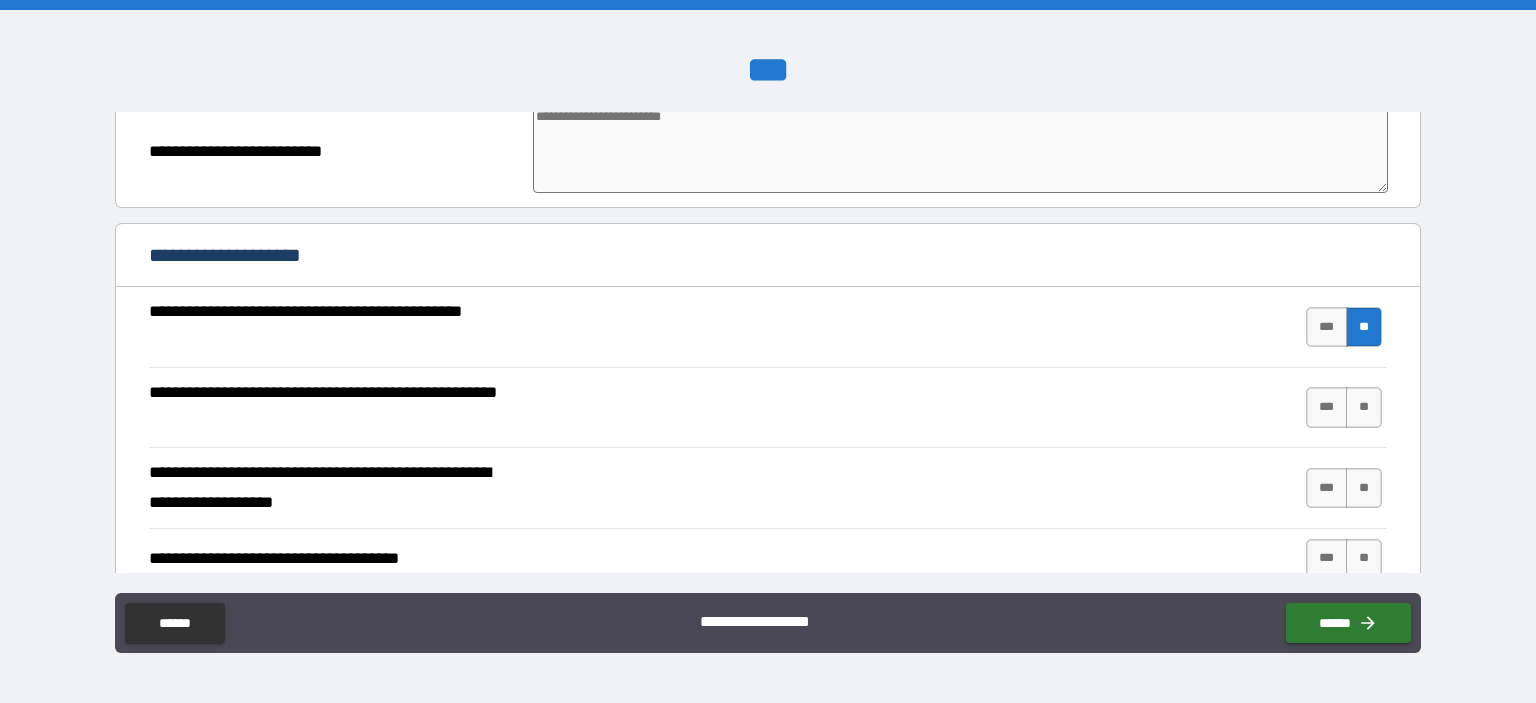 scroll, scrollTop: 2800, scrollLeft: 0, axis: vertical 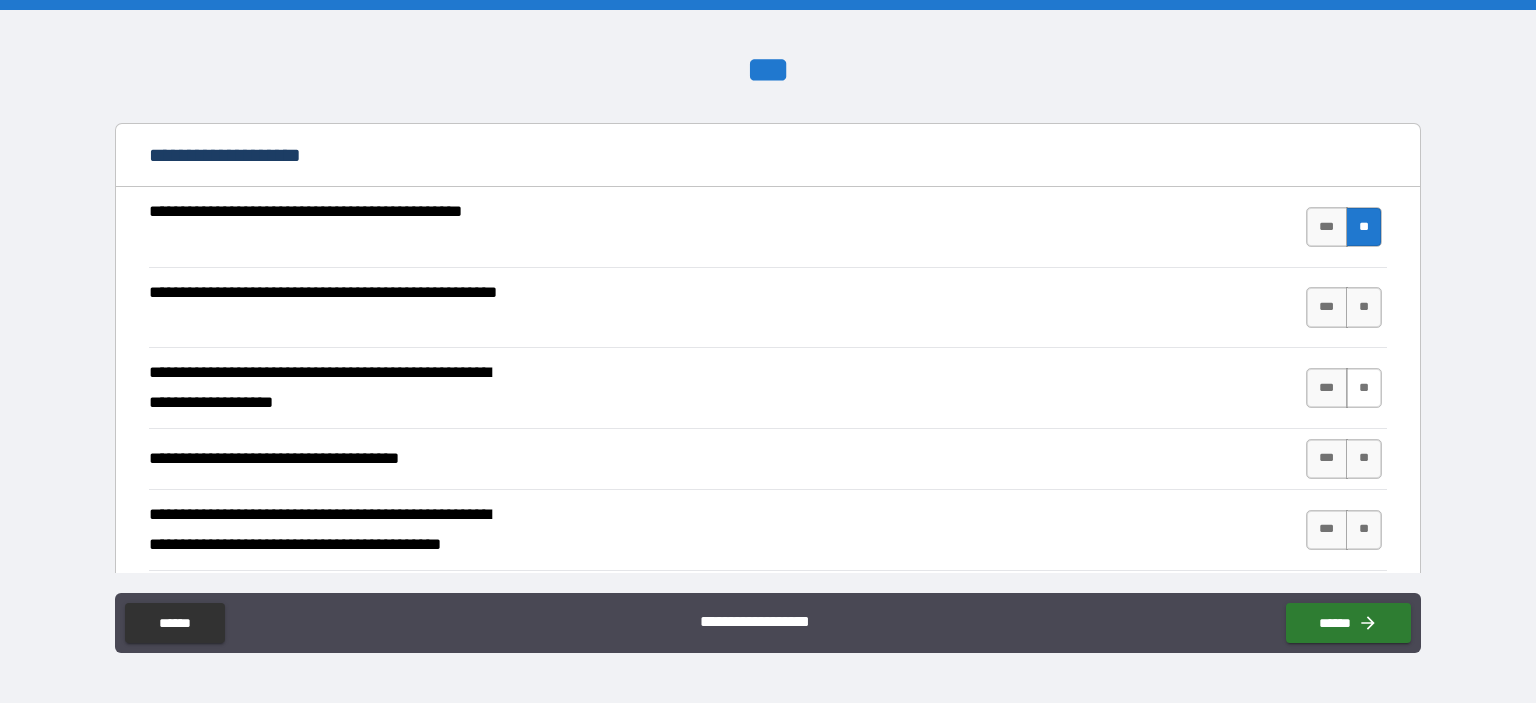 click on "**" at bounding box center (1364, 388) 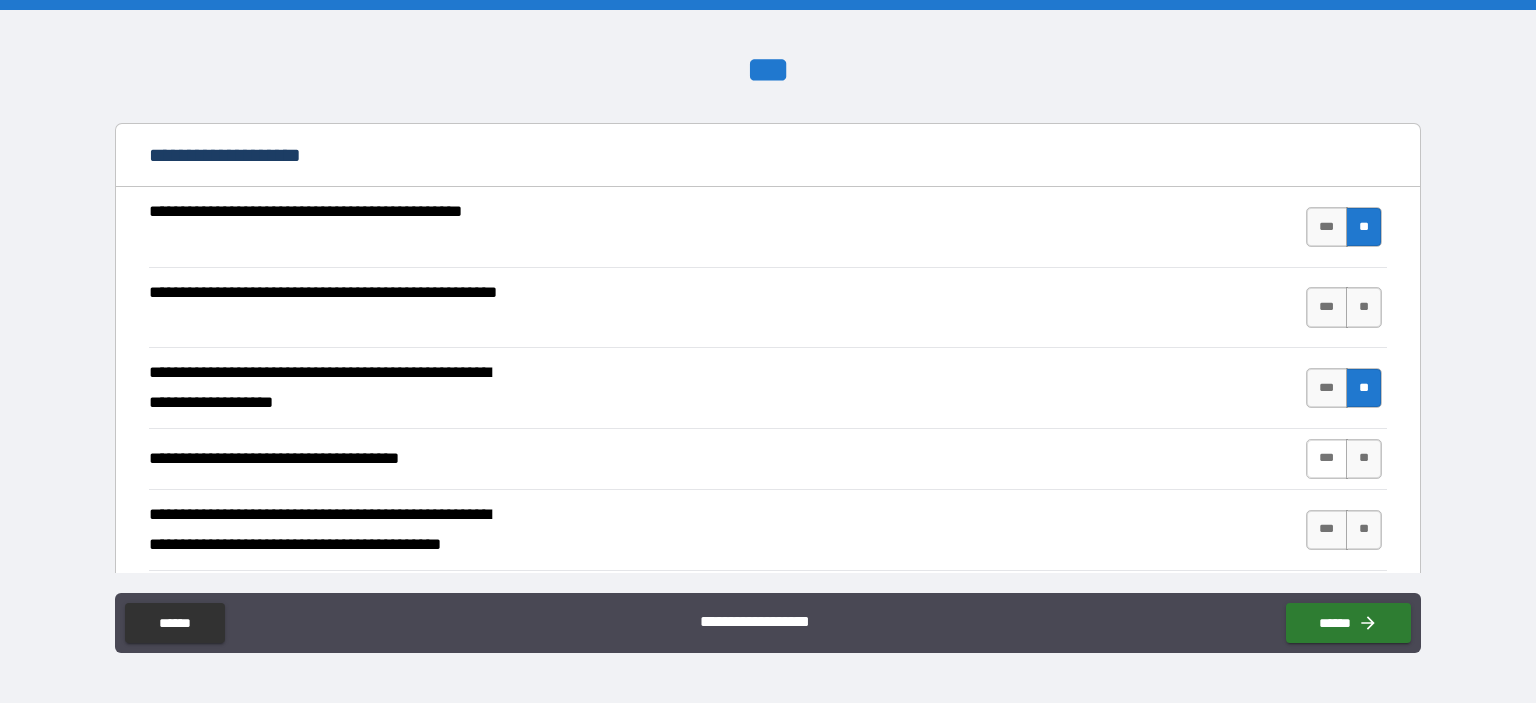 click on "***" at bounding box center (1327, 459) 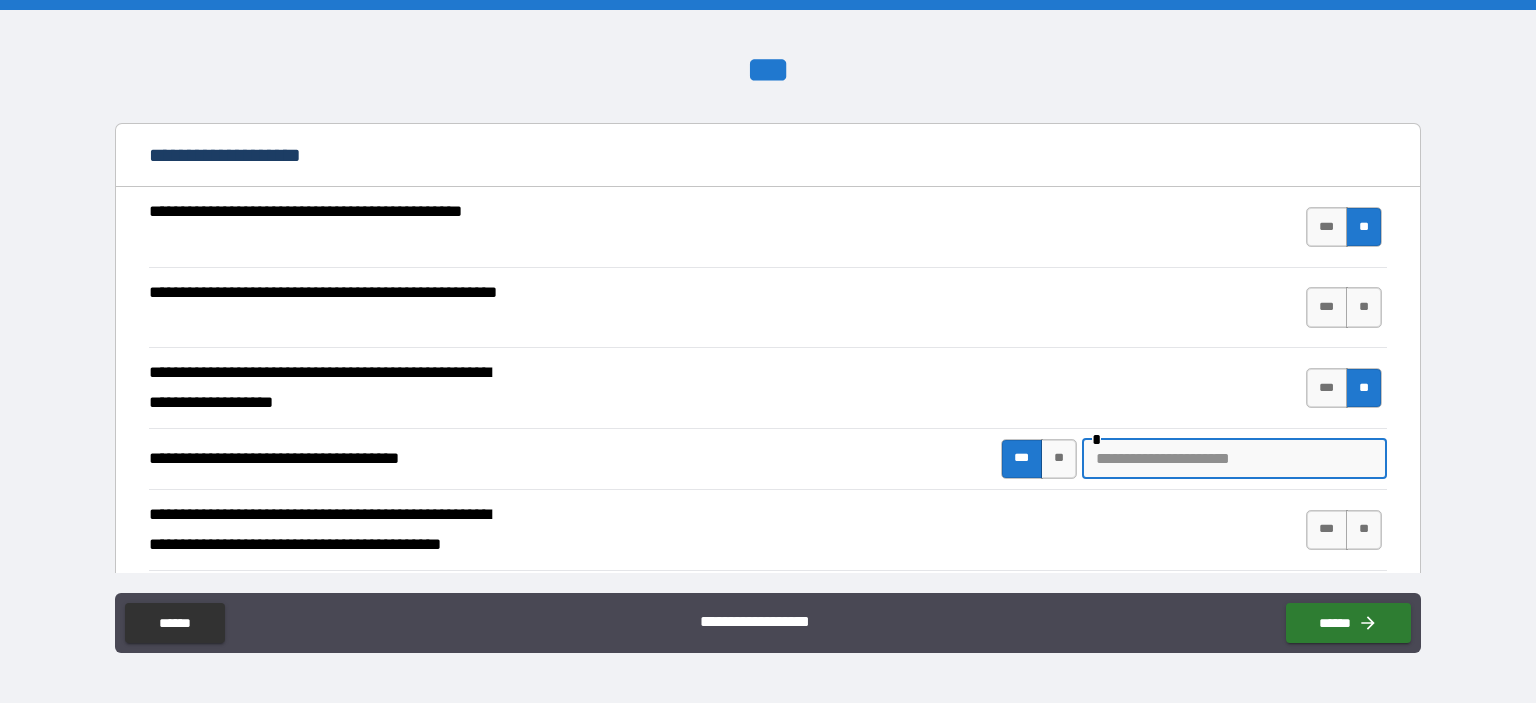 click at bounding box center (1234, 459) 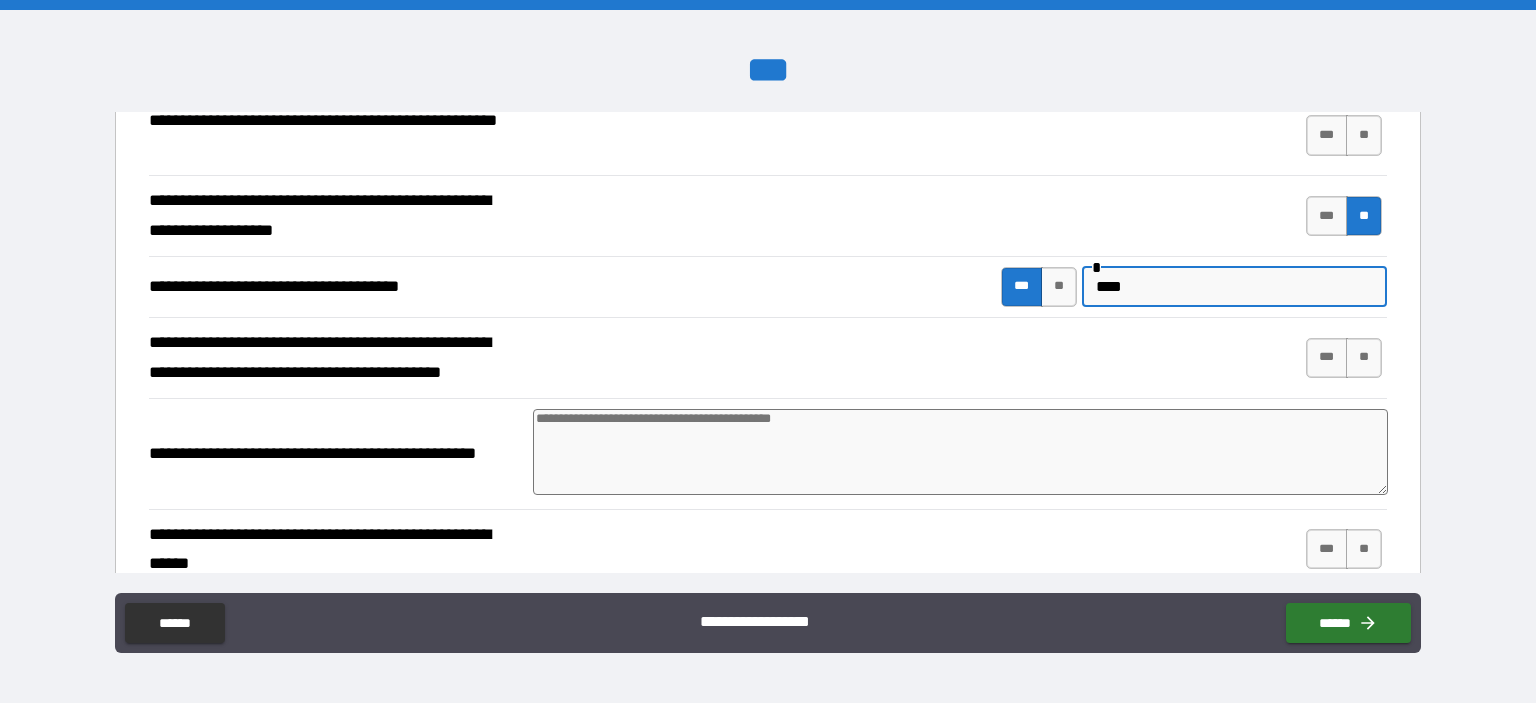 scroll, scrollTop: 3000, scrollLeft: 0, axis: vertical 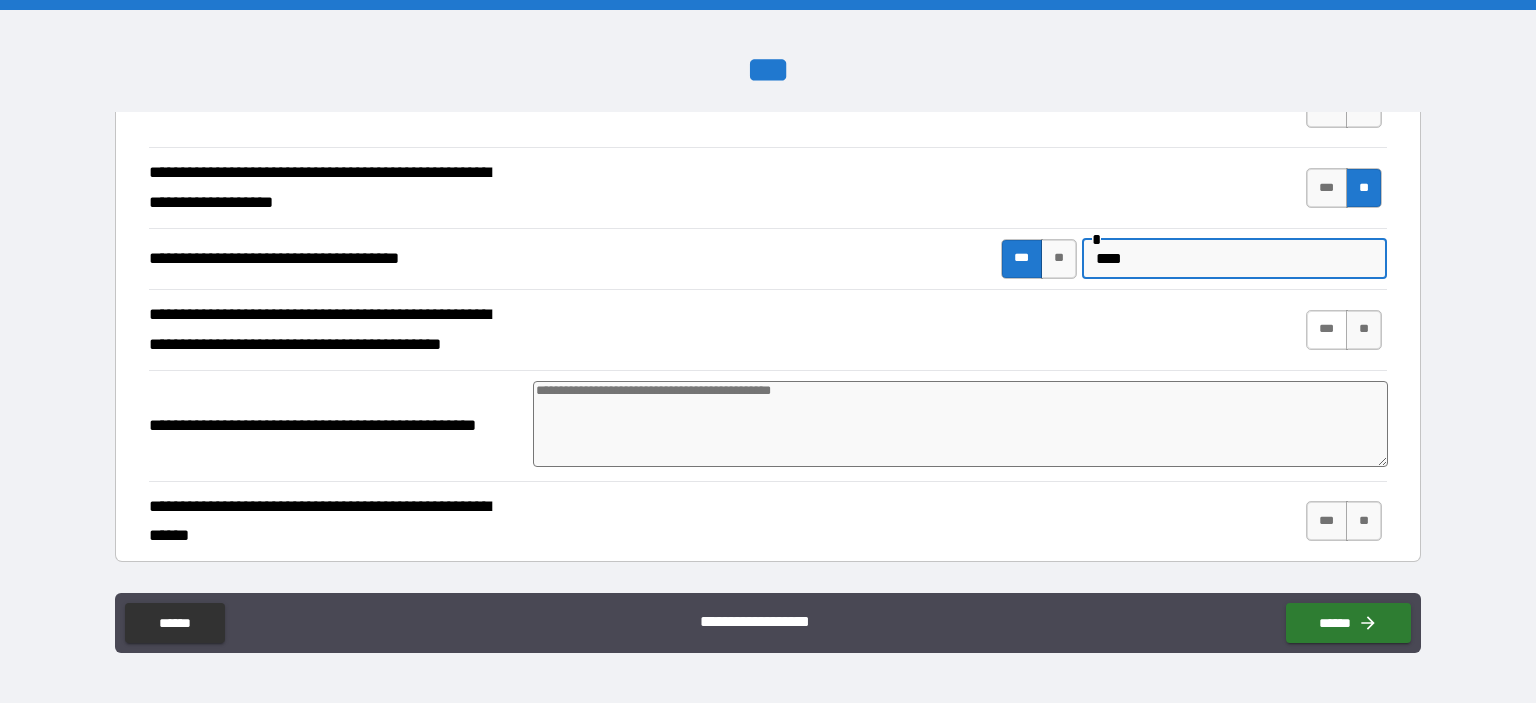 click on "***" at bounding box center [1327, 330] 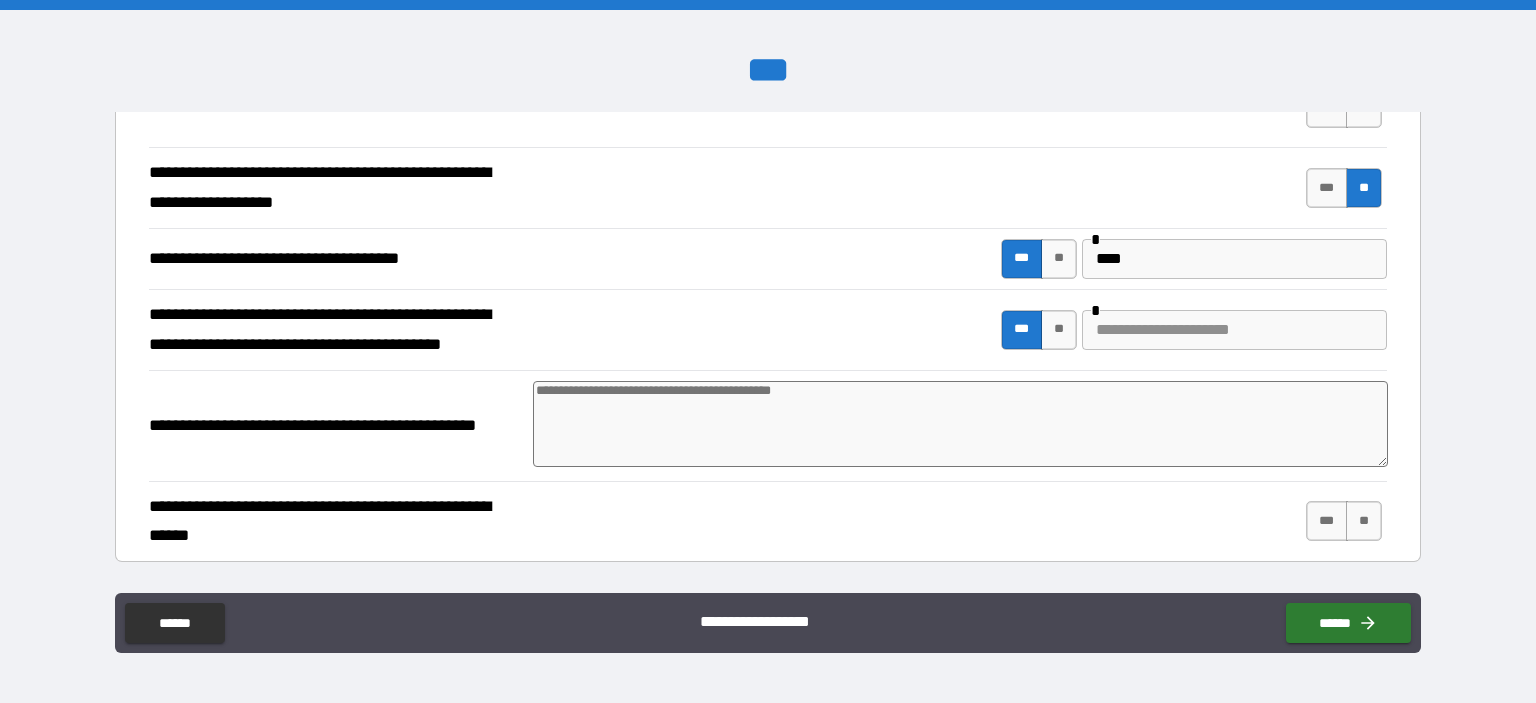 click on "*** ** *" at bounding box center (1194, 330) 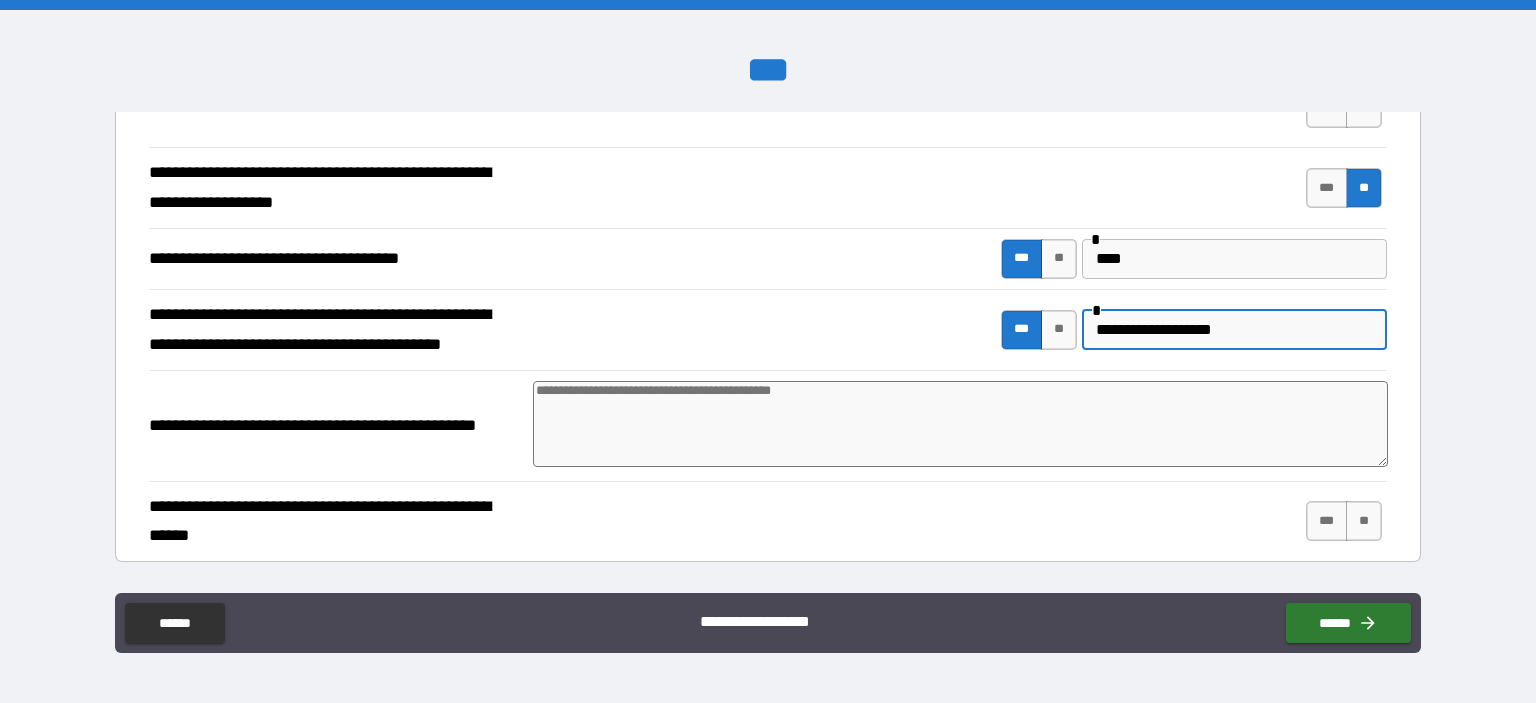 click at bounding box center [961, 424] 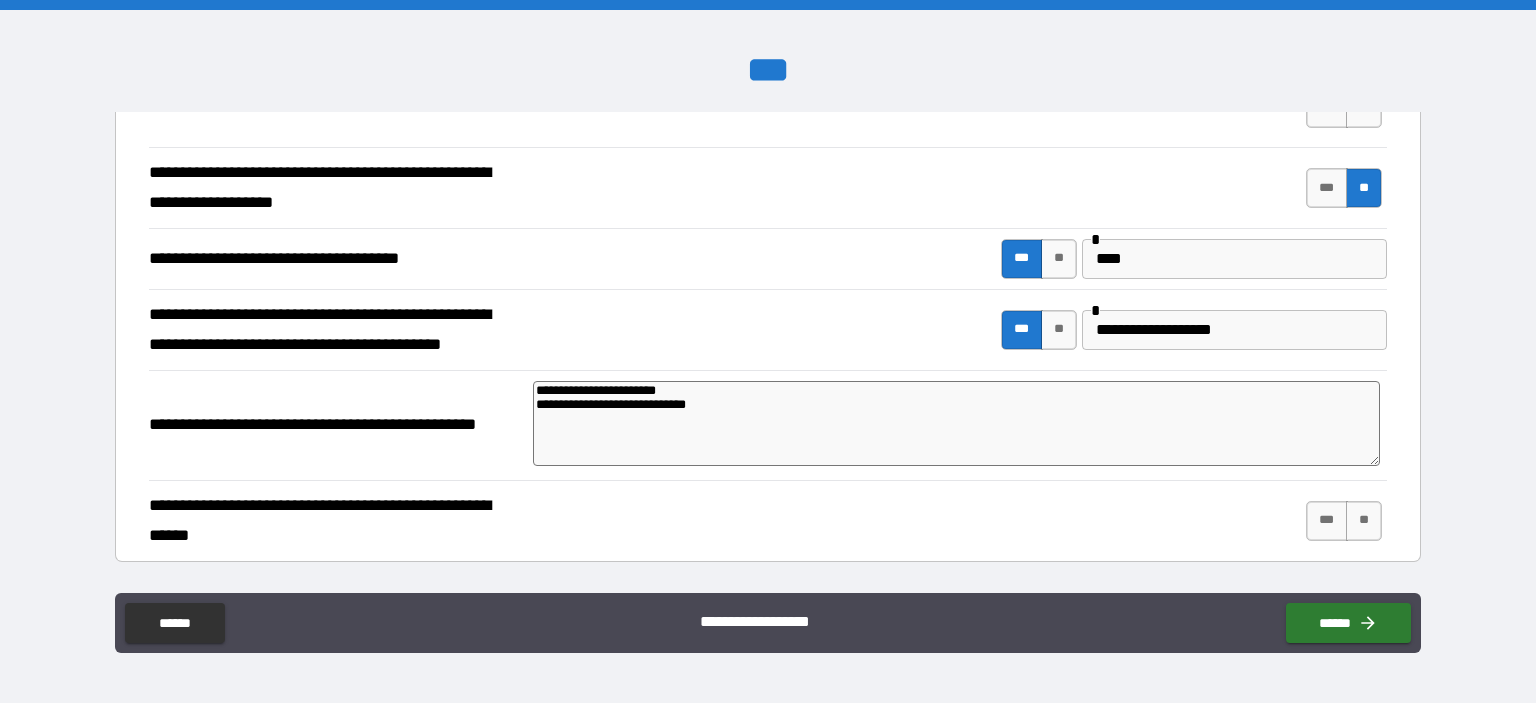 scroll, scrollTop: 3100, scrollLeft: 0, axis: vertical 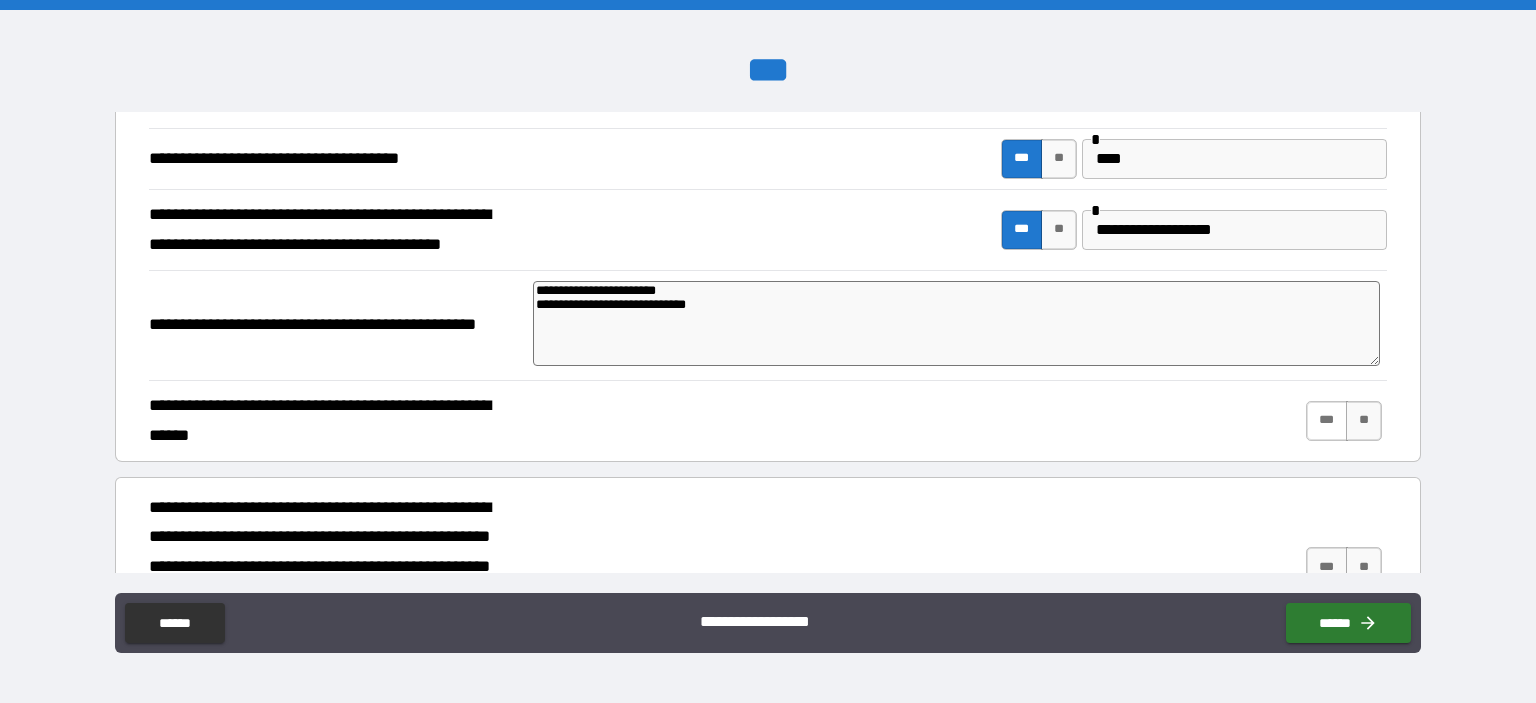 click on "***" at bounding box center [1327, 421] 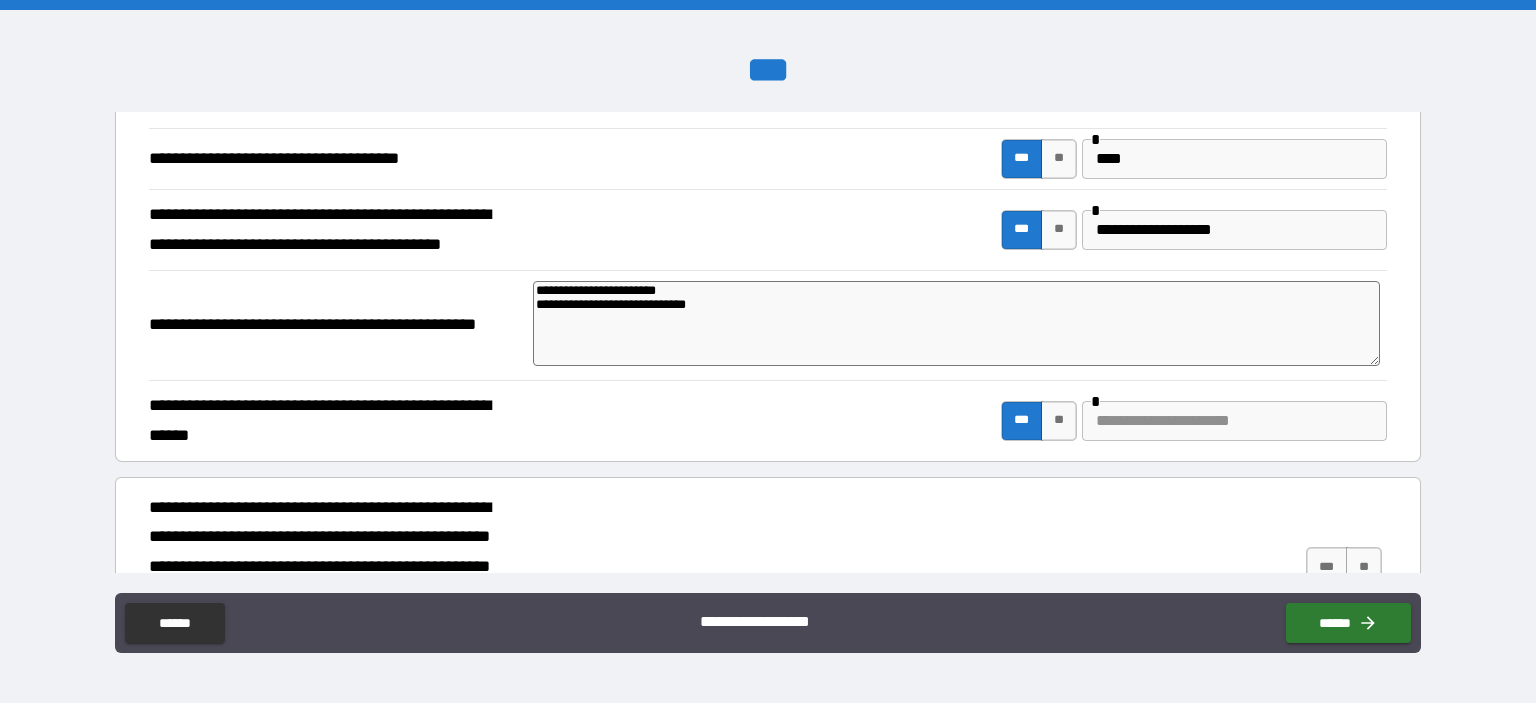 click at bounding box center [1234, 421] 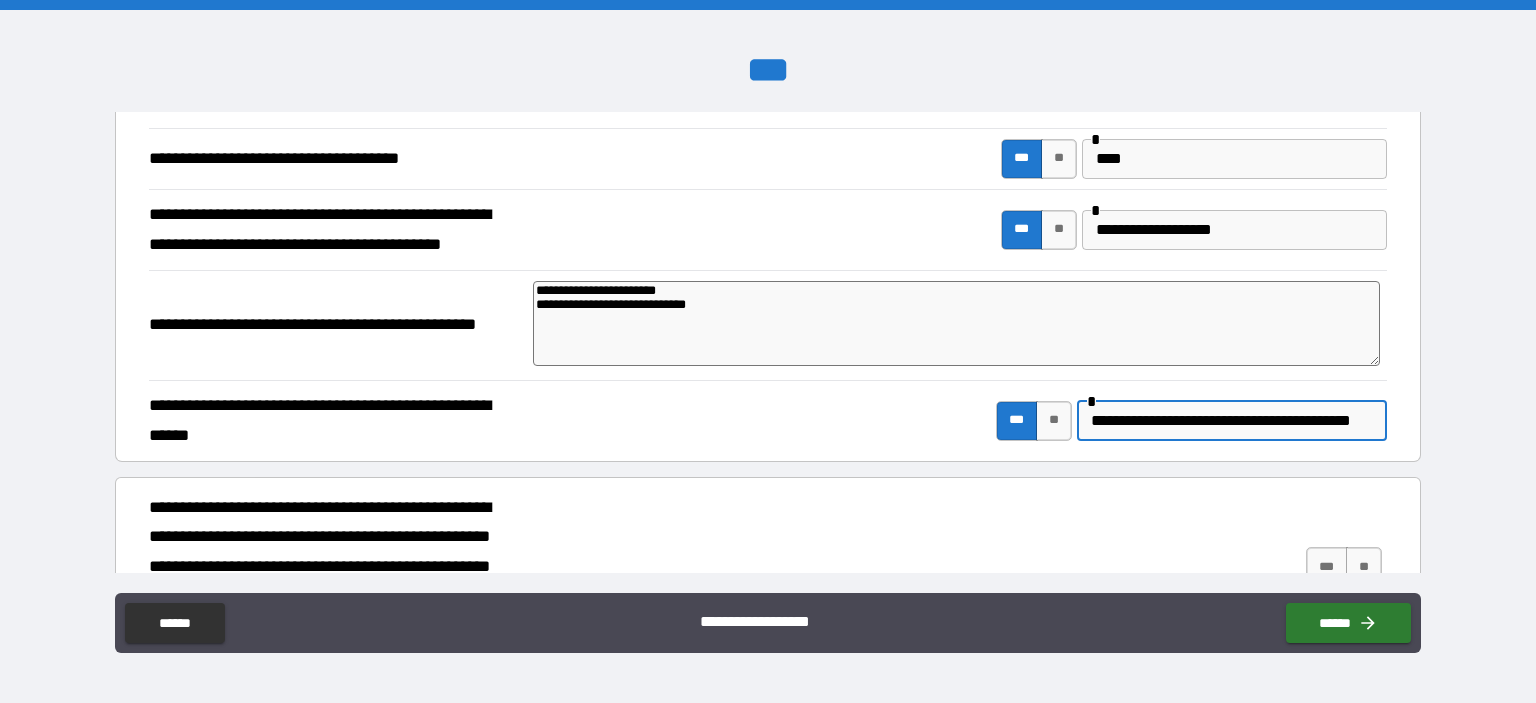 scroll, scrollTop: 0, scrollLeft: 68, axis: horizontal 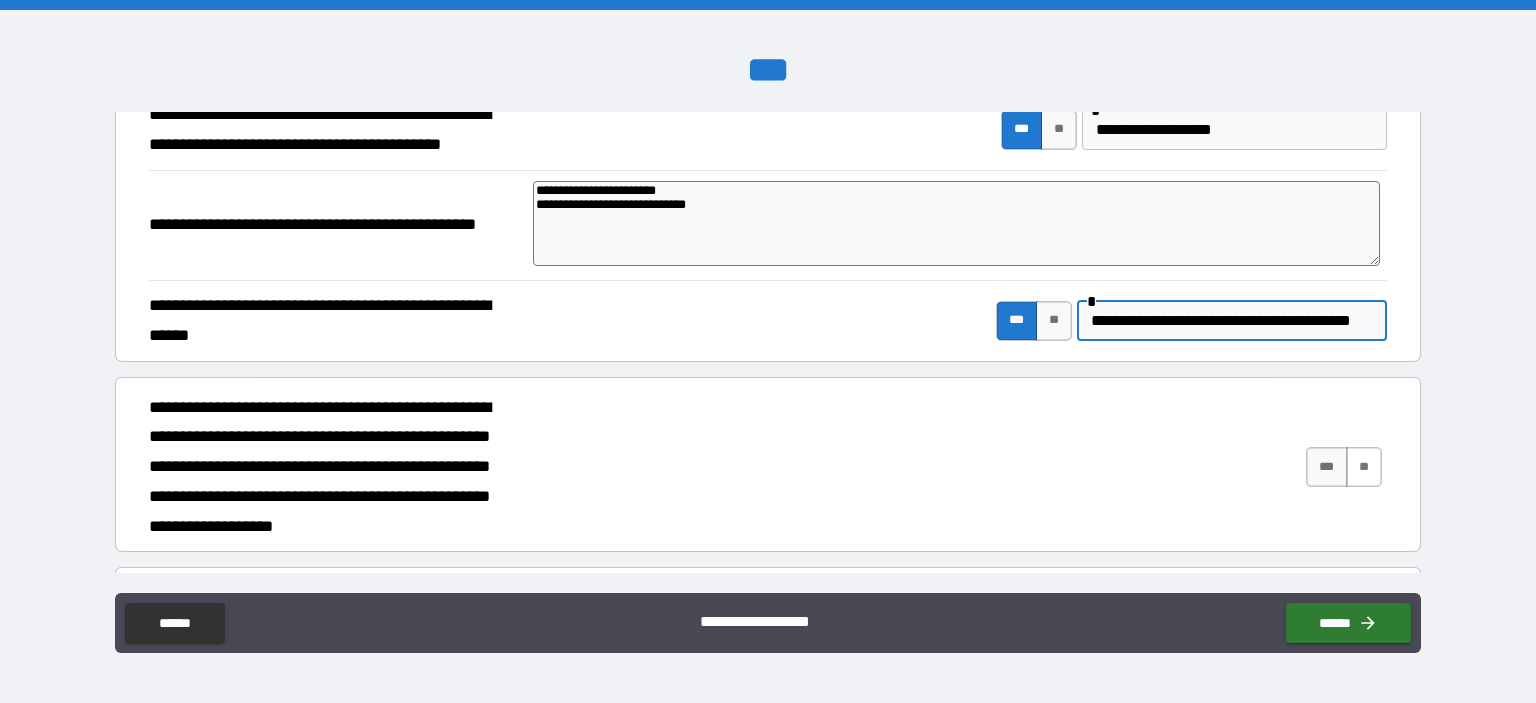 click on "**" at bounding box center [1364, 467] 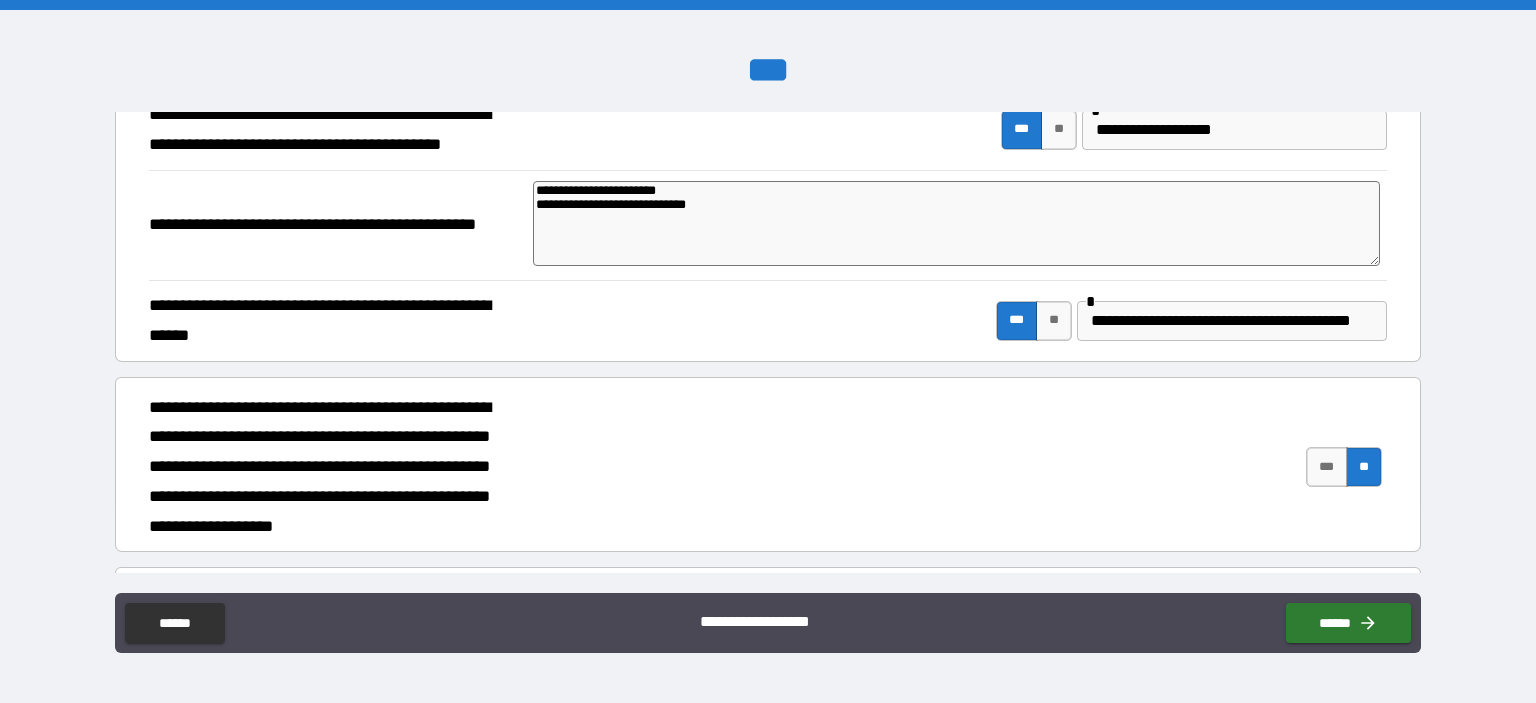 scroll, scrollTop: 0, scrollLeft: 0, axis: both 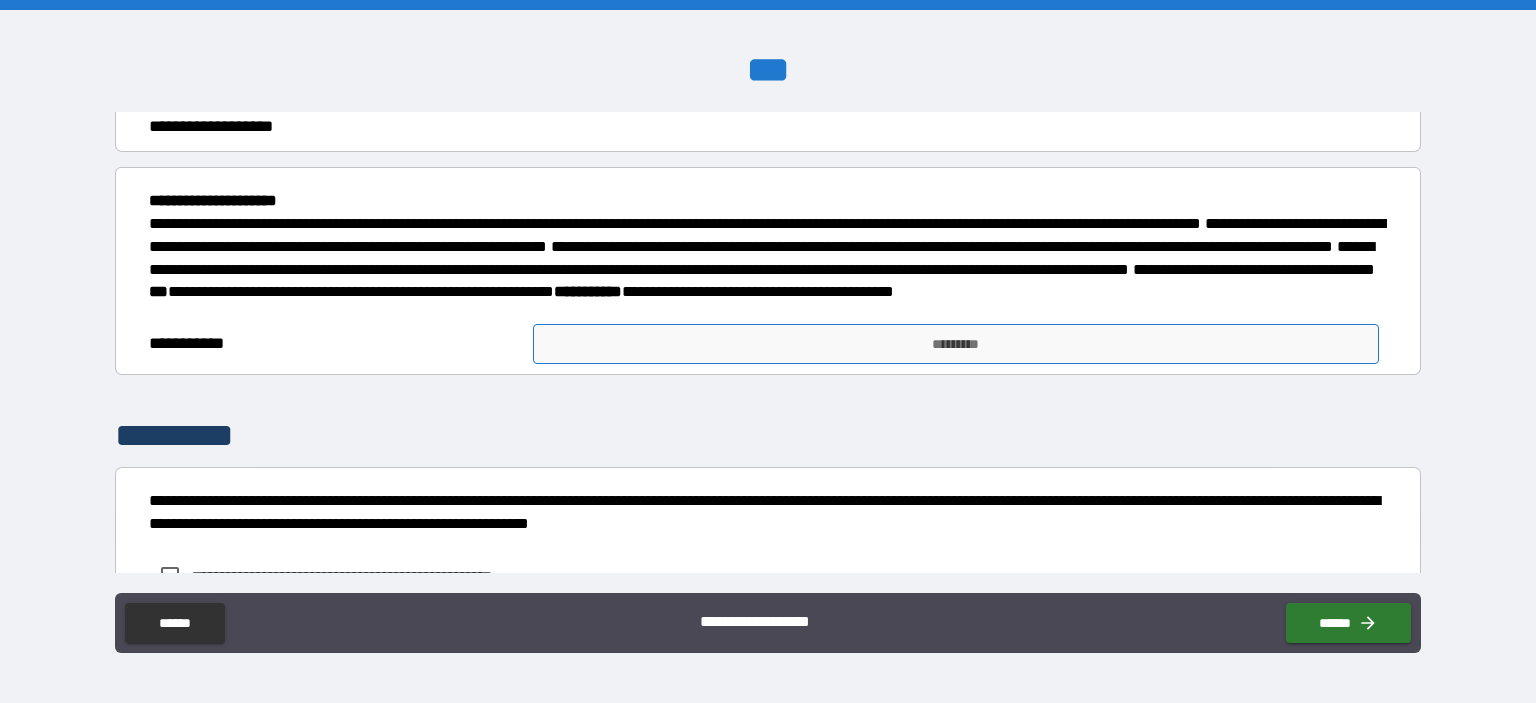 click on "*********" at bounding box center [956, 344] 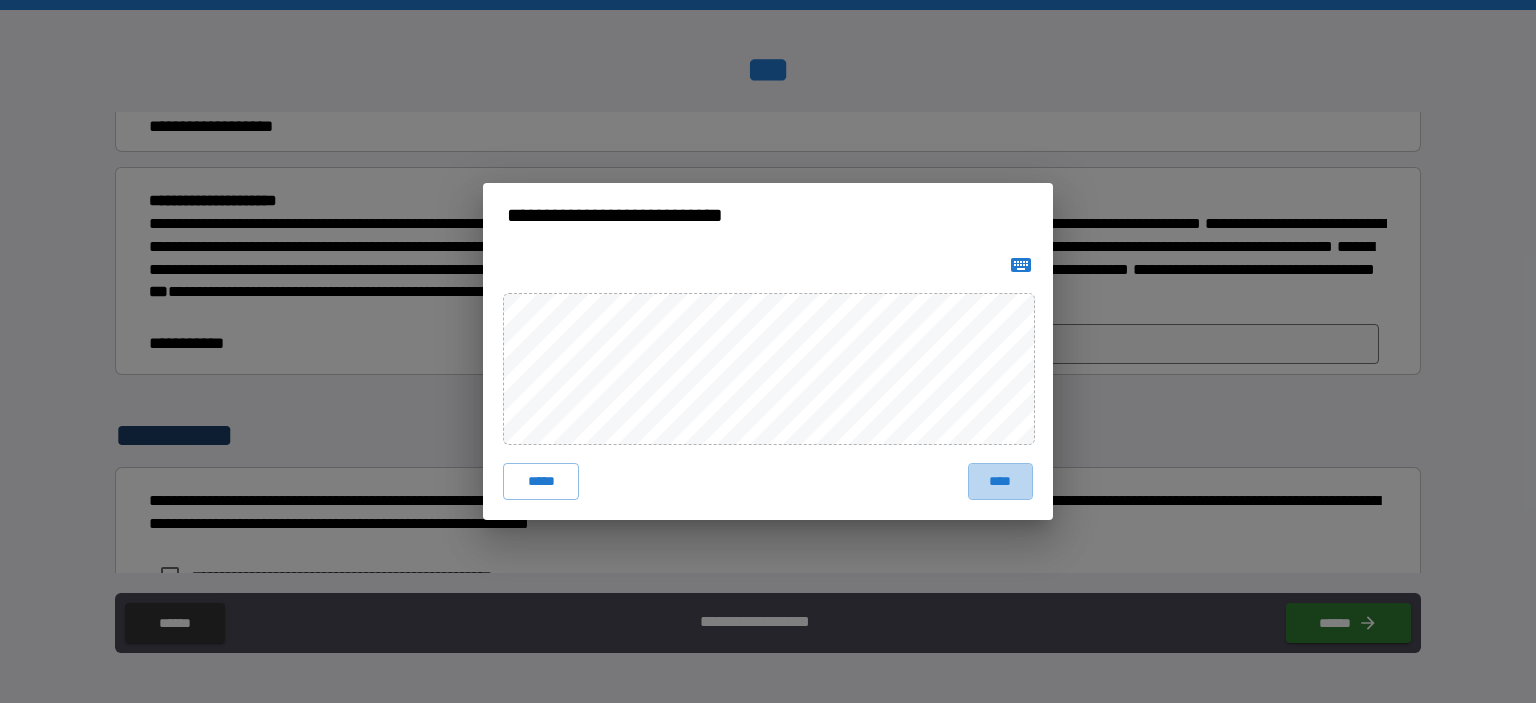 click on "****" at bounding box center [1000, 481] 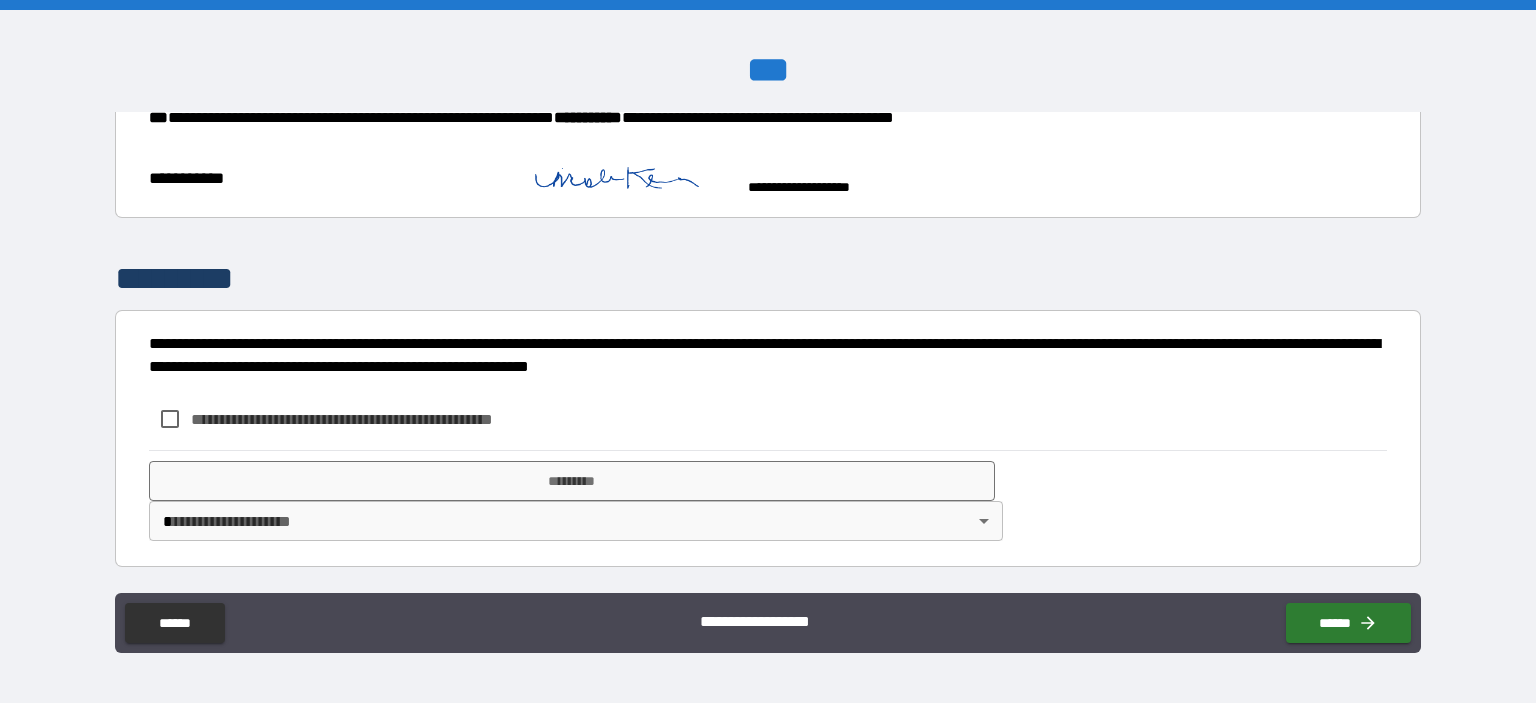 scroll, scrollTop: 3783, scrollLeft: 0, axis: vertical 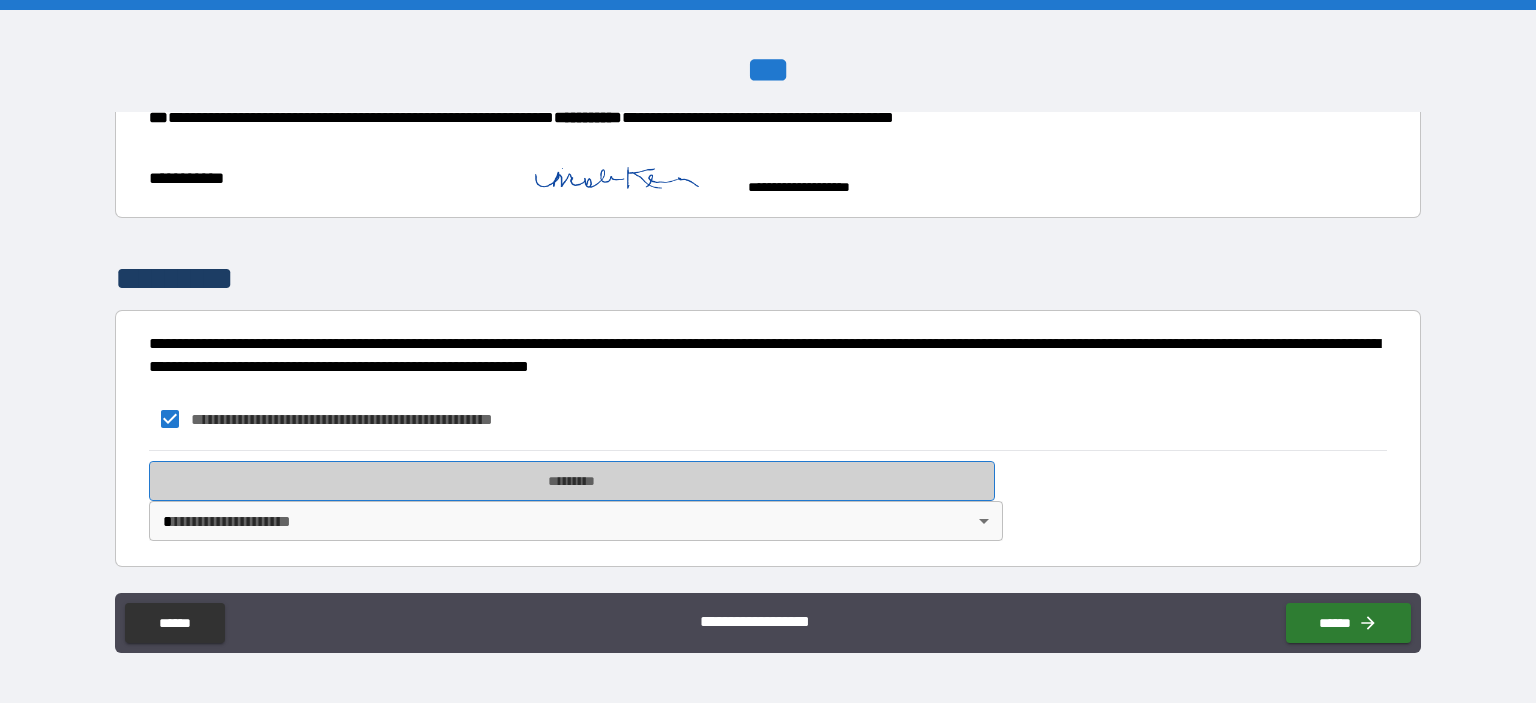 click on "*********" at bounding box center [572, 481] 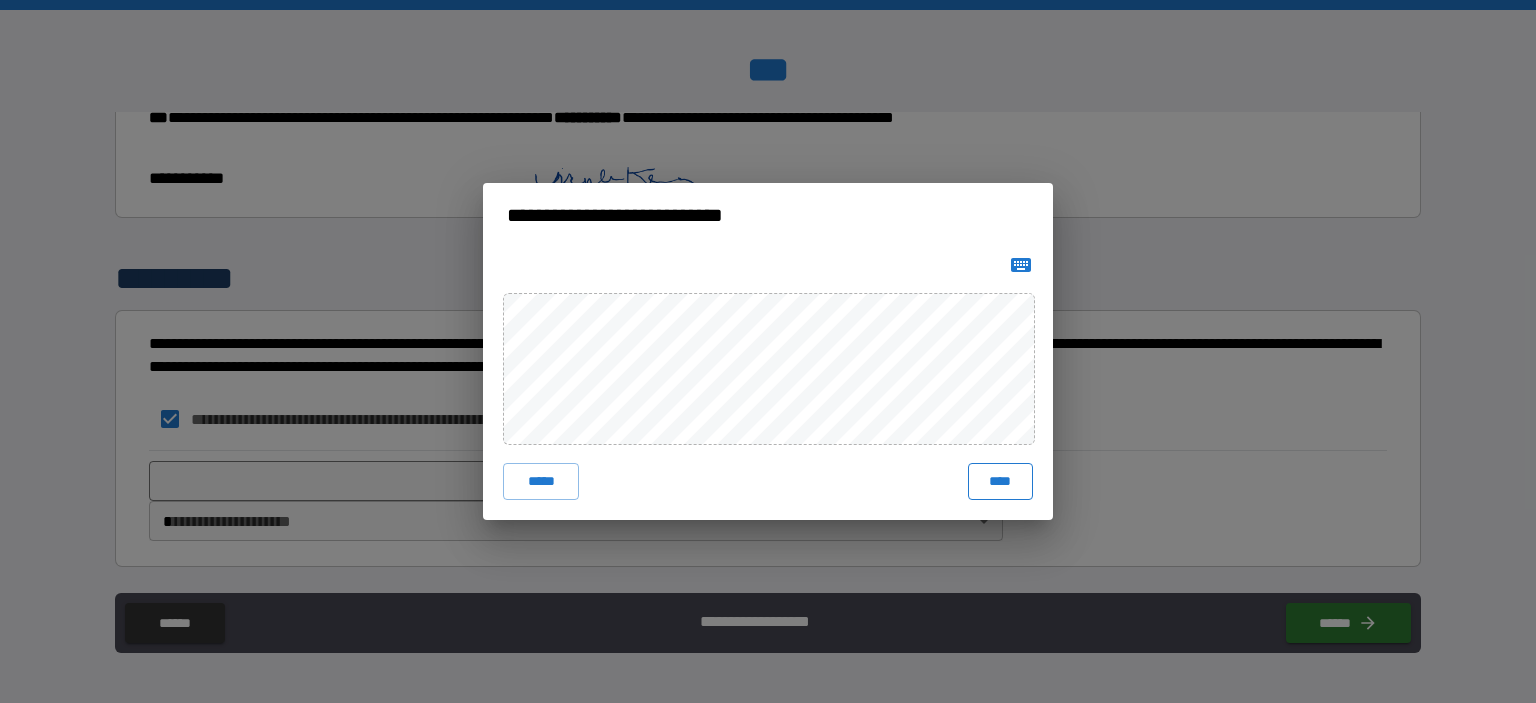 click on "****" at bounding box center [1000, 481] 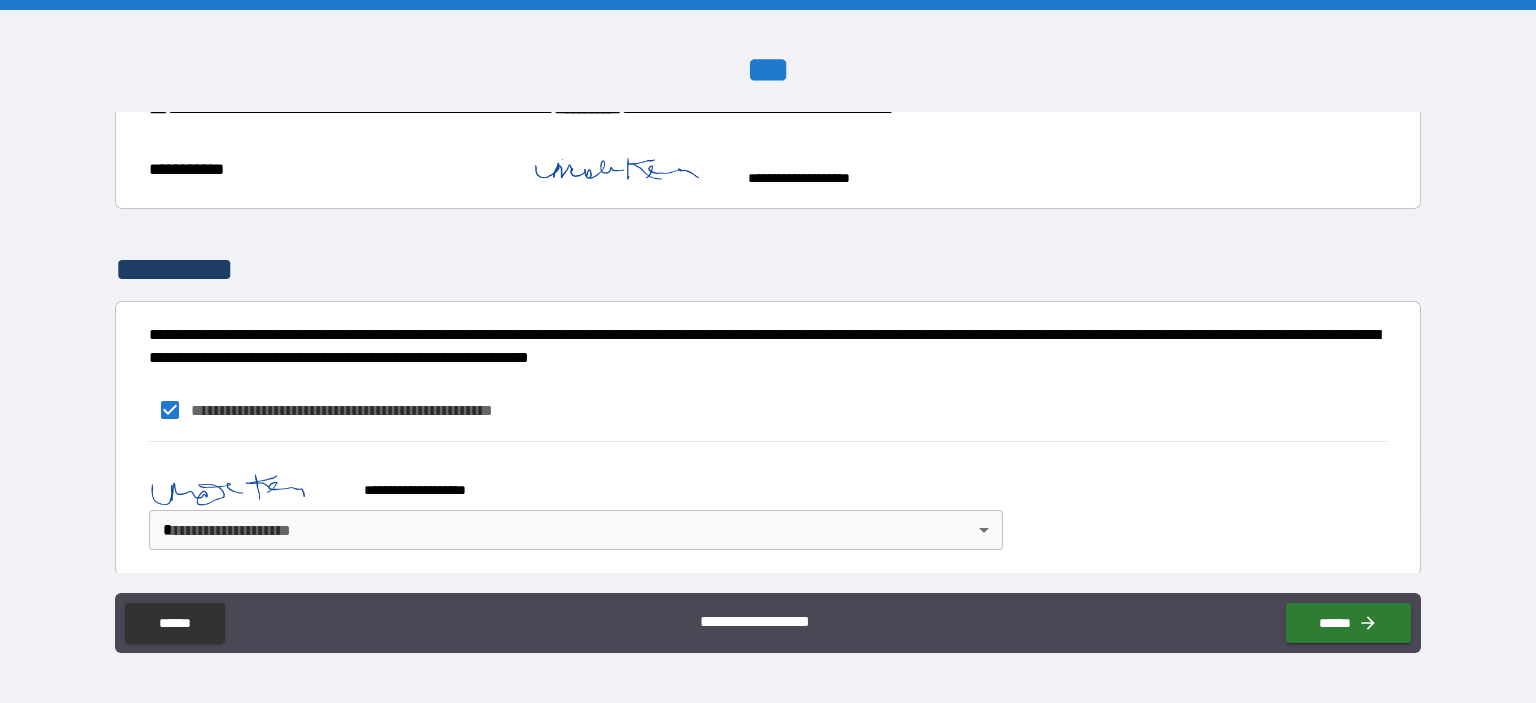click on "**********" at bounding box center [768, 351] 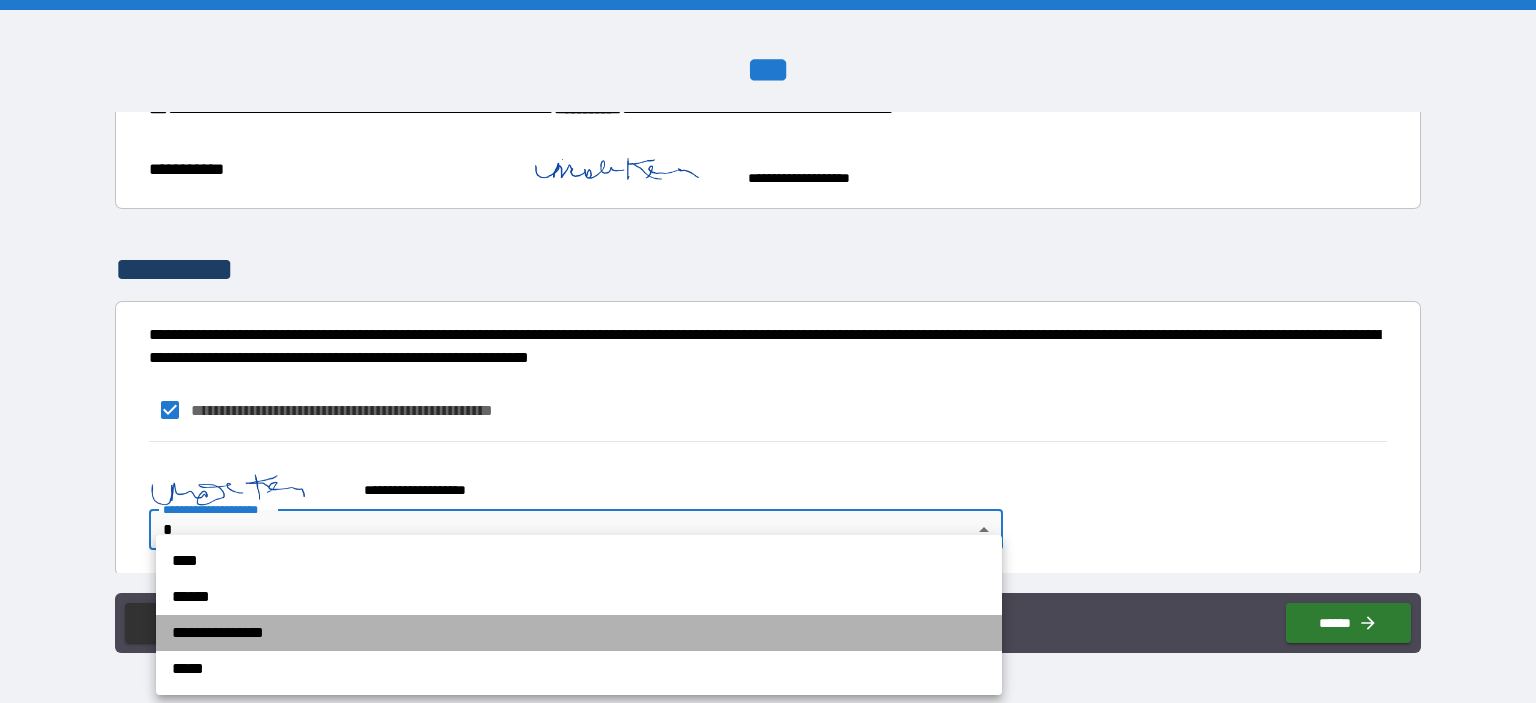click on "**********" at bounding box center (579, 633) 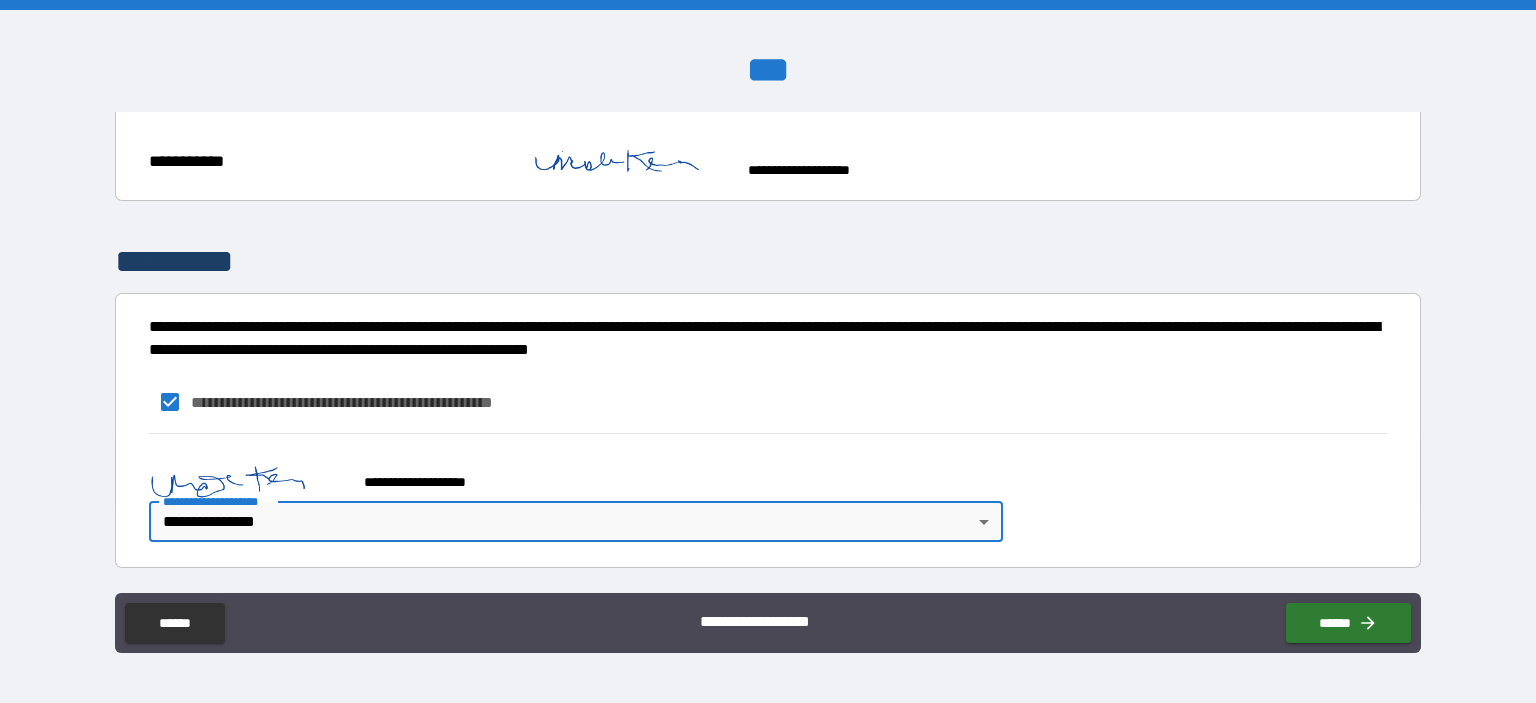 scroll, scrollTop: 3800, scrollLeft: 0, axis: vertical 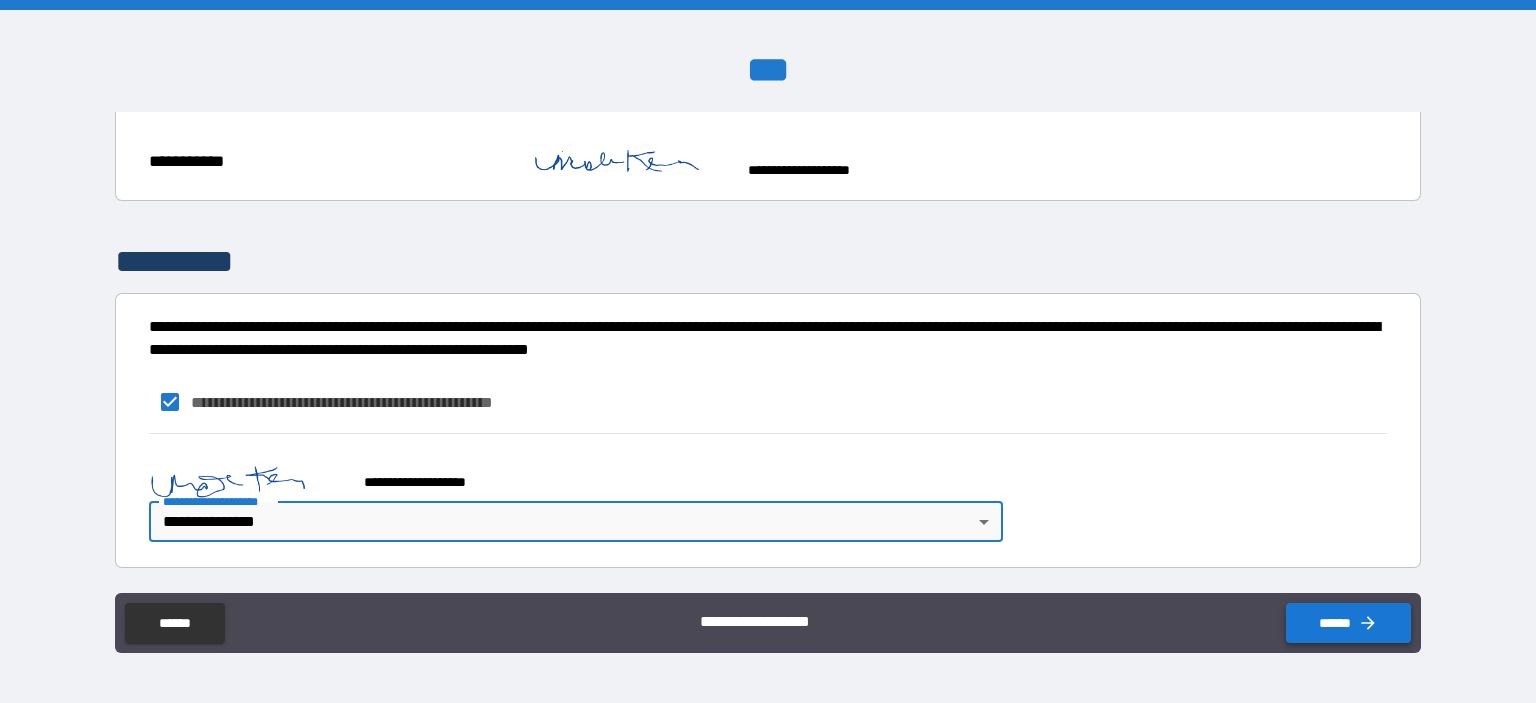 click on "******" at bounding box center (1348, 623) 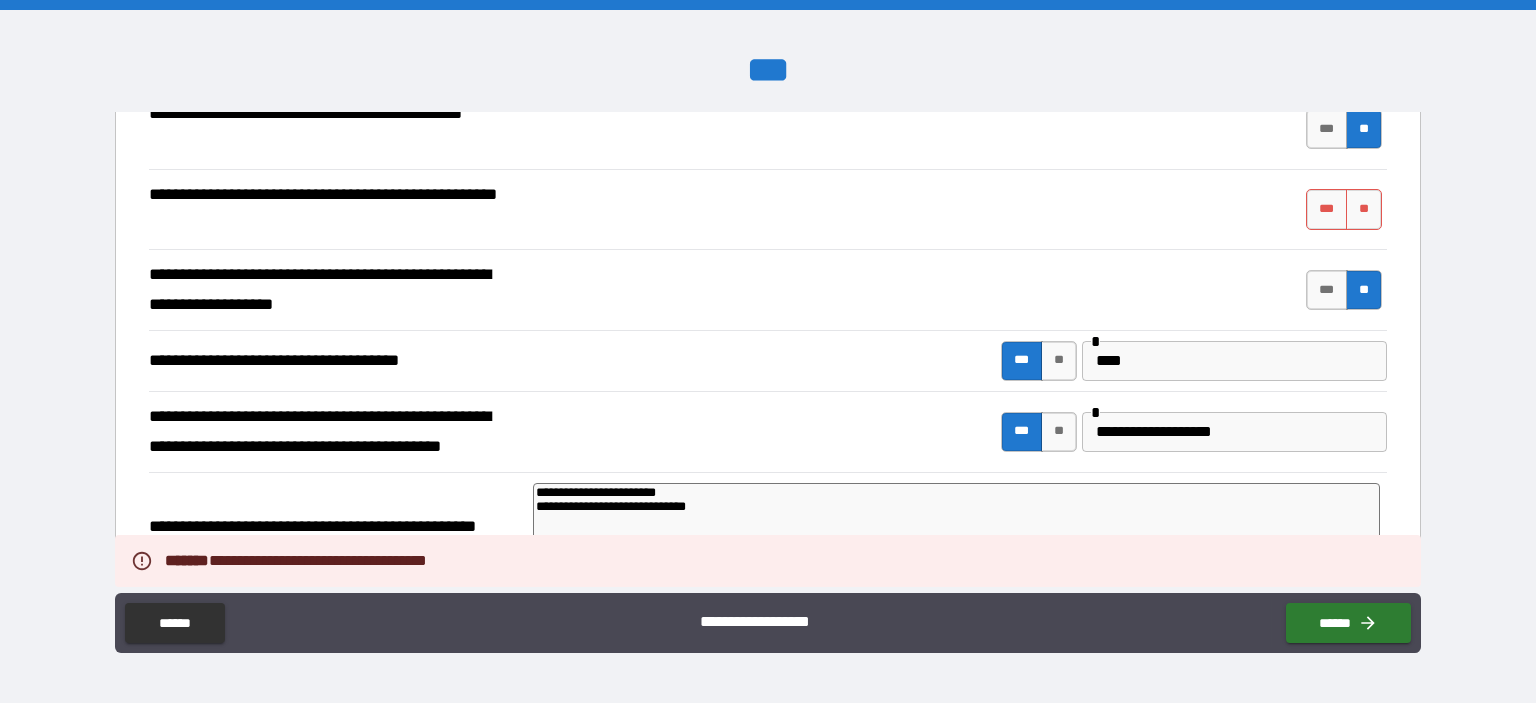 scroll, scrollTop: 2800, scrollLeft: 0, axis: vertical 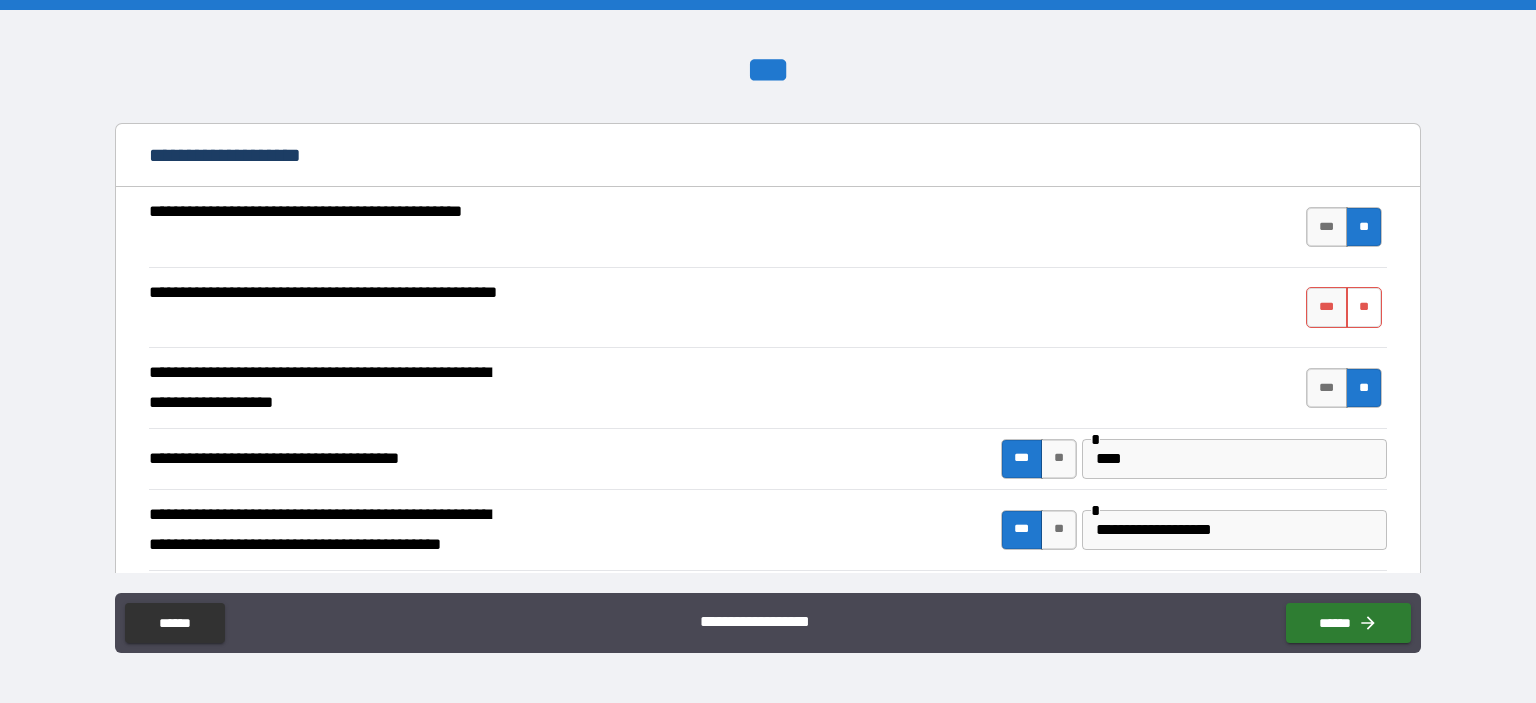 click on "**" at bounding box center [1364, 307] 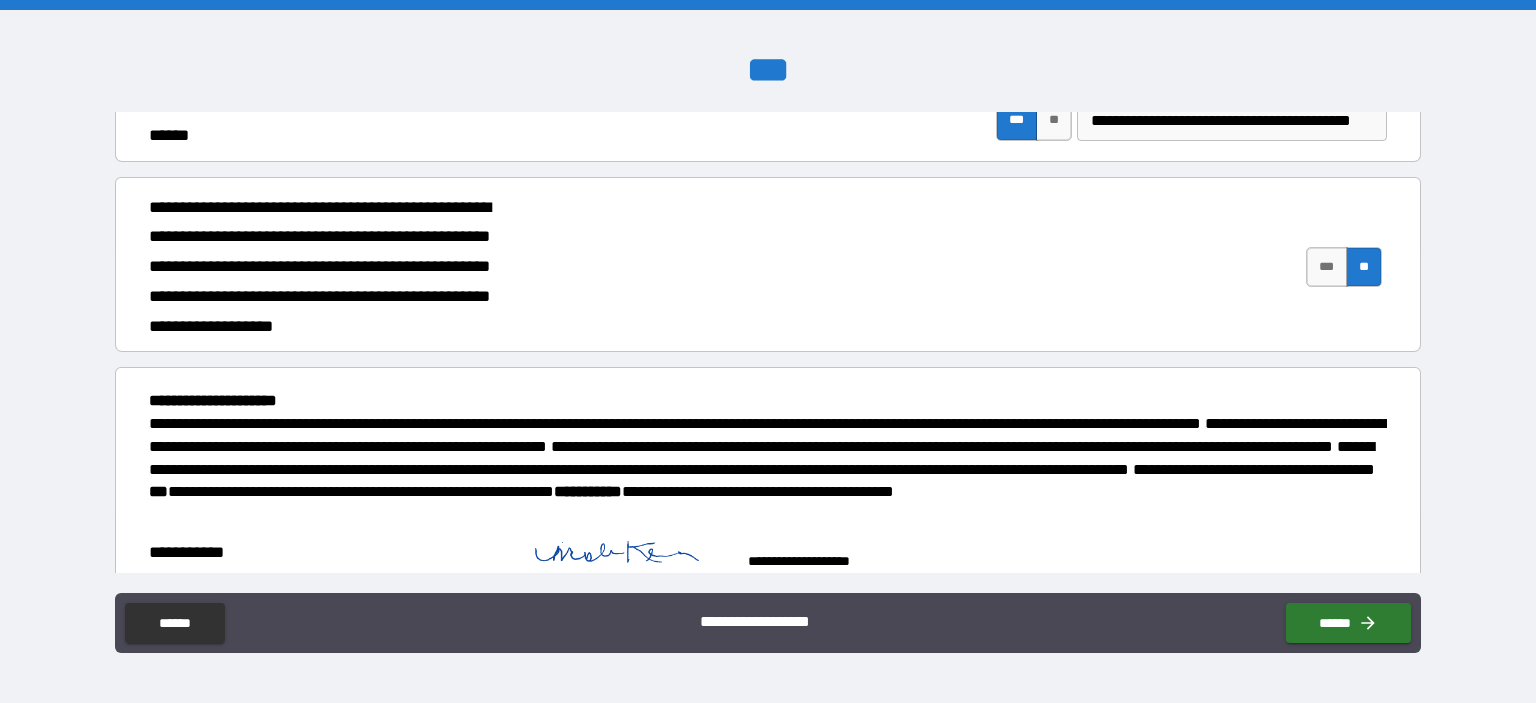 scroll, scrollTop: 3800, scrollLeft: 0, axis: vertical 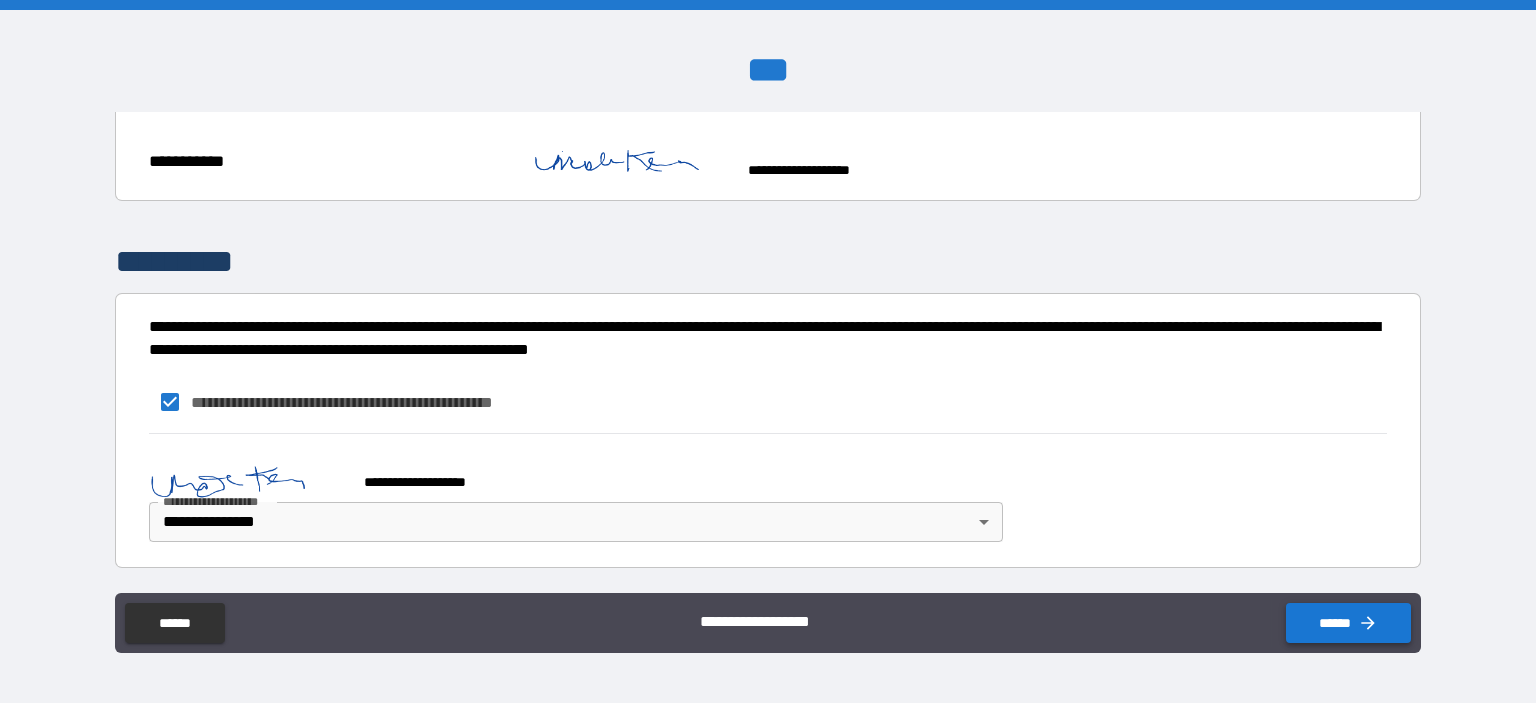 click on "******" at bounding box center (1348, 623) 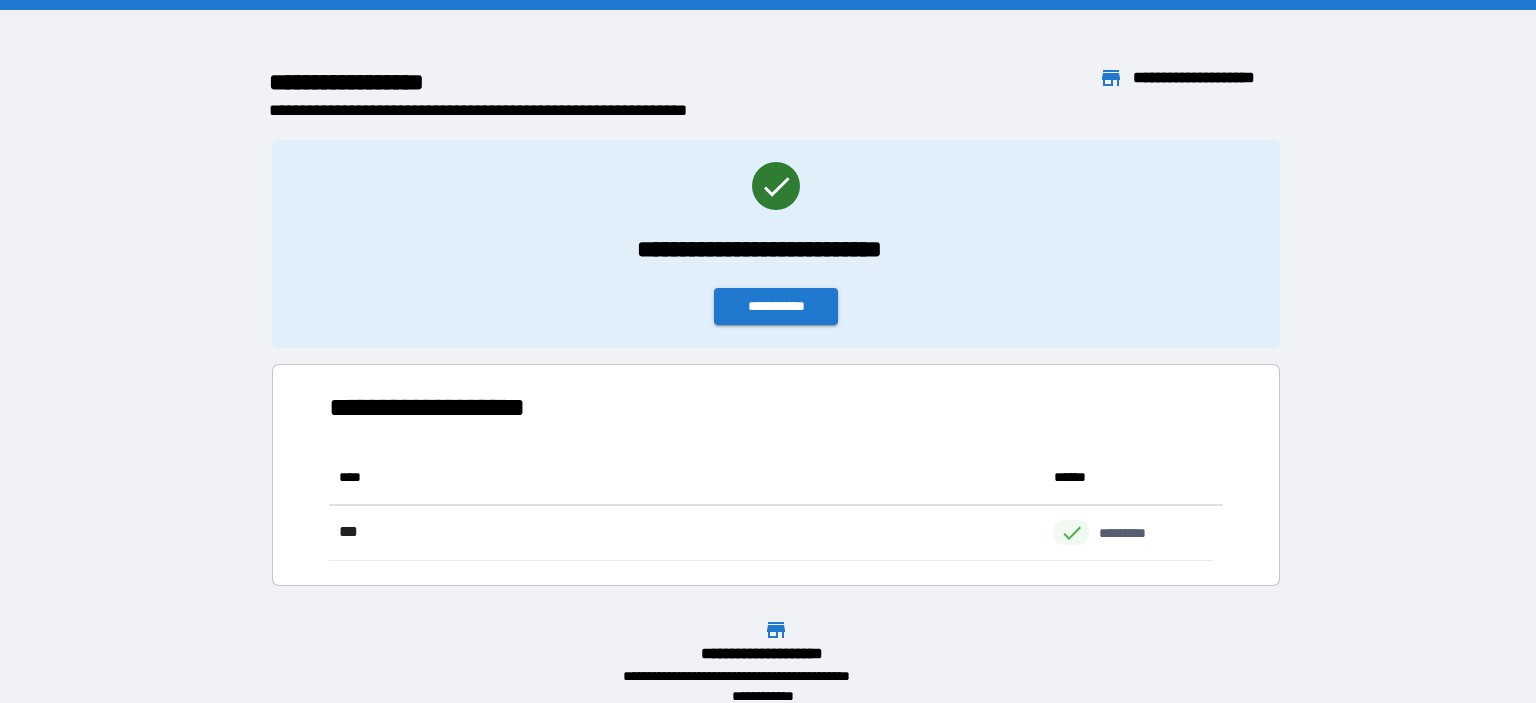 scroll, scrollTop: 16, scrollLeft: 16, axis: both 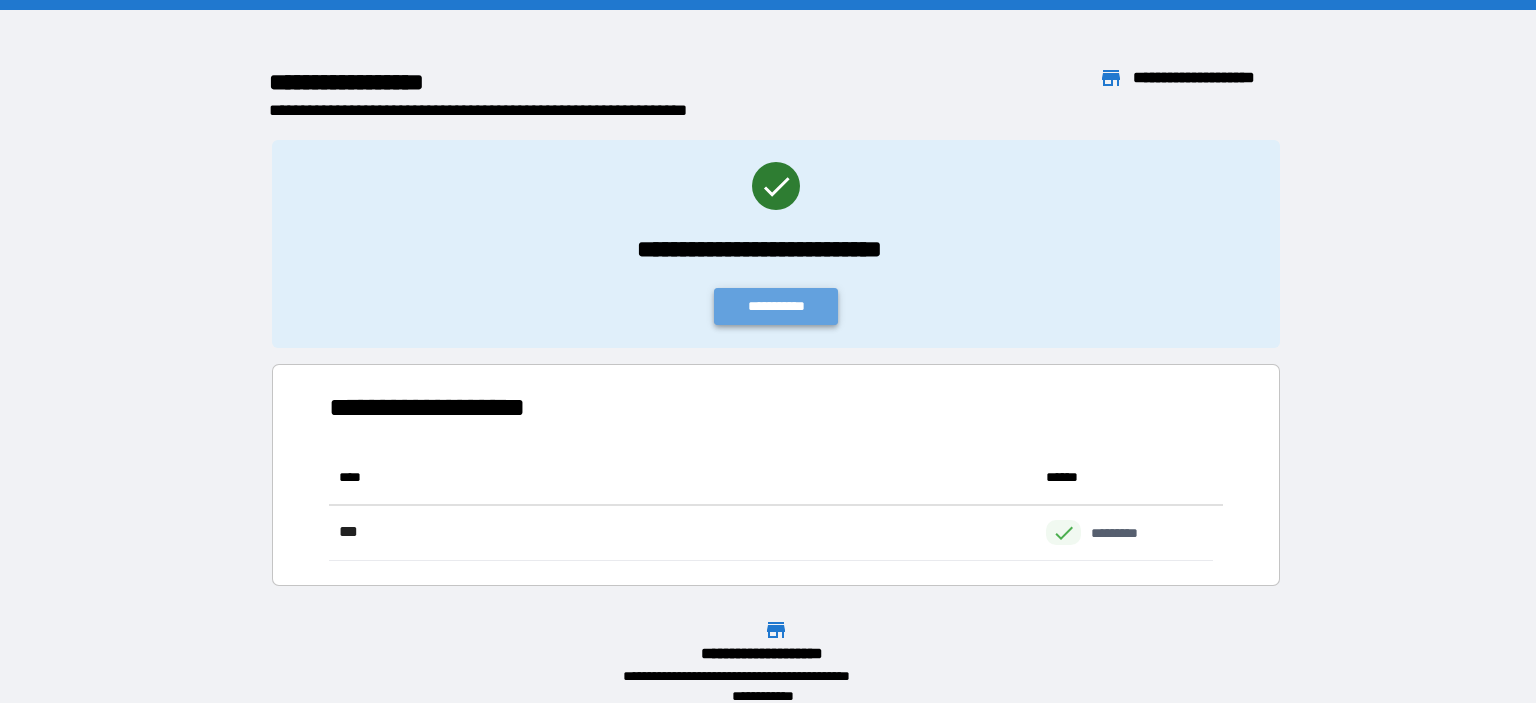 click on "**********" at bounding box center [776, 306] 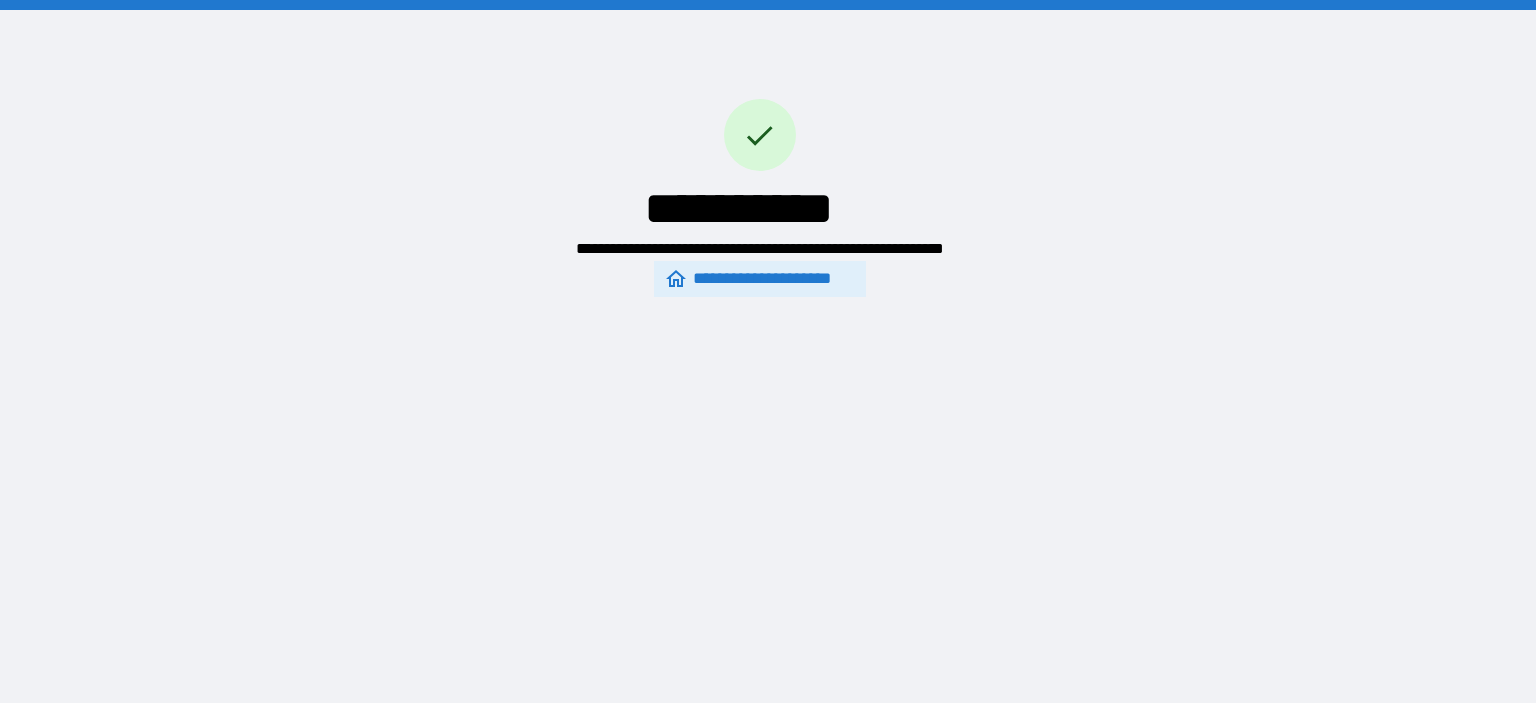 click on "**********" at bounding box center [759, 279] 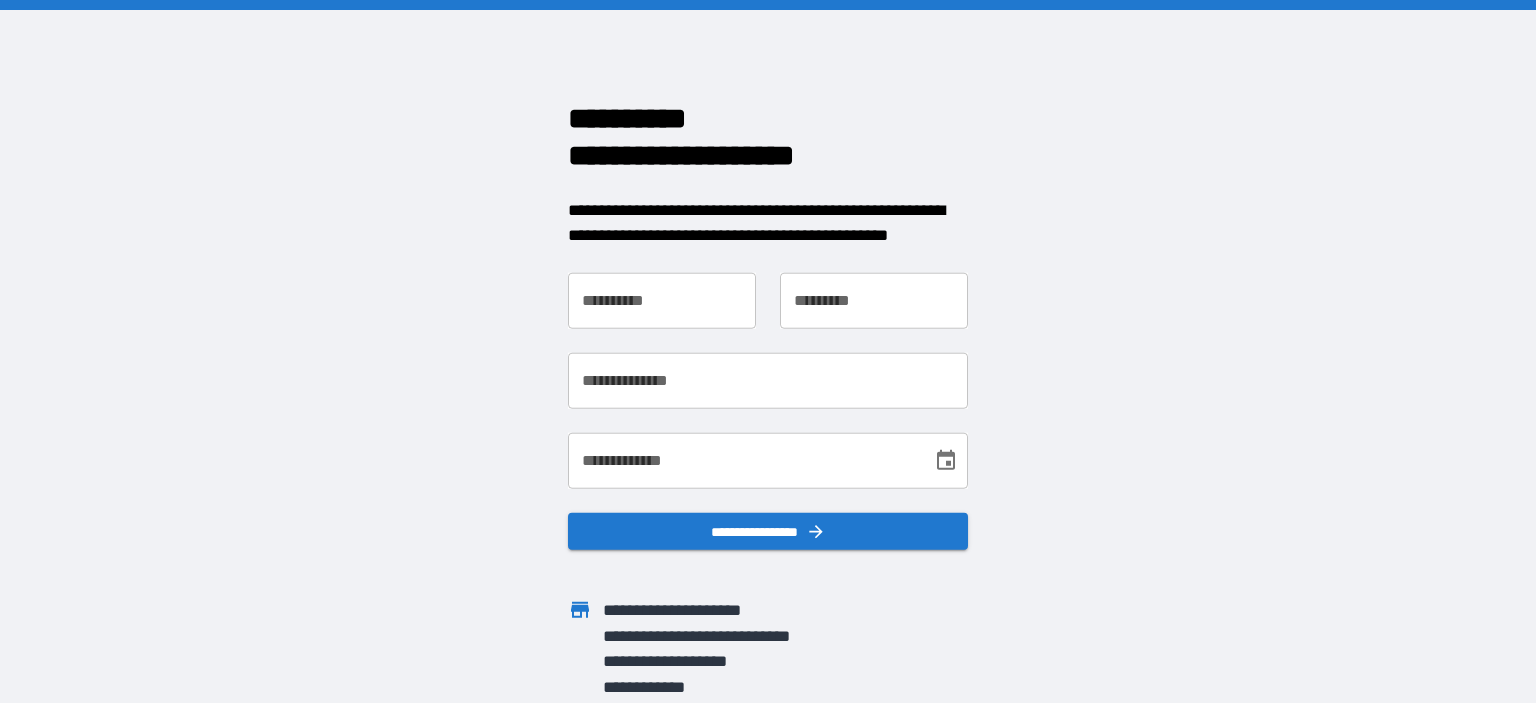 scroll, scrollTop: 0, scrollLeft: 0, axis: both 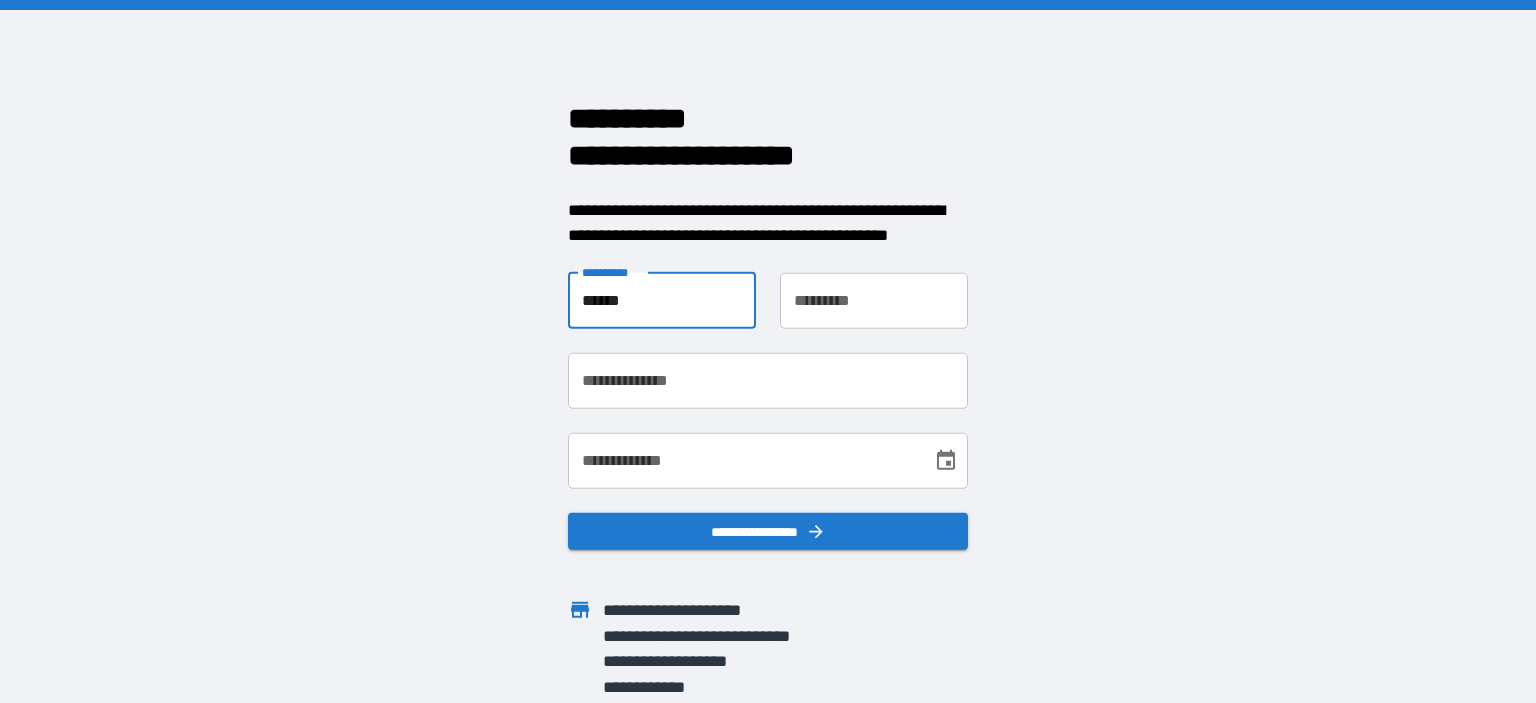 type on "******" 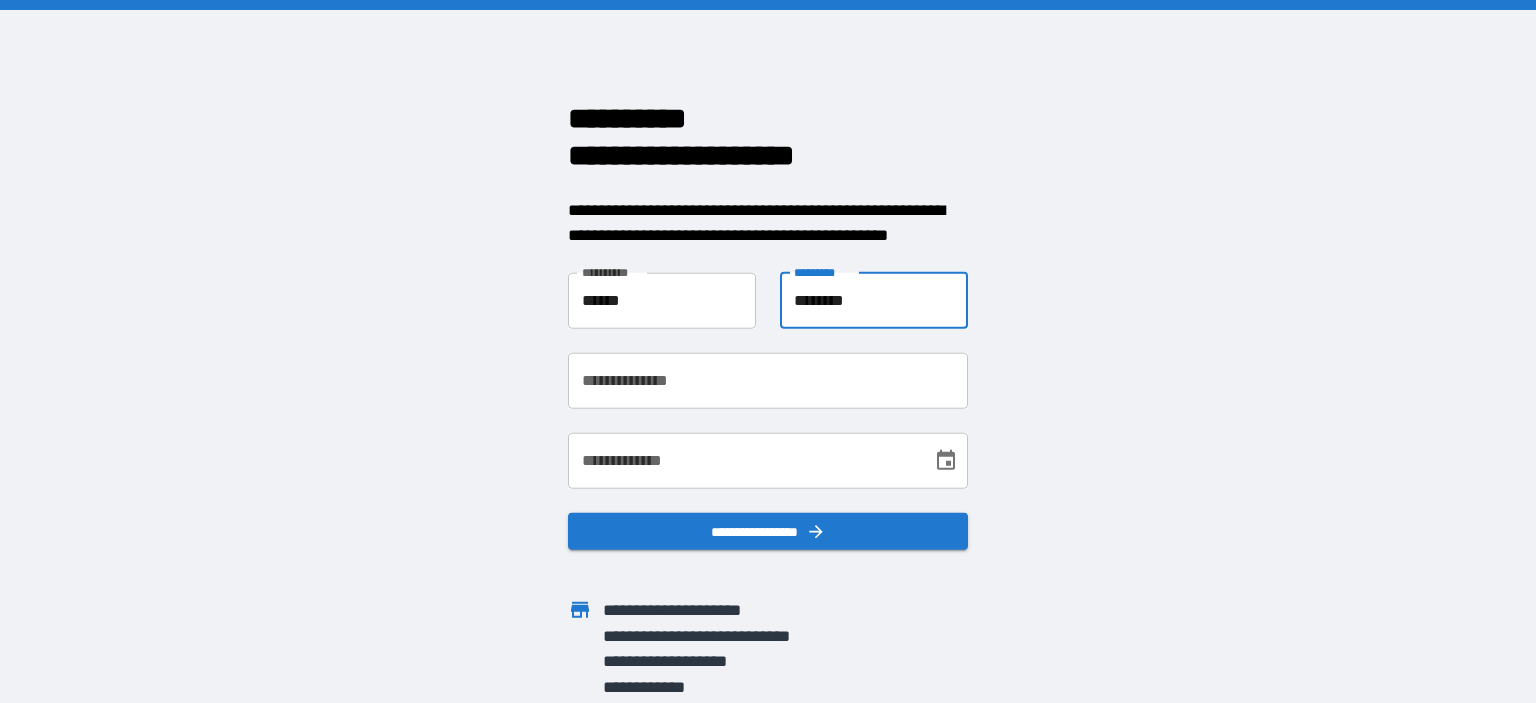 type on "********" 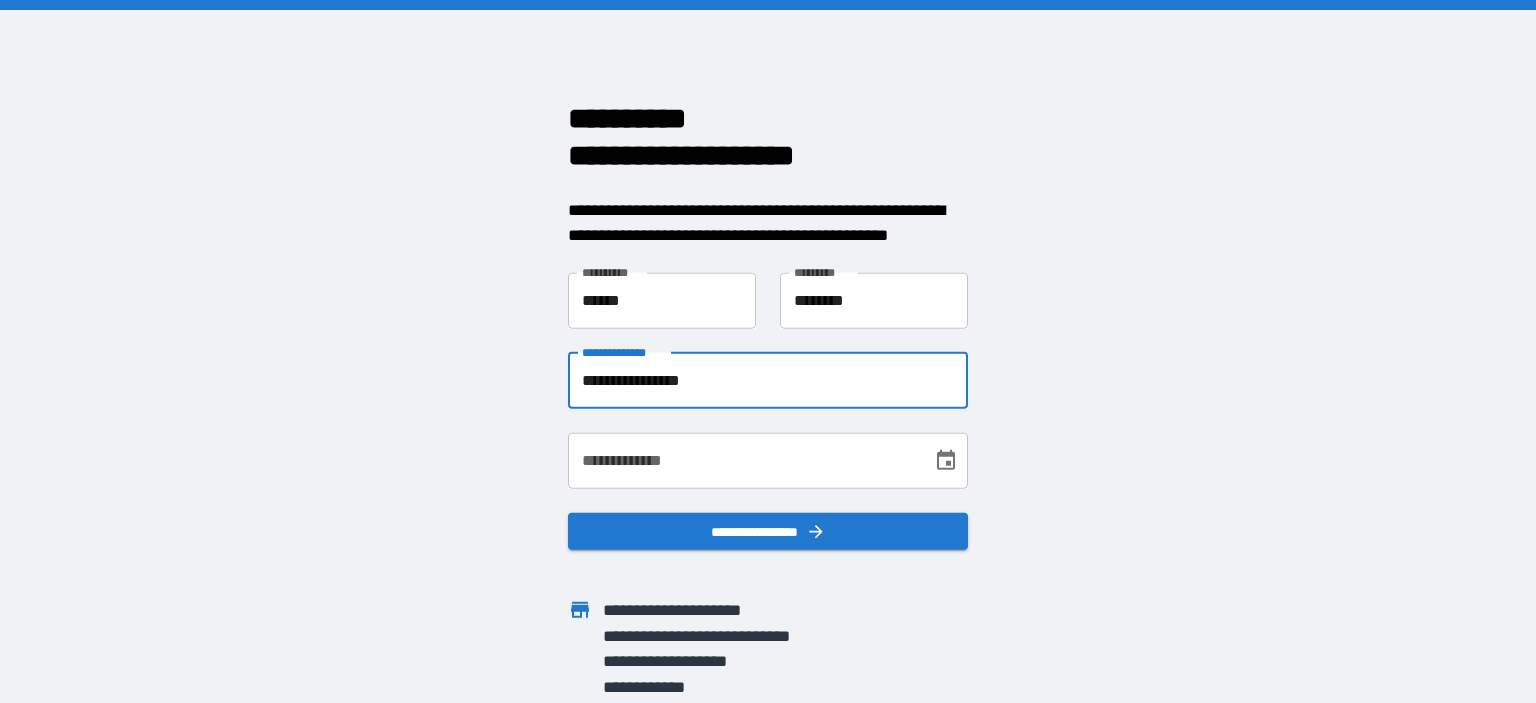 type on "**********" 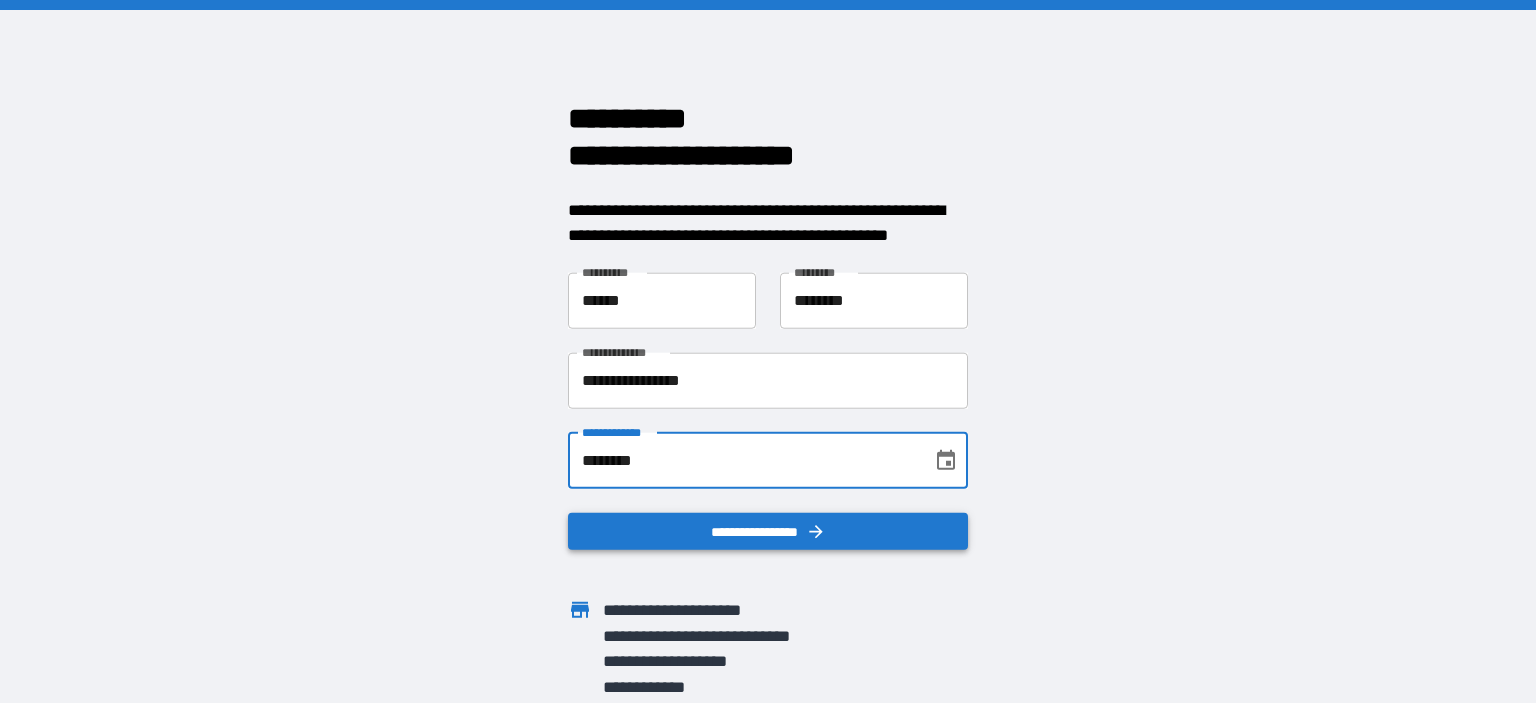 type on "********" 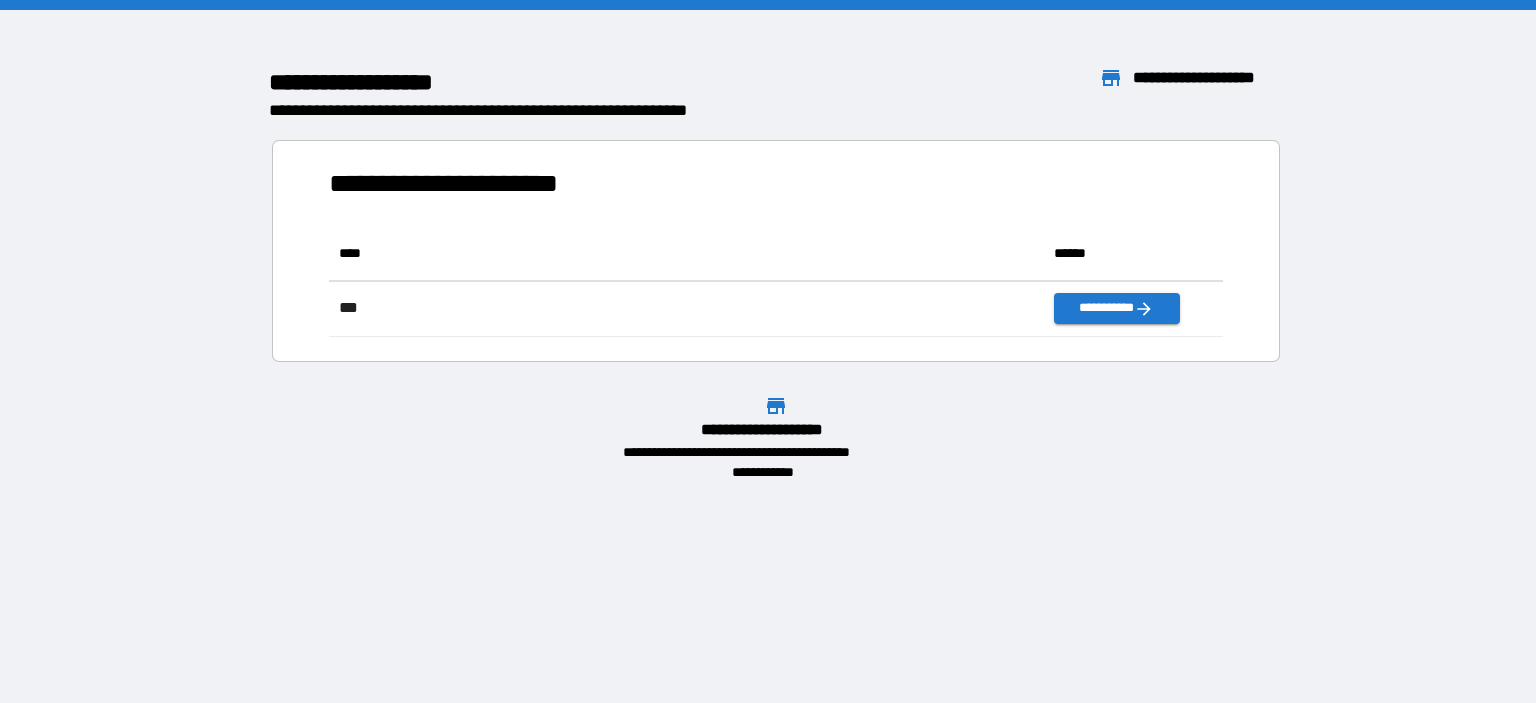 scroll, scrollTop: 16, scrollLeft: 16, axis: both 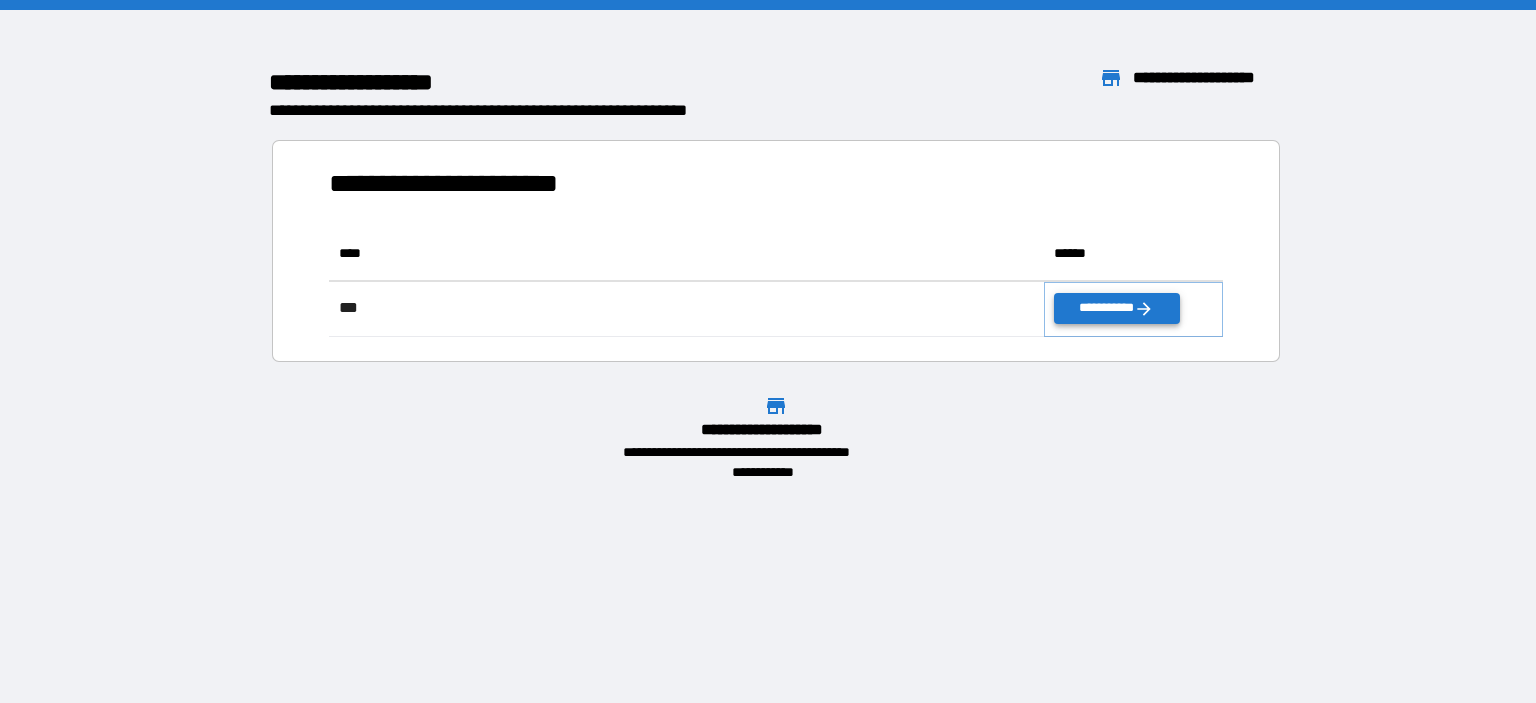 click on "**********" at bounding box center (1116, 308) 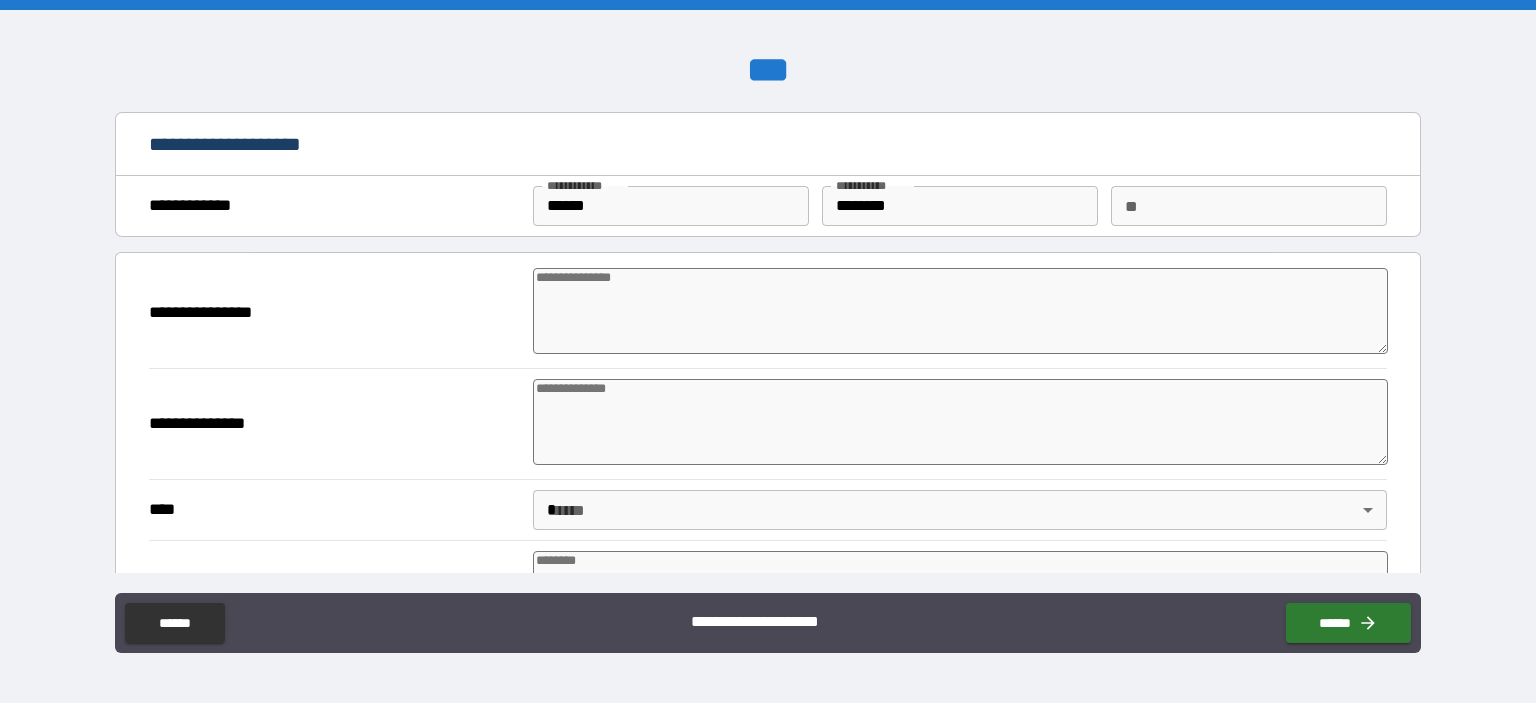type on "*" 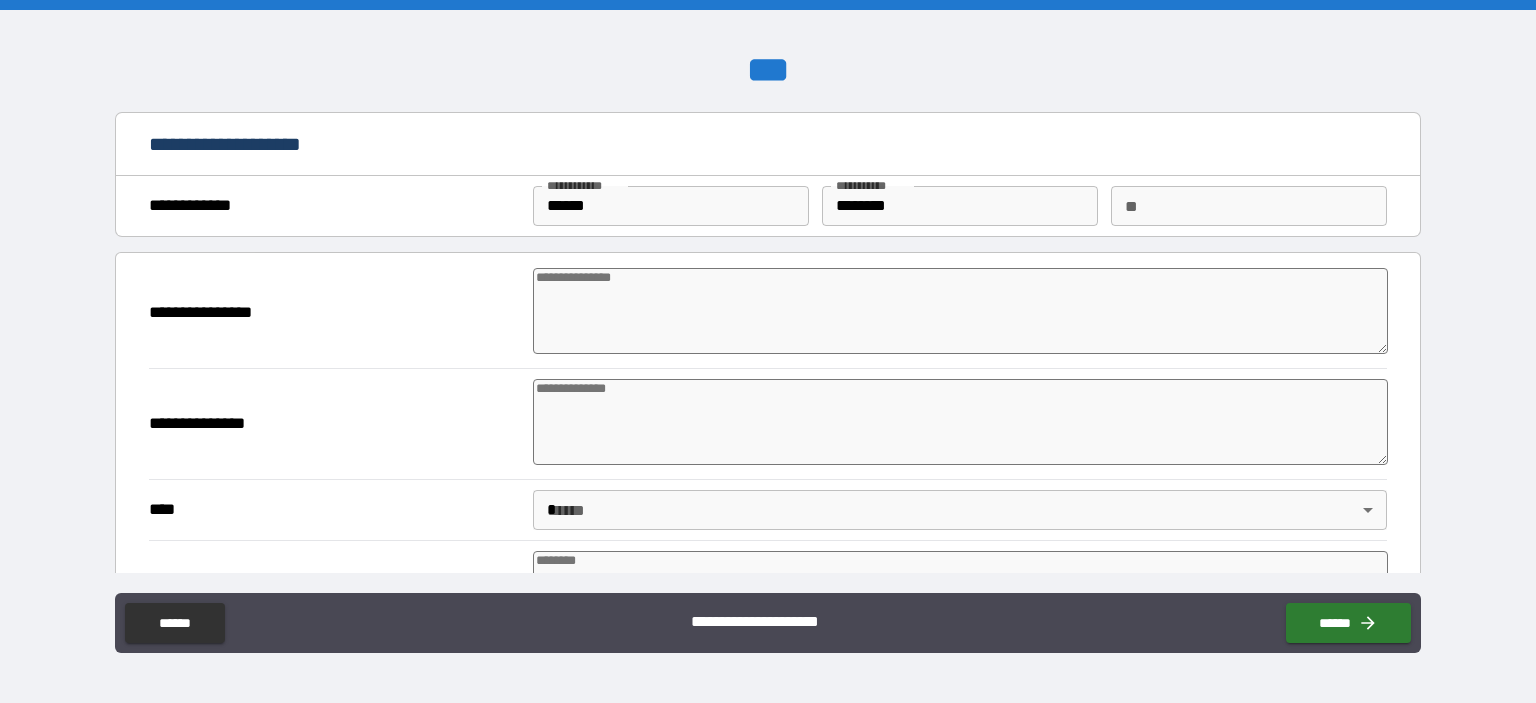 type on "*" 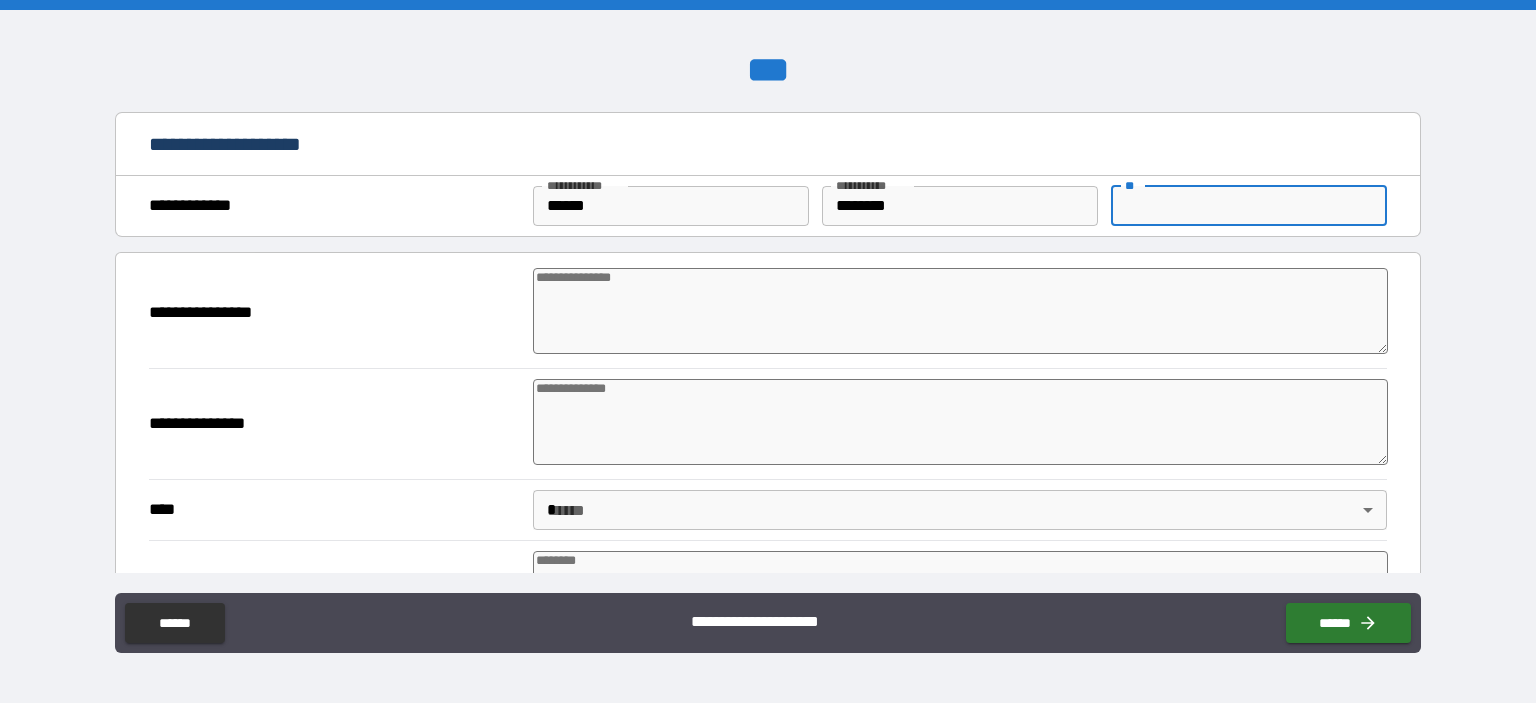 type on "*" 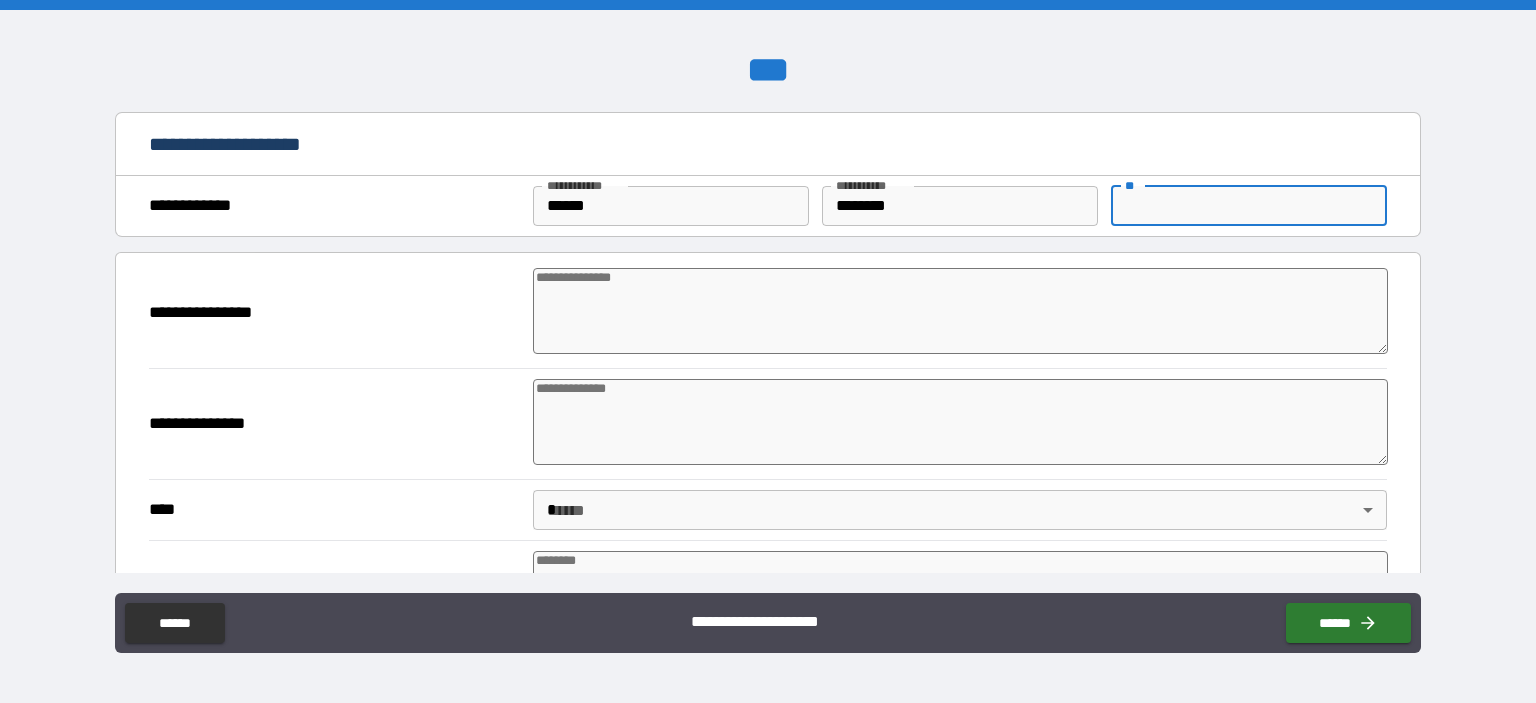 type on "*" 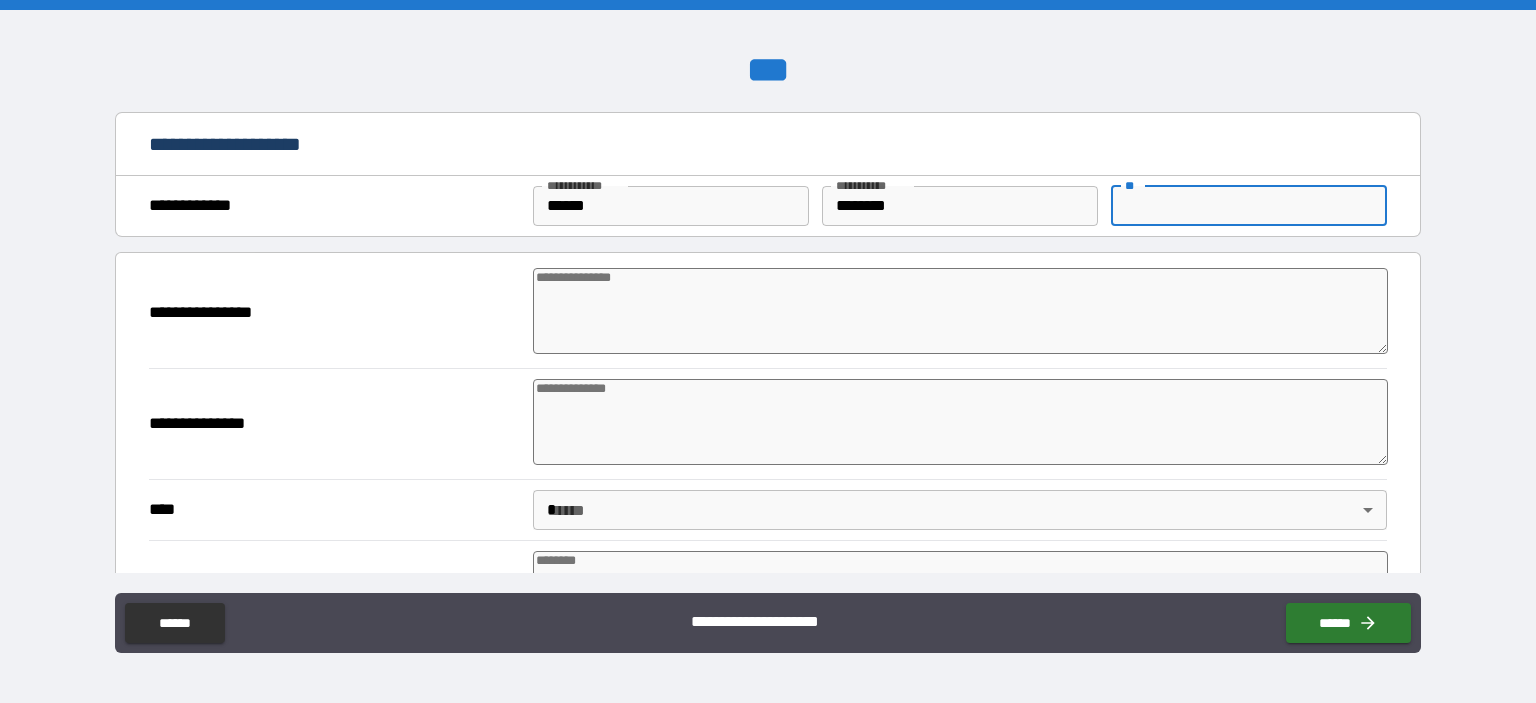 type on "*" 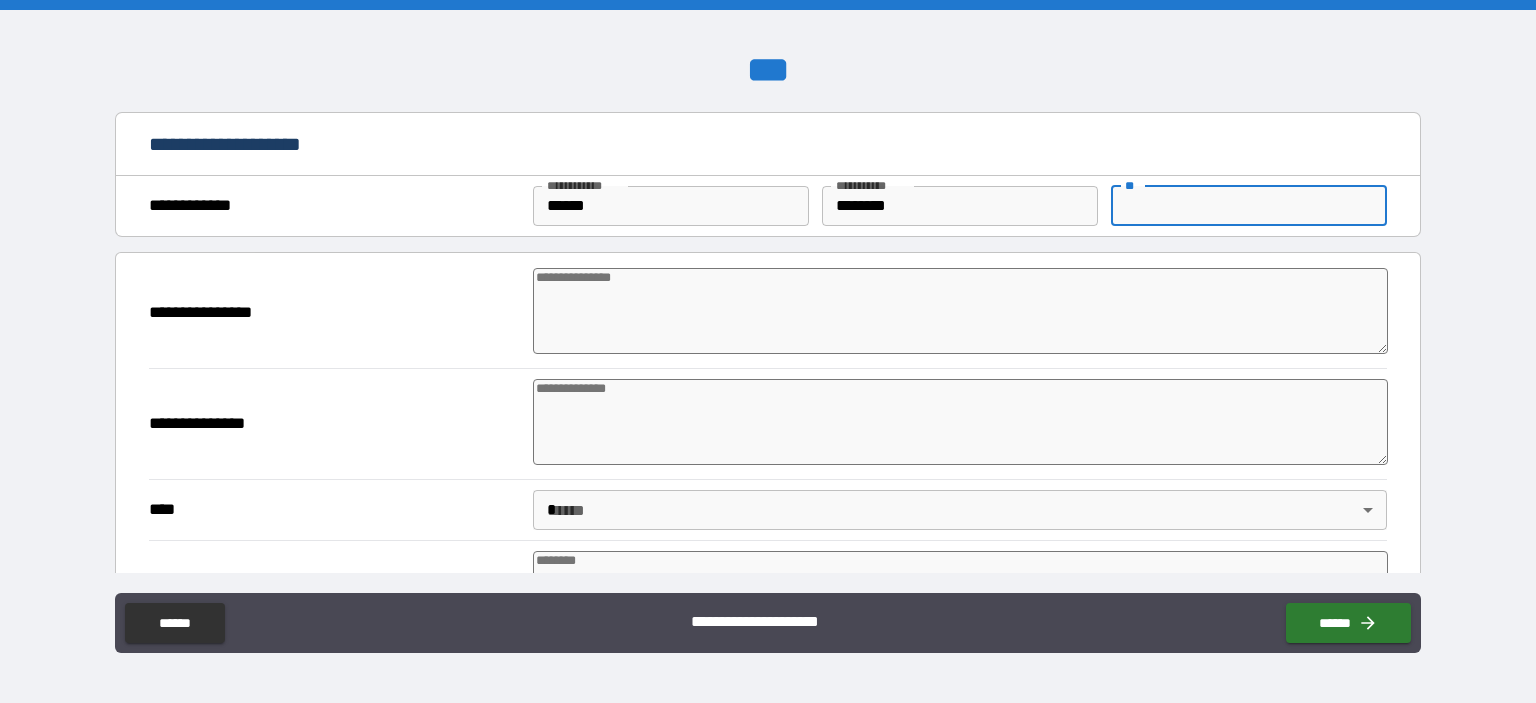 type on "*" 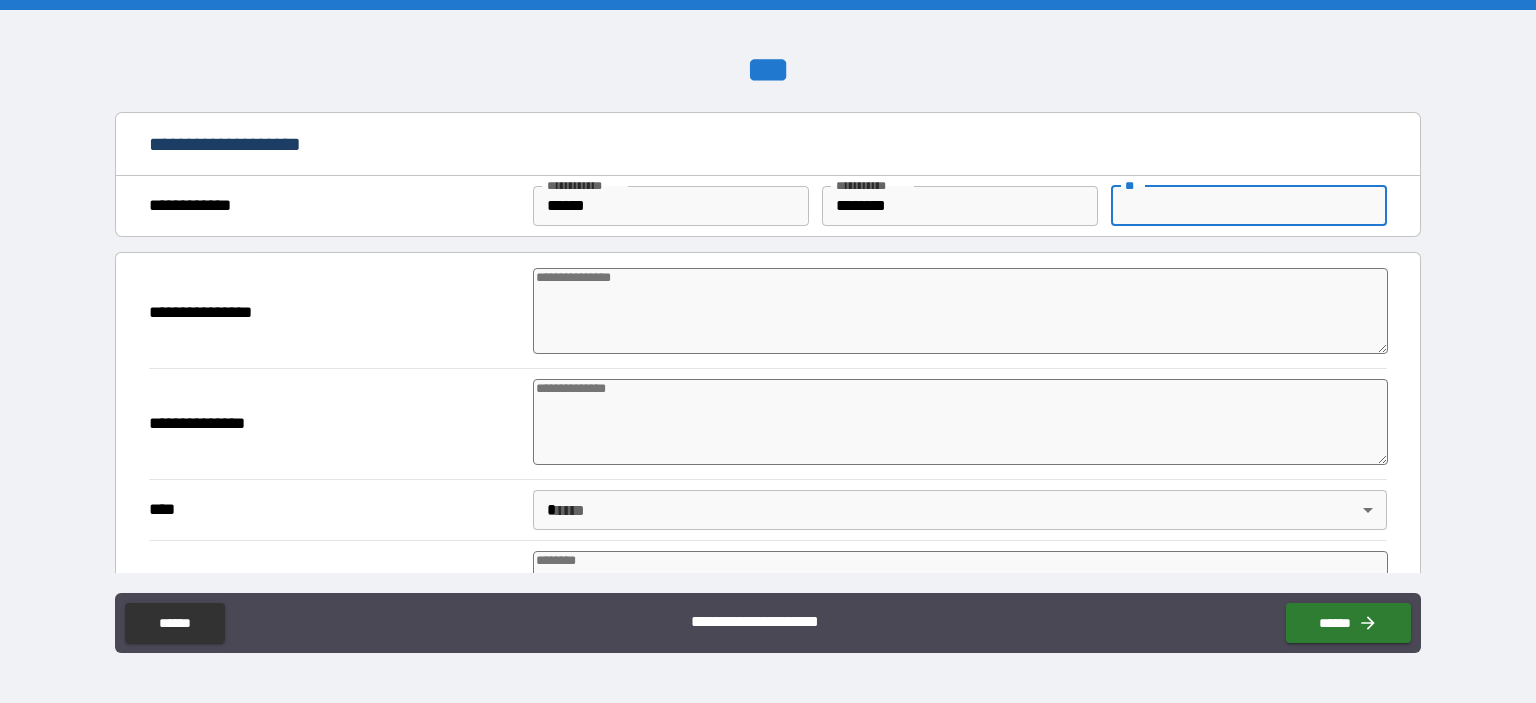 type on "*" 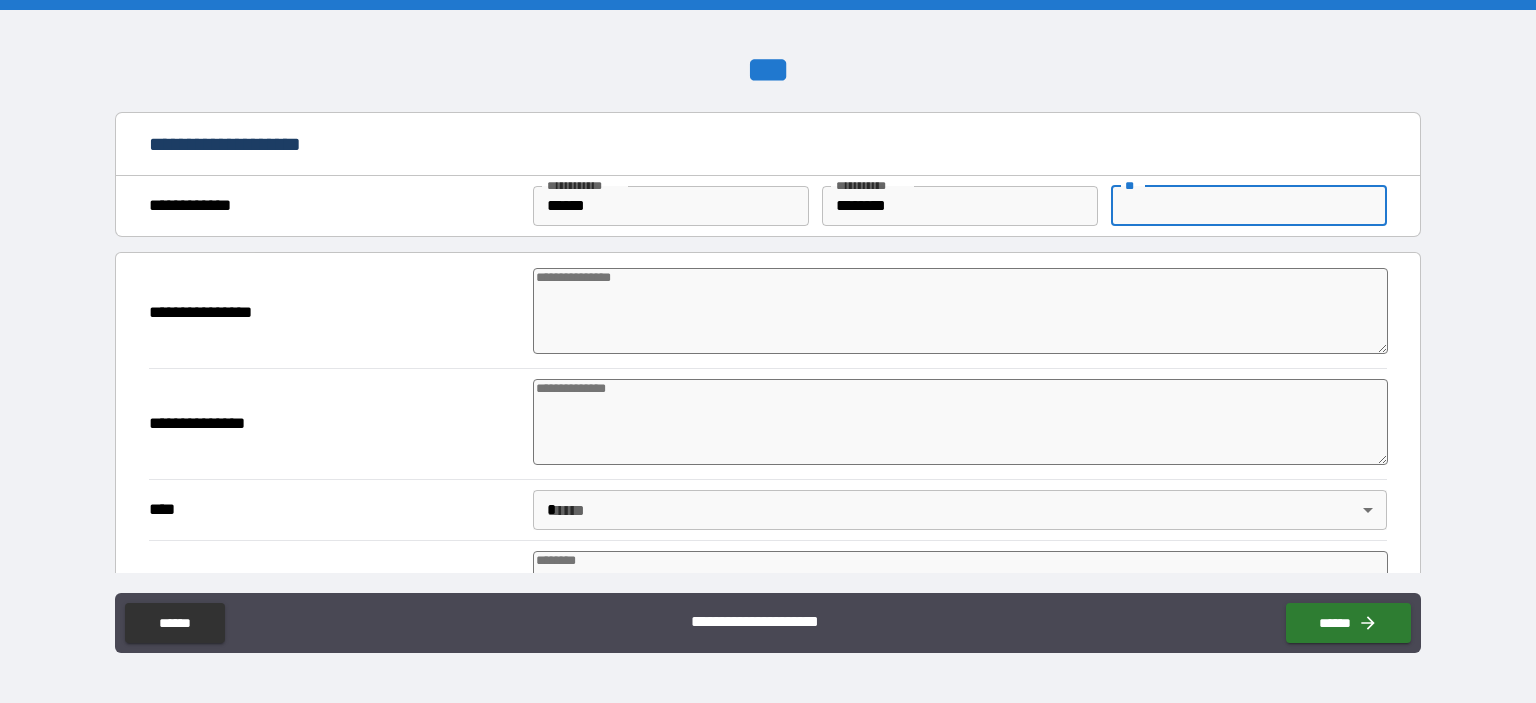 type on "*" 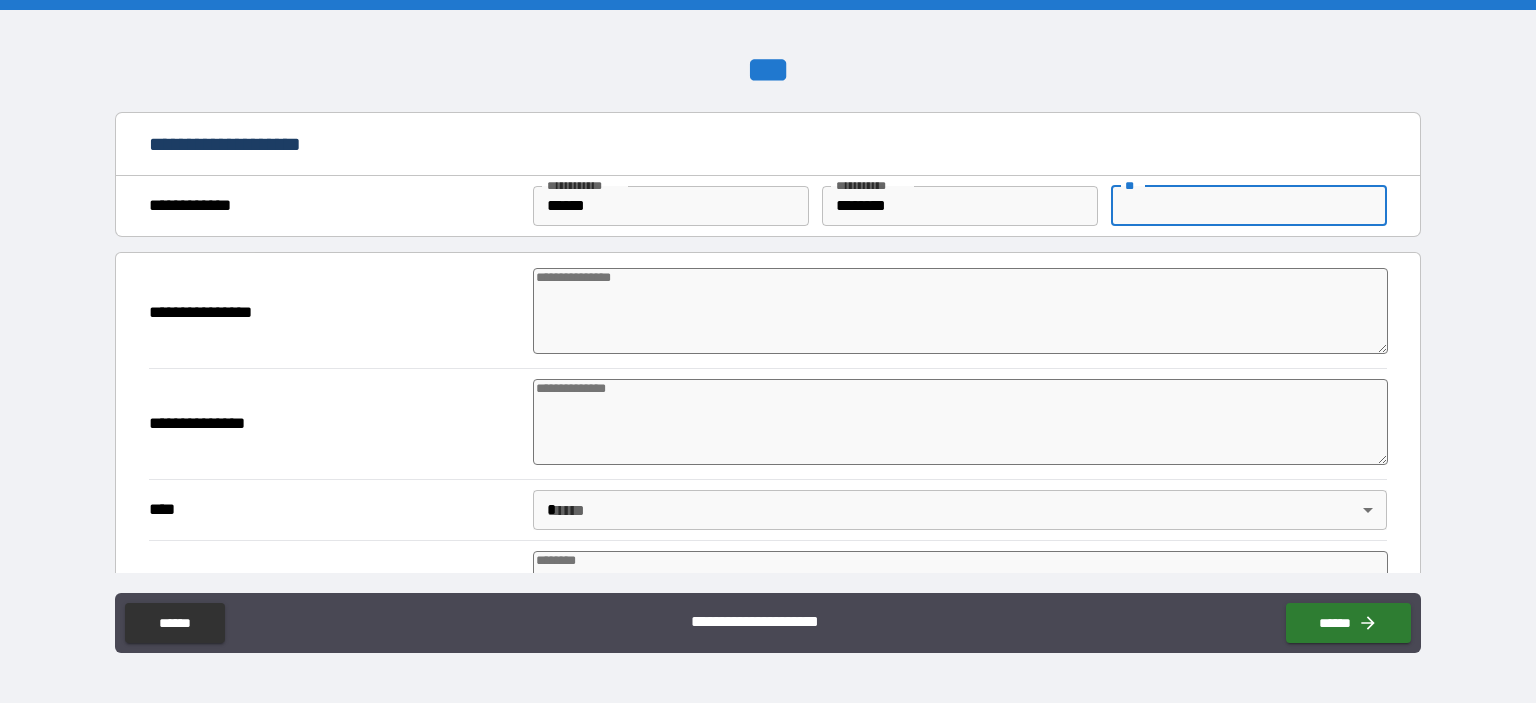 type on "*" 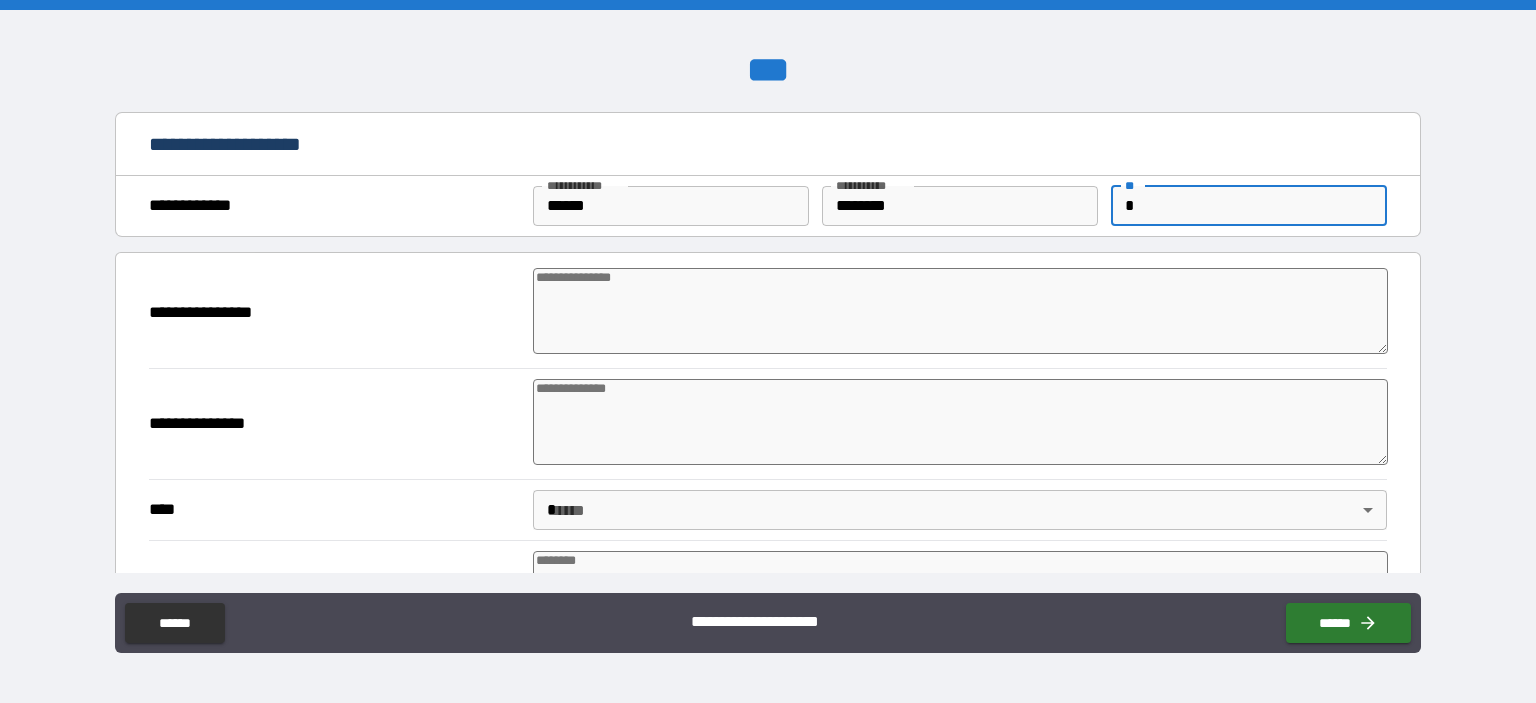 type on "*" 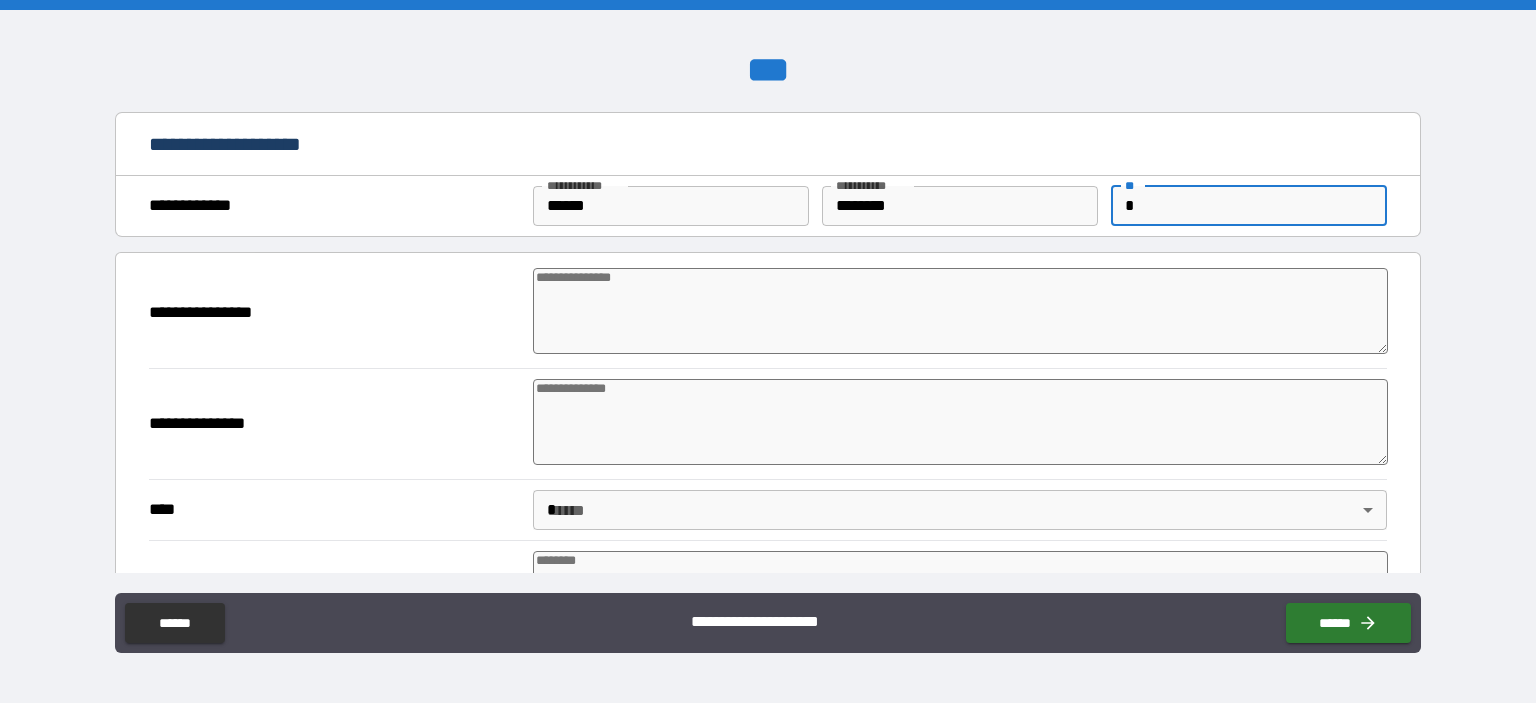 type on "*" 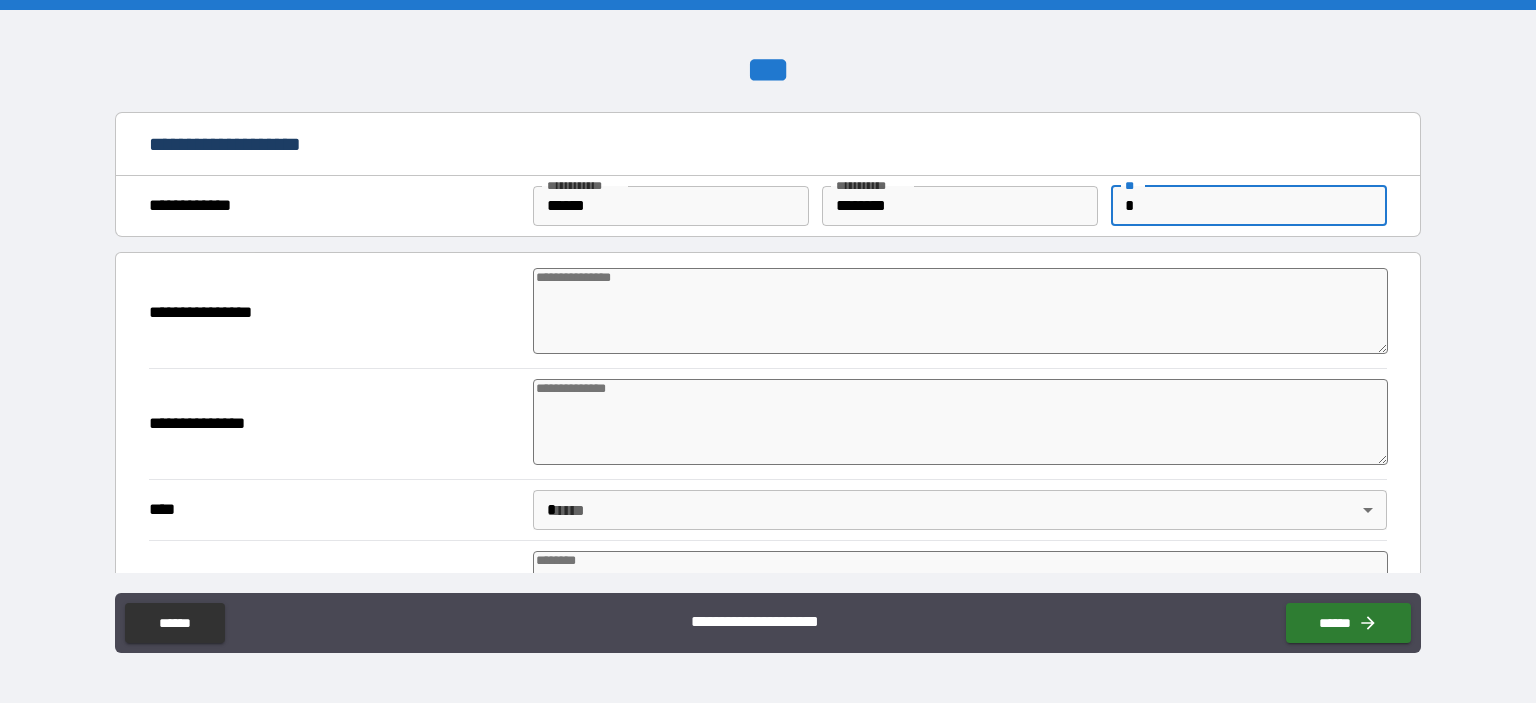 type on "*" 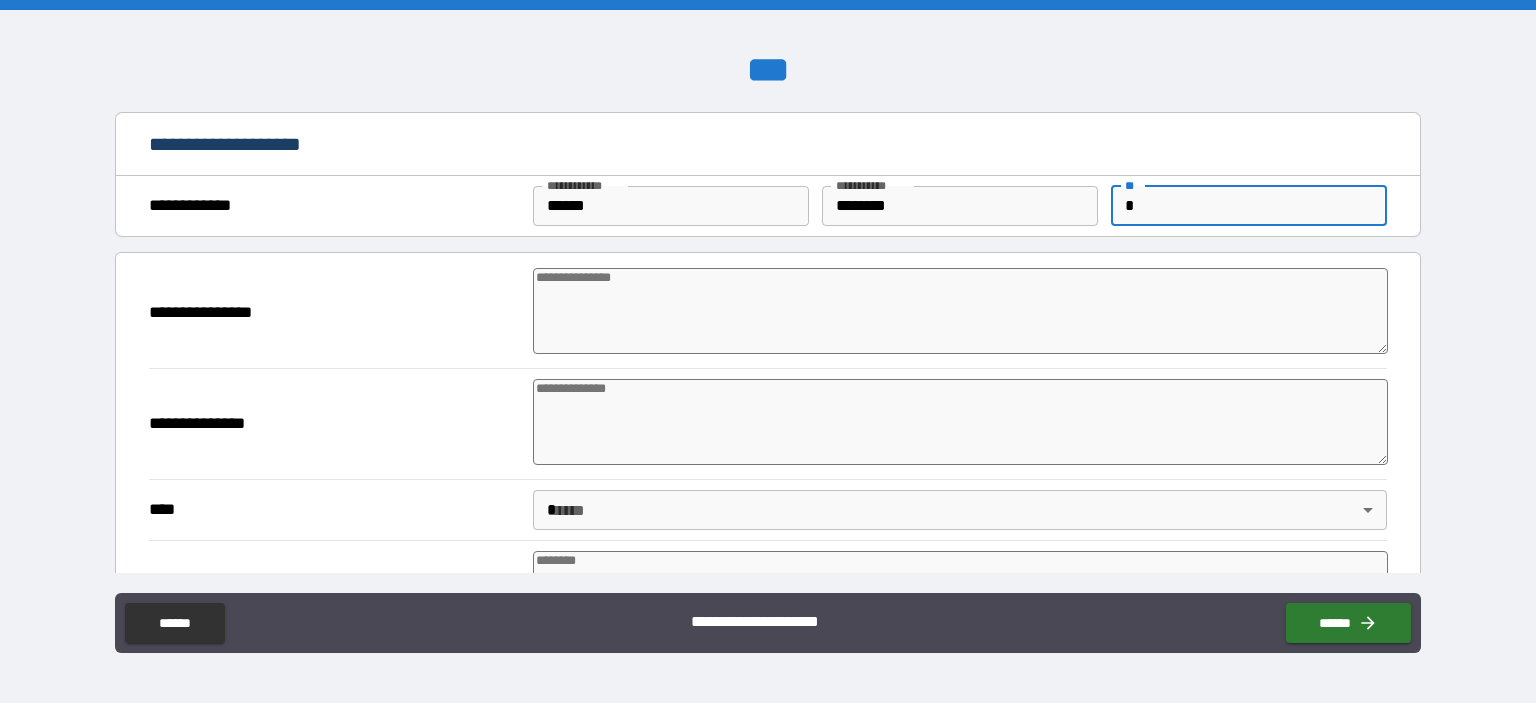 type on "*" 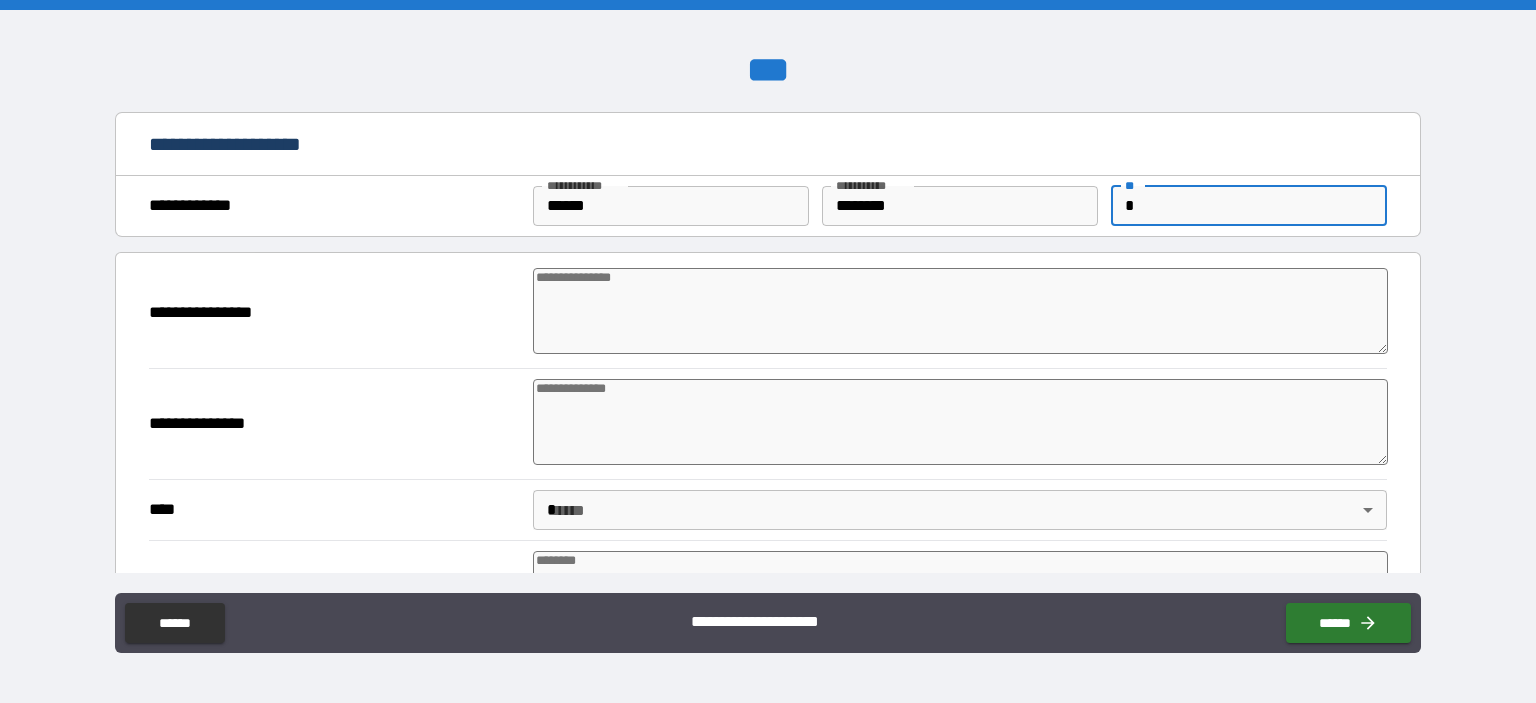 type on "*" 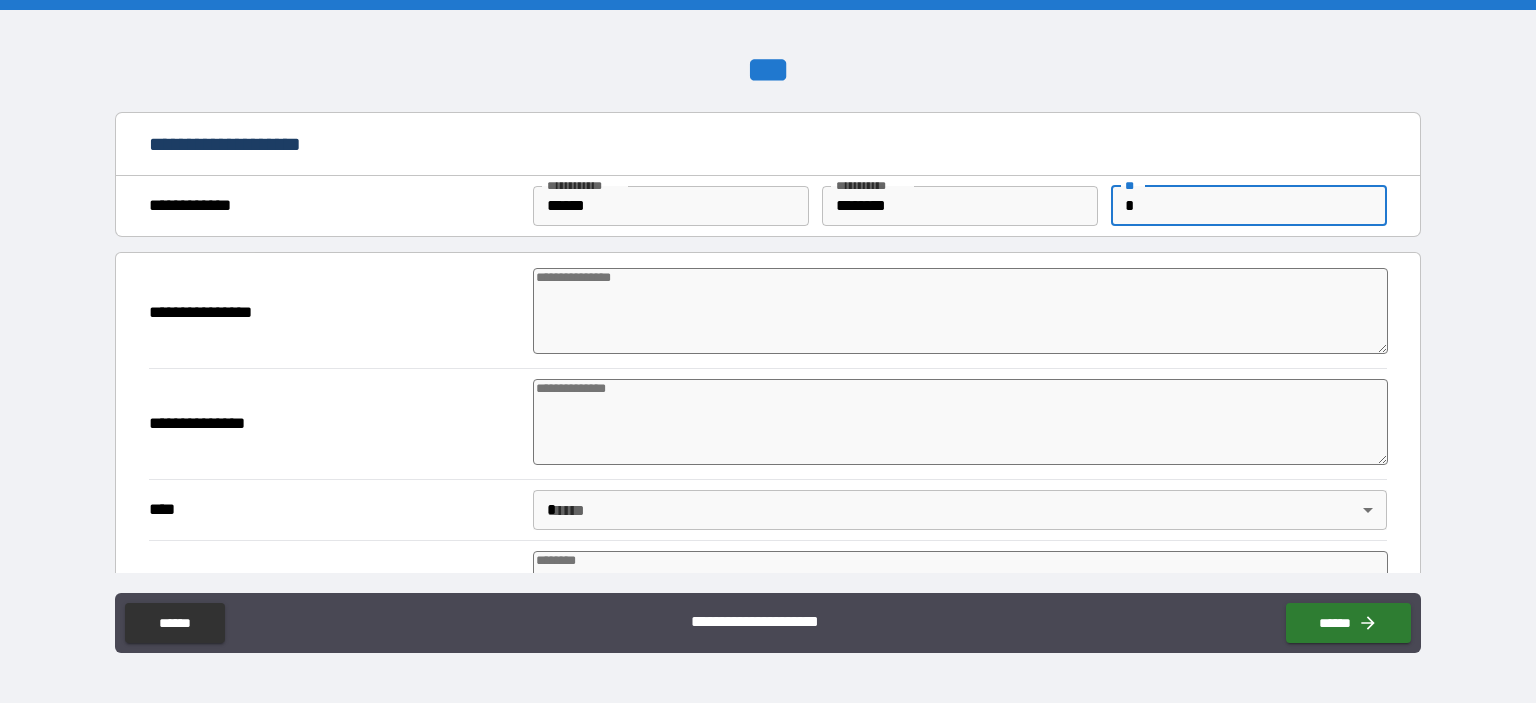 type on "*" 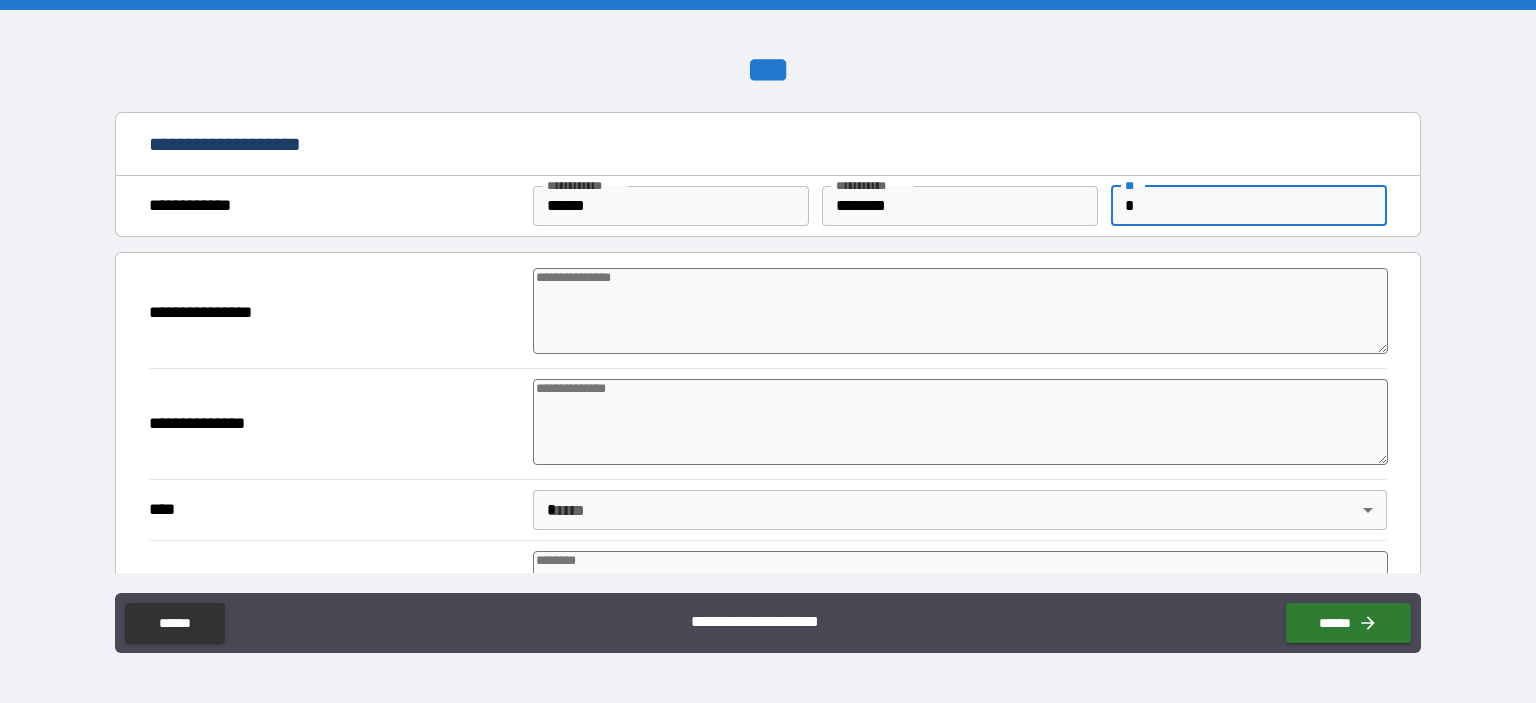 type on "*" 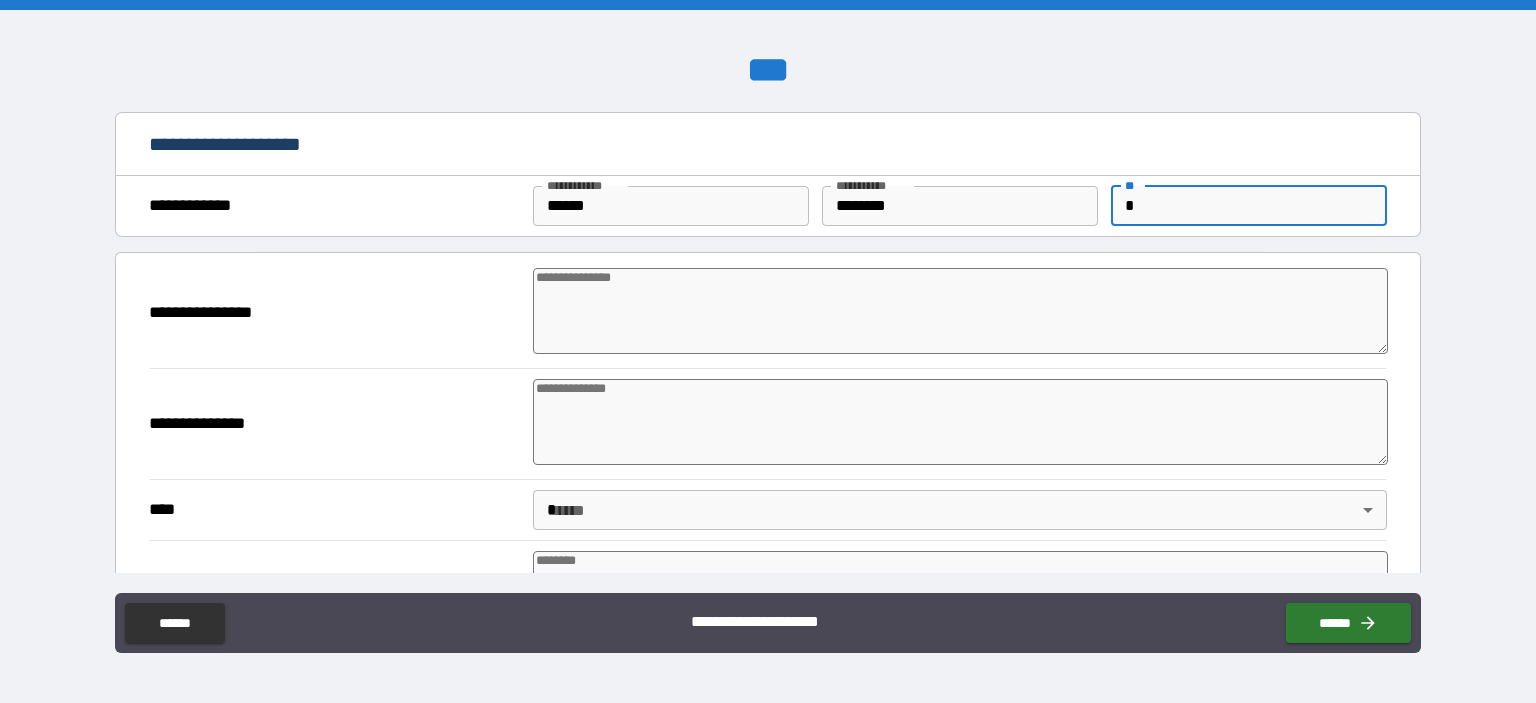 type on "*" 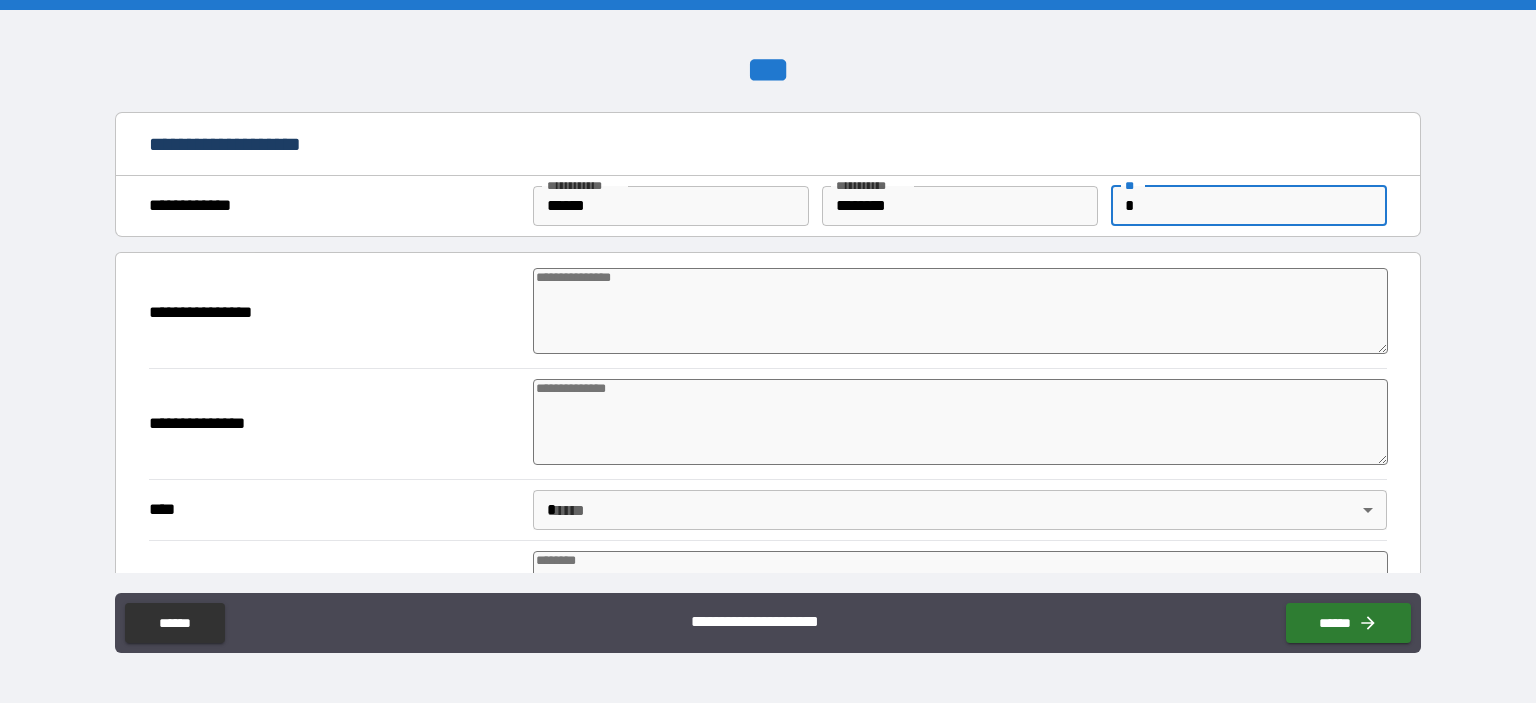 type on "*" 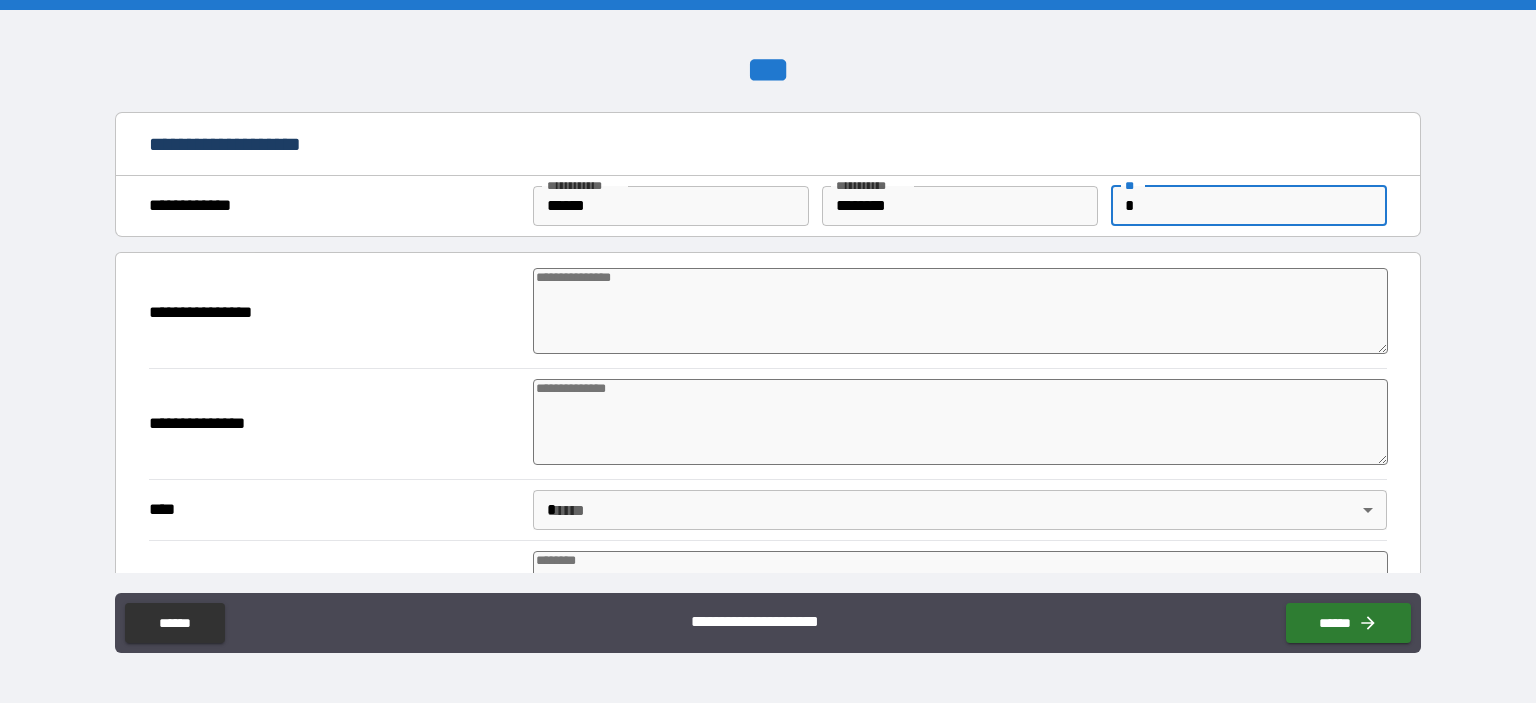 type 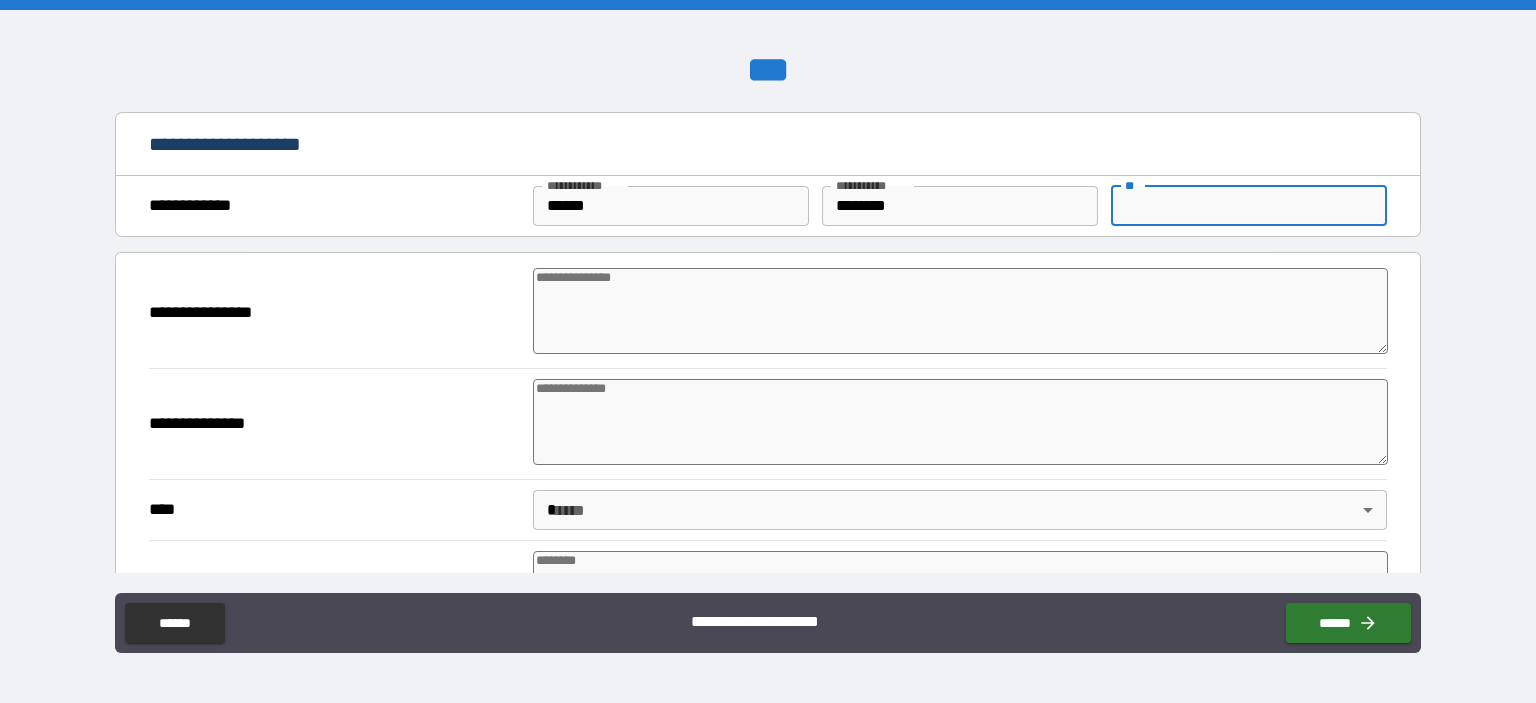 type on "*" 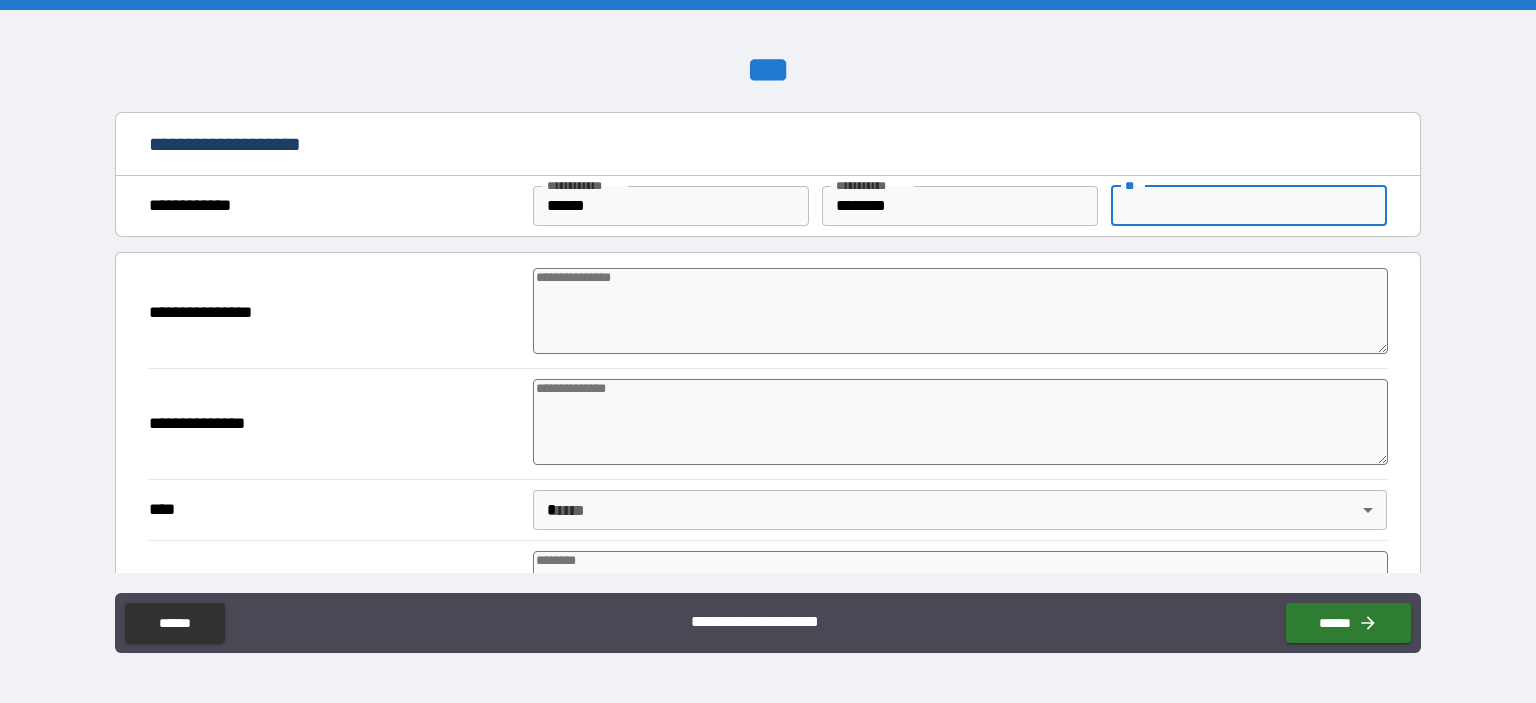 type on "*" 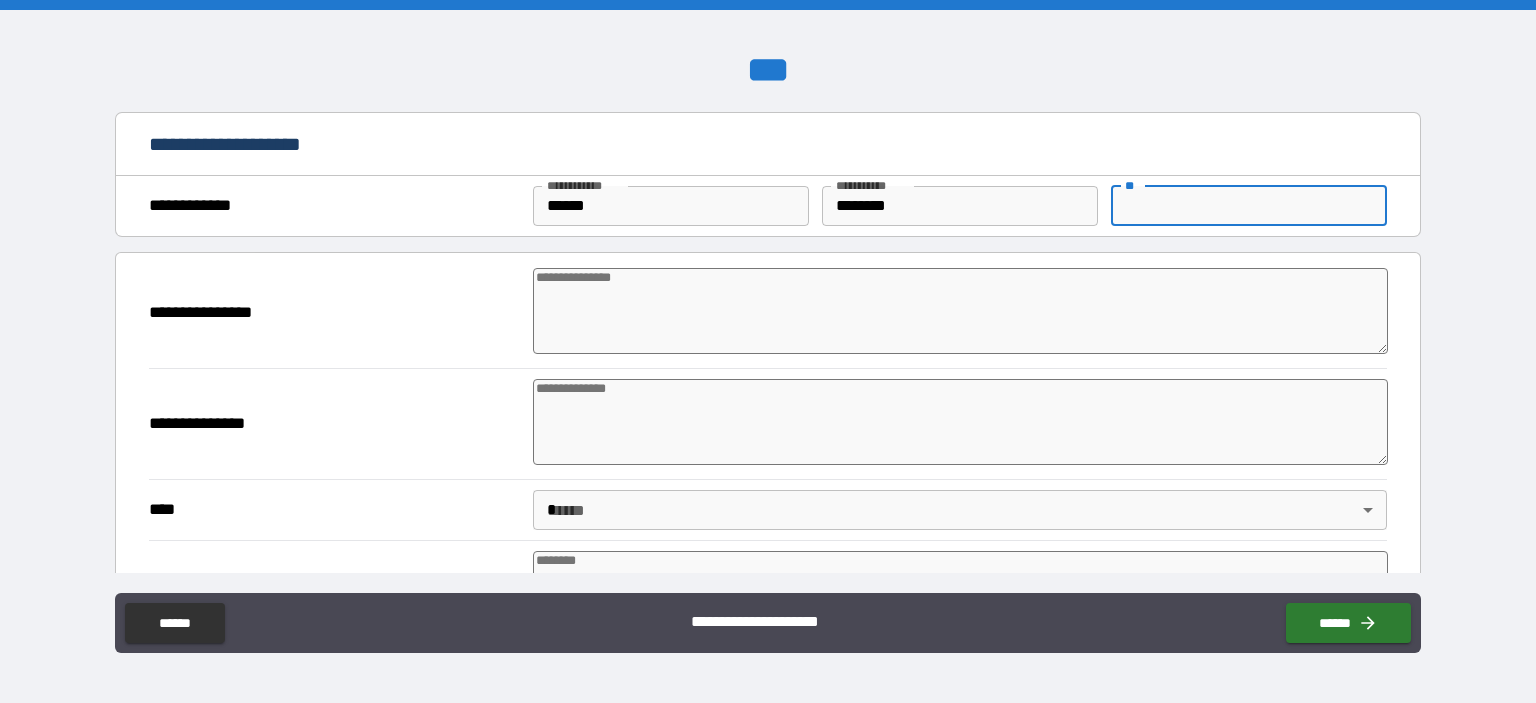 type on "*" 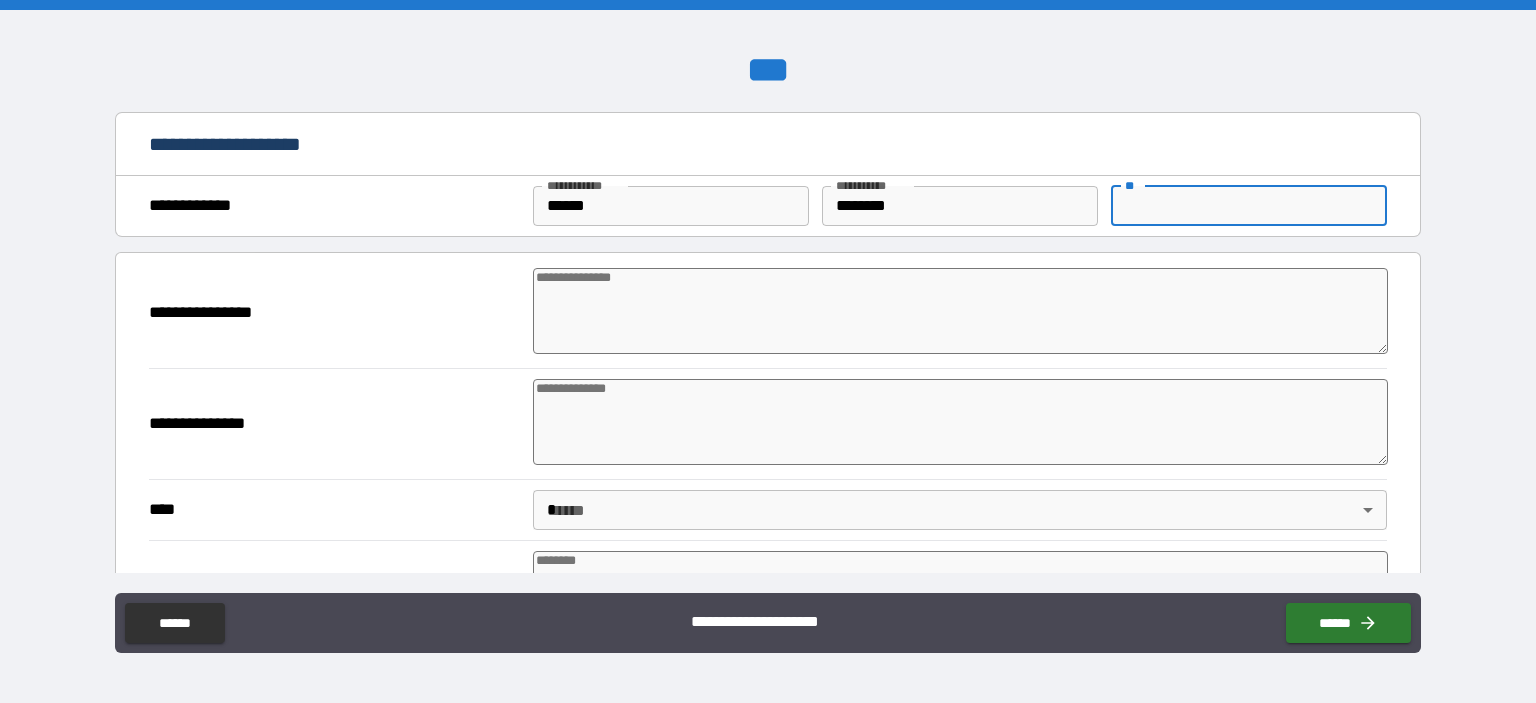 type on "*" 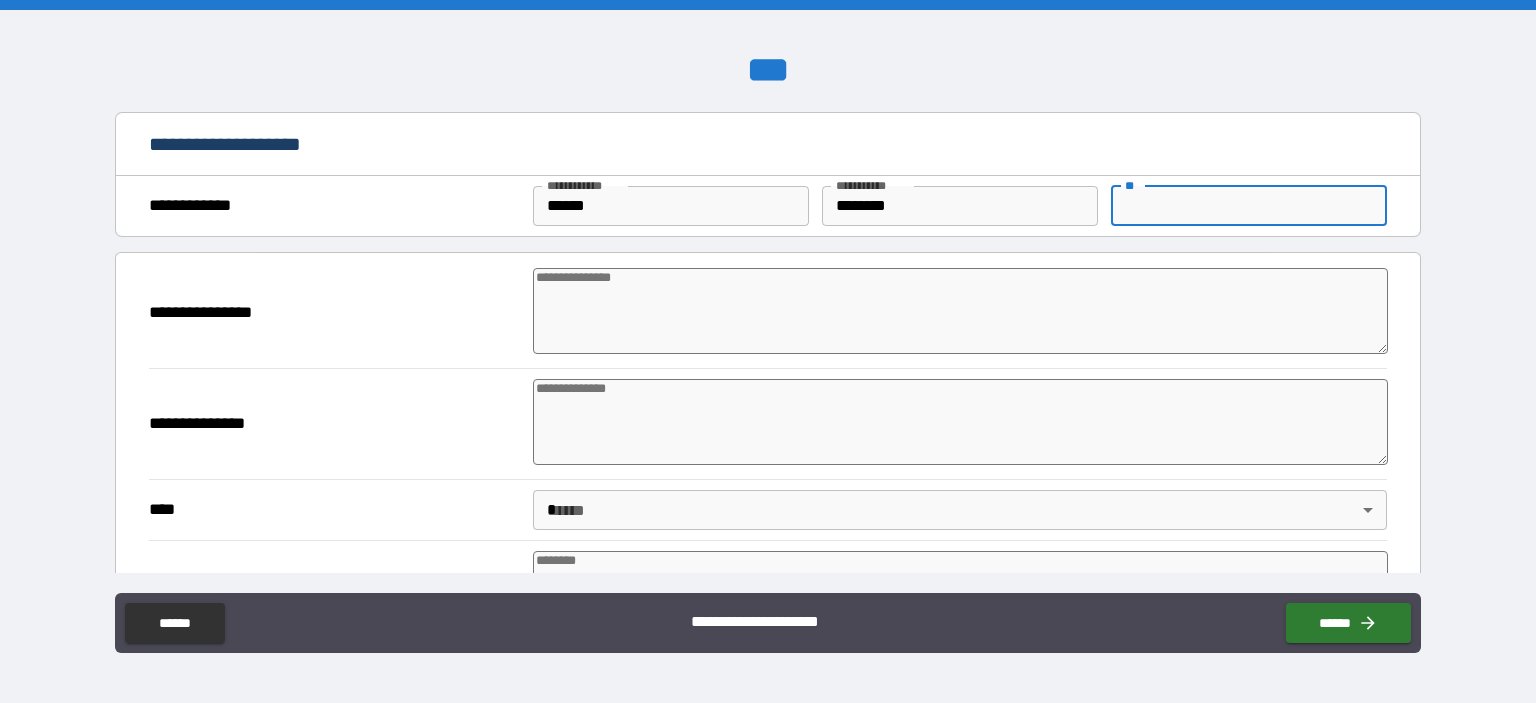 type on "*" 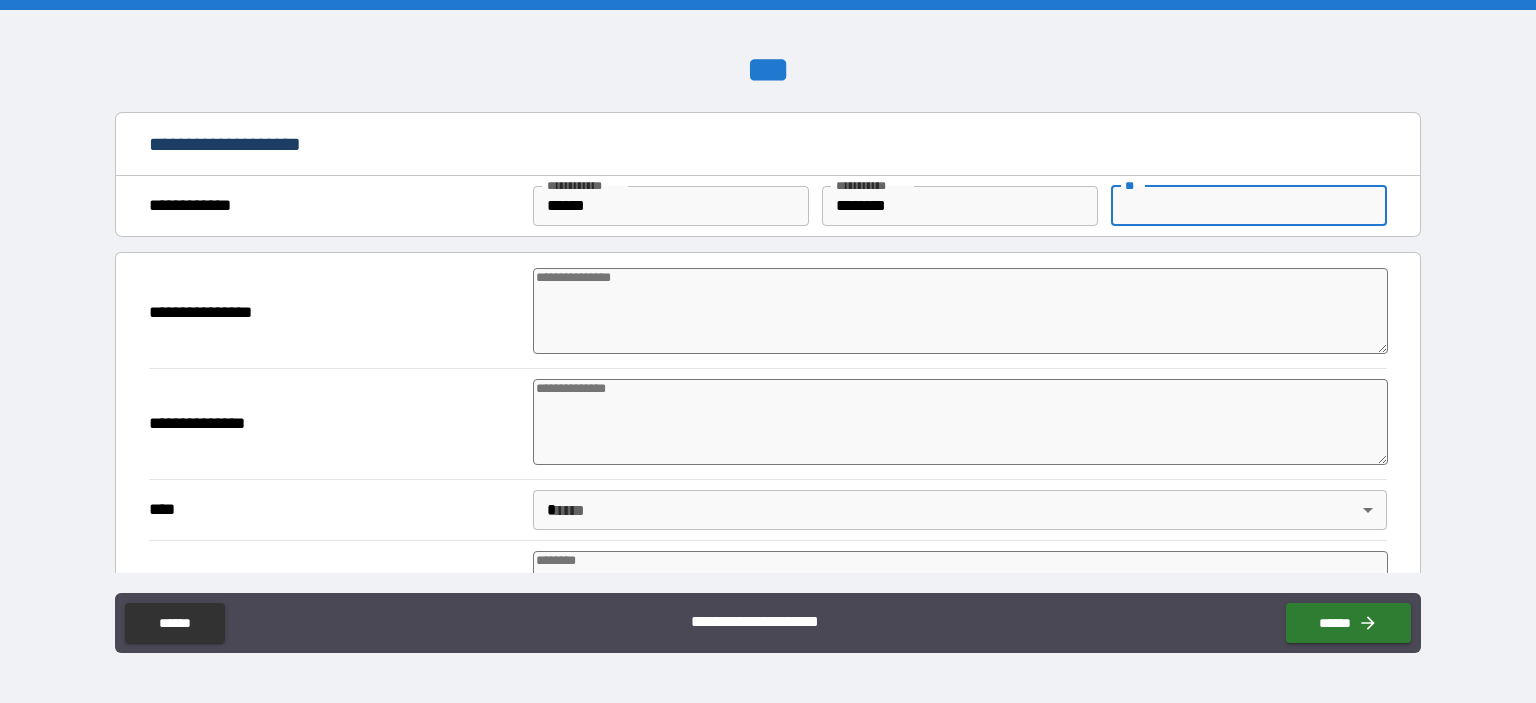 type on "*" 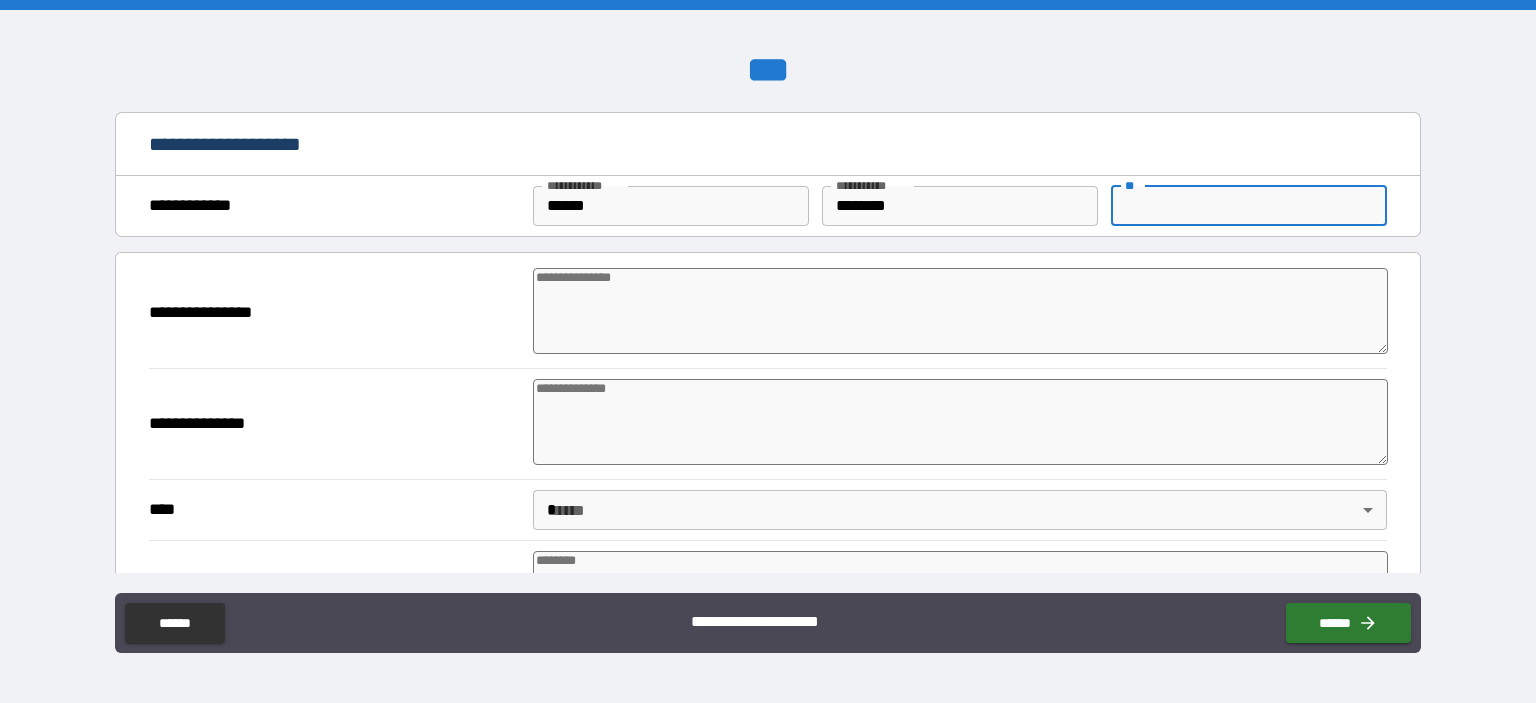 type on "*" 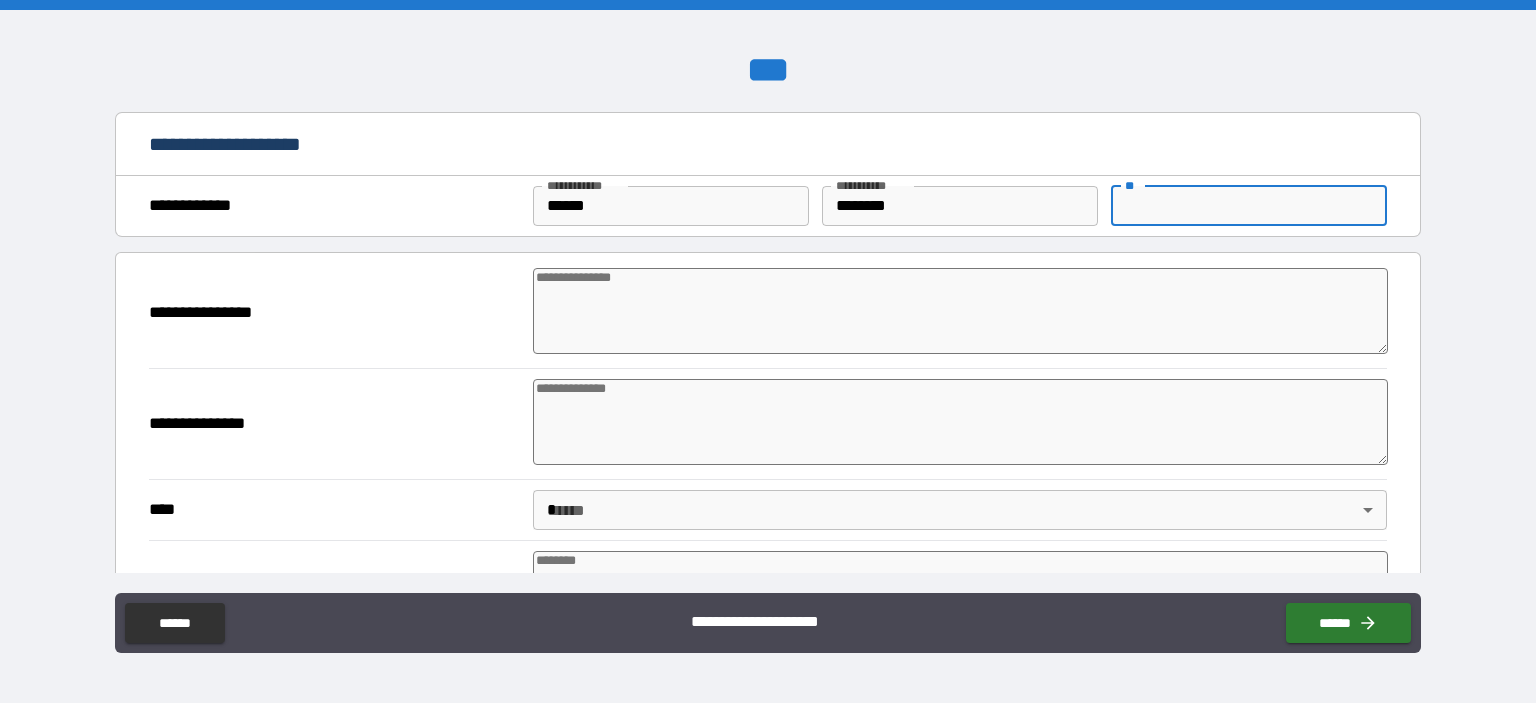 type on "*" 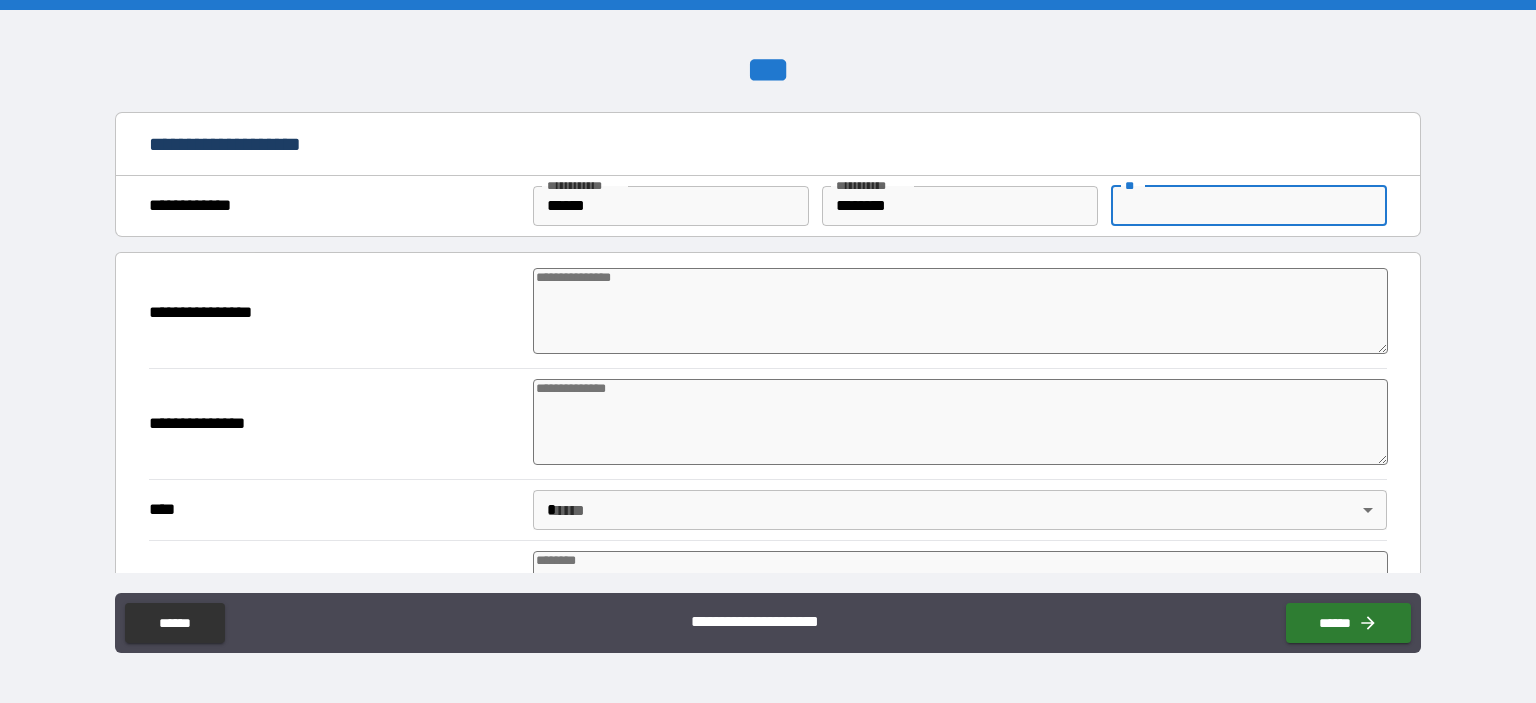 type on "*" 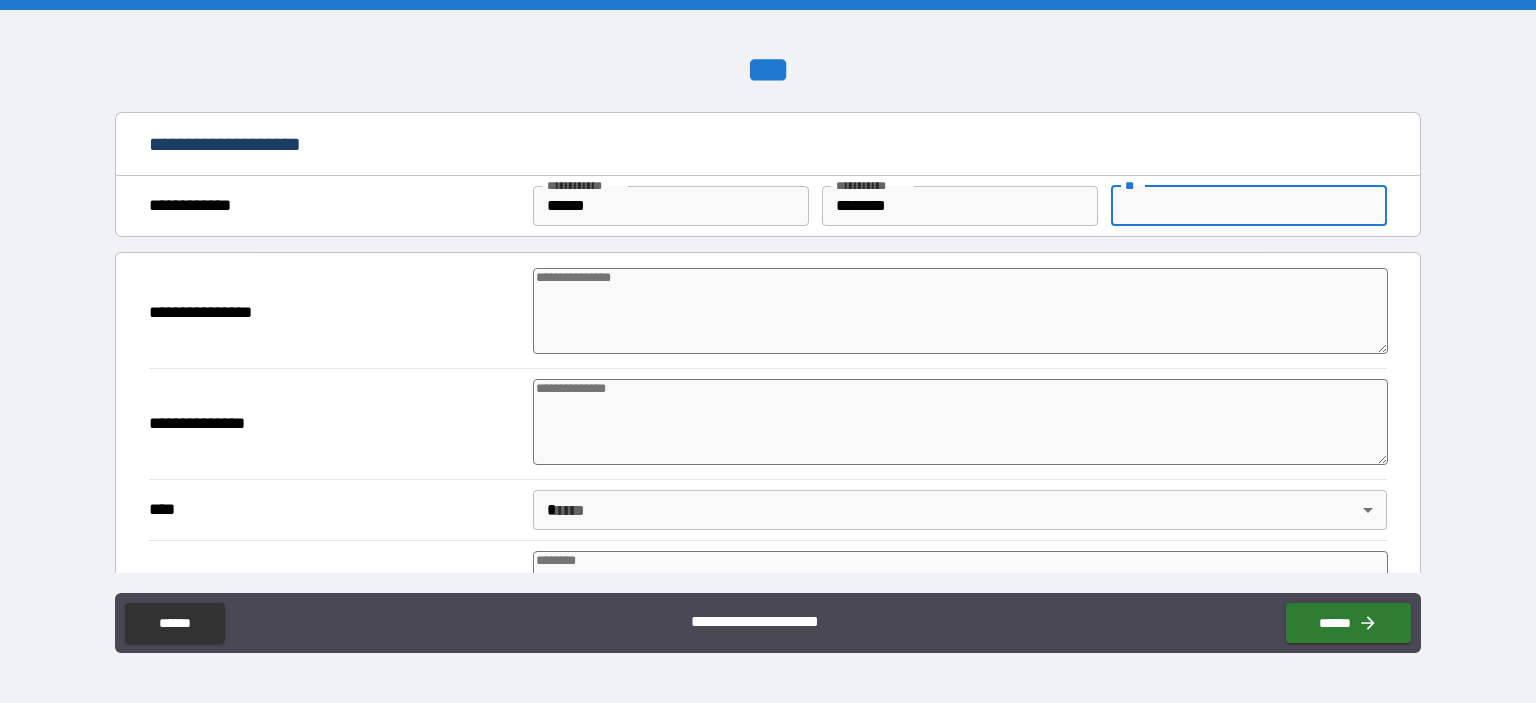 type on "*" 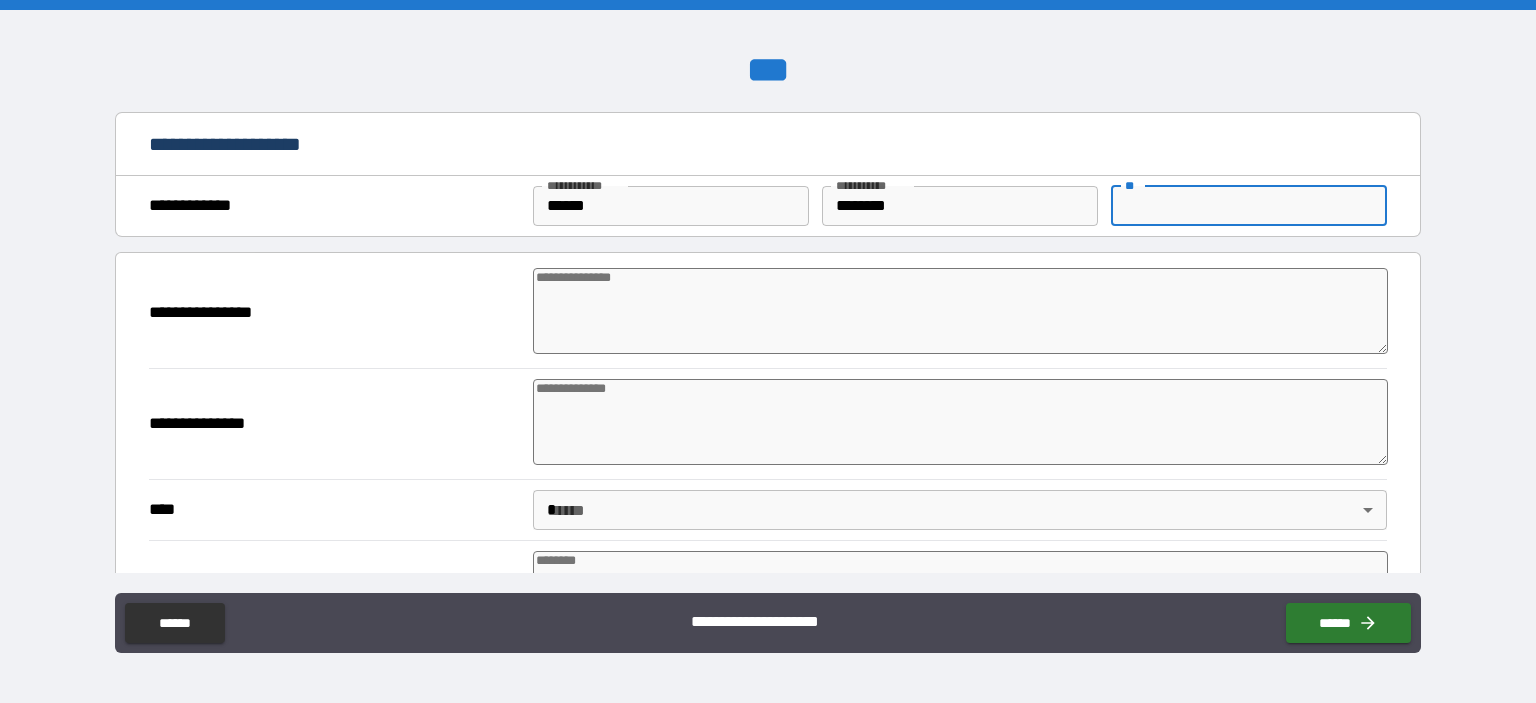 type on "*" 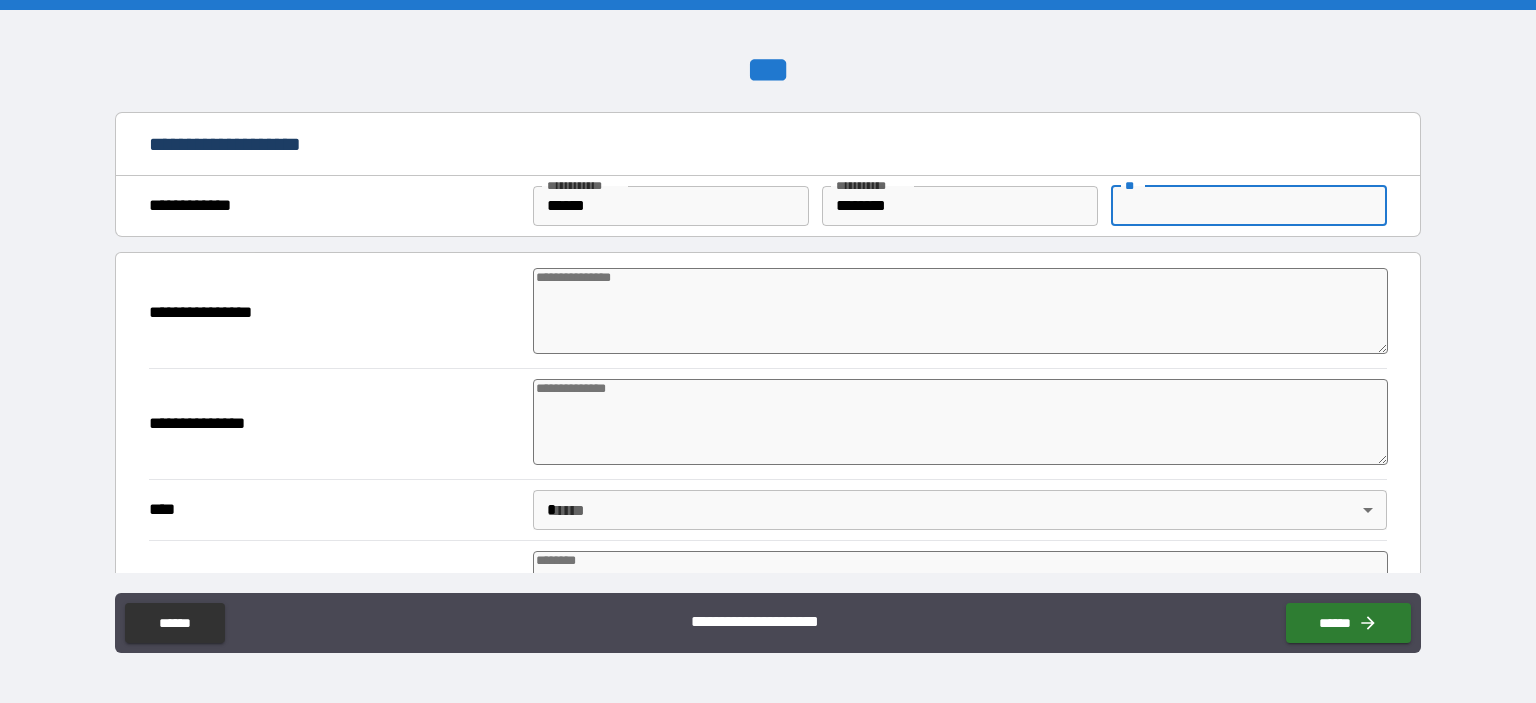 type on "*" 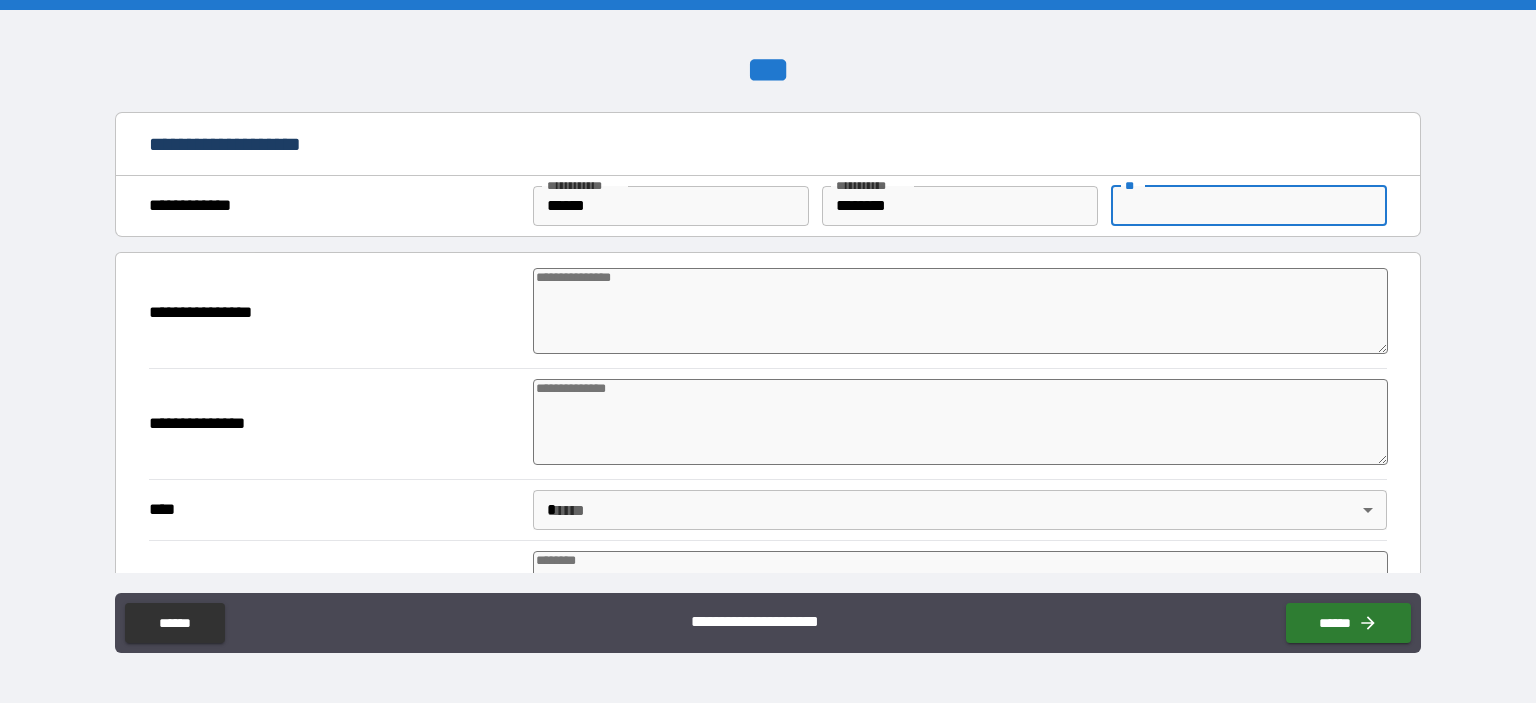 type on "*" 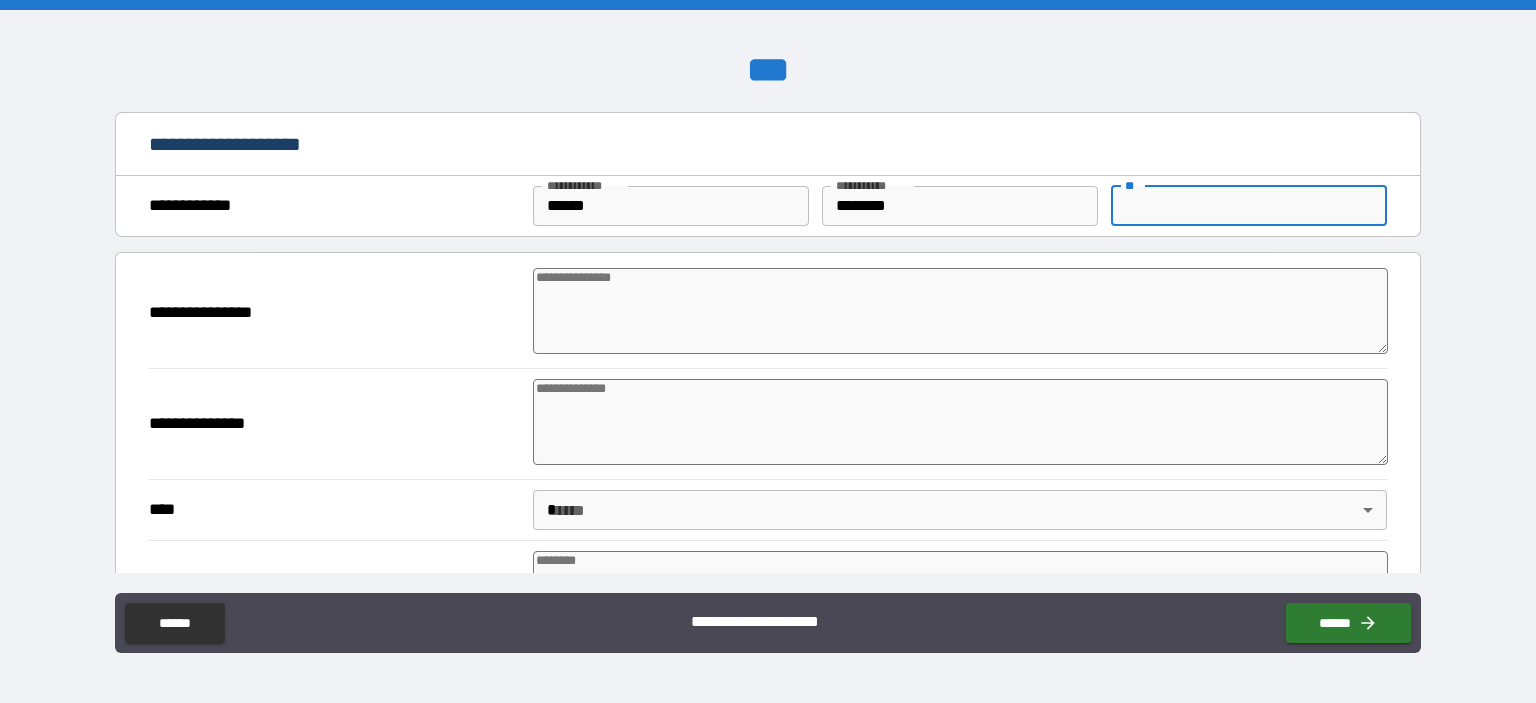 type on "*" 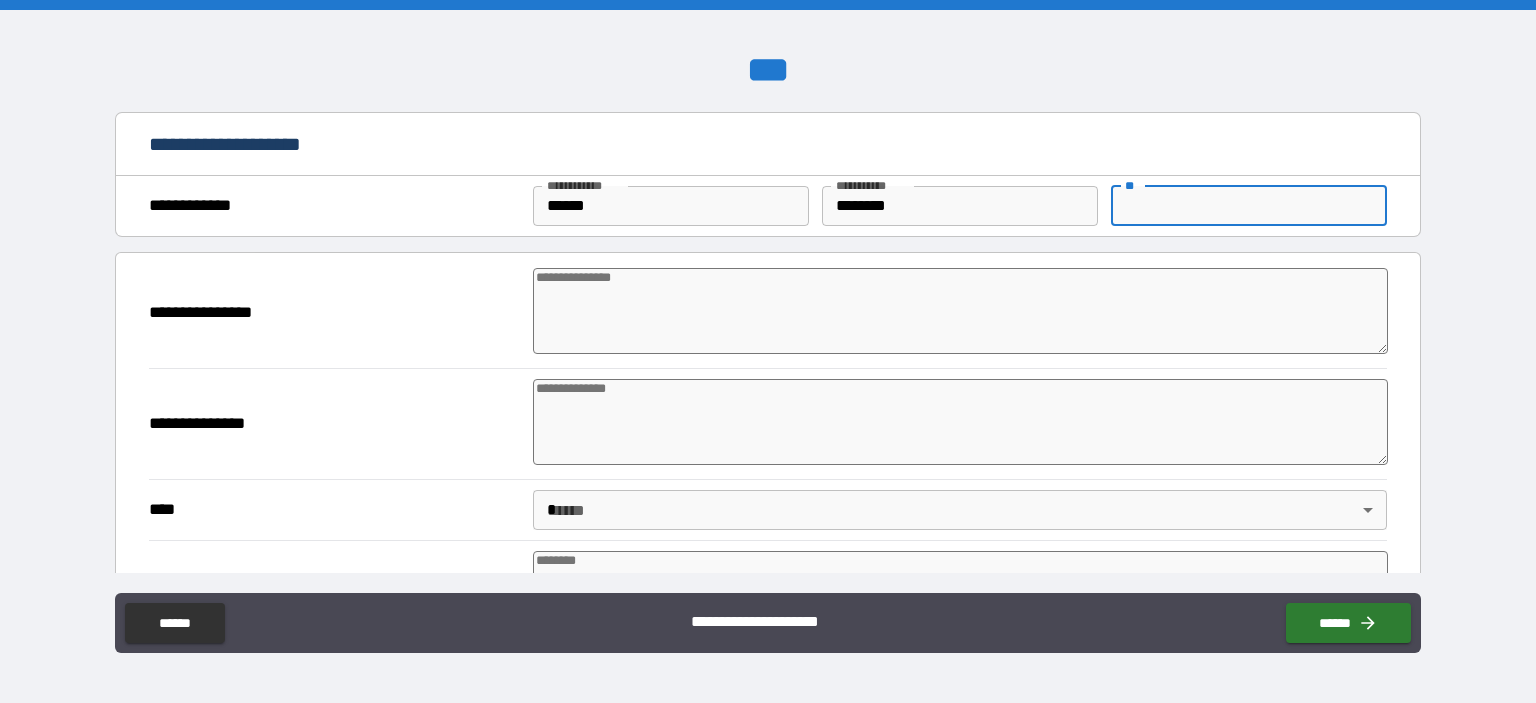type on "*" 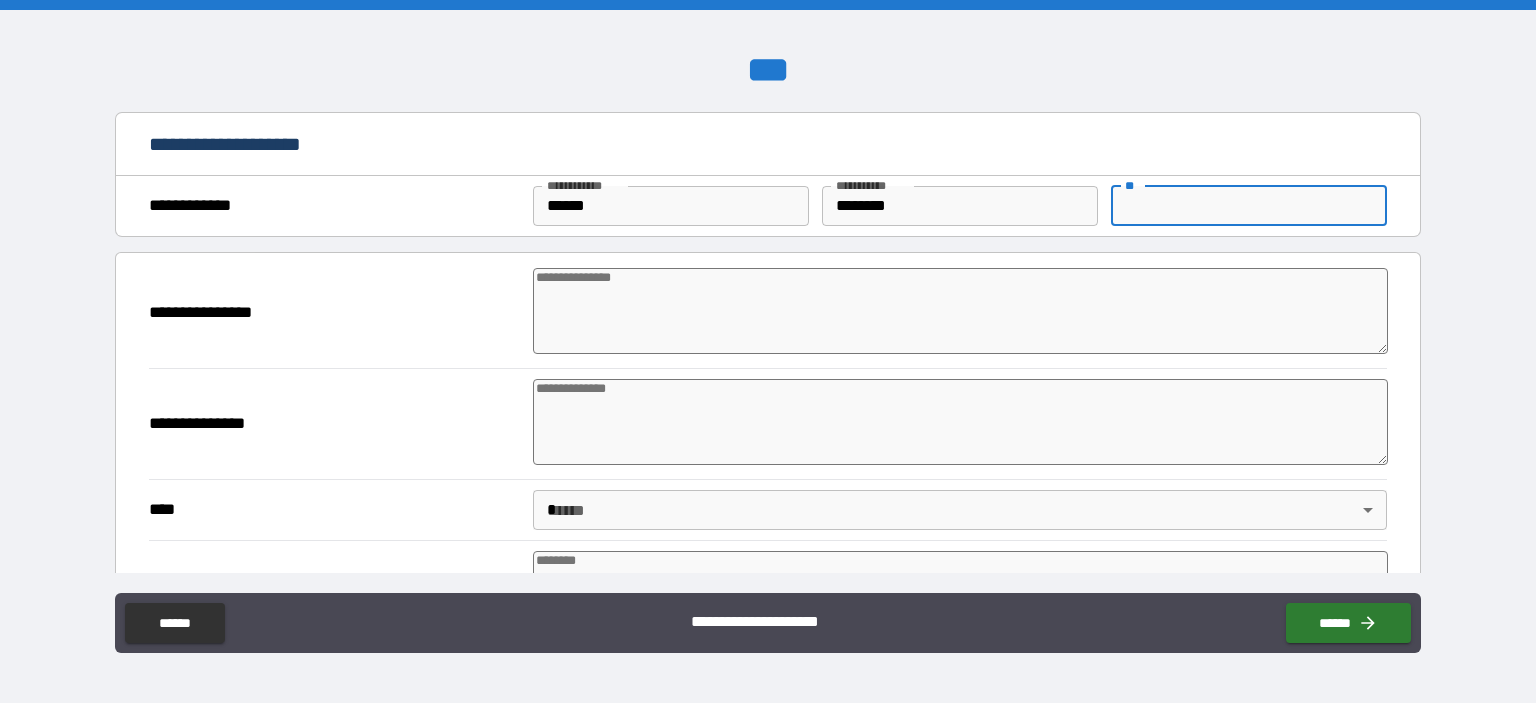 type on "*" 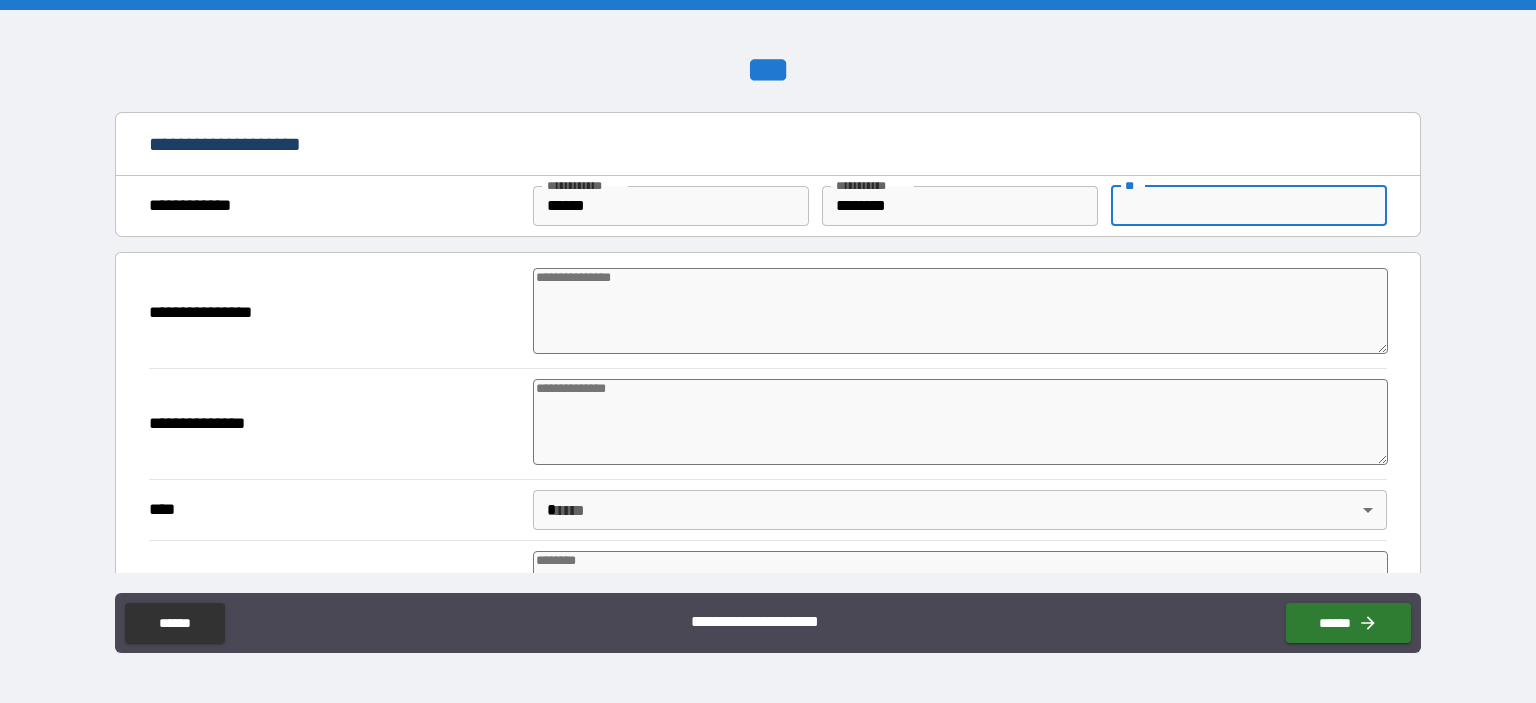 type on "*" 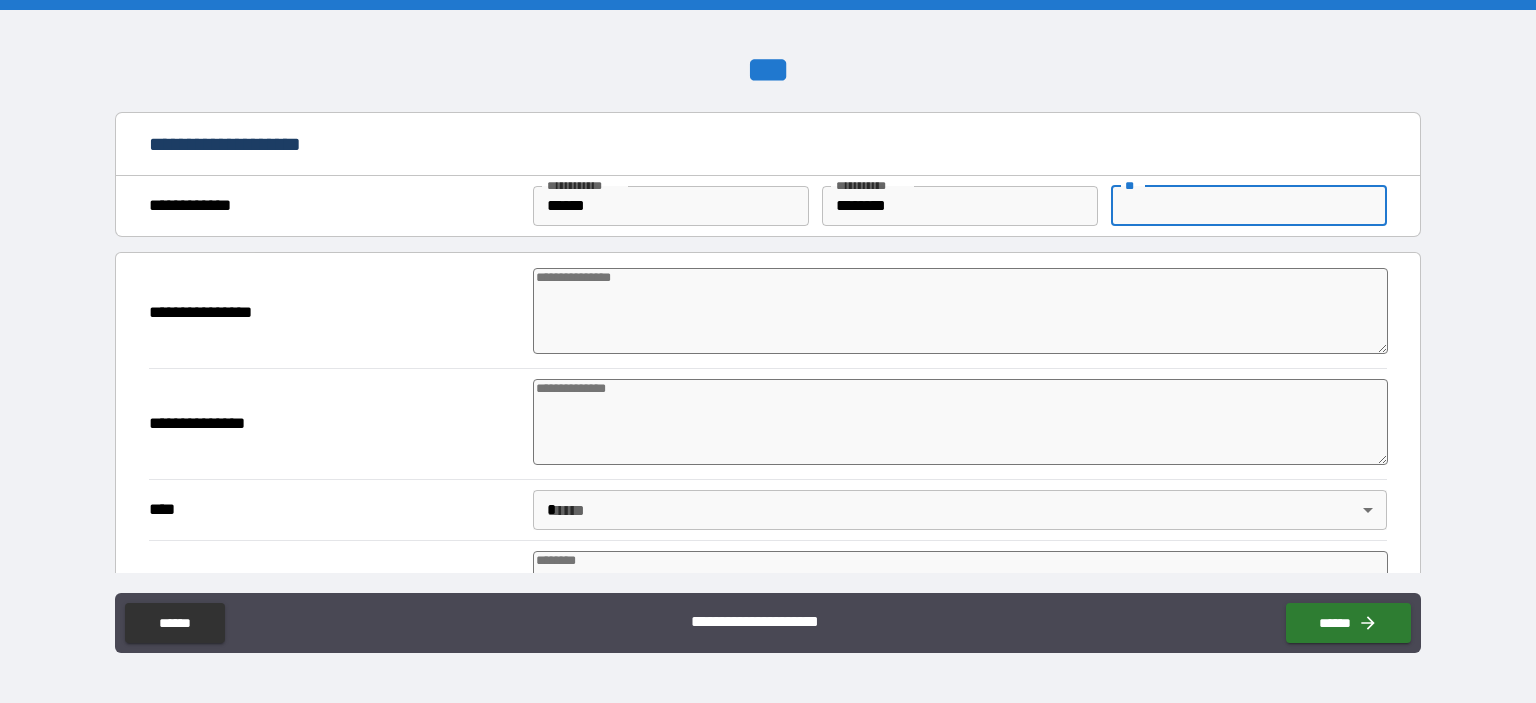 type on "*" 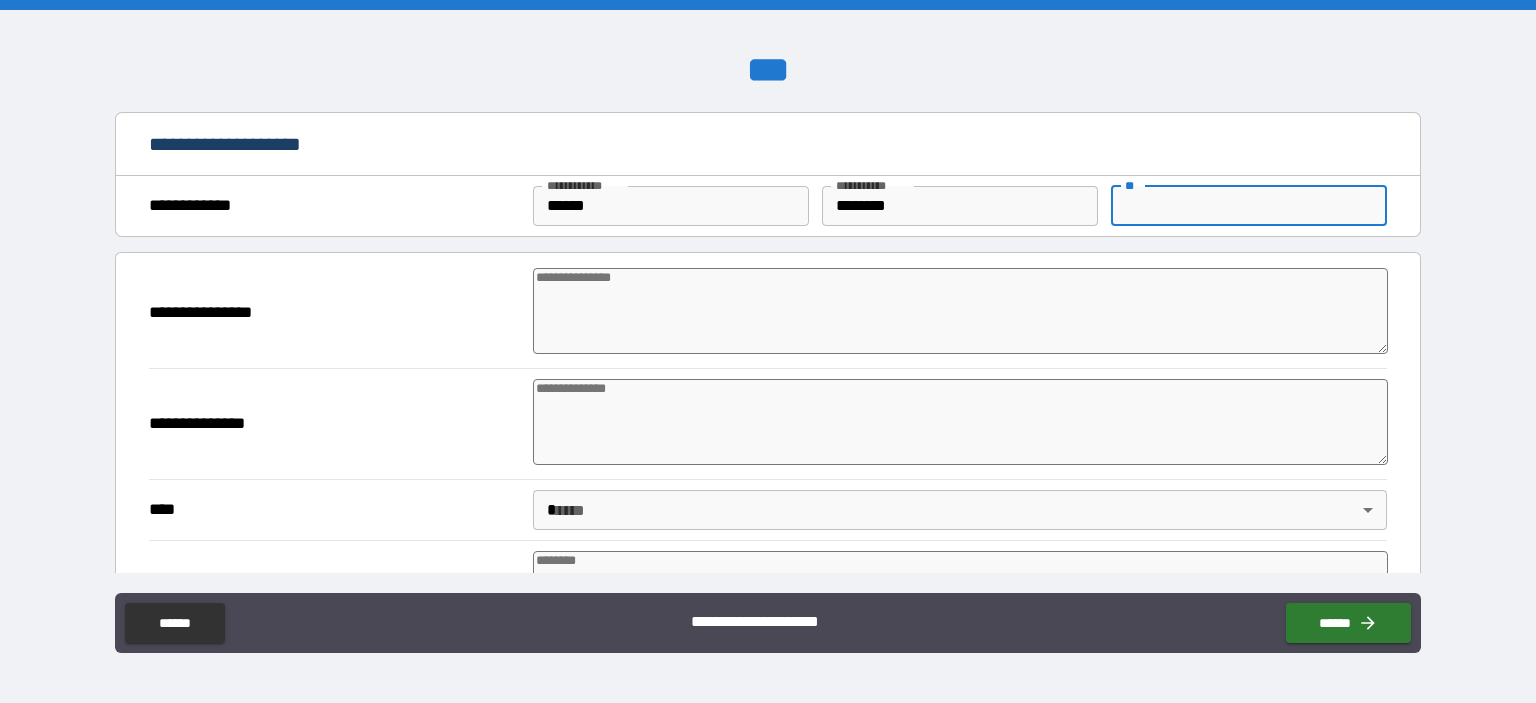 type on "*" 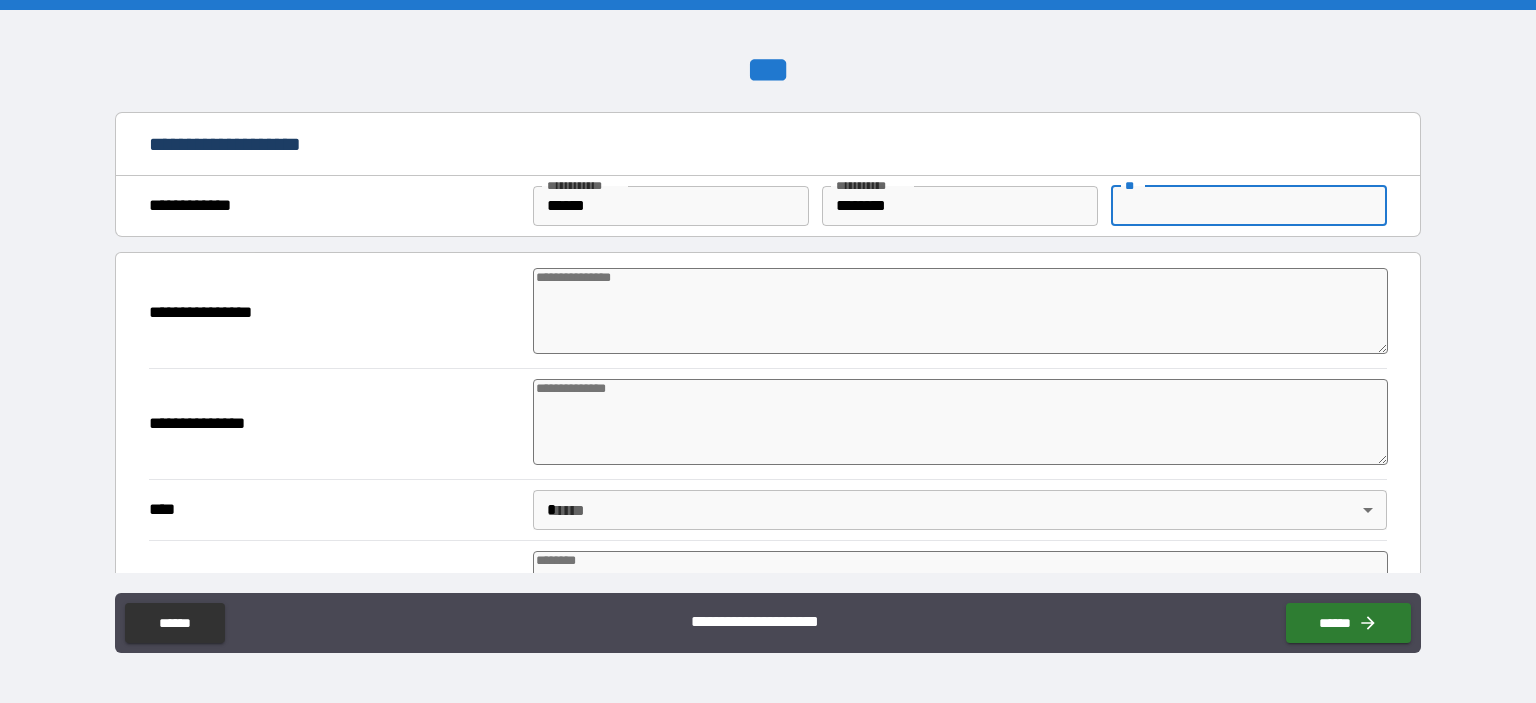 type on "*" 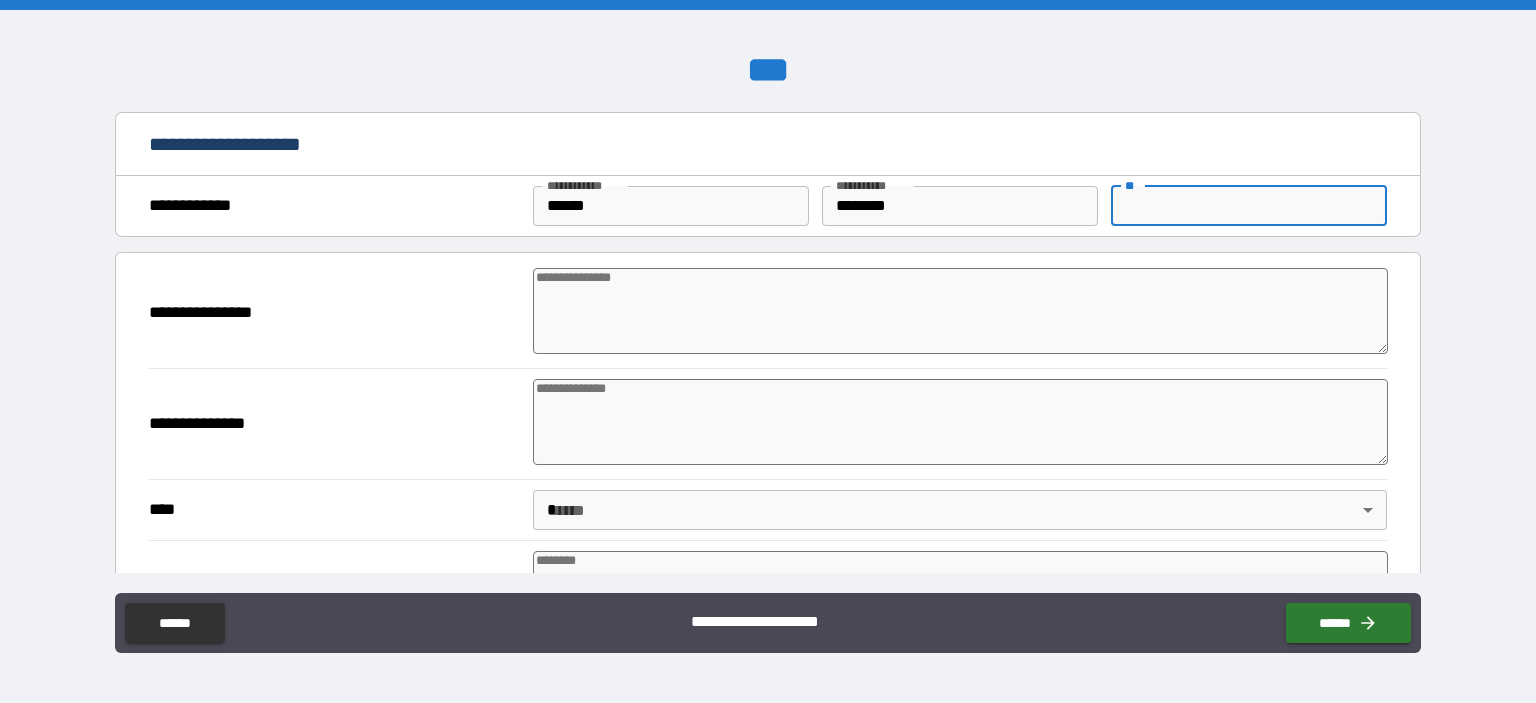 type on "*" 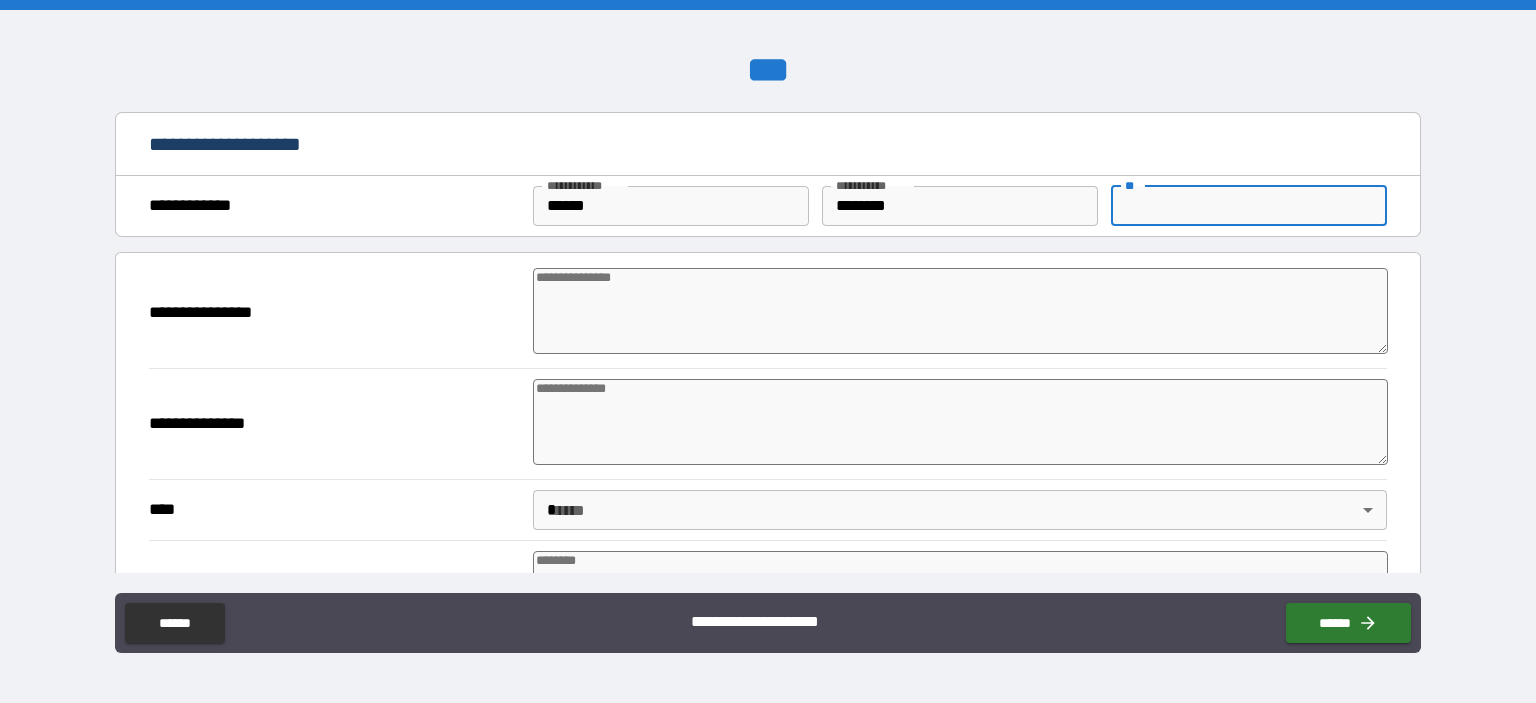 type on "*" 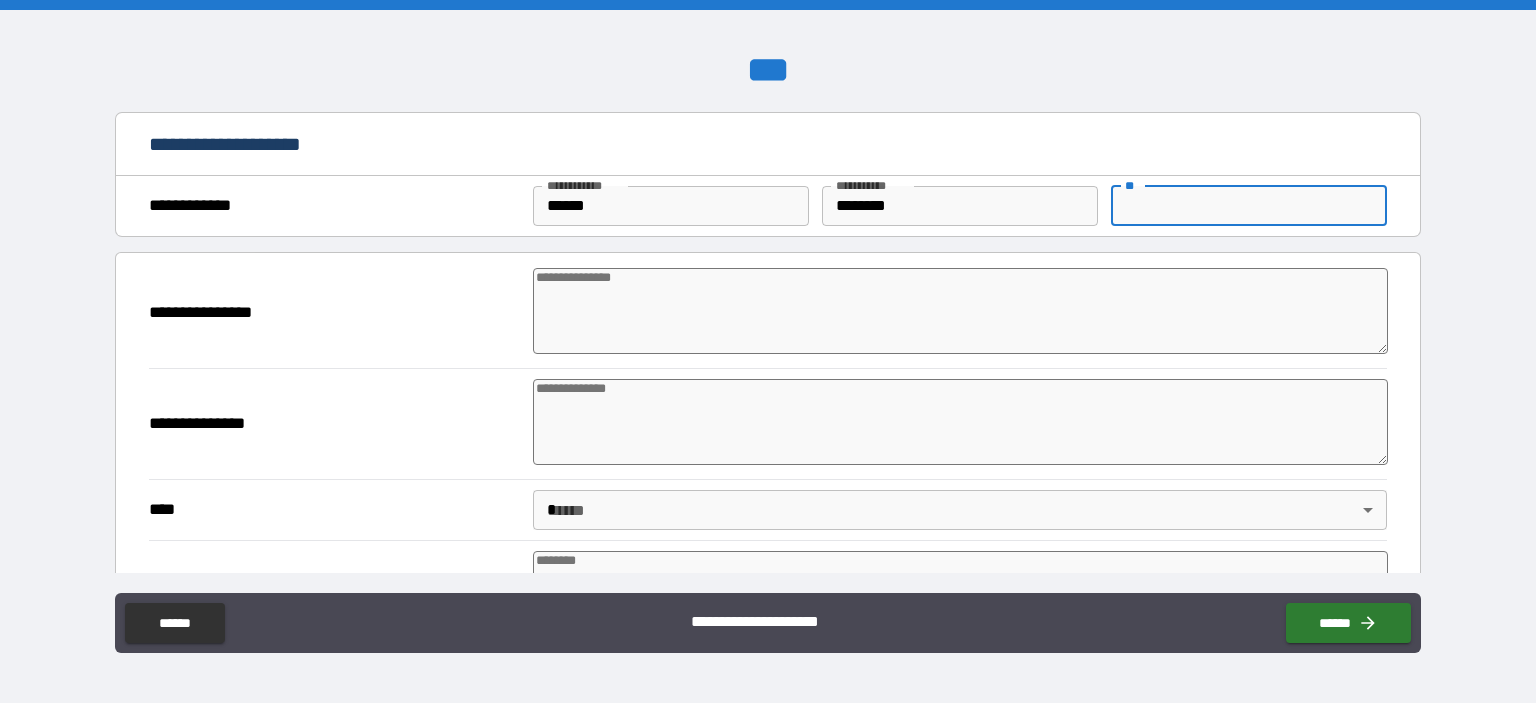 type on "*" 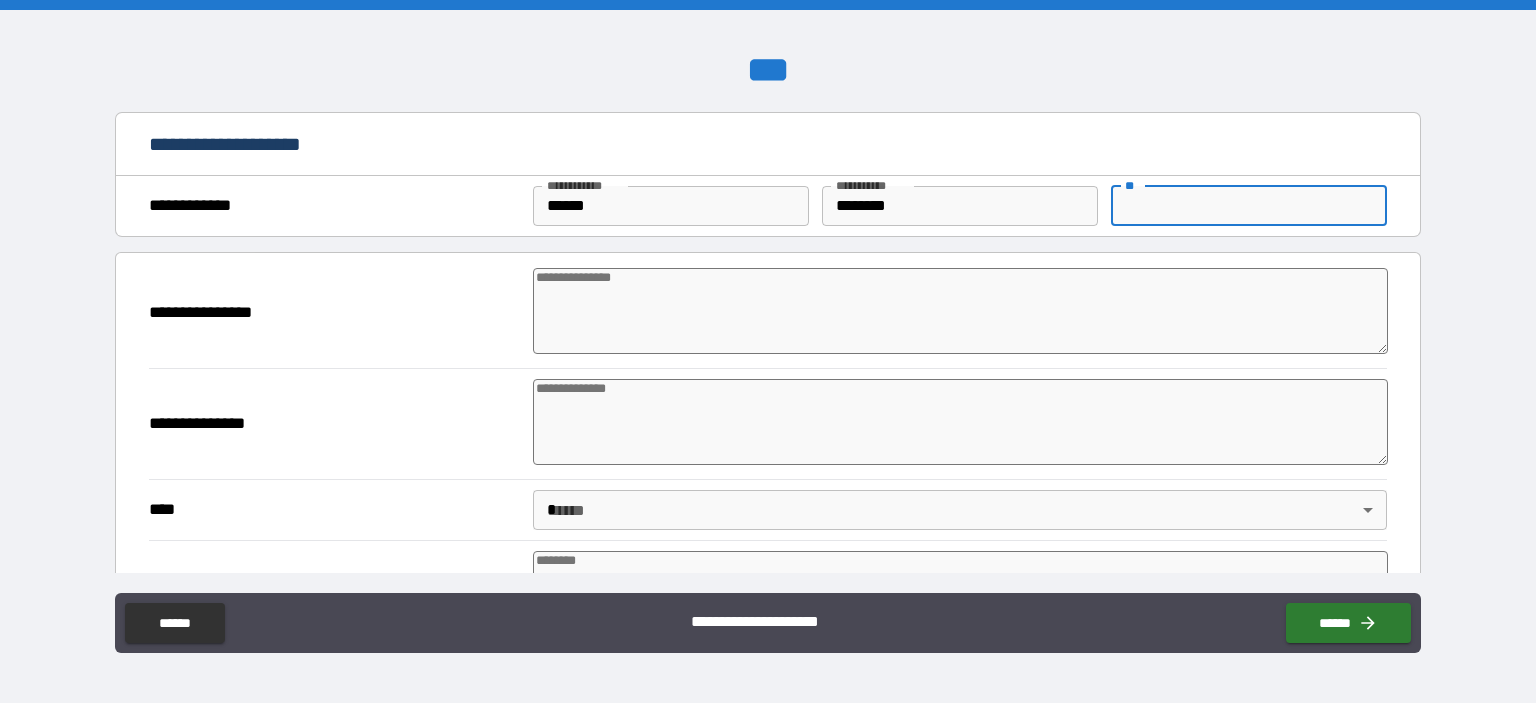 type on "*" 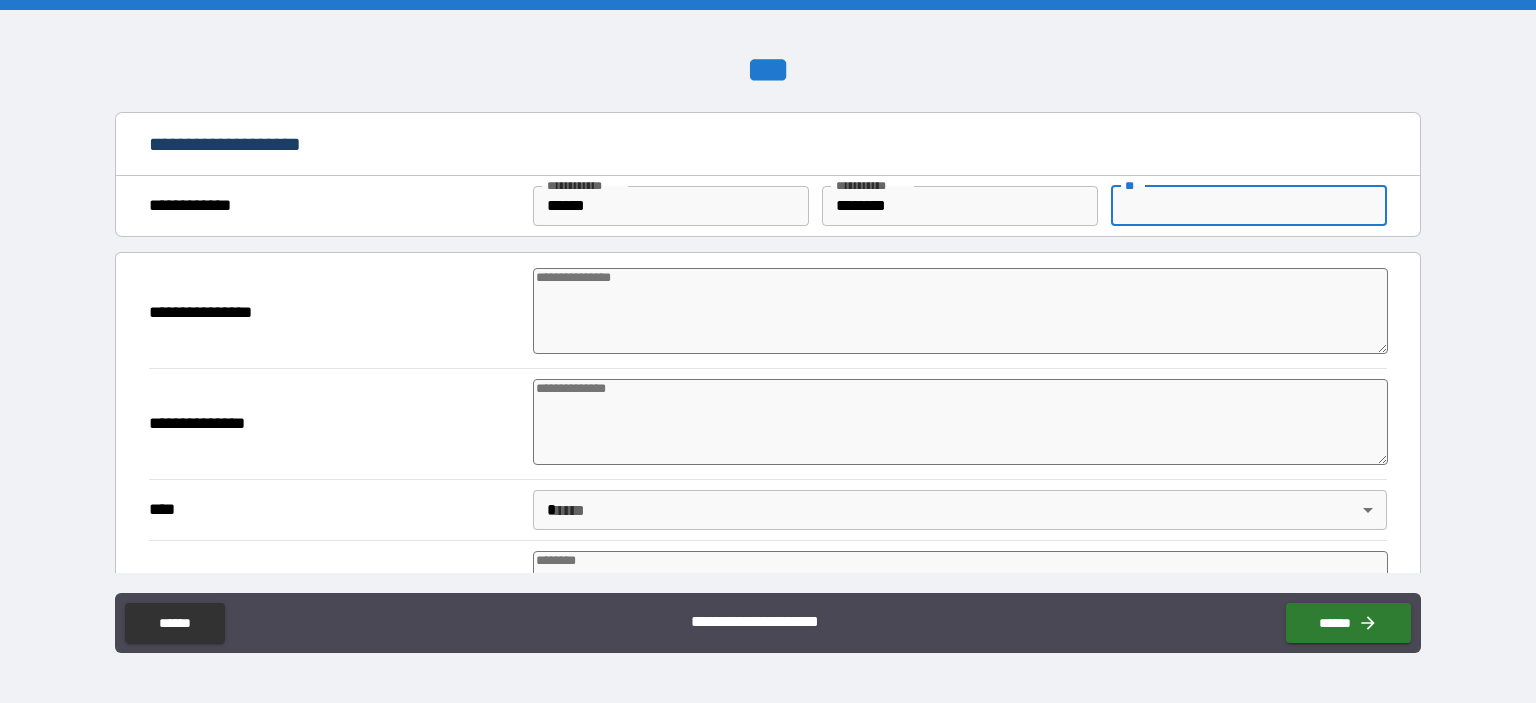 type on "*" 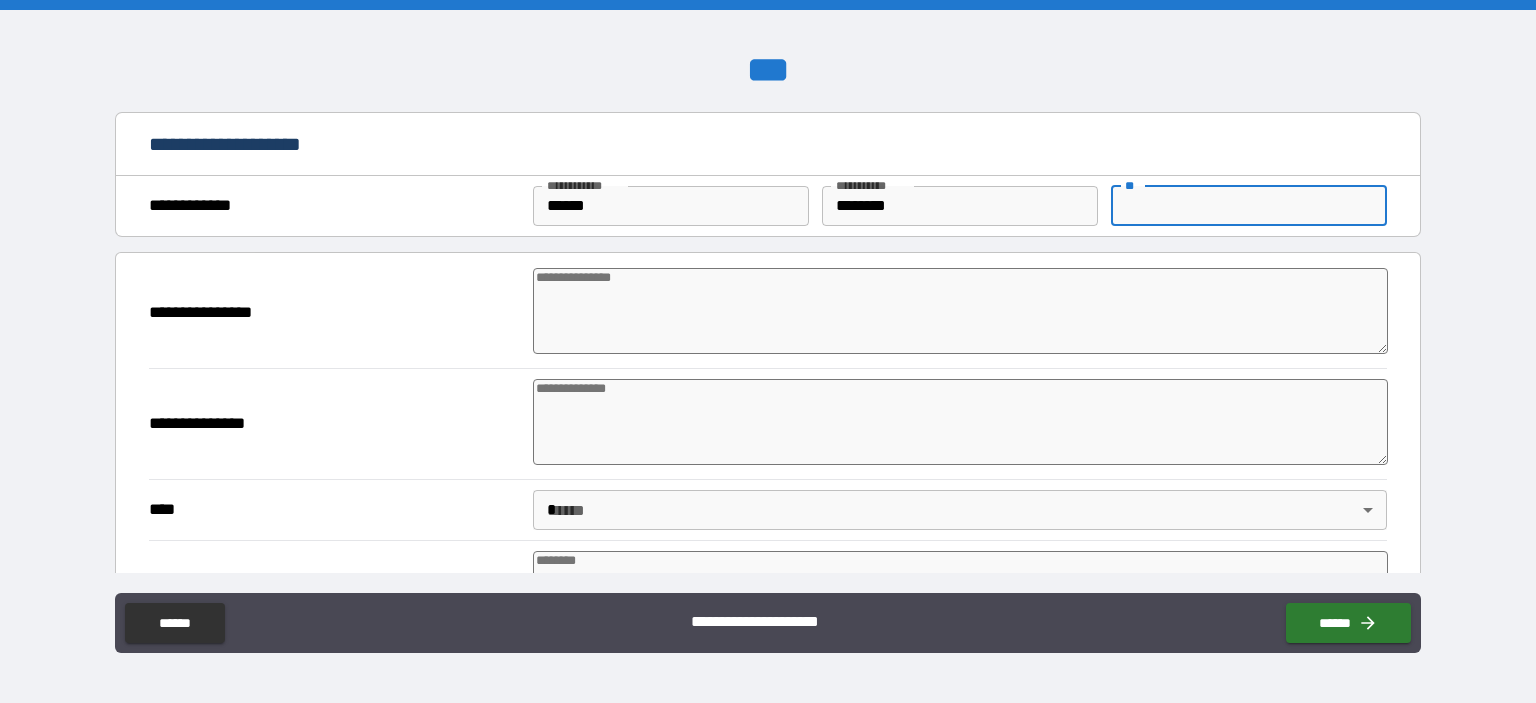 type on "*" 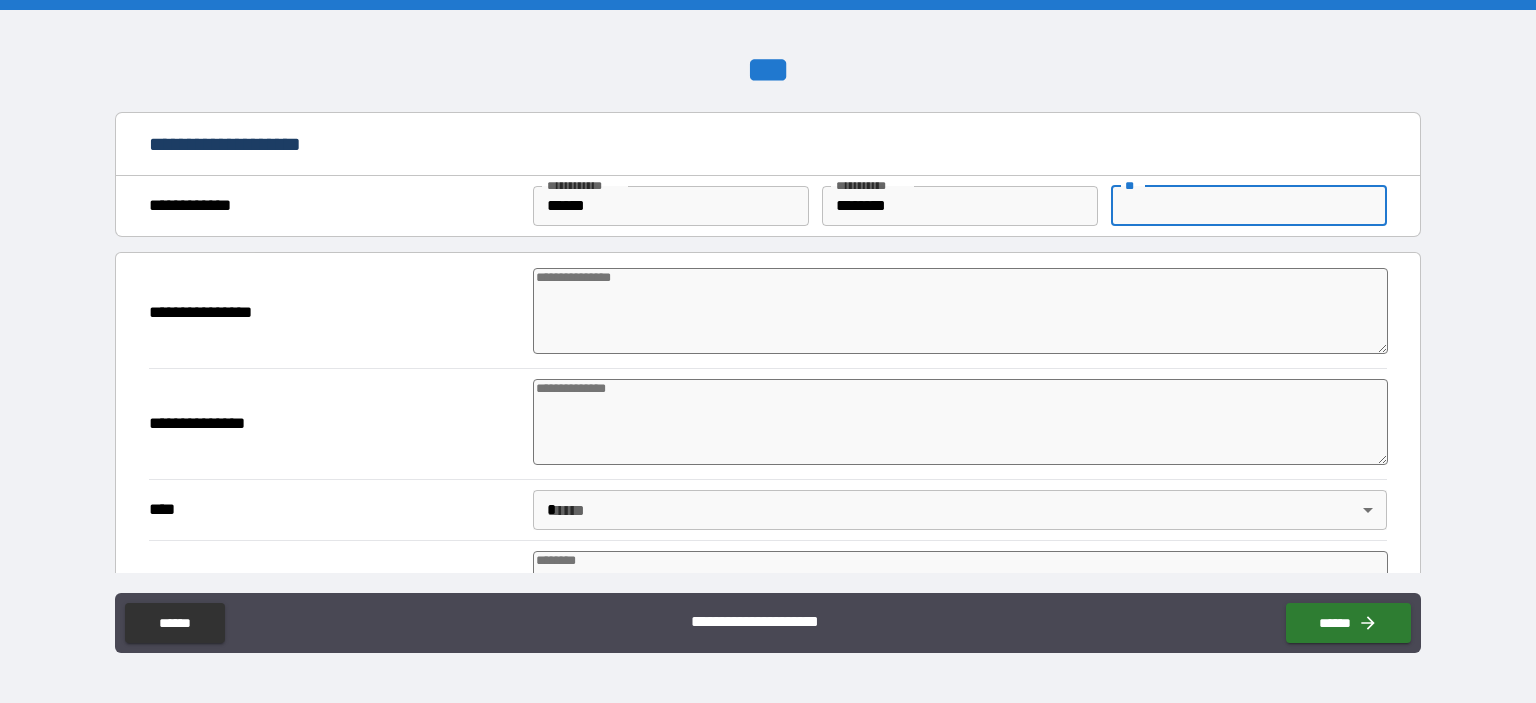 type on "*" 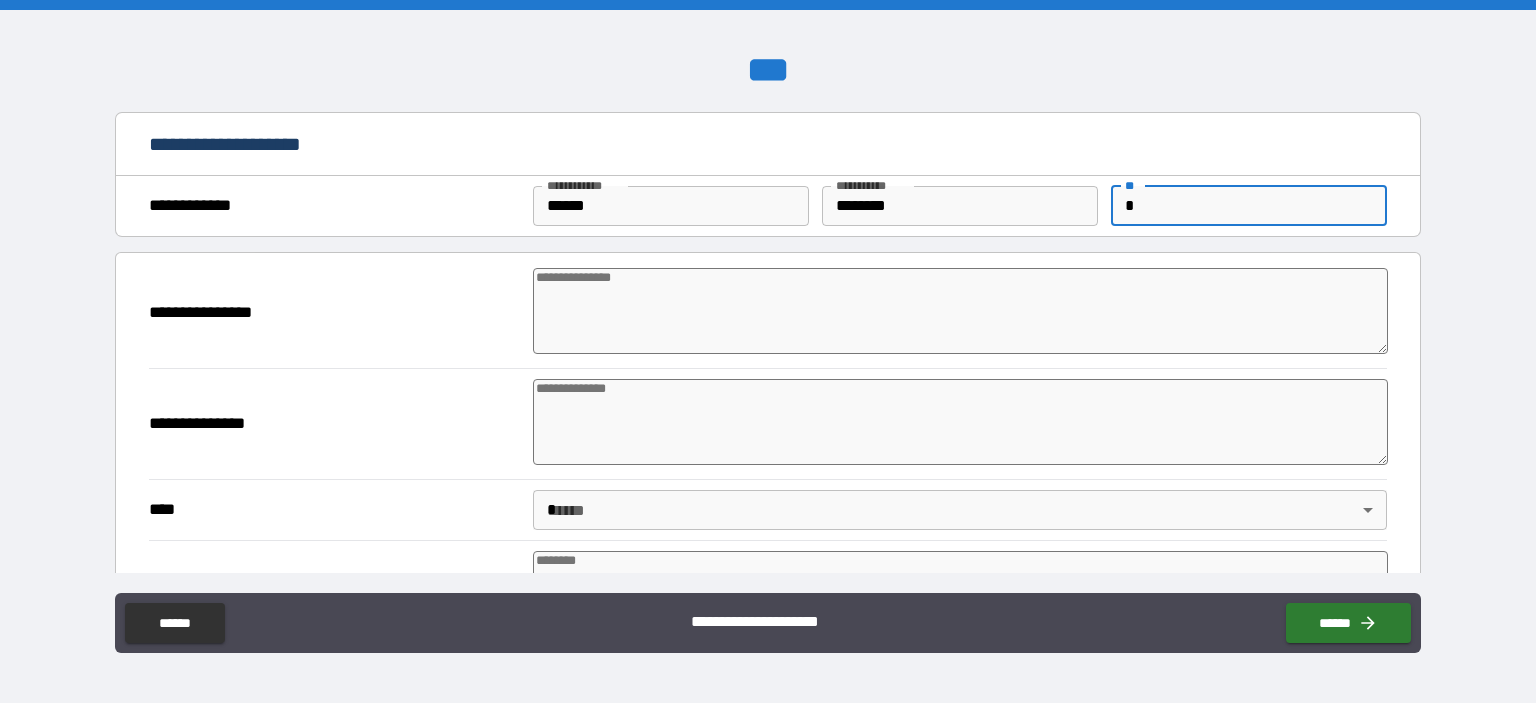 type on "*" 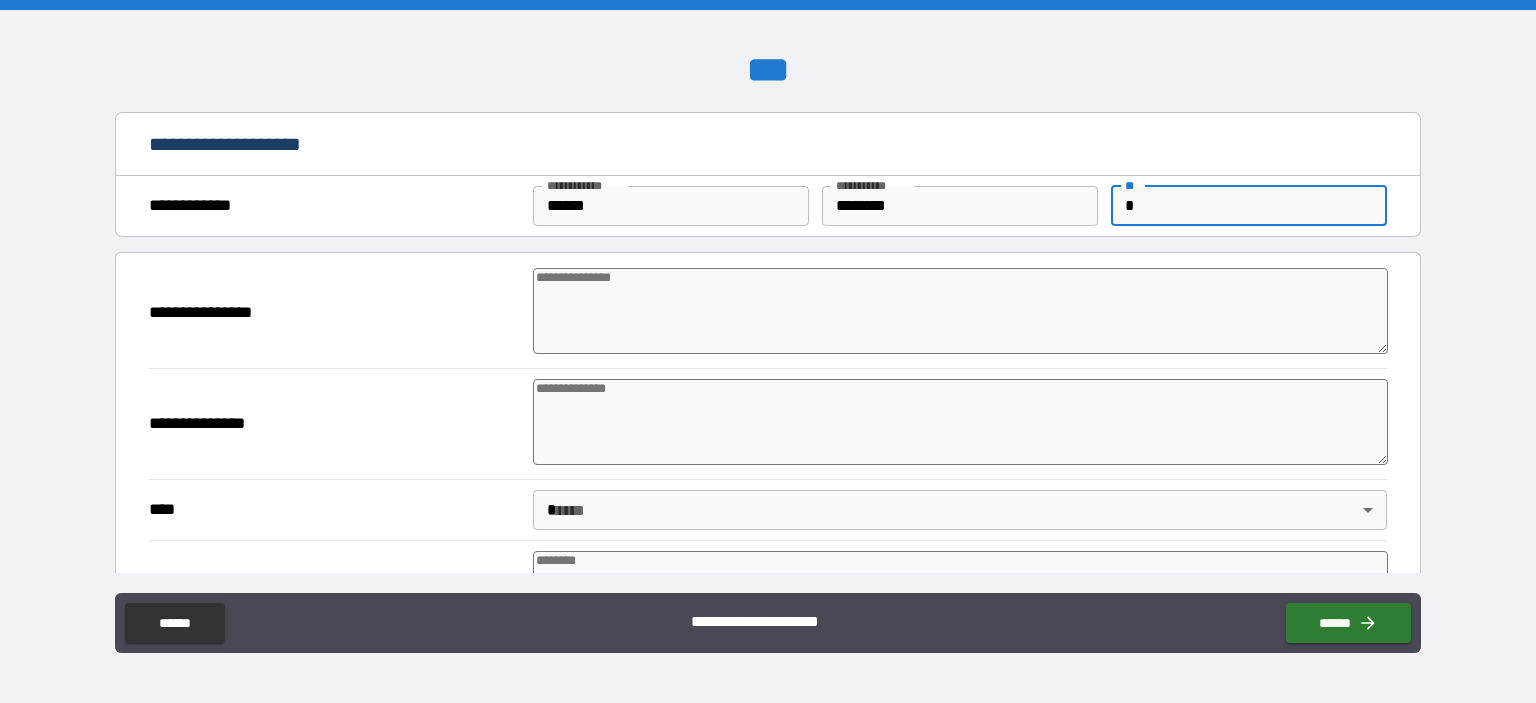 type on "*" 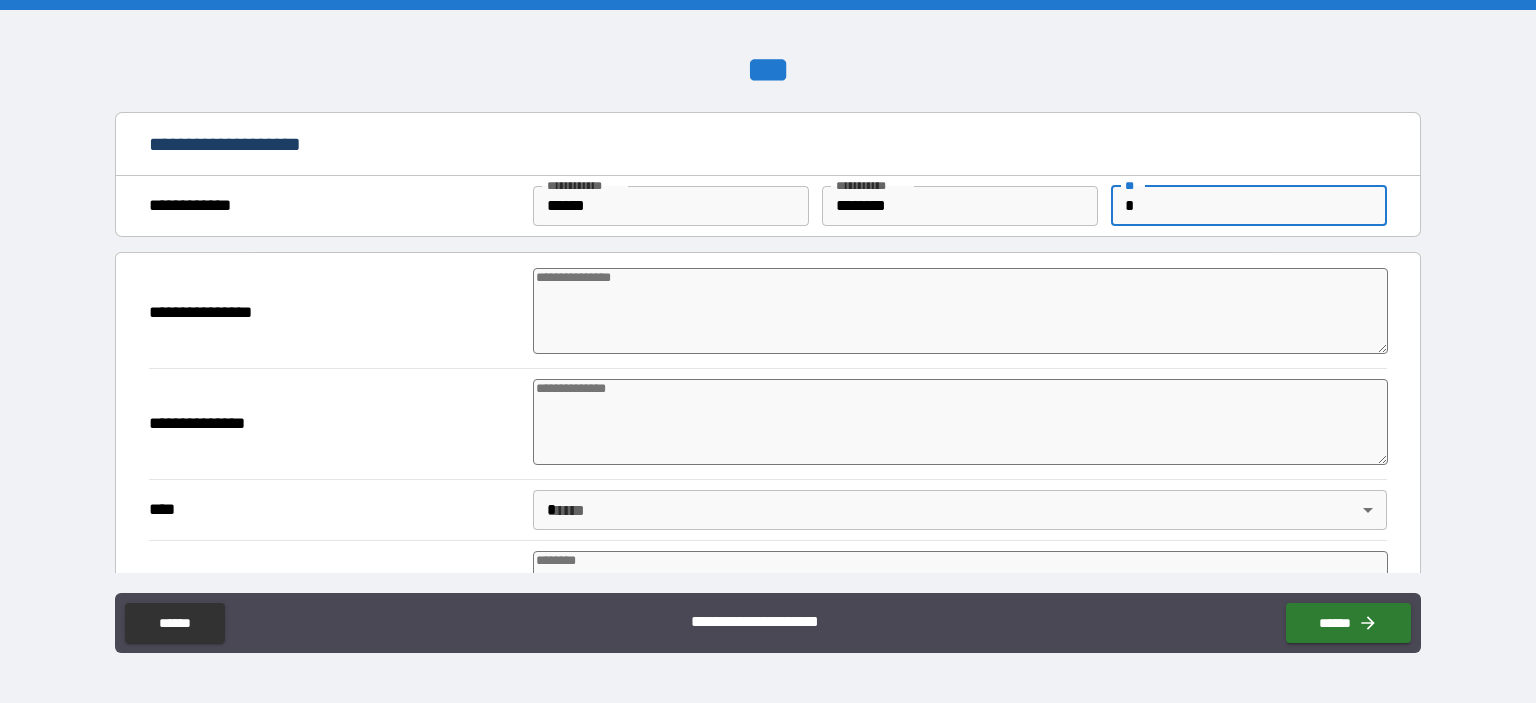 type on "*" 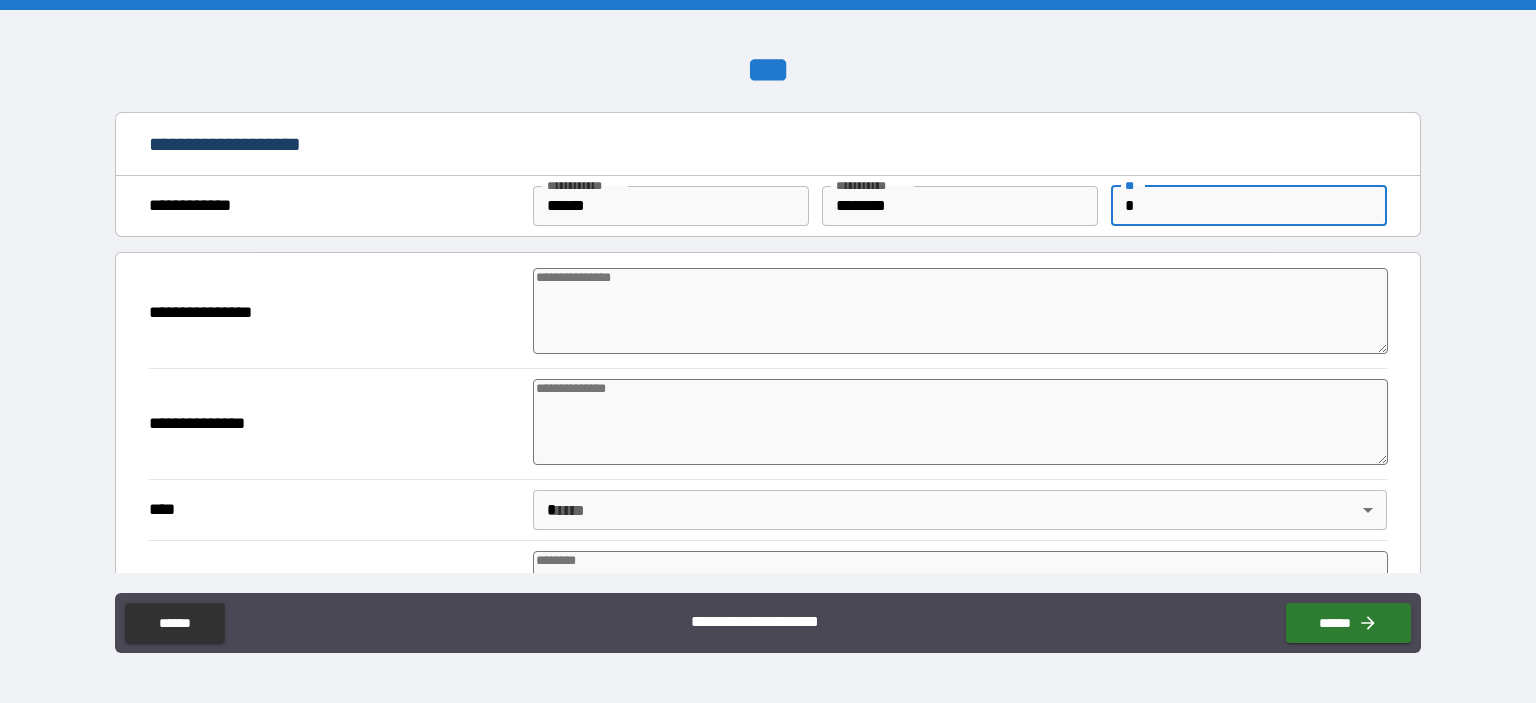 type on "*" 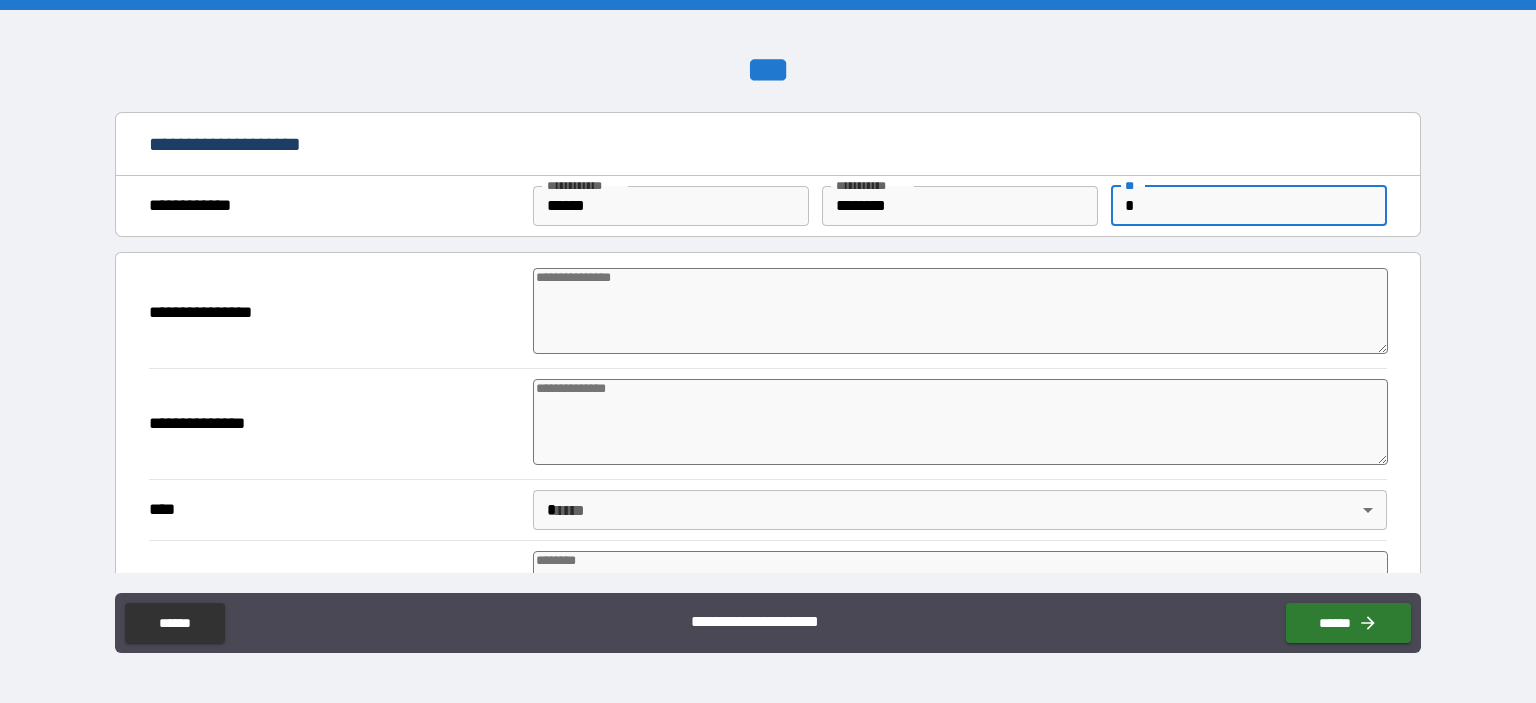 type on "*" 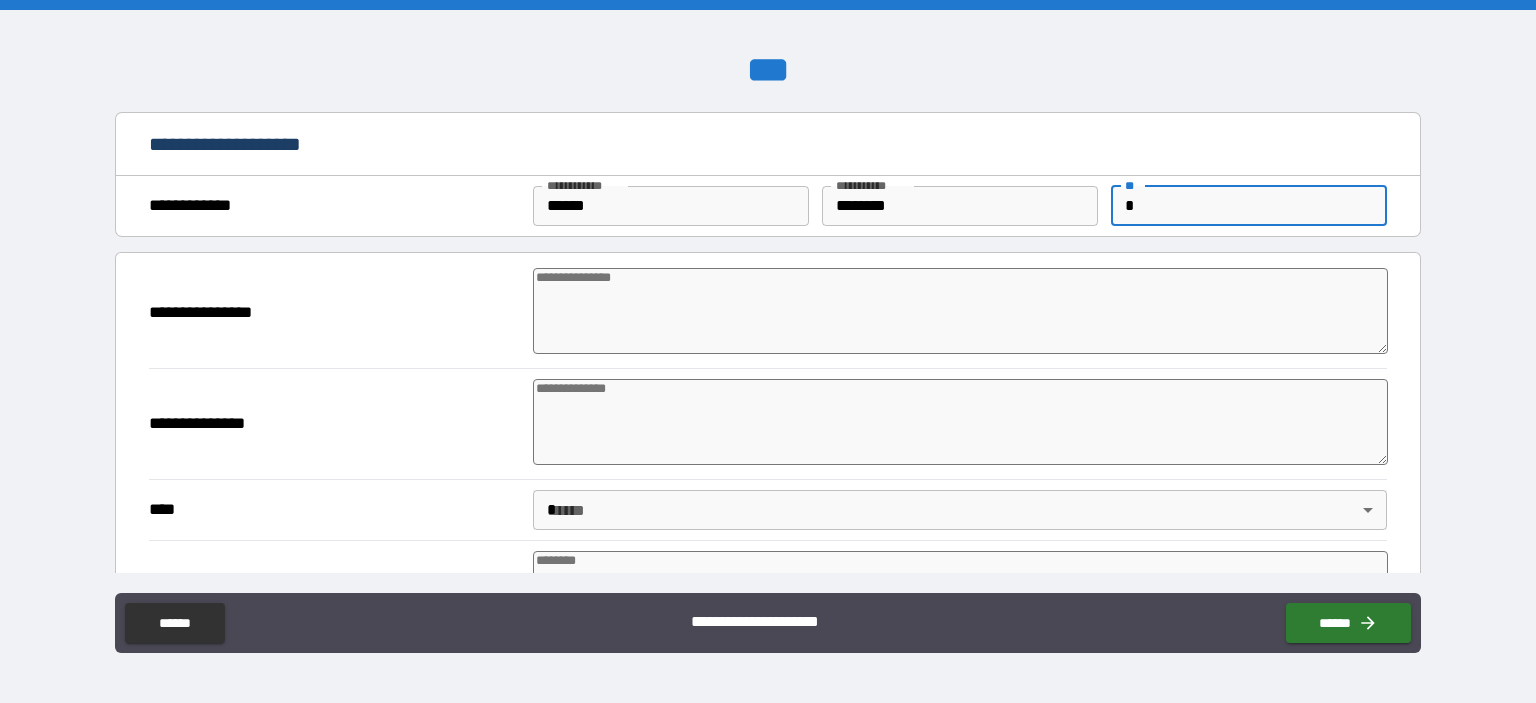 type on "*" 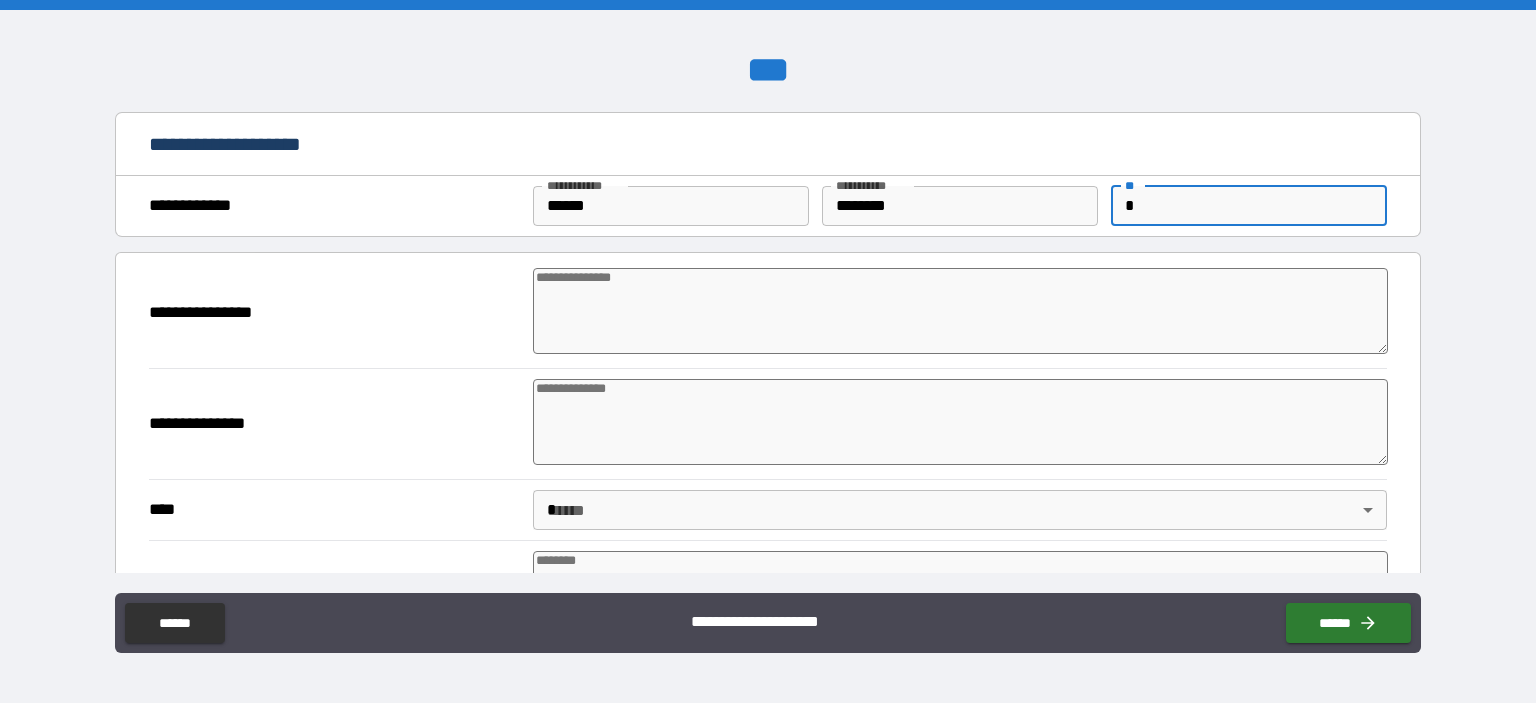 type on "*" 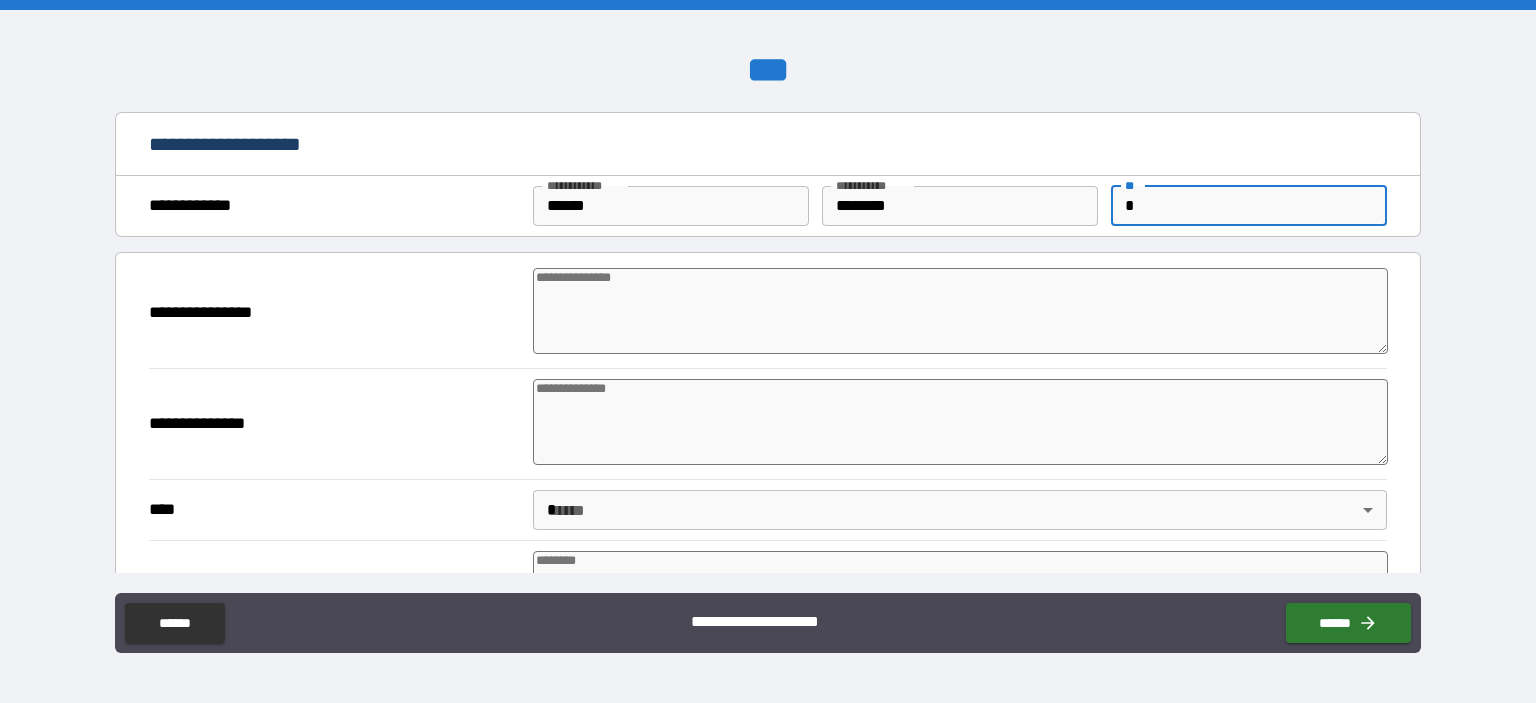type on "*" 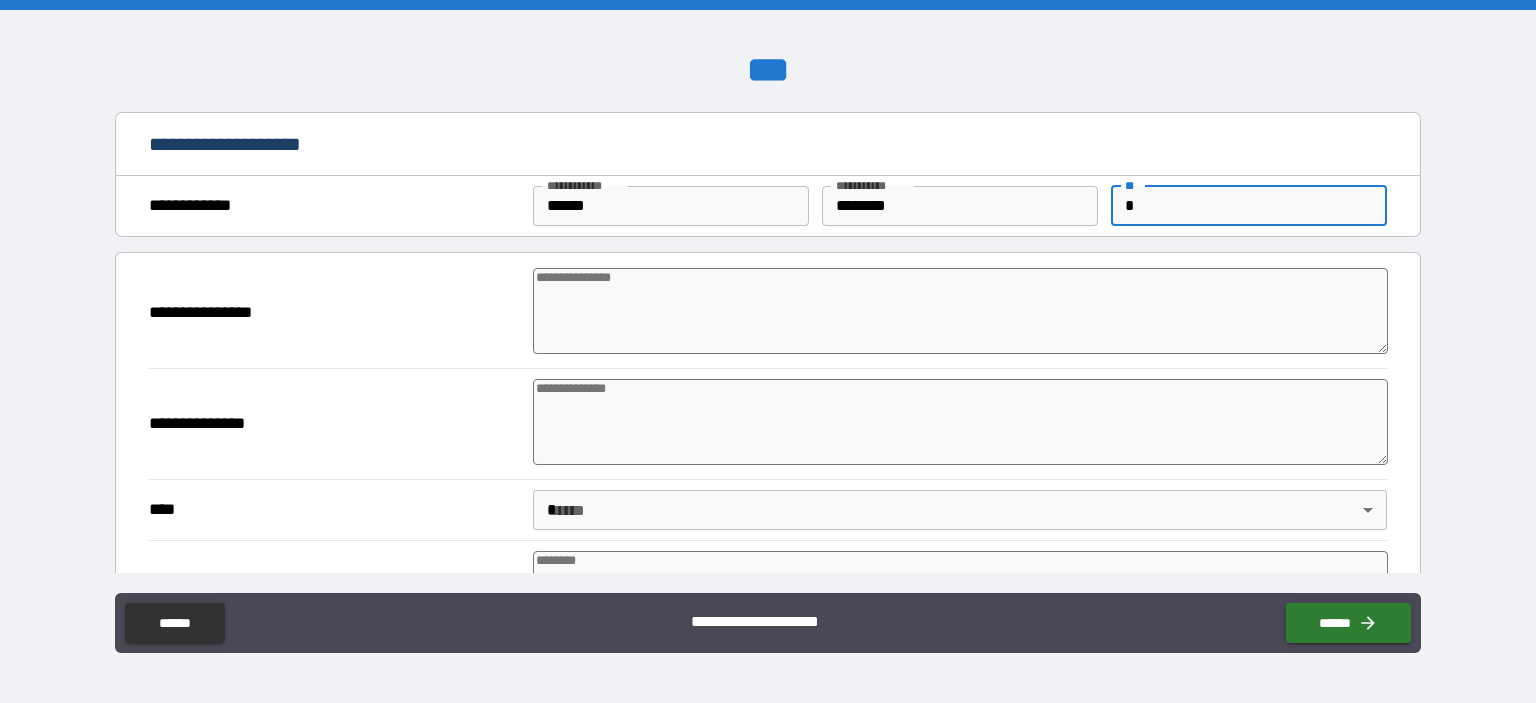 type on "*" 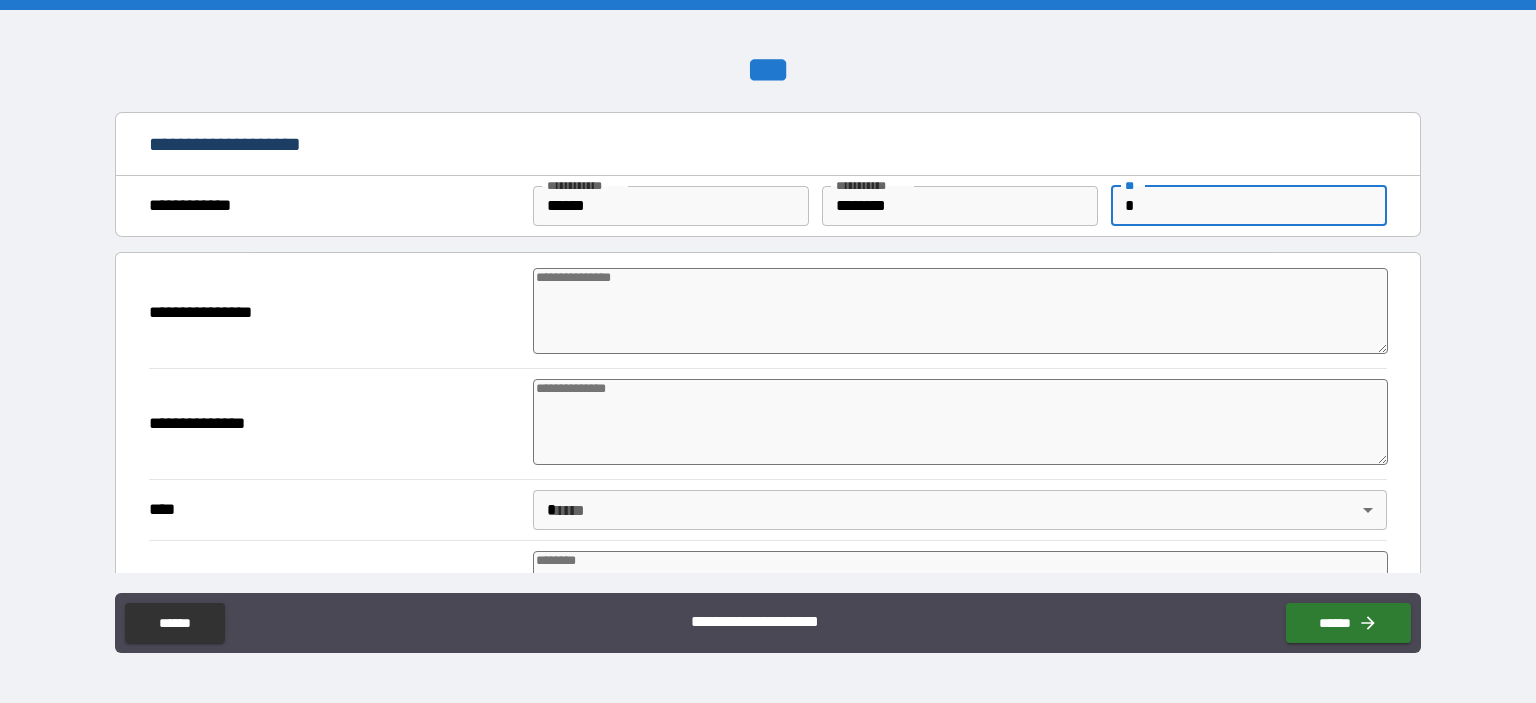 type on "*" 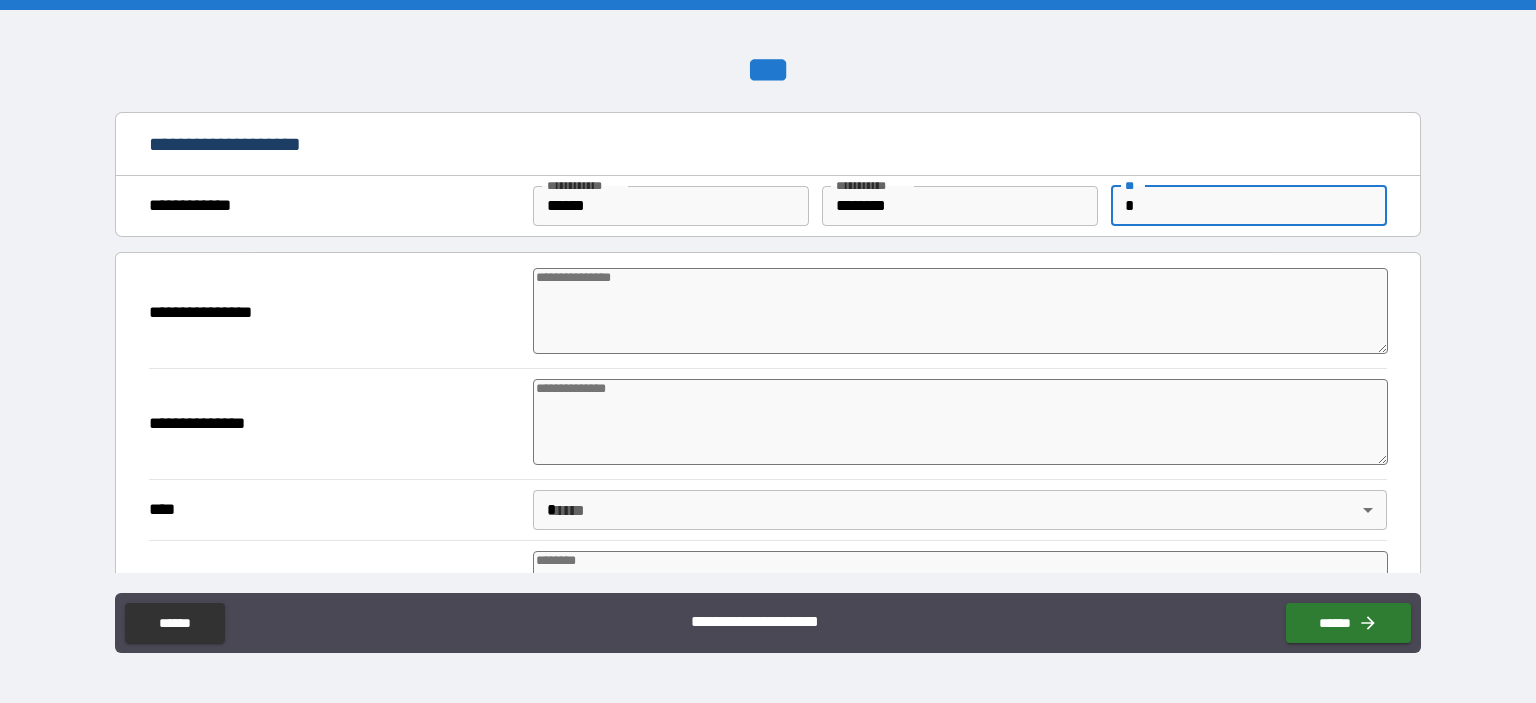 type on "*" 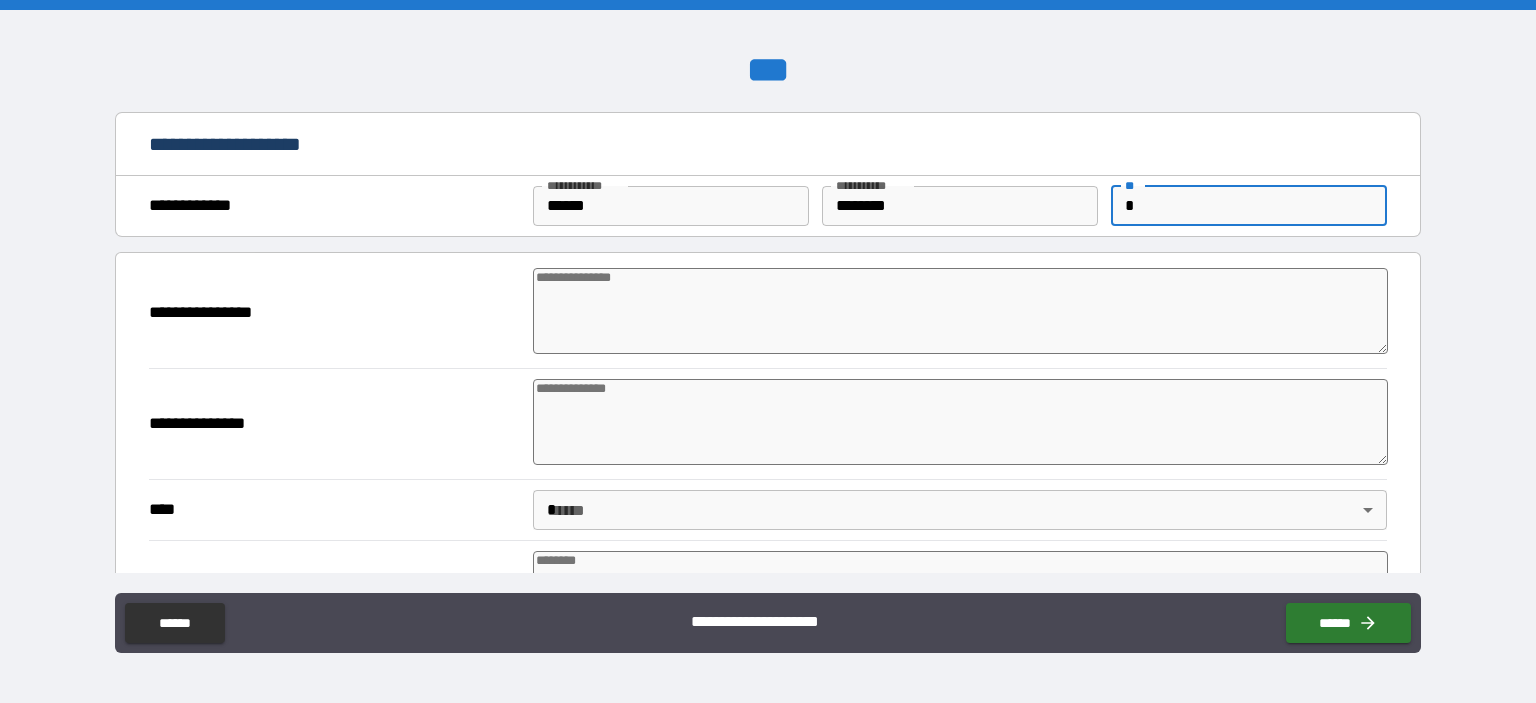 type on "*" 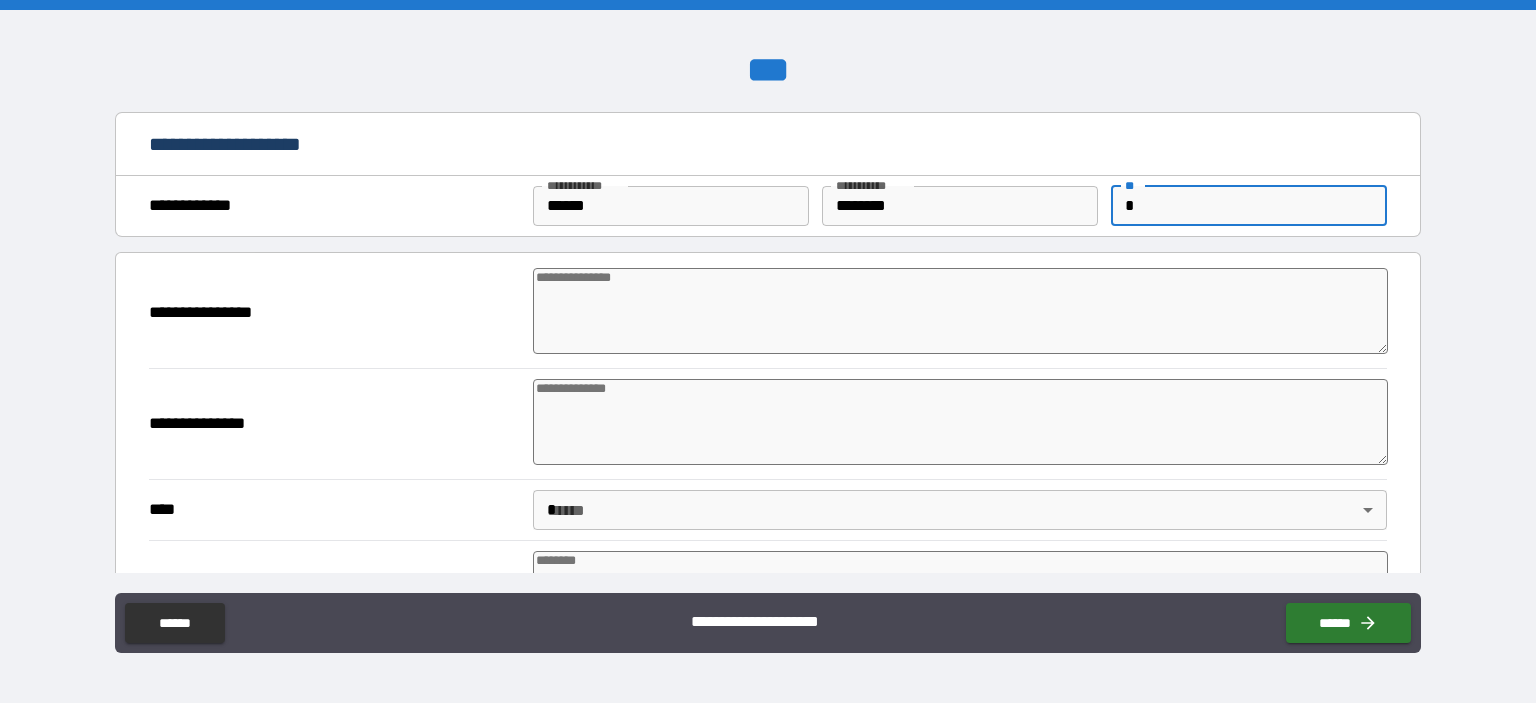 type on "*" 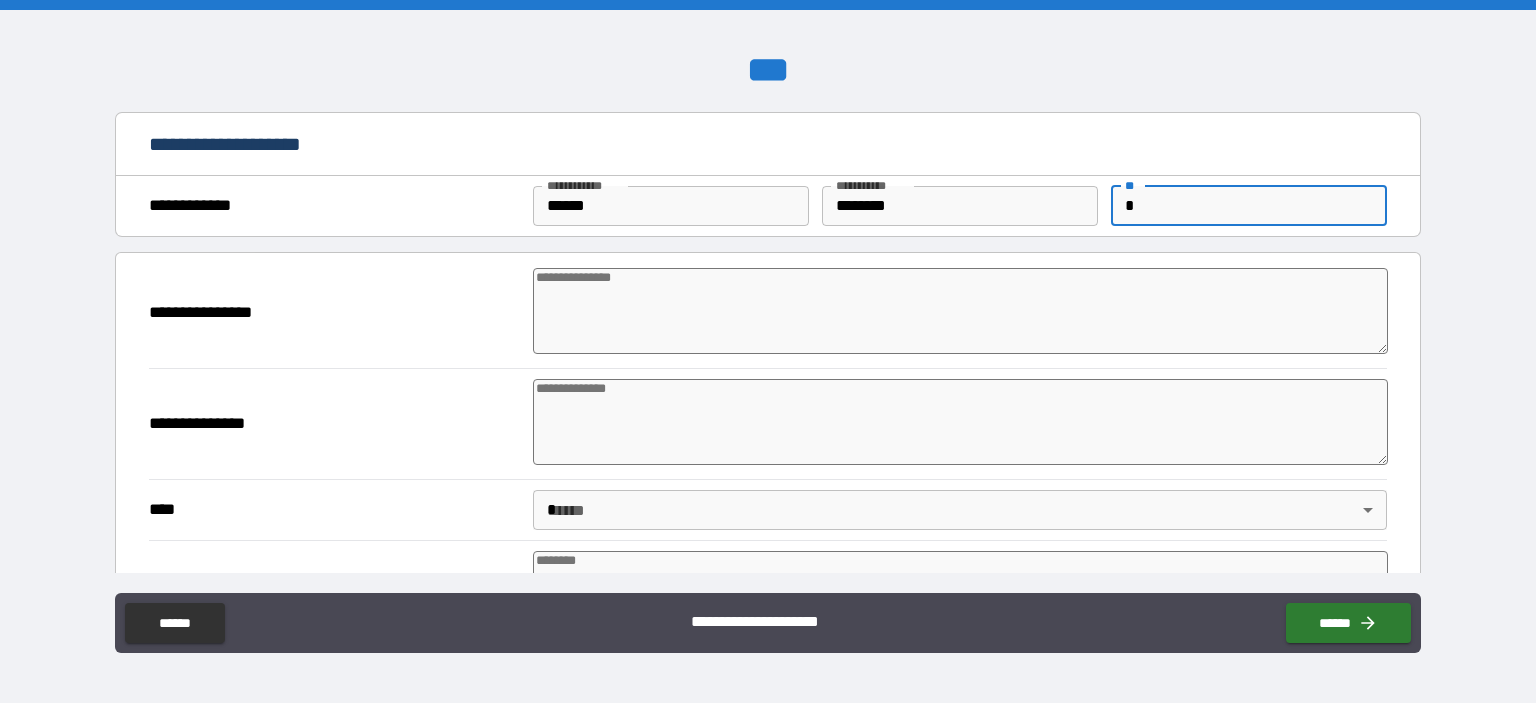 type on "*" 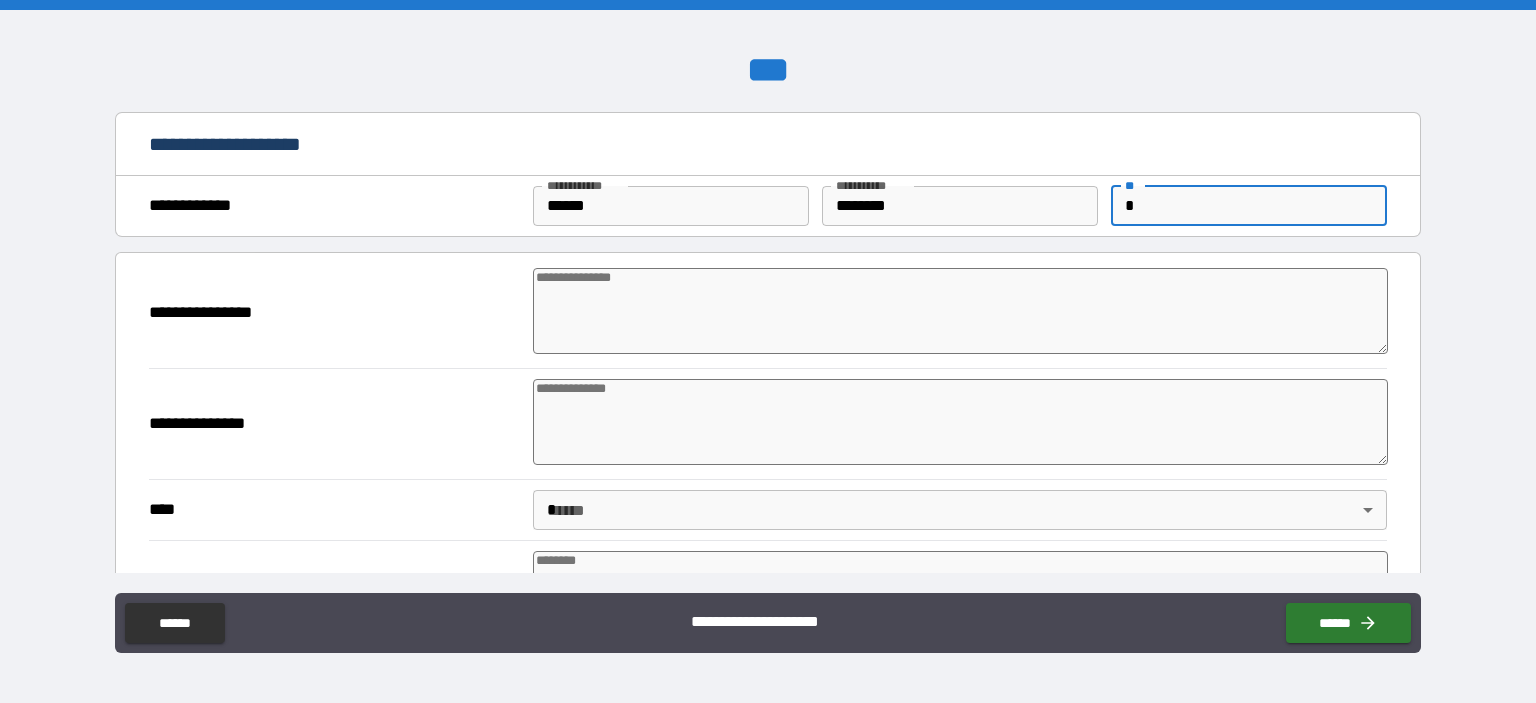 type on "*" 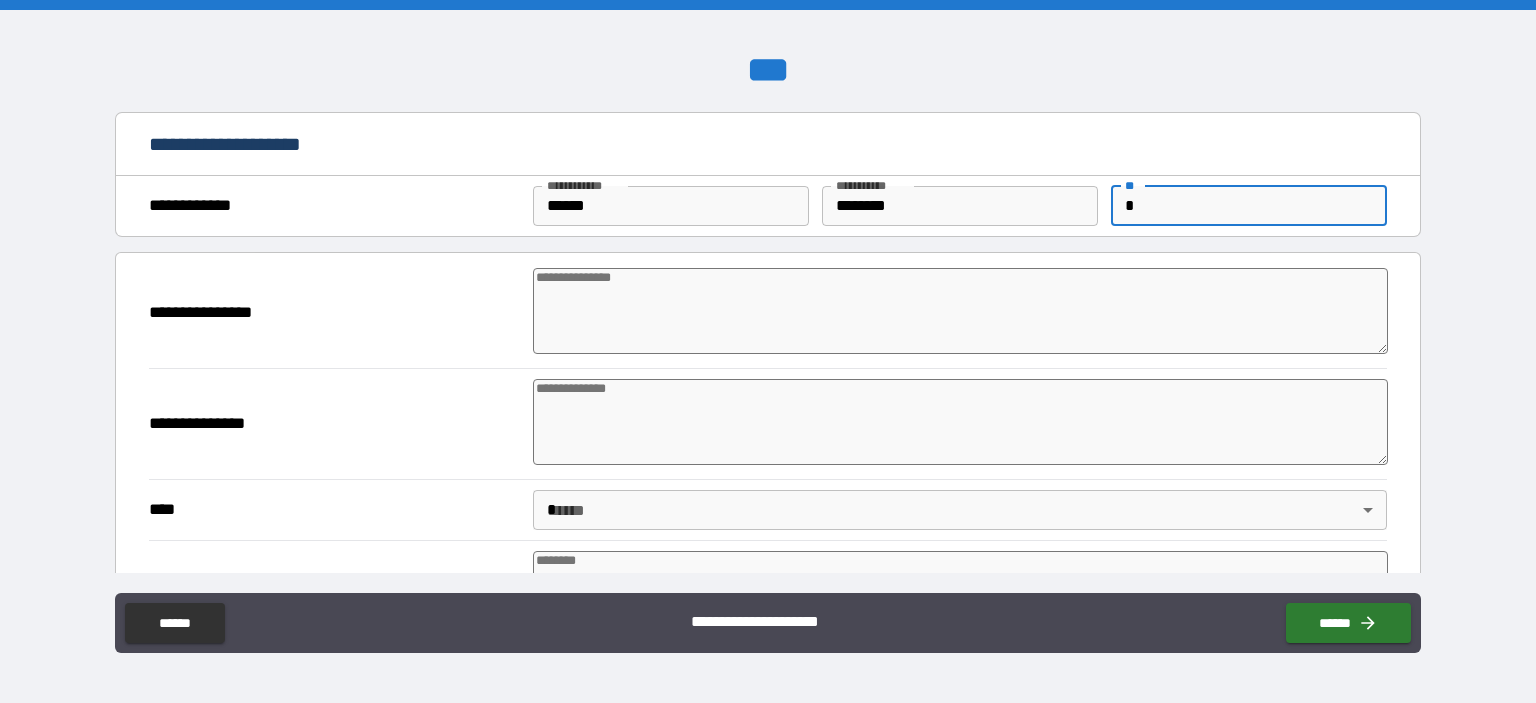type on "*" 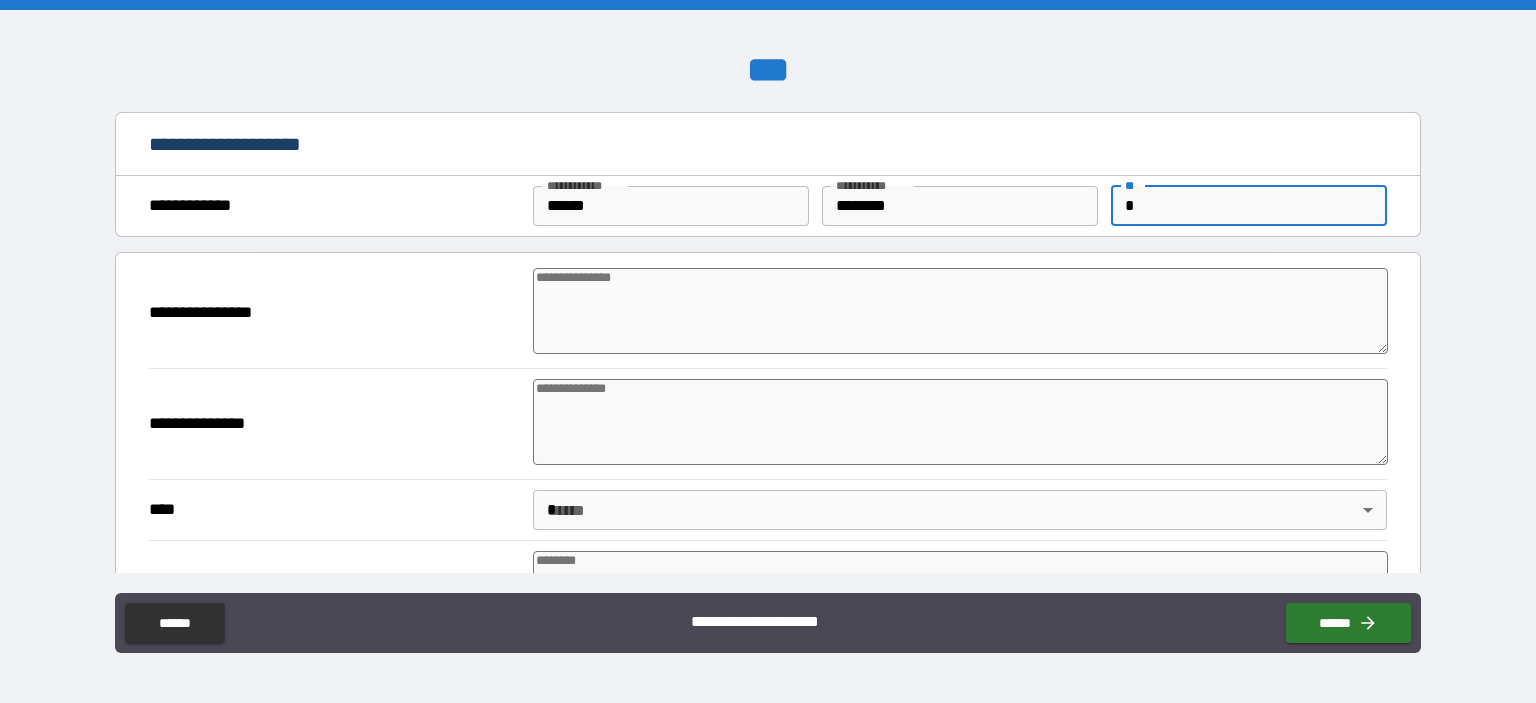 click at bounding box center (961, 311) 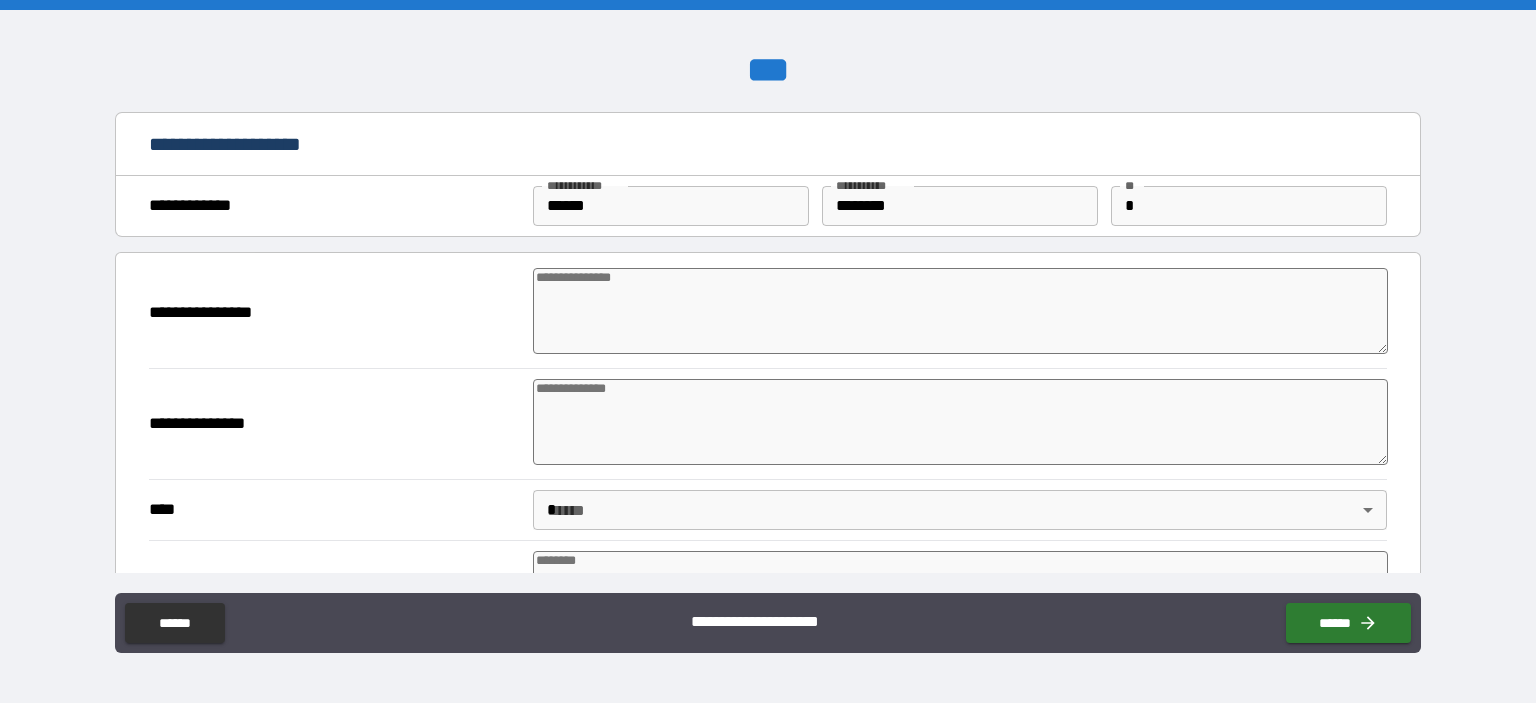 type on "*" 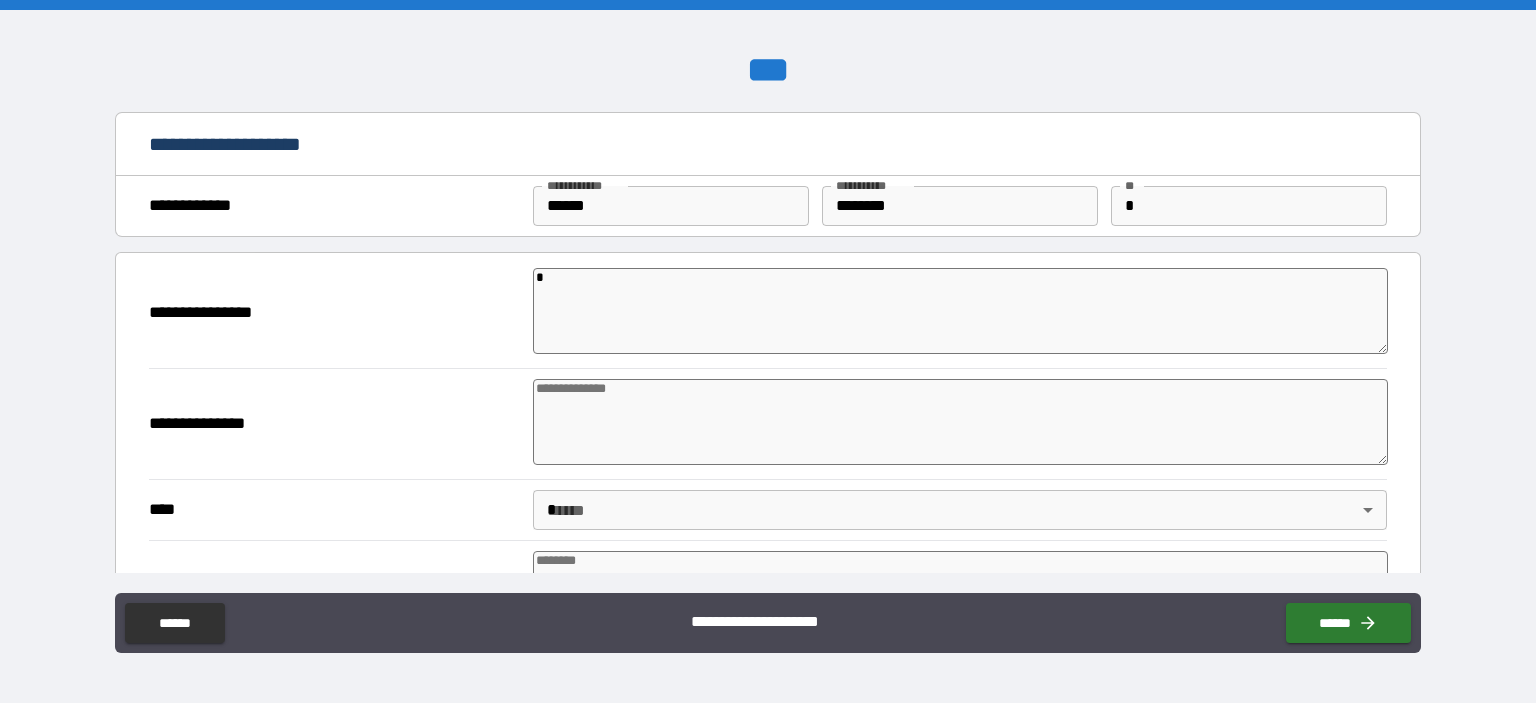type on "*" 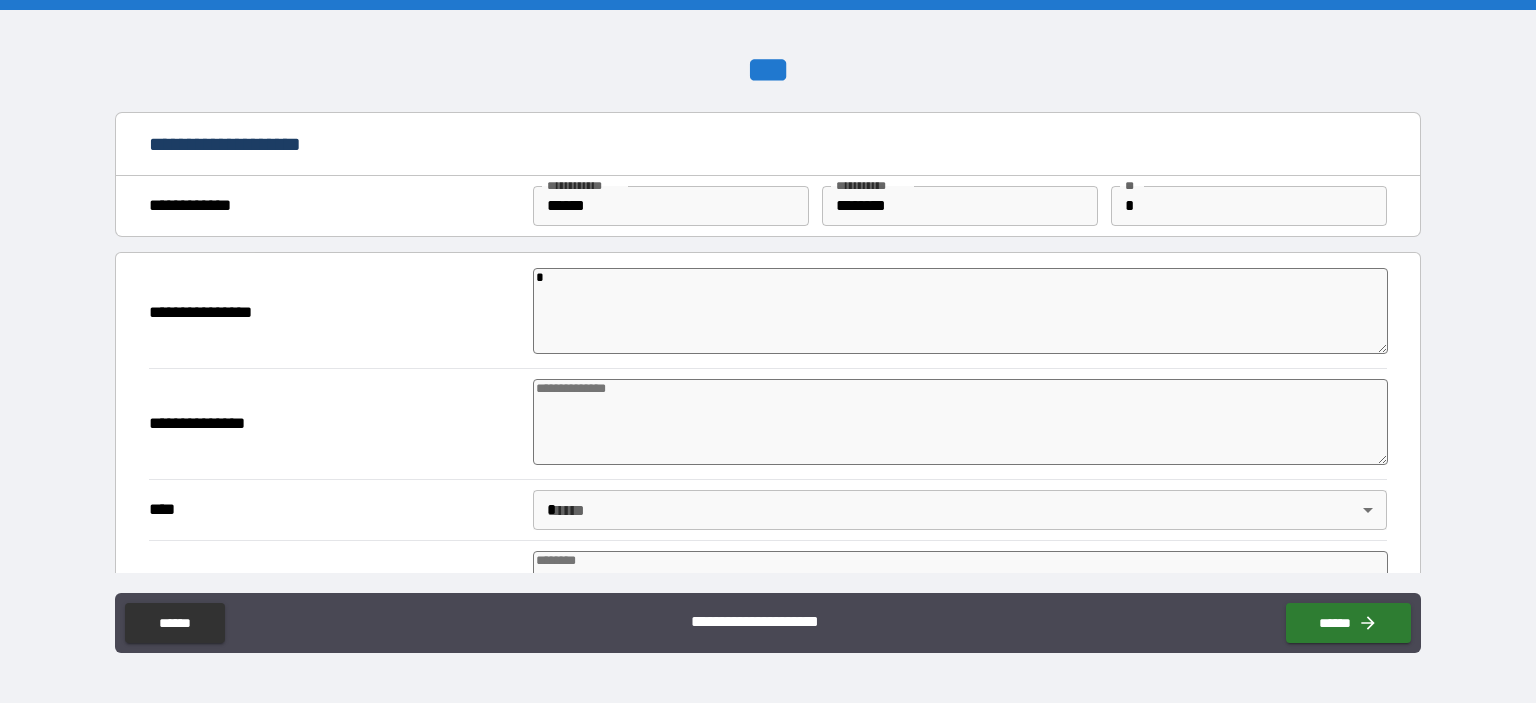 type on "*" 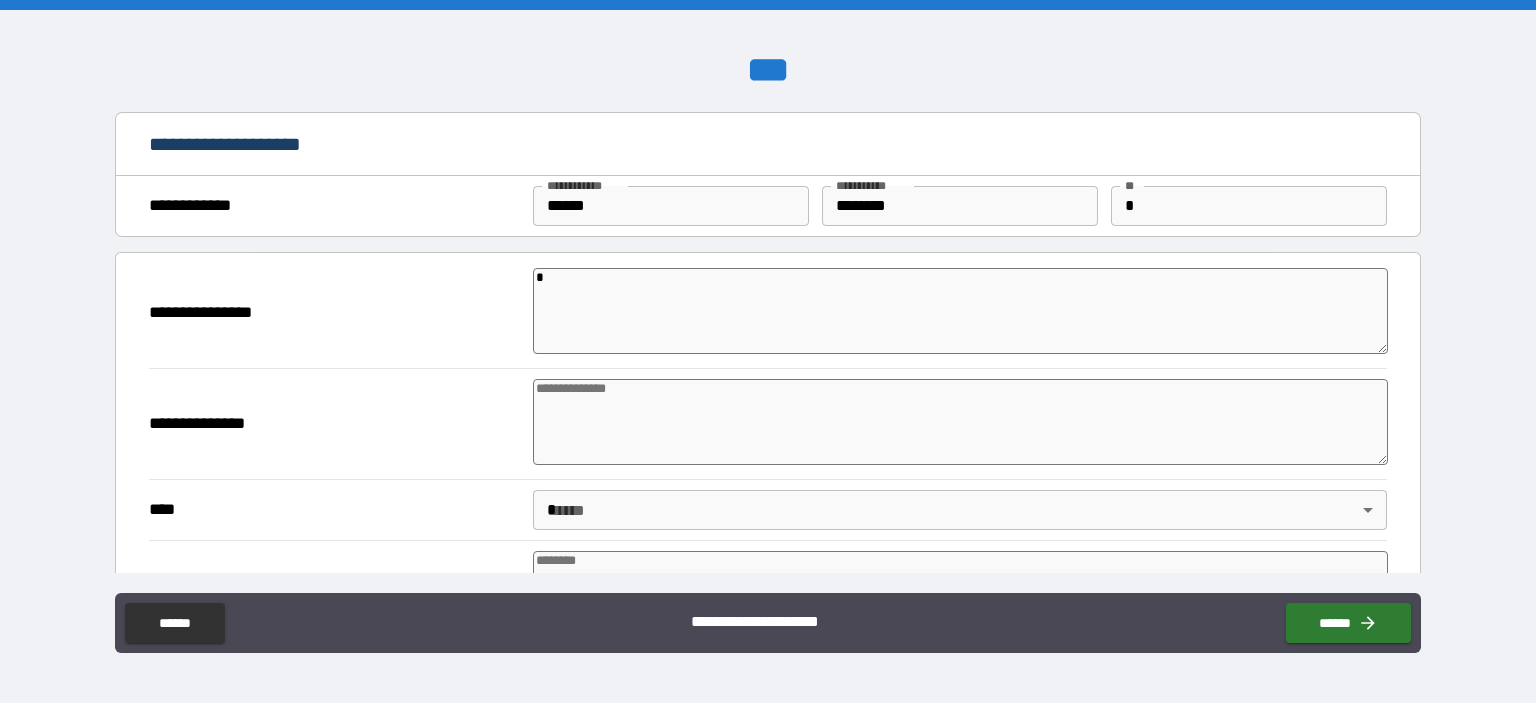 type on "*" 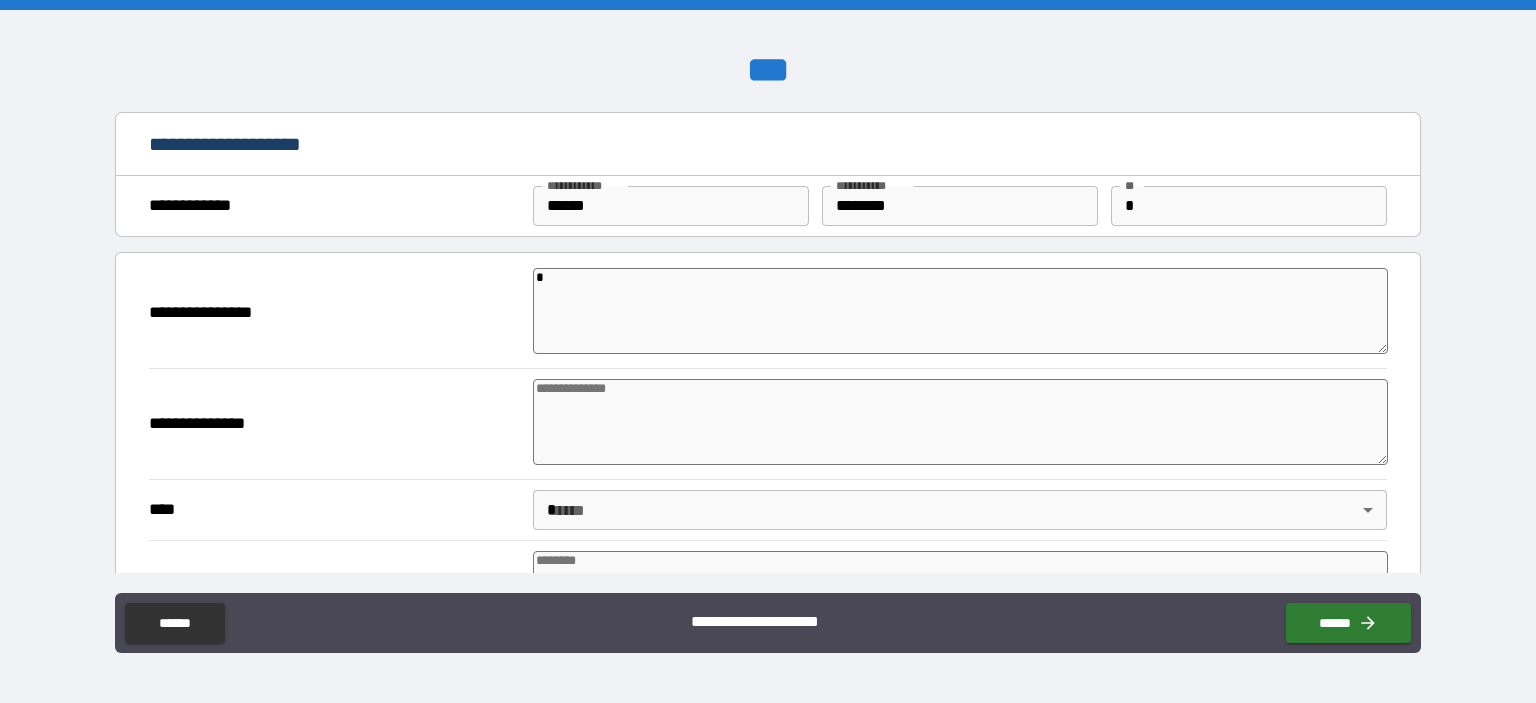 type on "*" 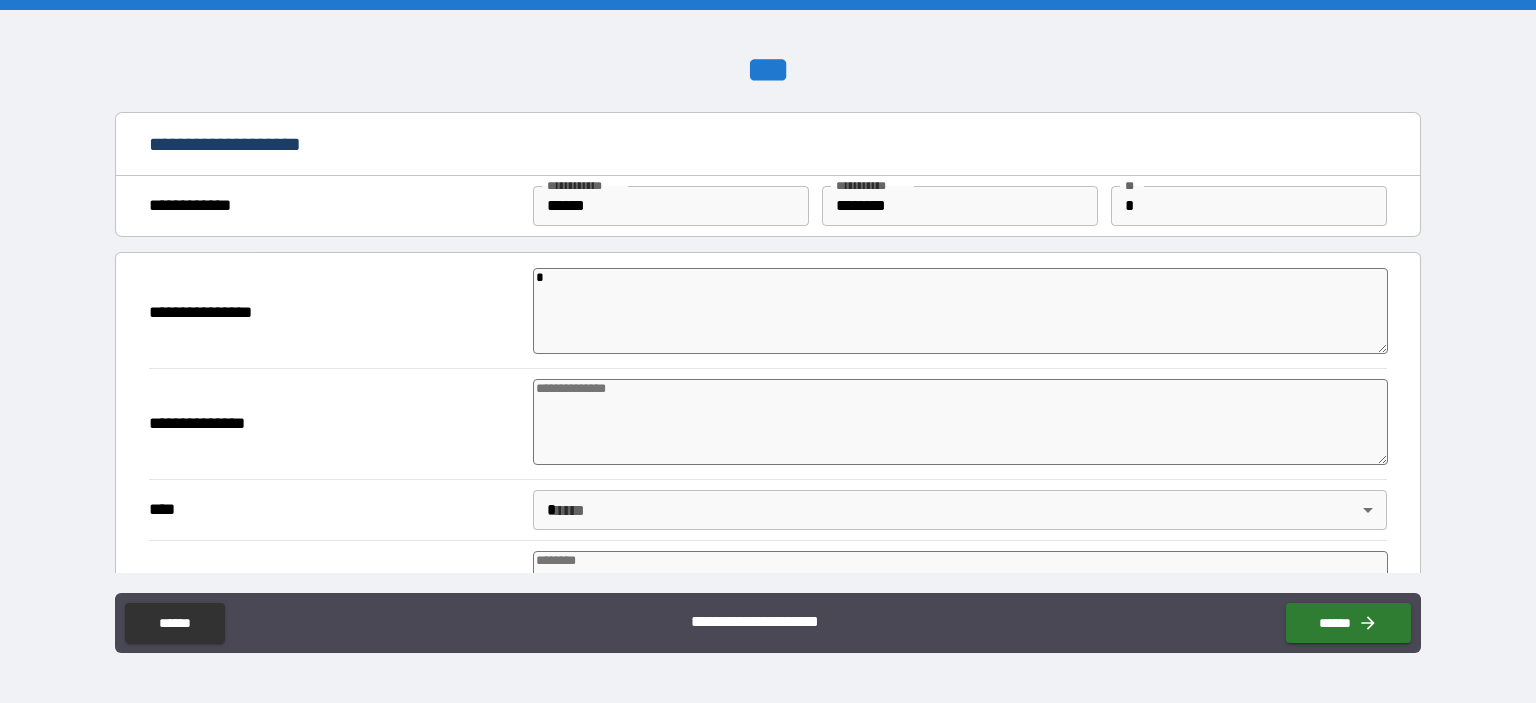 type on "*" 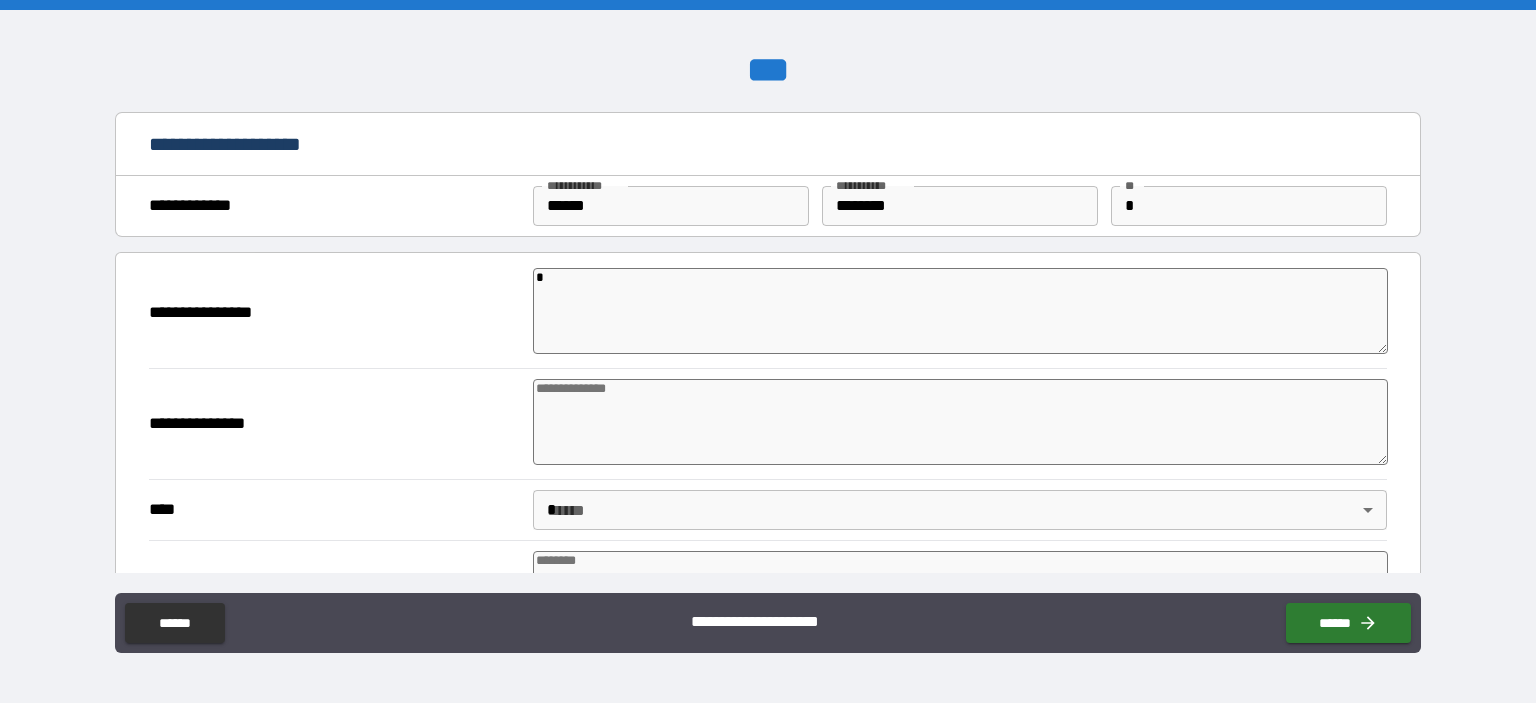 type on "*" 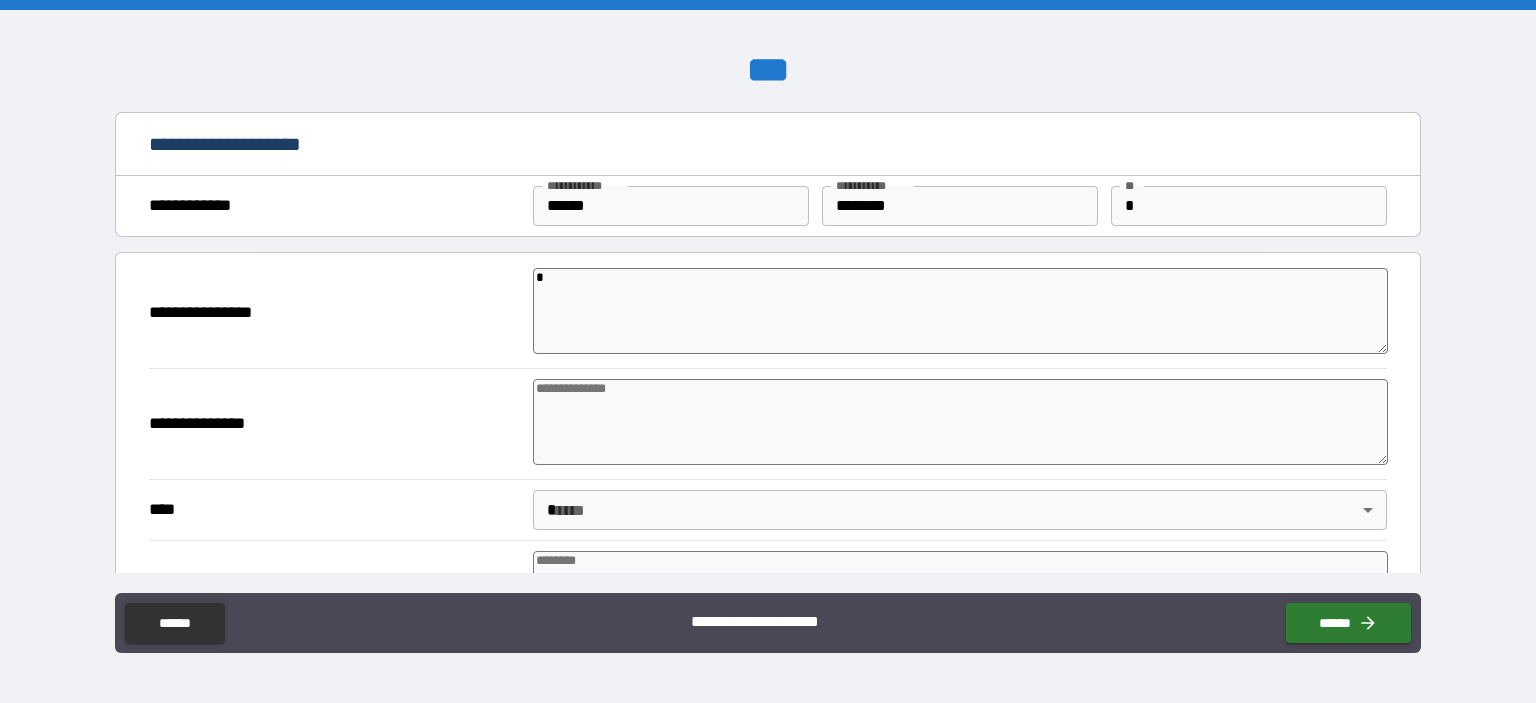 type on "*" 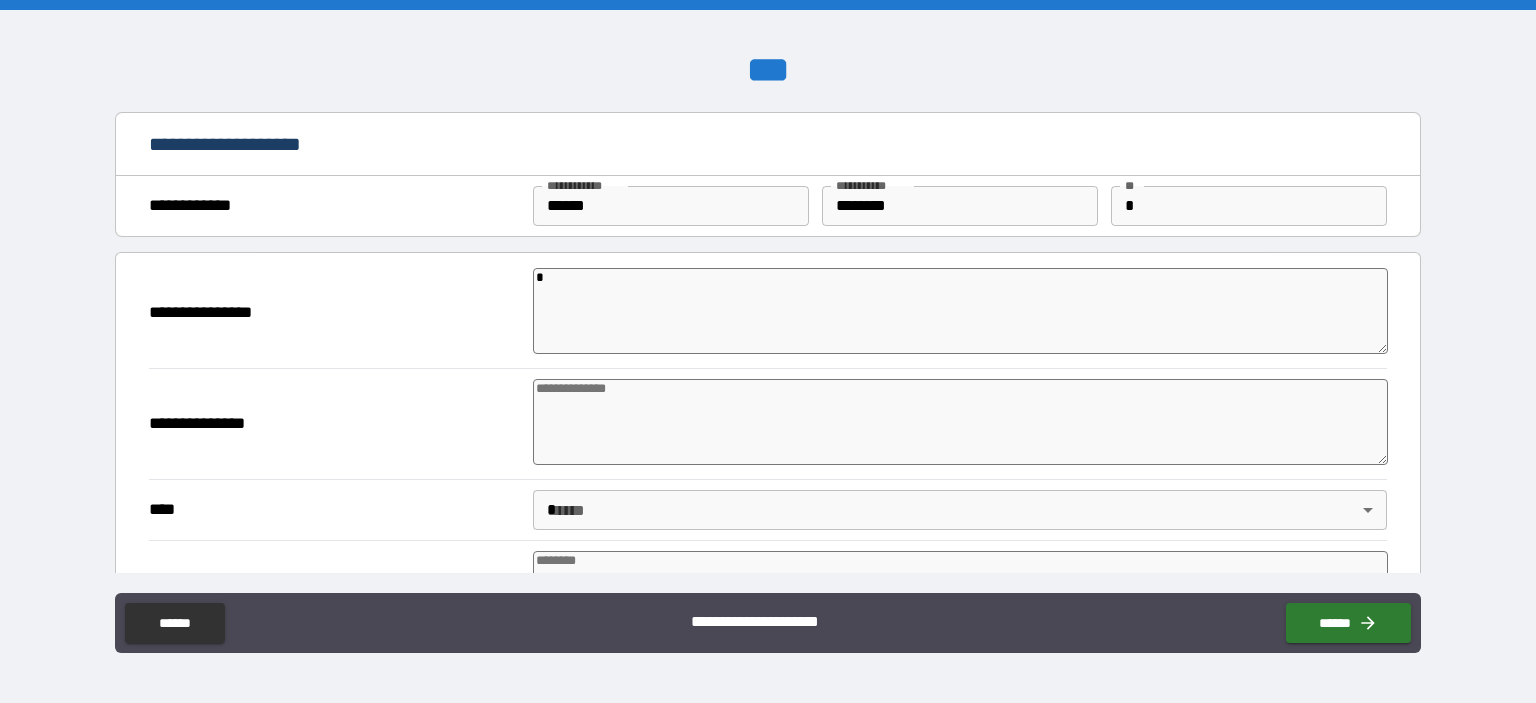 type on "*" 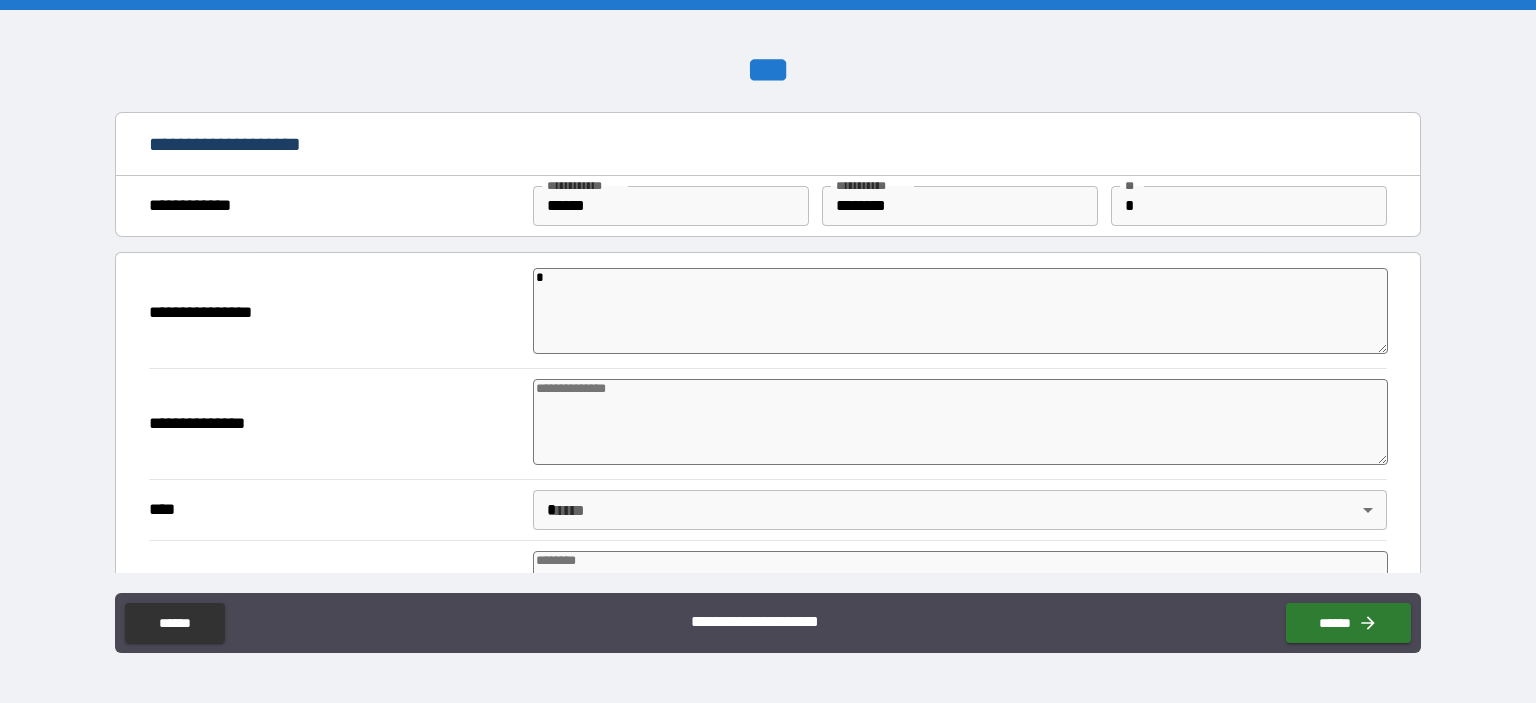 type on "*" 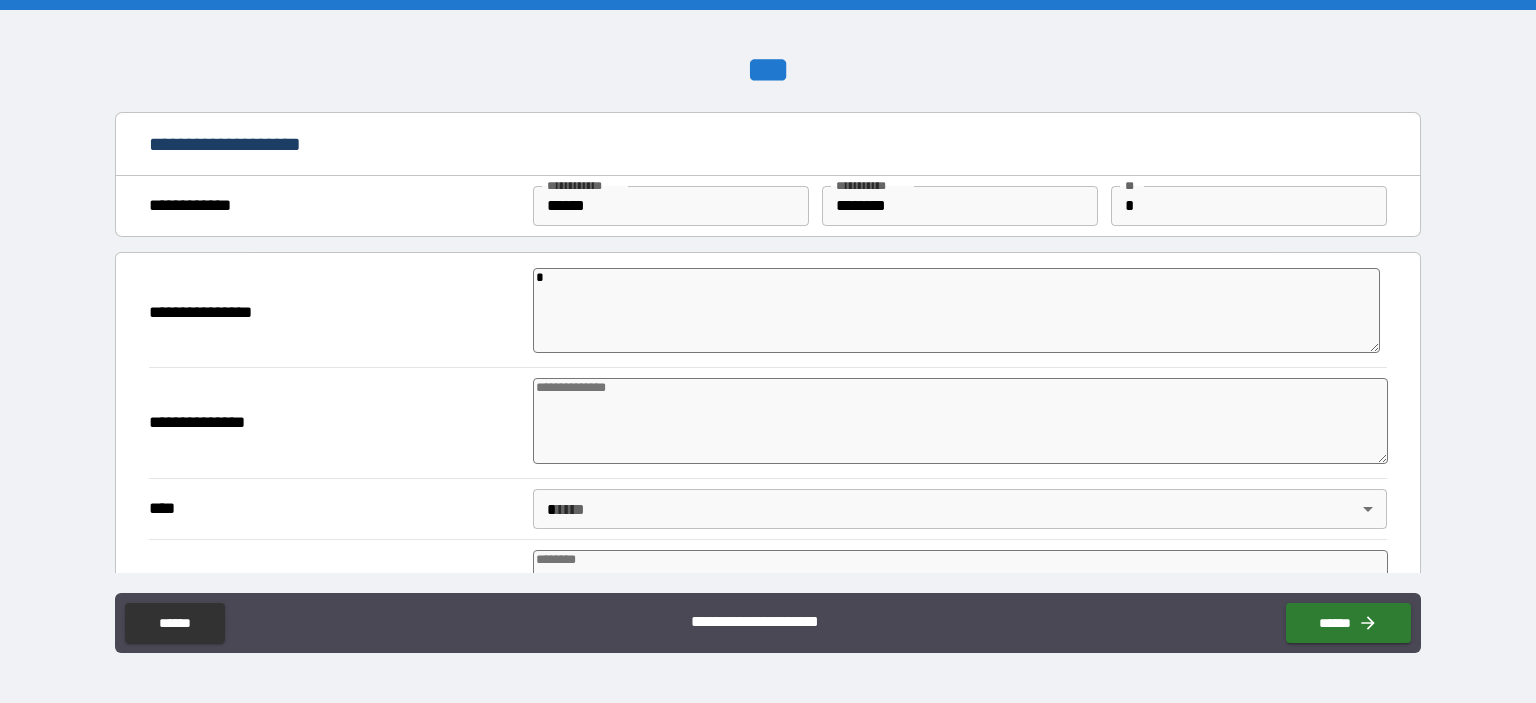 type on "**" 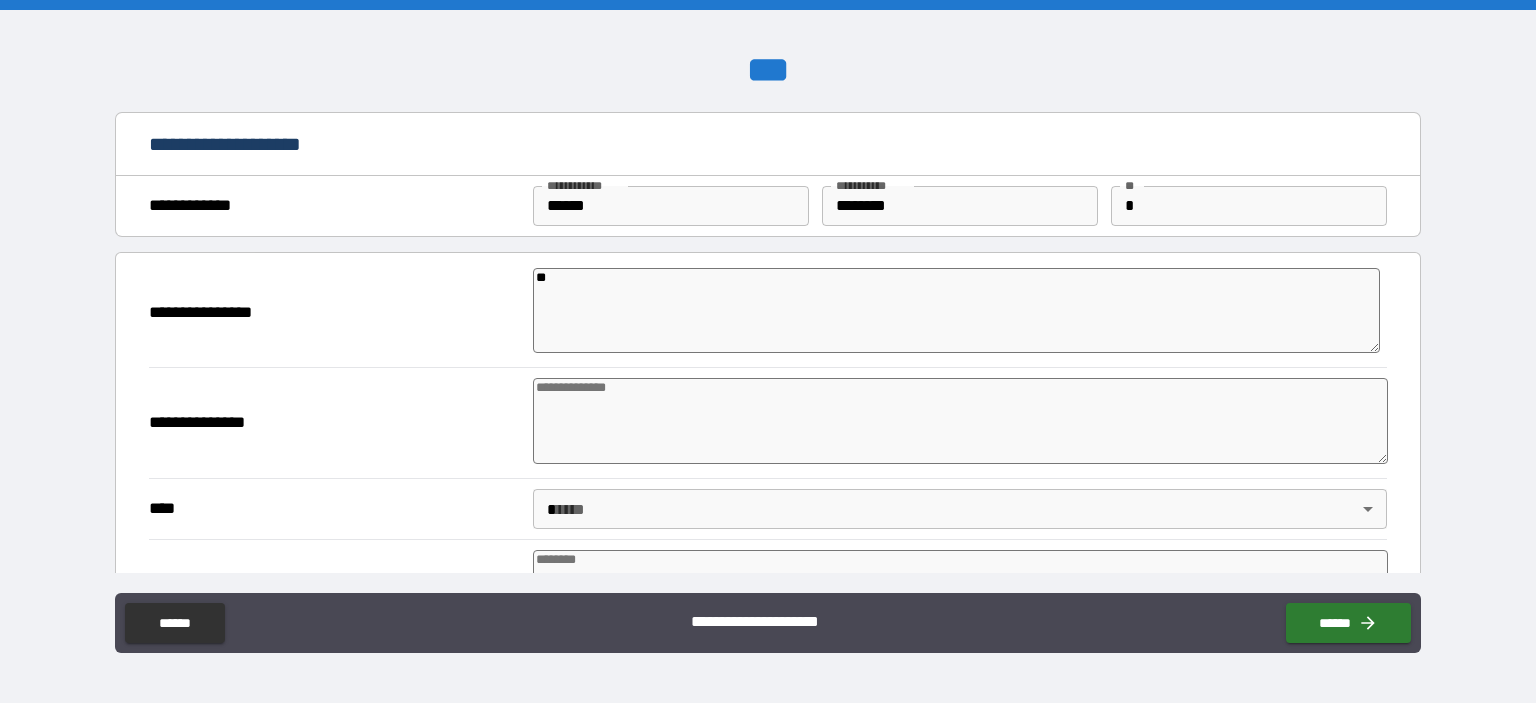 type on "*" 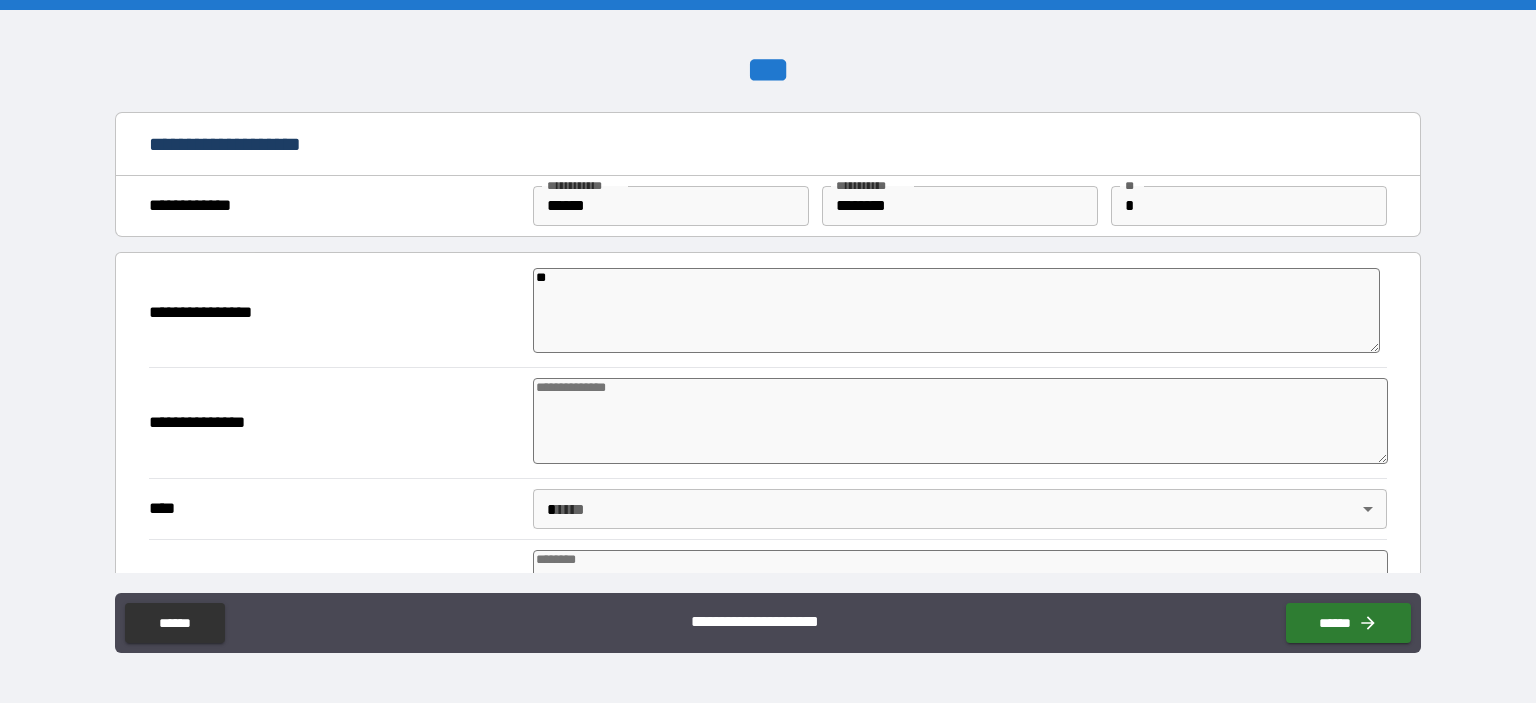type on "*" 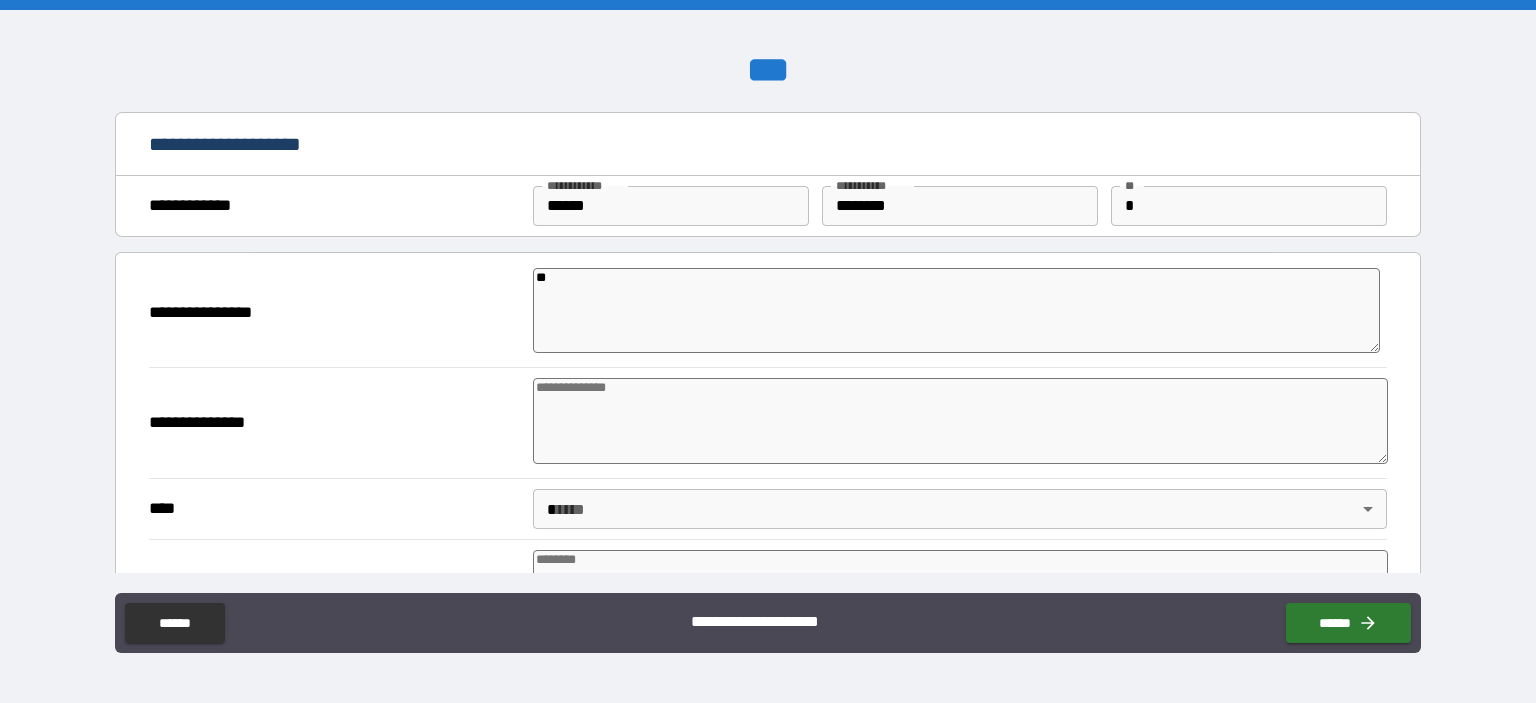 type on "*" 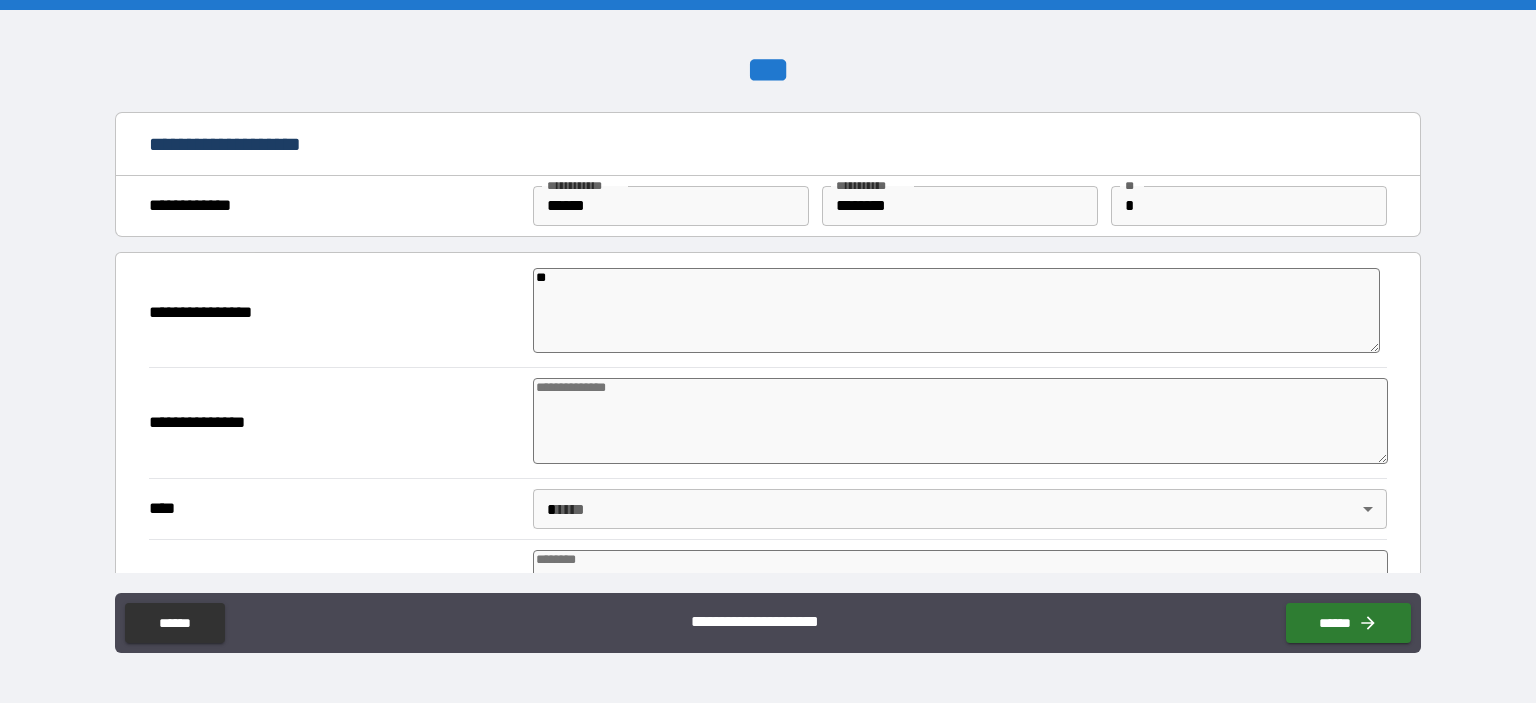 type on "*" 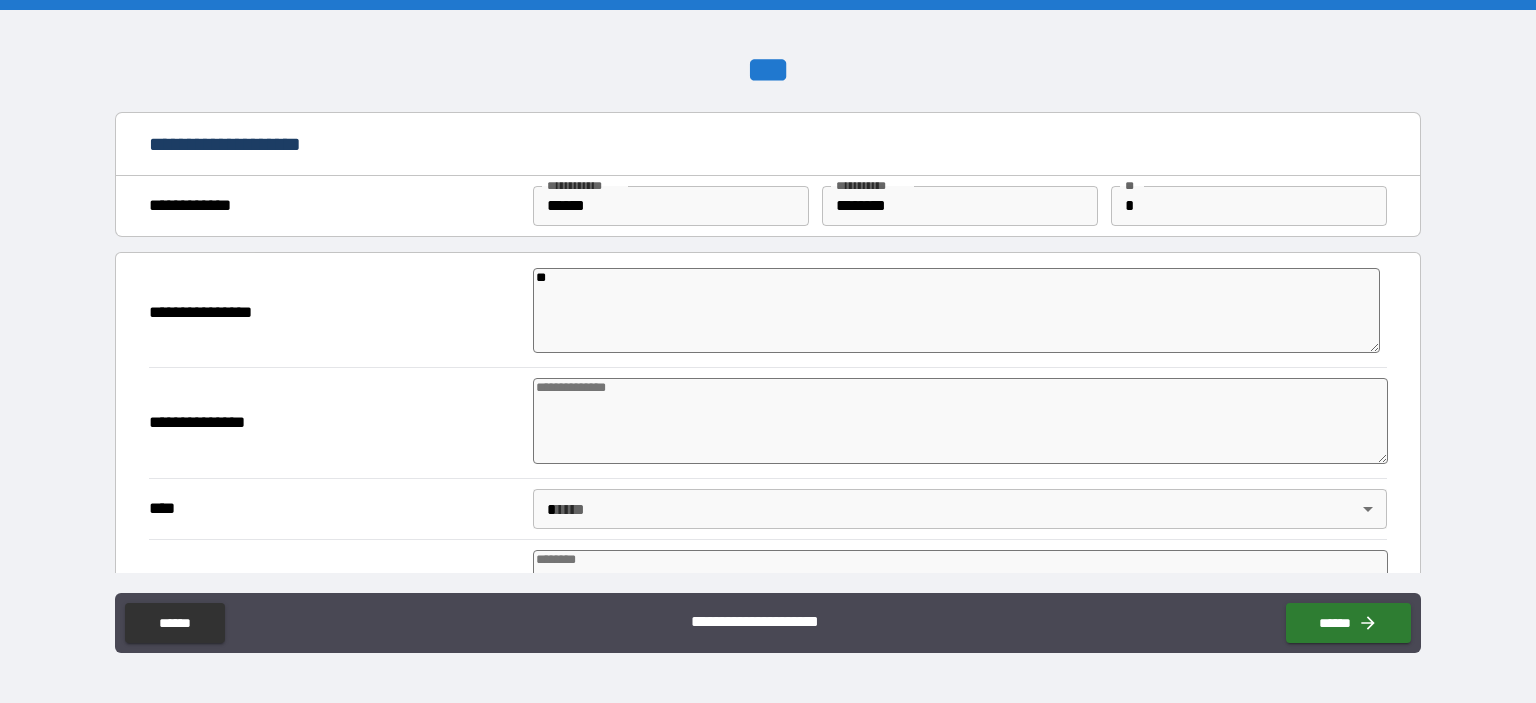 type on "*" 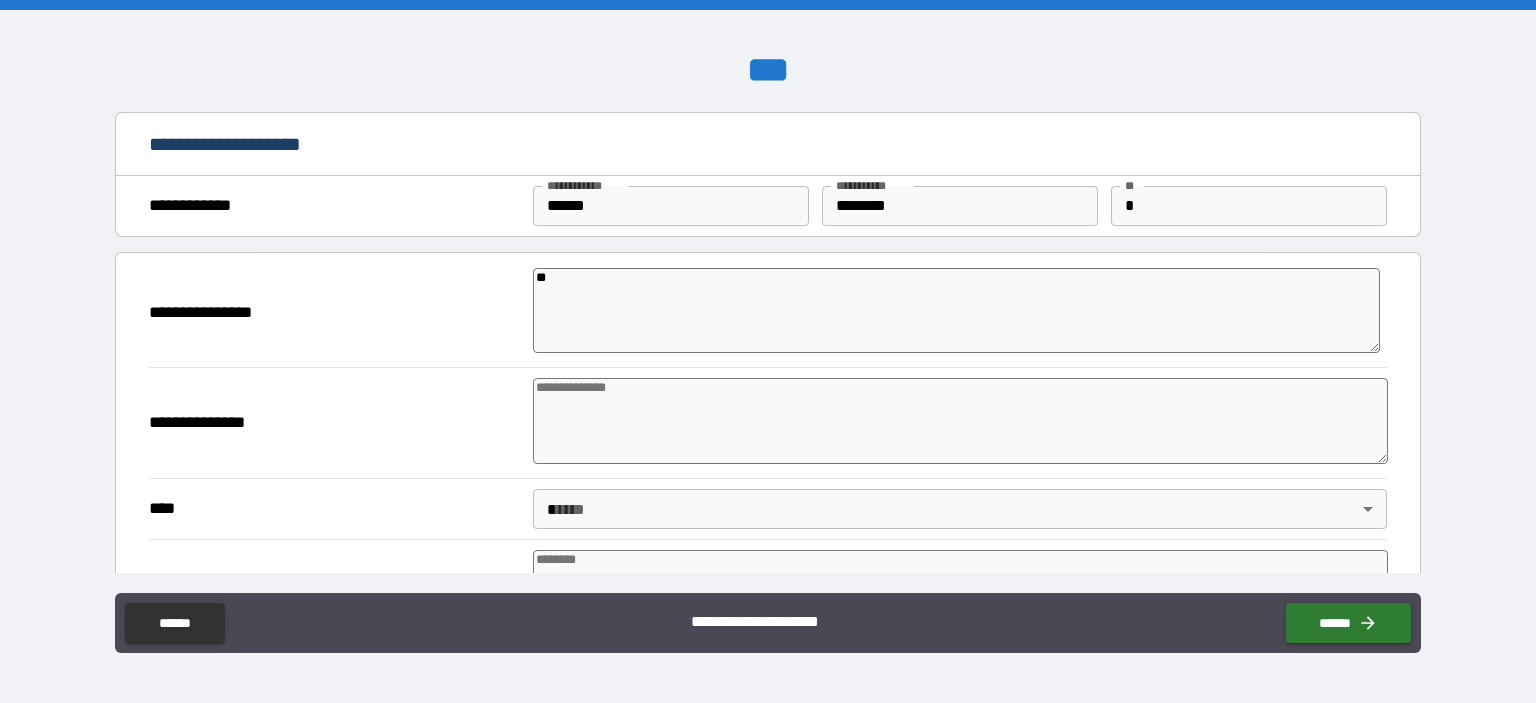 type on "*" 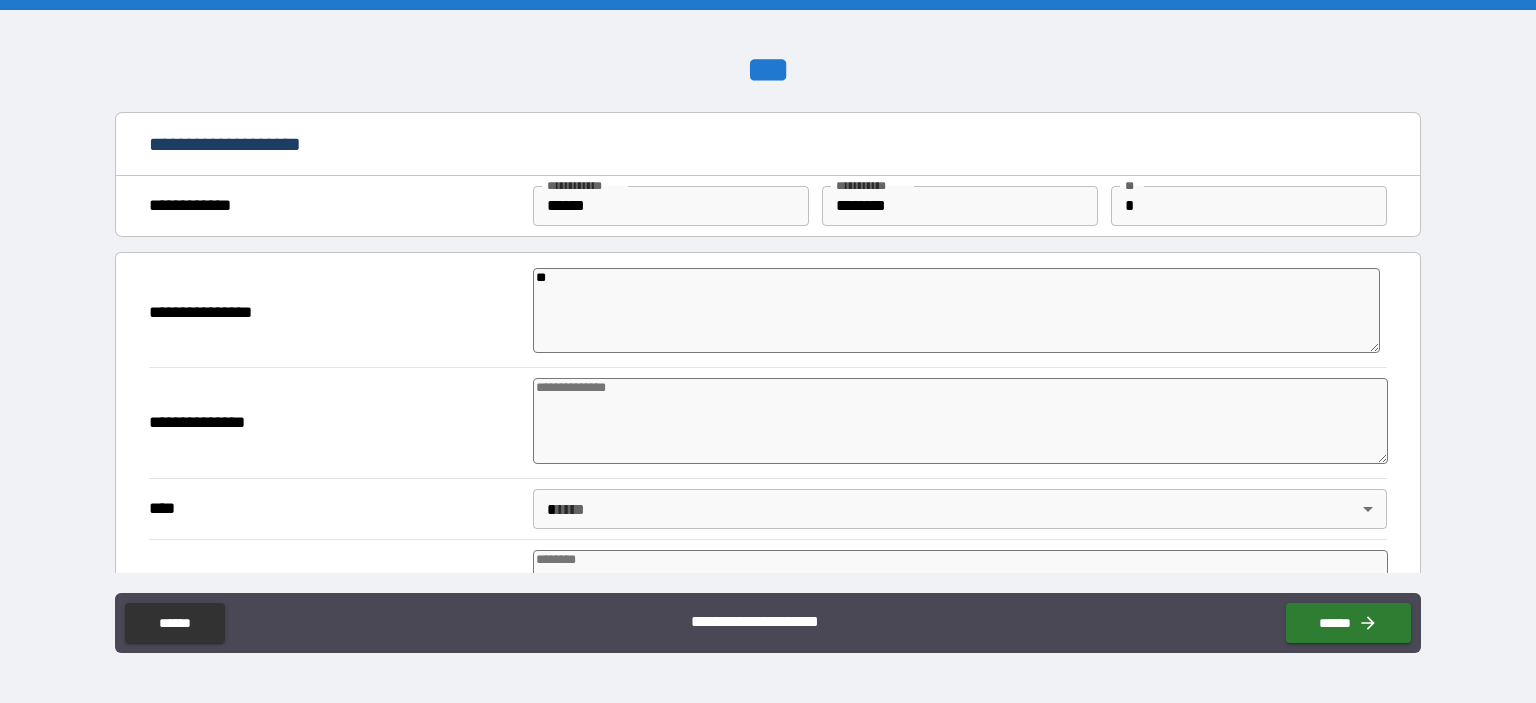 type on "*" 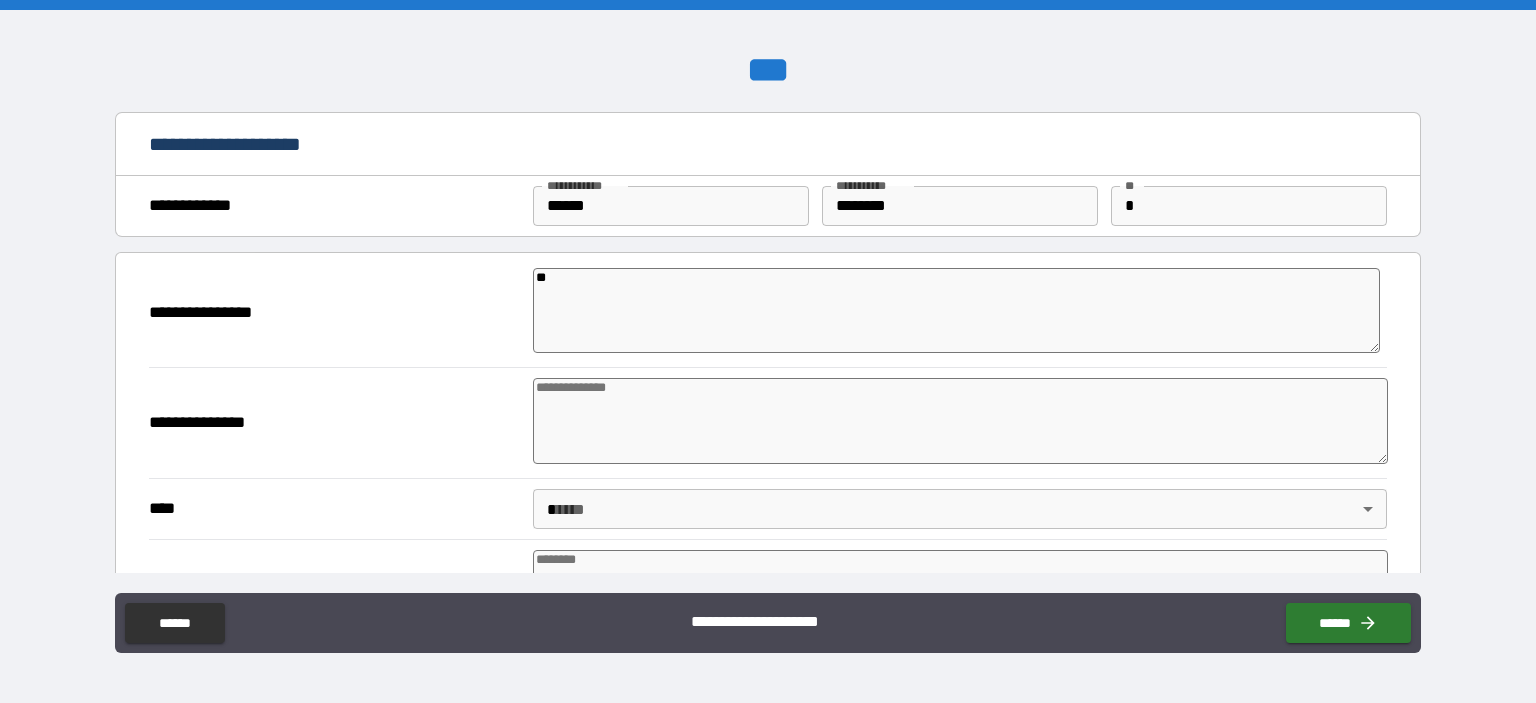 type on "***" 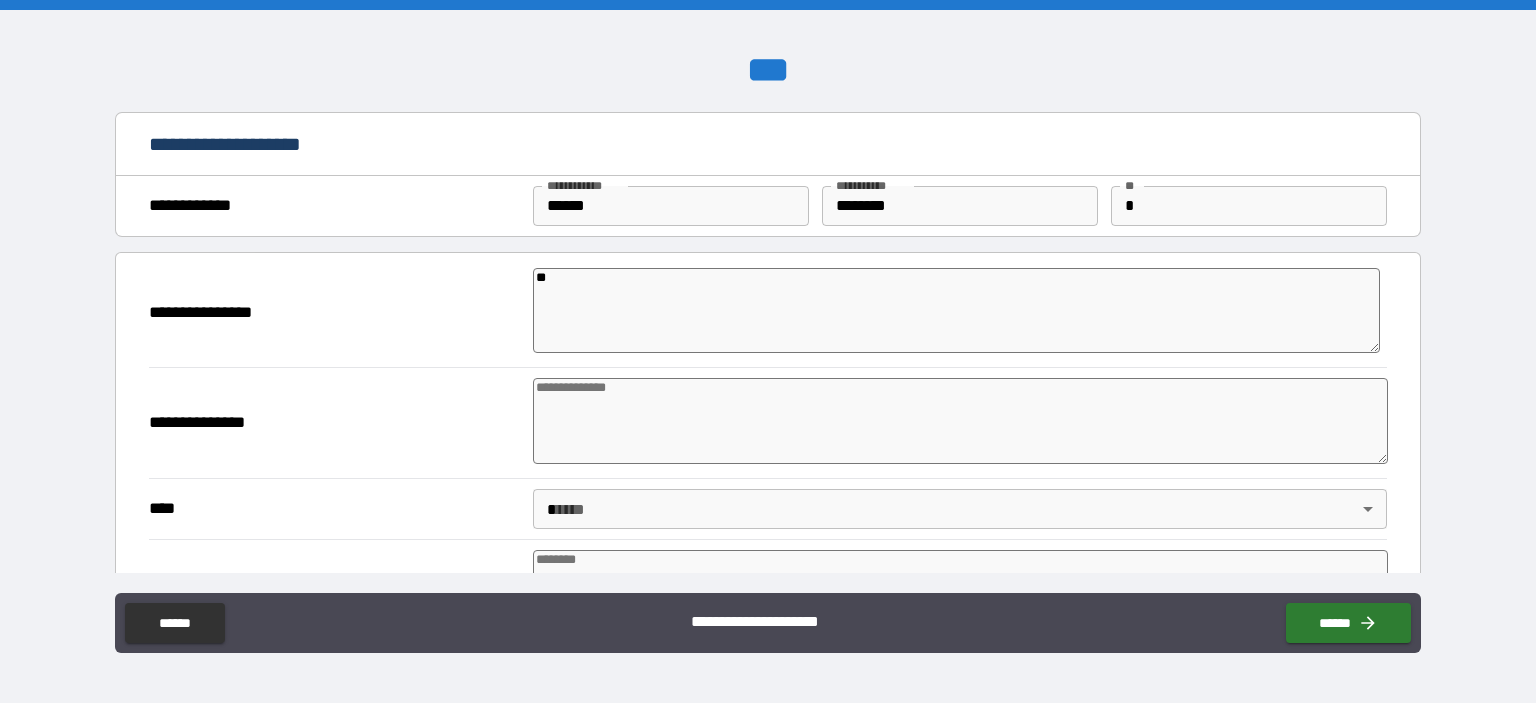 type on "*" 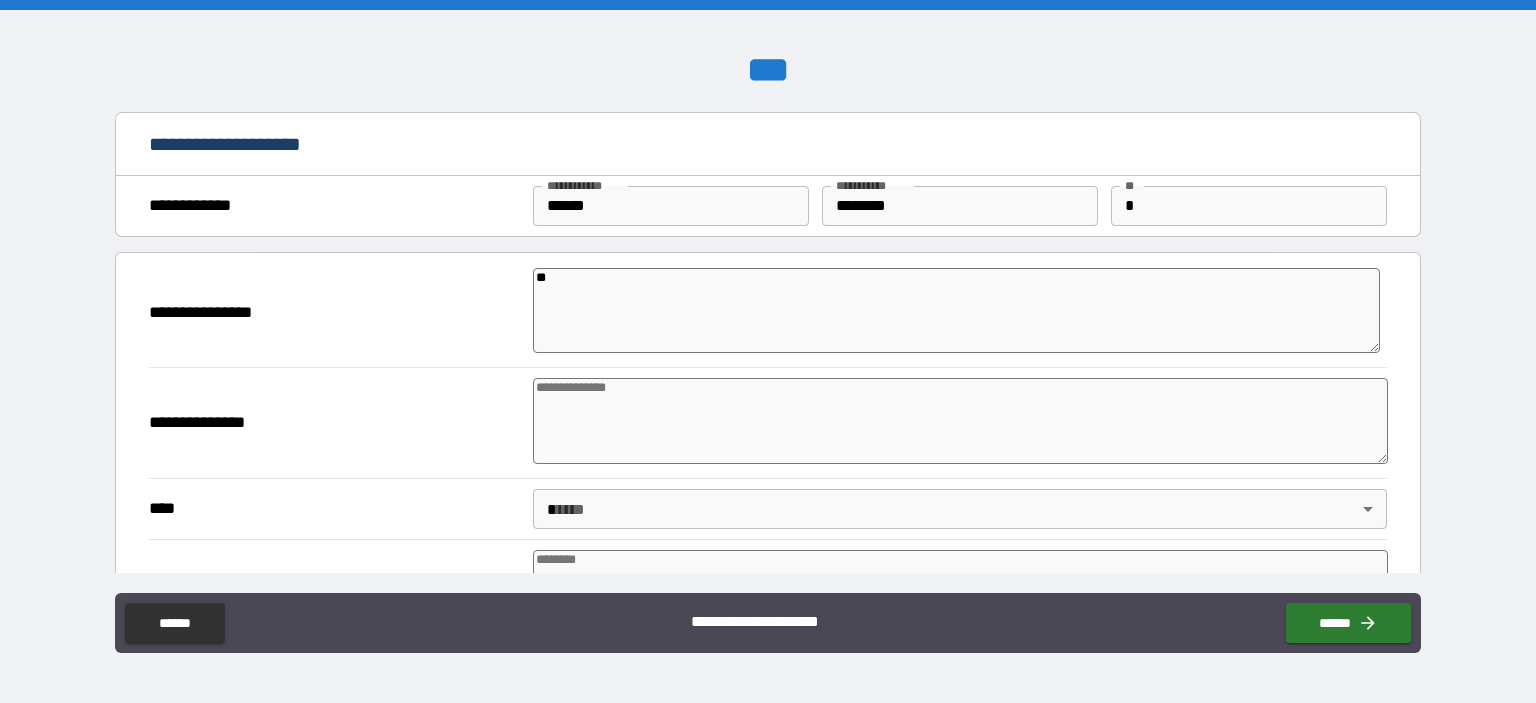 type on "*" 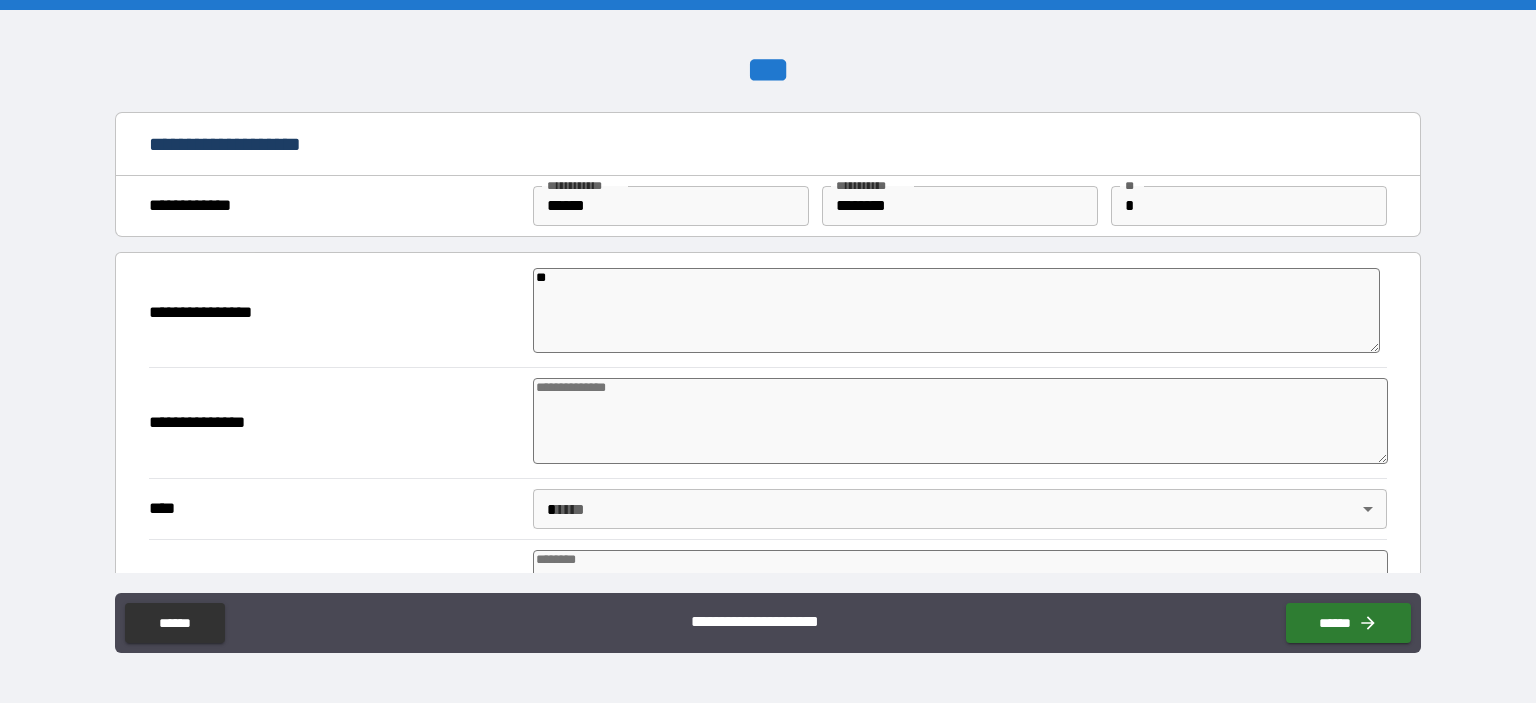 type on "*" 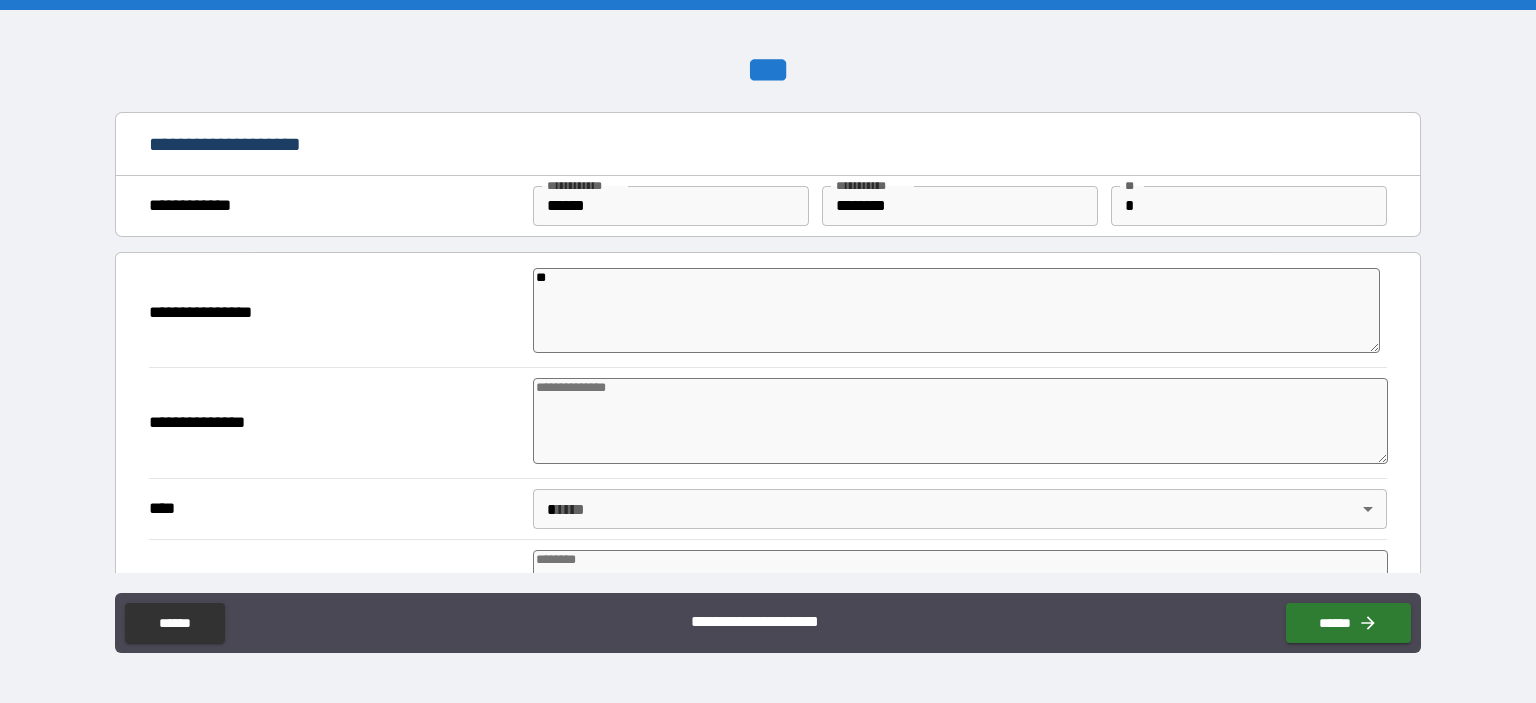 type on "*" 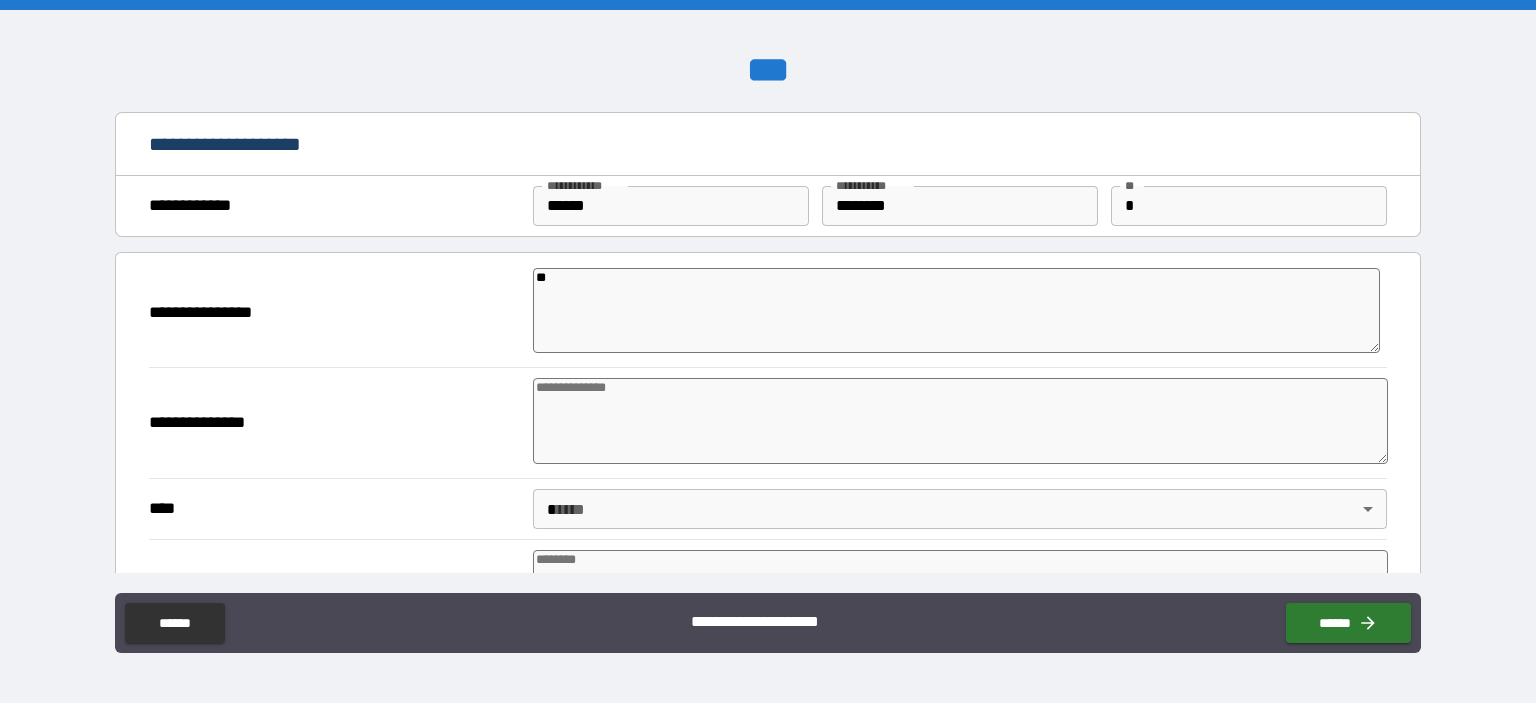 type on "*" 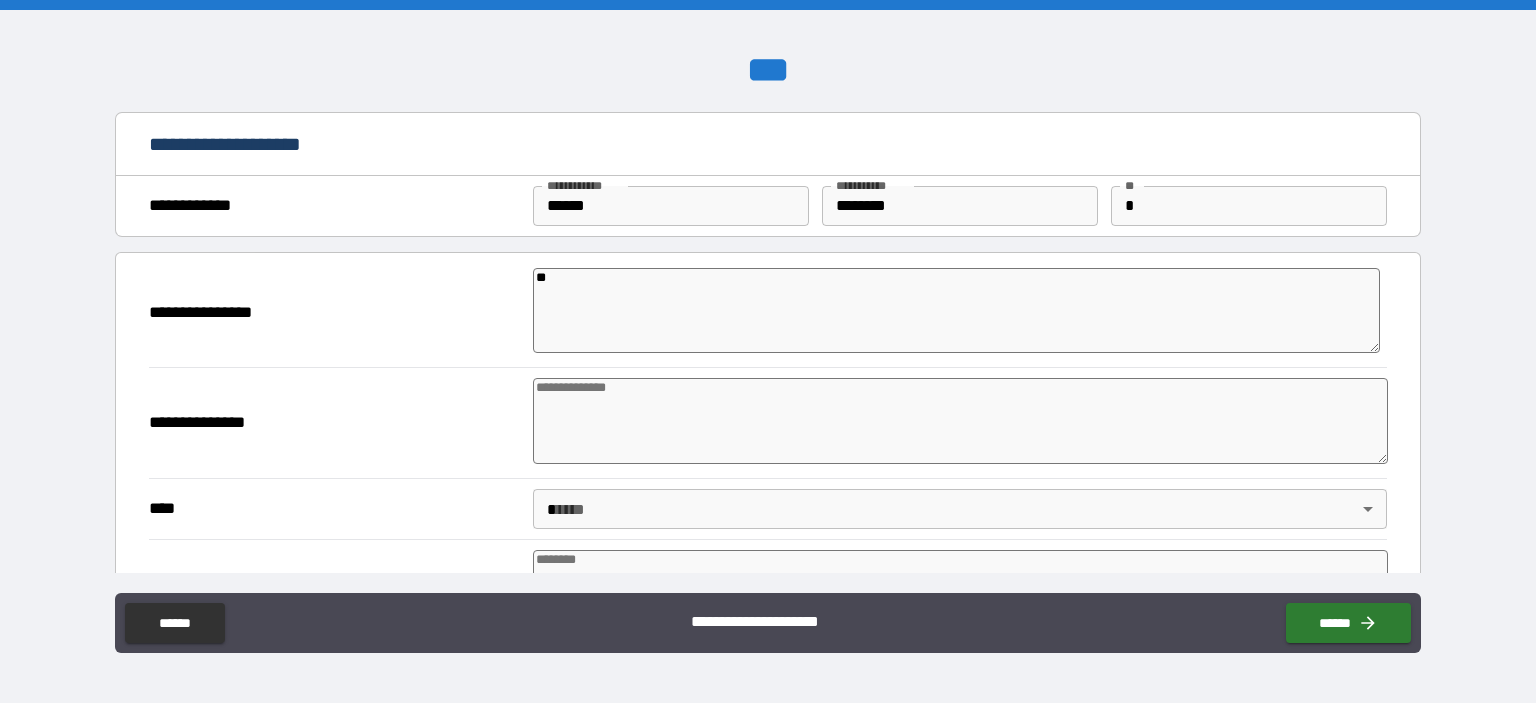 type on "*" 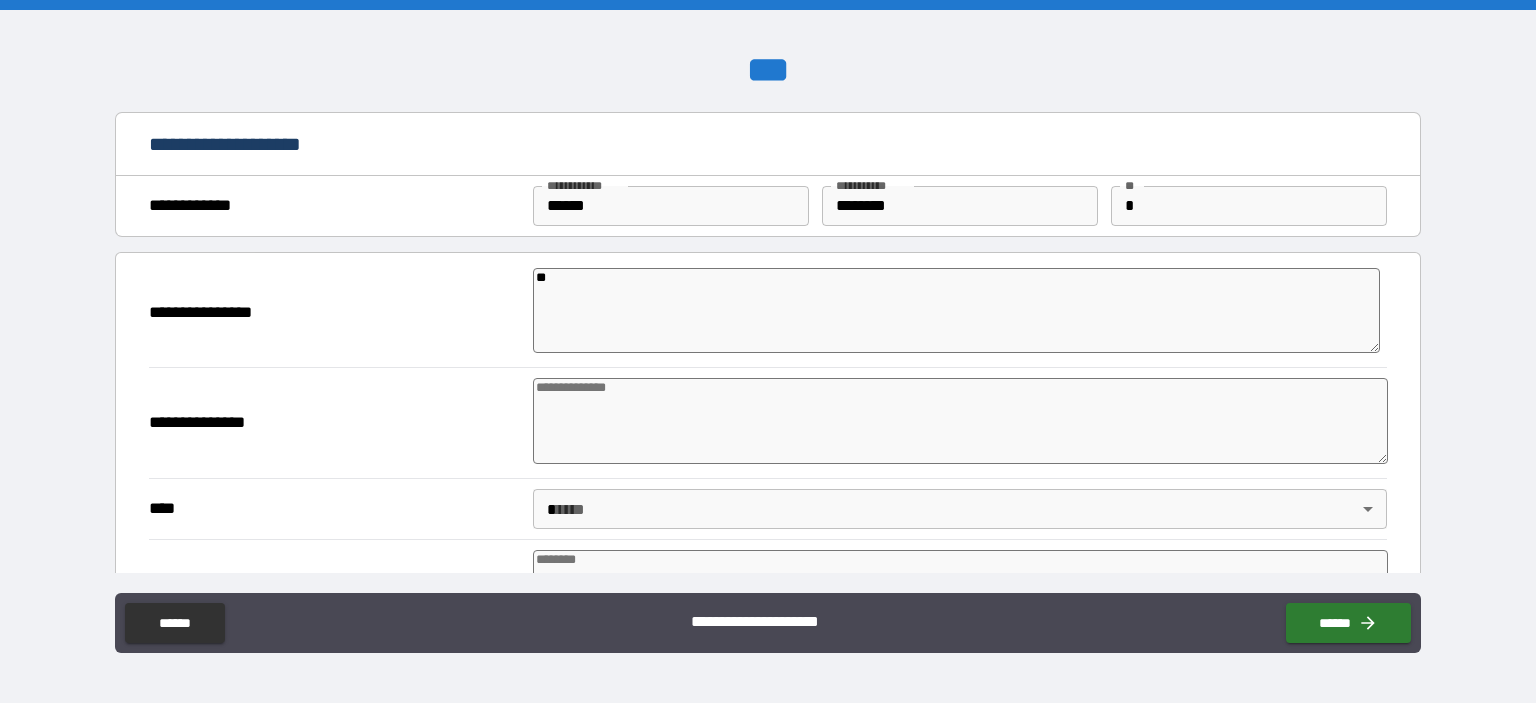 type on "*" 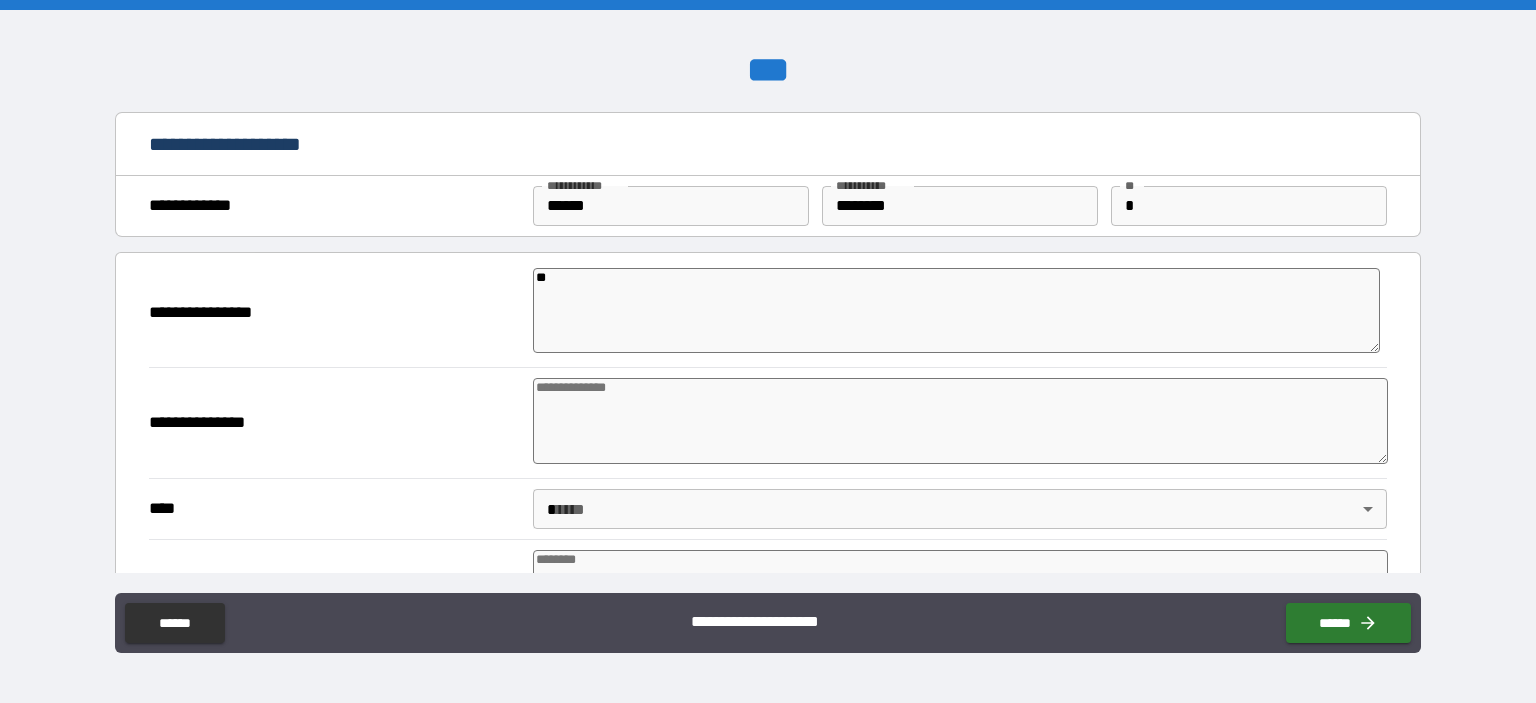 type on "*" 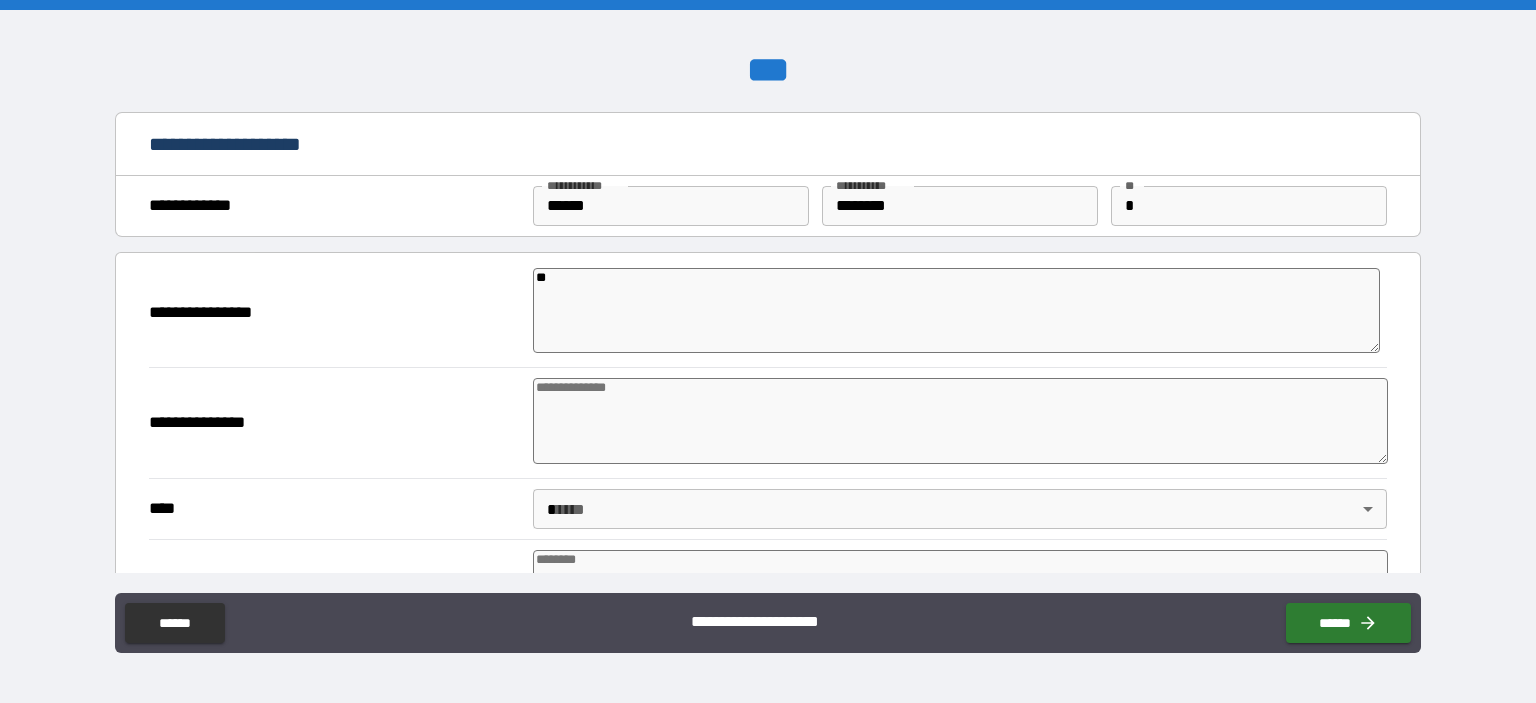 type on "*" 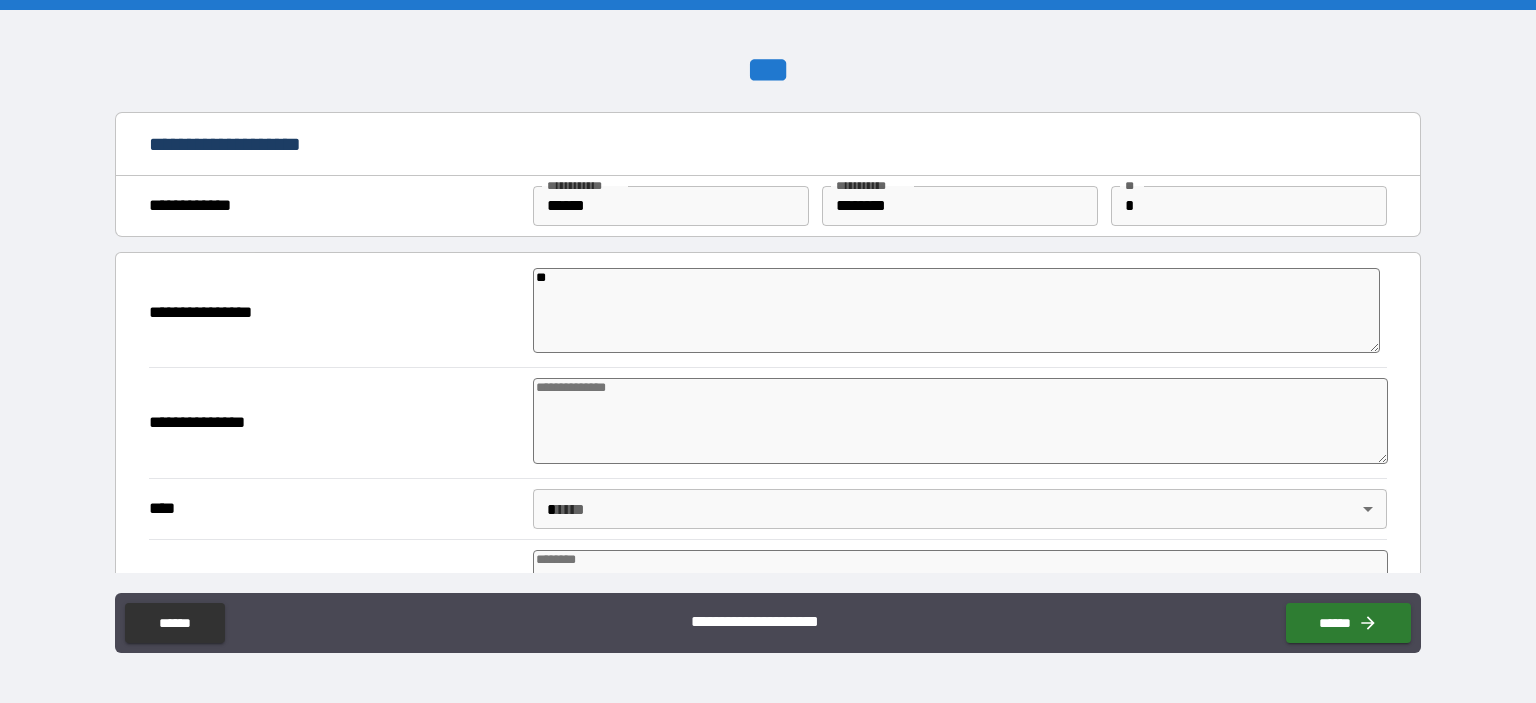 type on "*" 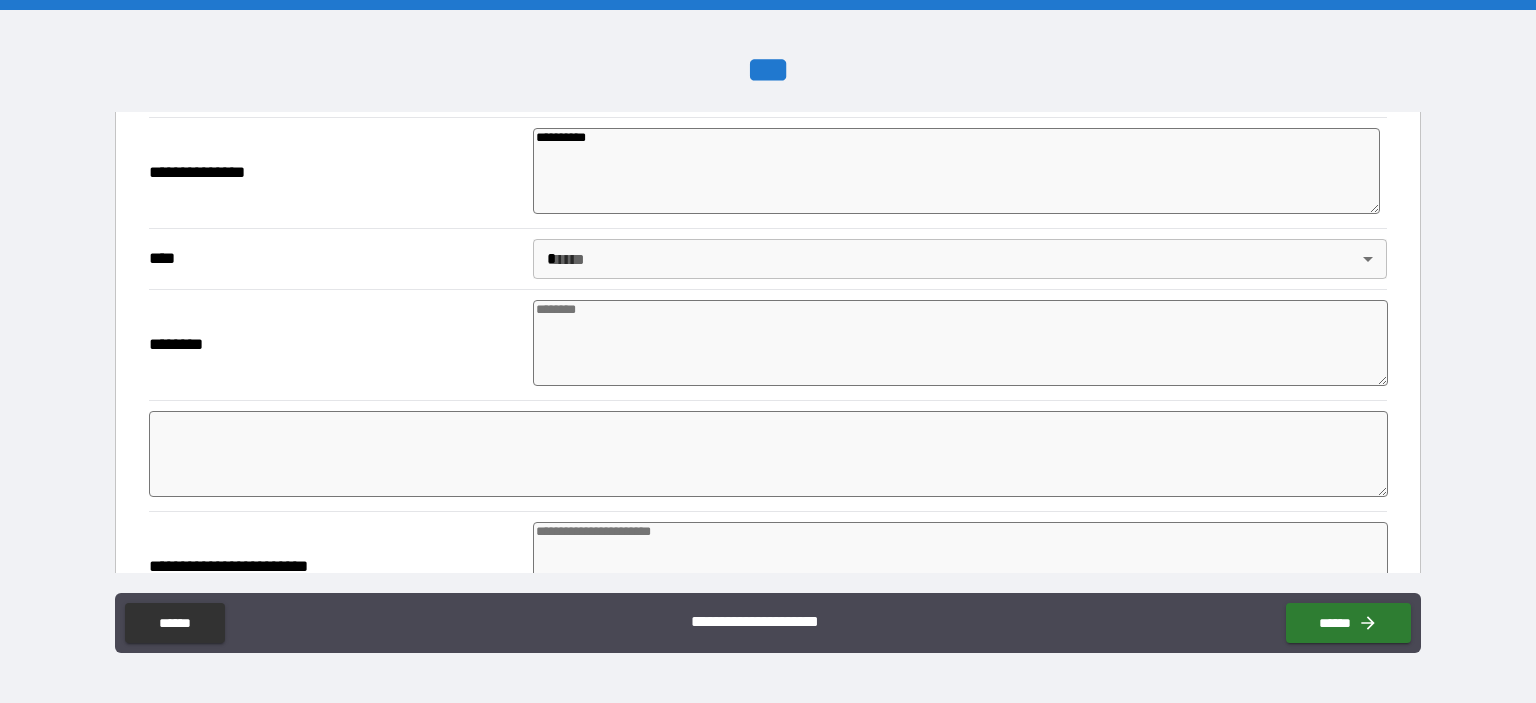 scroll, scrollTop: 300, scrollLeft: 0, axis: vertical 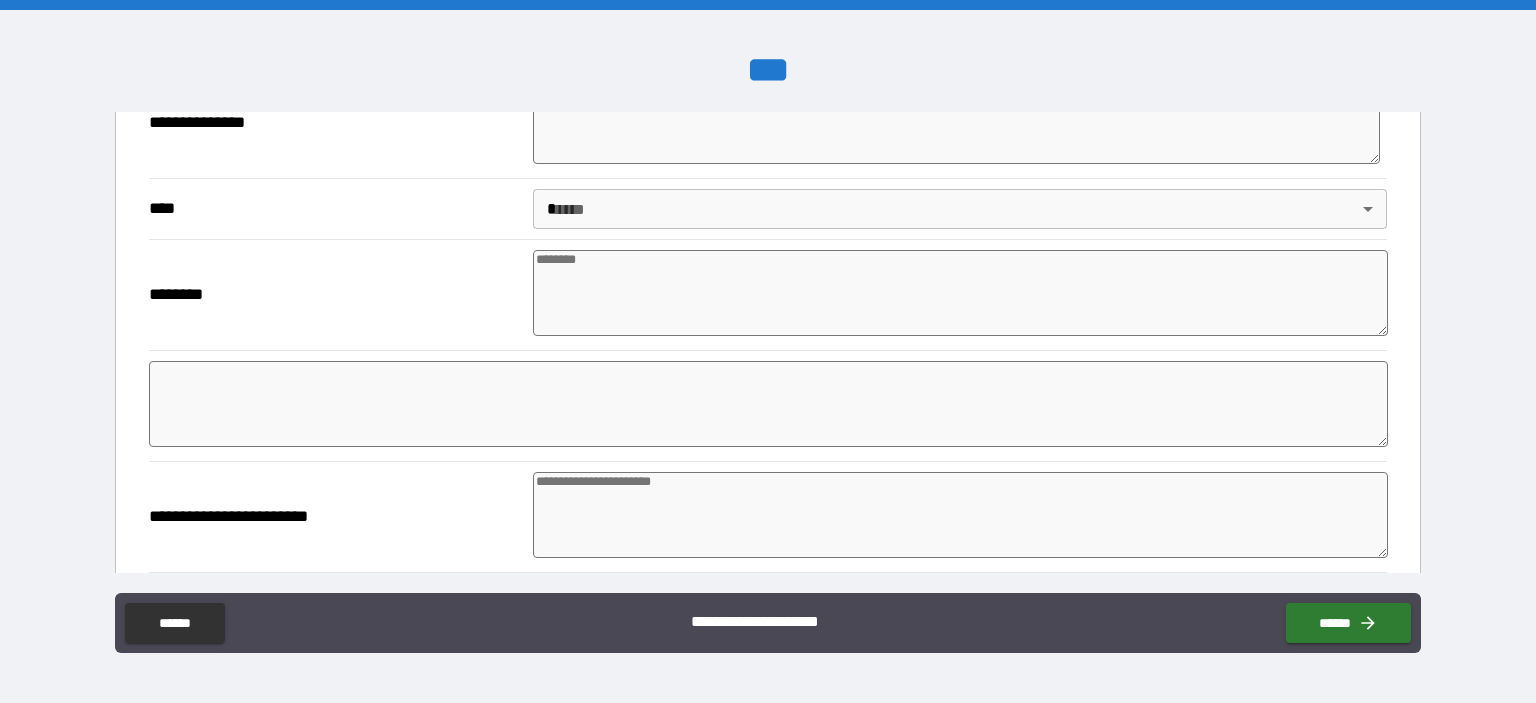 click on "*** [FIRST] [LAST] [STREET_NAME] [CITY] [STATE] [POSTAL_CODE] [COUNTRY]
[PHONE] [EMAIL]
[CREDIT_CARD_NUMBER]
[DRIVER_LICENSE_NUMBER]
[PASSPORT_NUMBER]
[SSN]
[DATE_OF_BIRTH]
[AGE]
[ADDRESS]
[COORDINATES]" at bounding box center [768, 351] 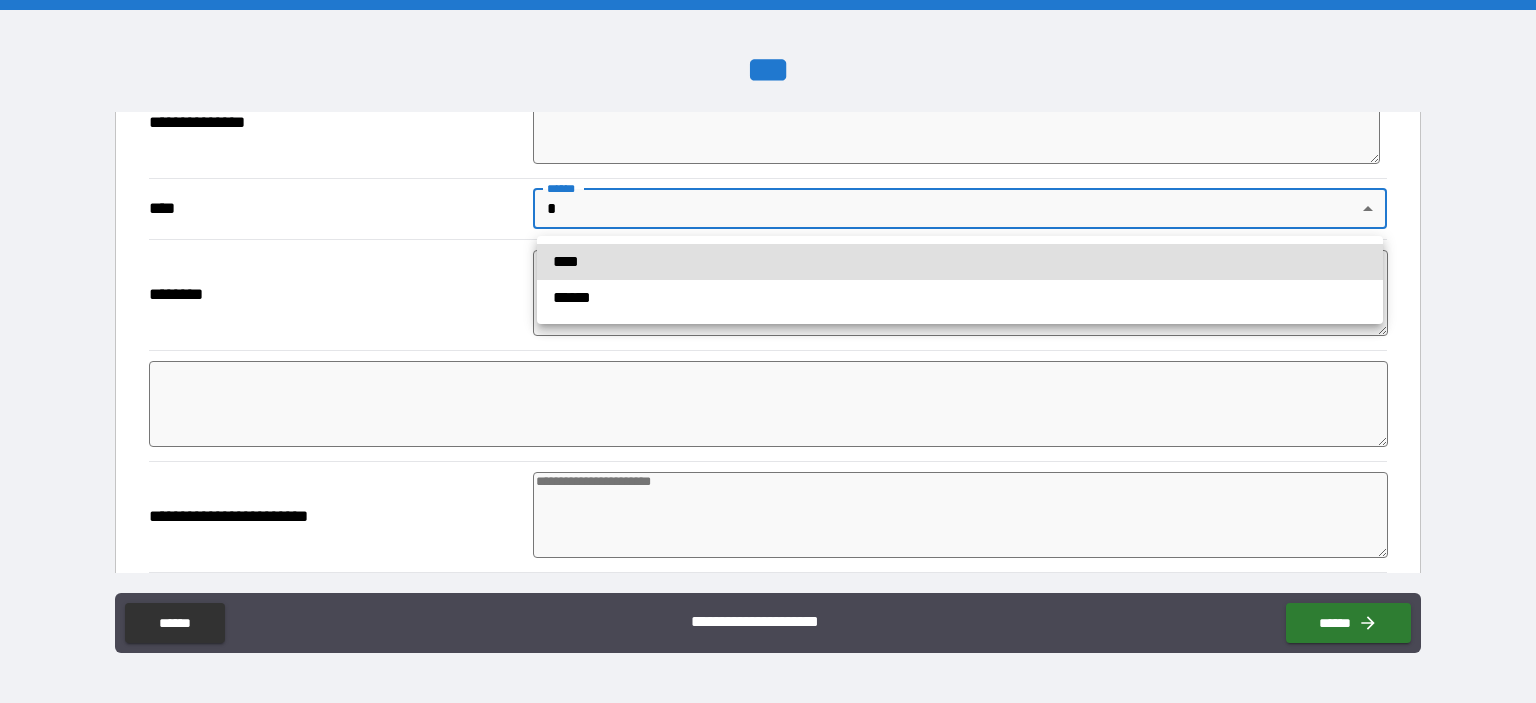 click on "****" at bounding box center (960, 262) 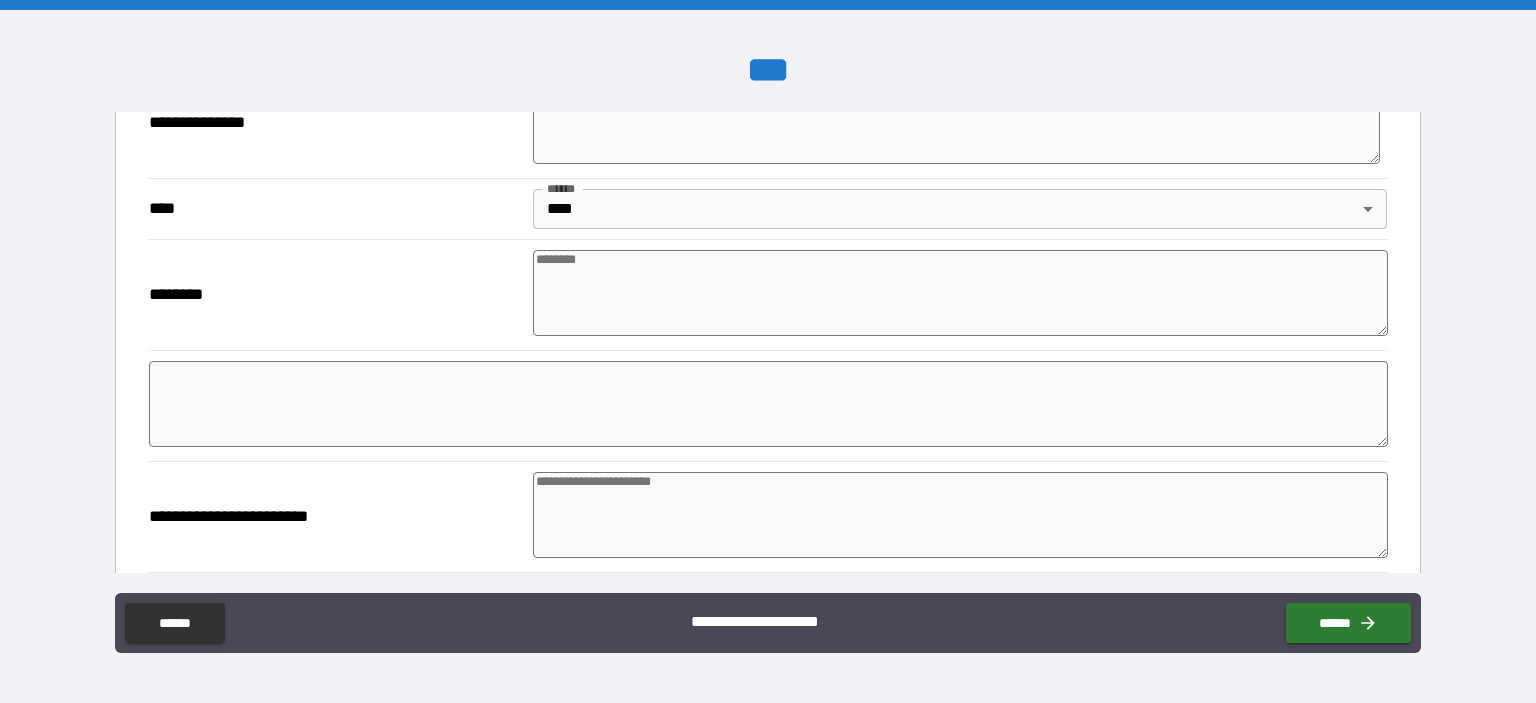 click at bounding box center [961, 293] 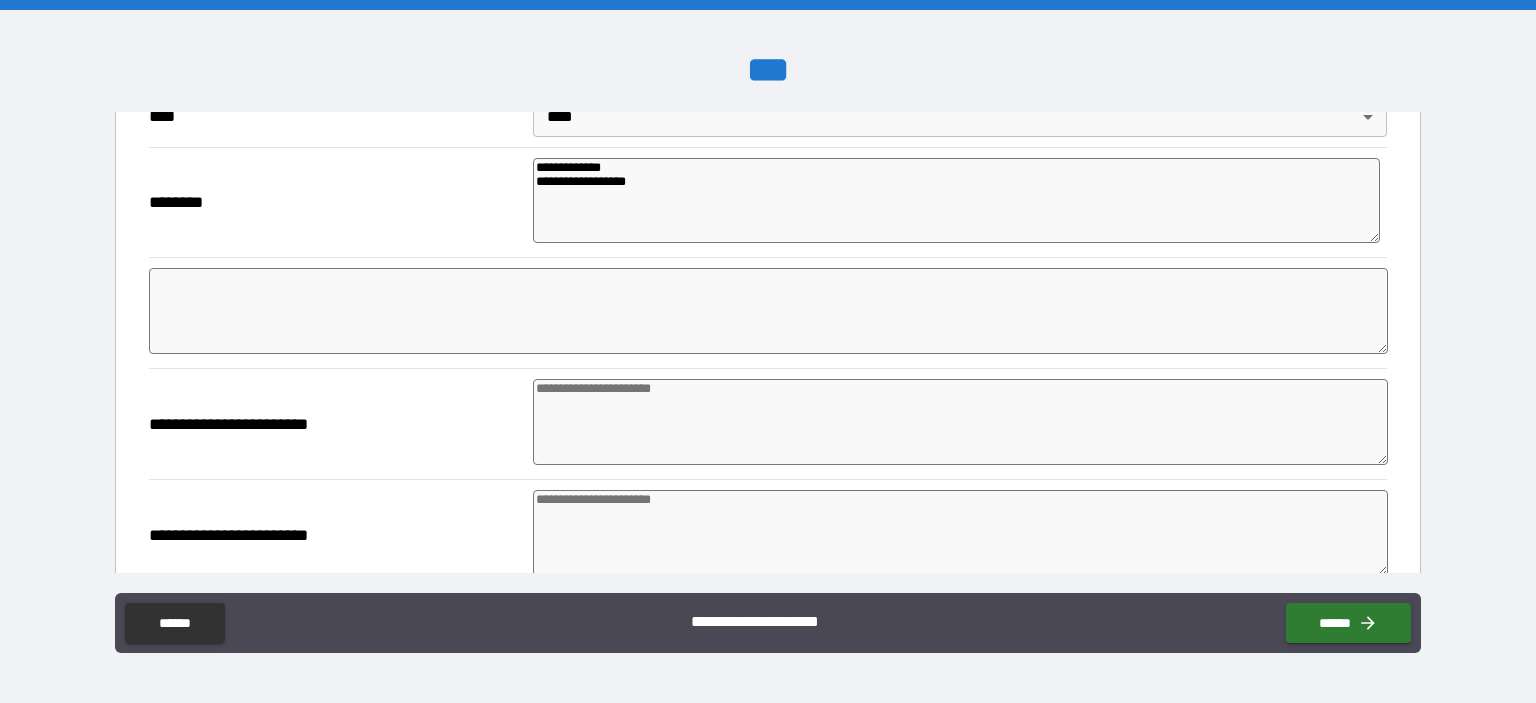 scroll, scrollTop: 500, scrollLeft: 0, axis: vertical 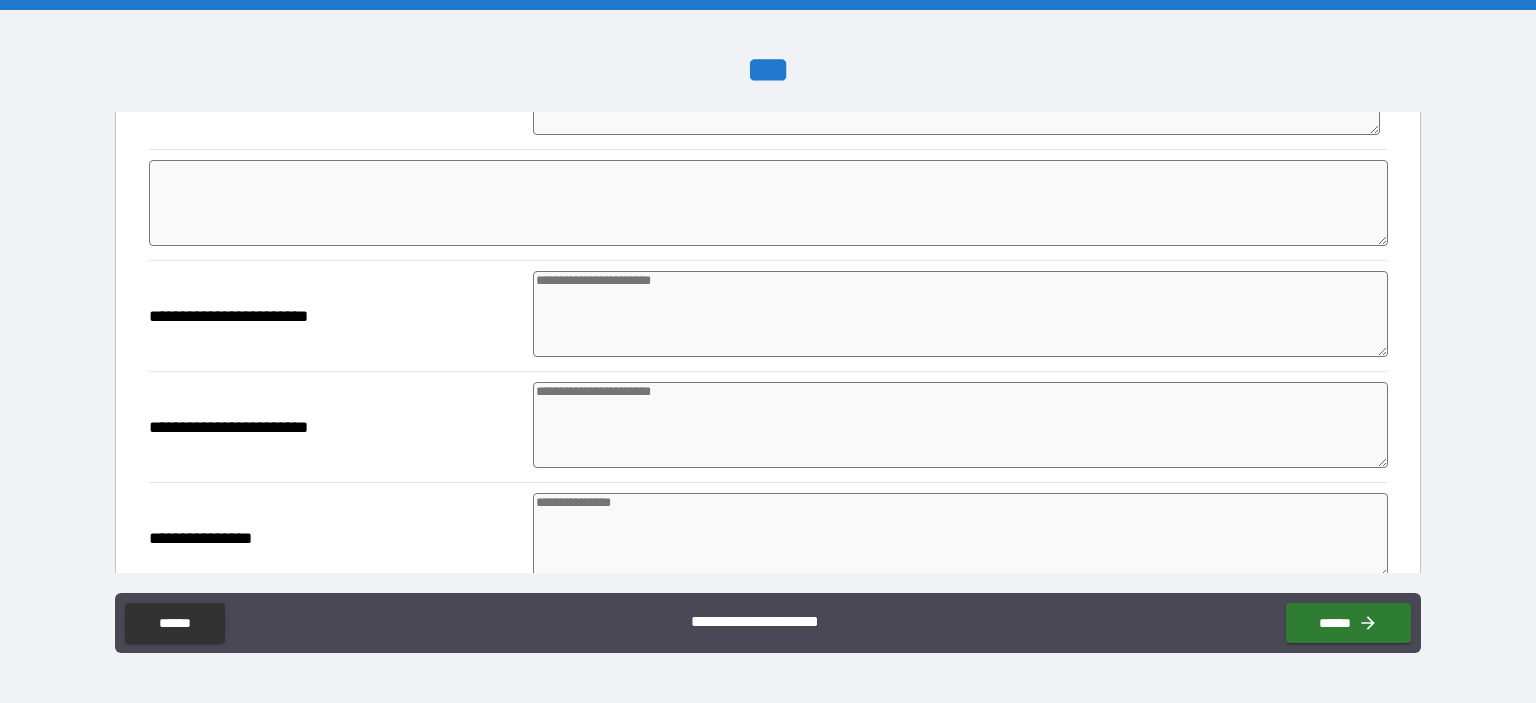 click at bounding box center [961, 314] 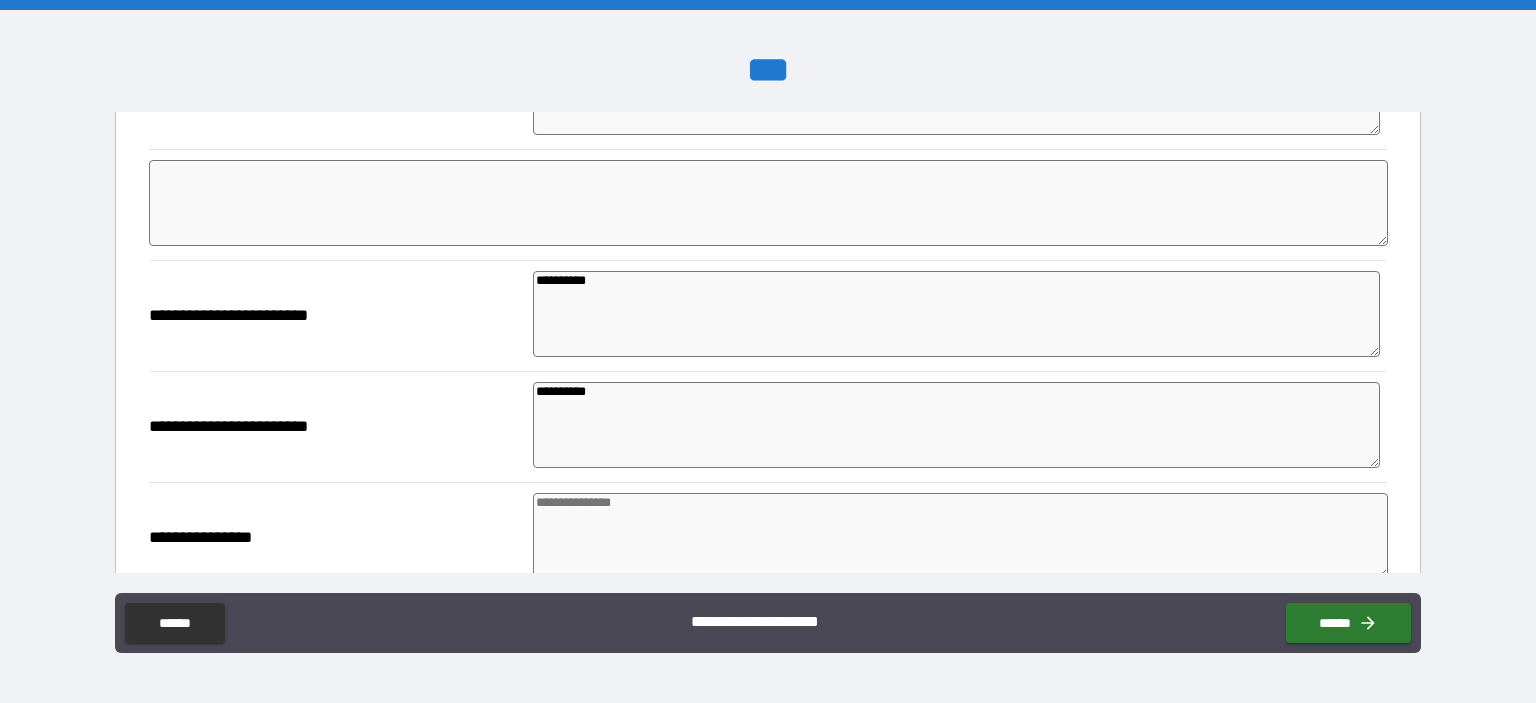 scroll, scrollTop: 700, scrollLeft: 0, axis: vertical 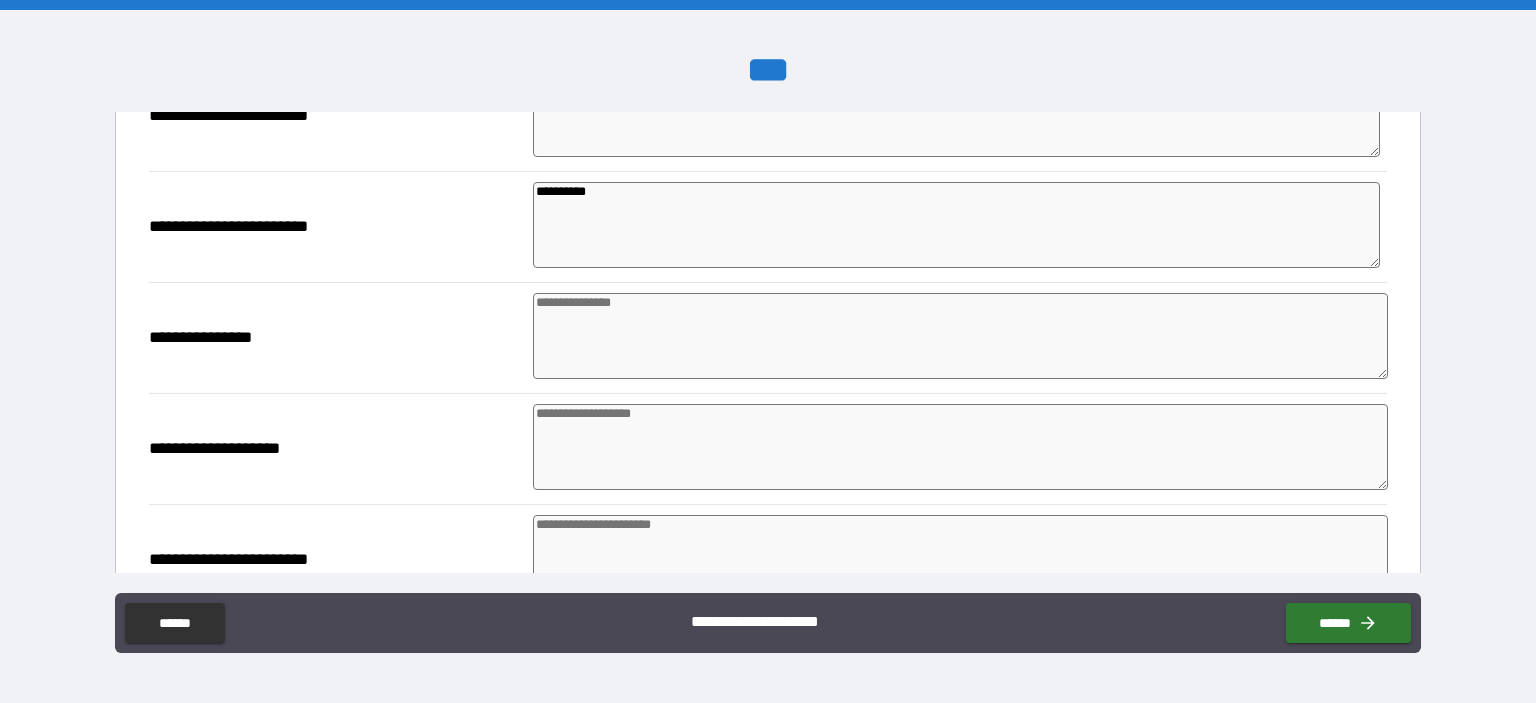 click at bounding box center (961, 336) 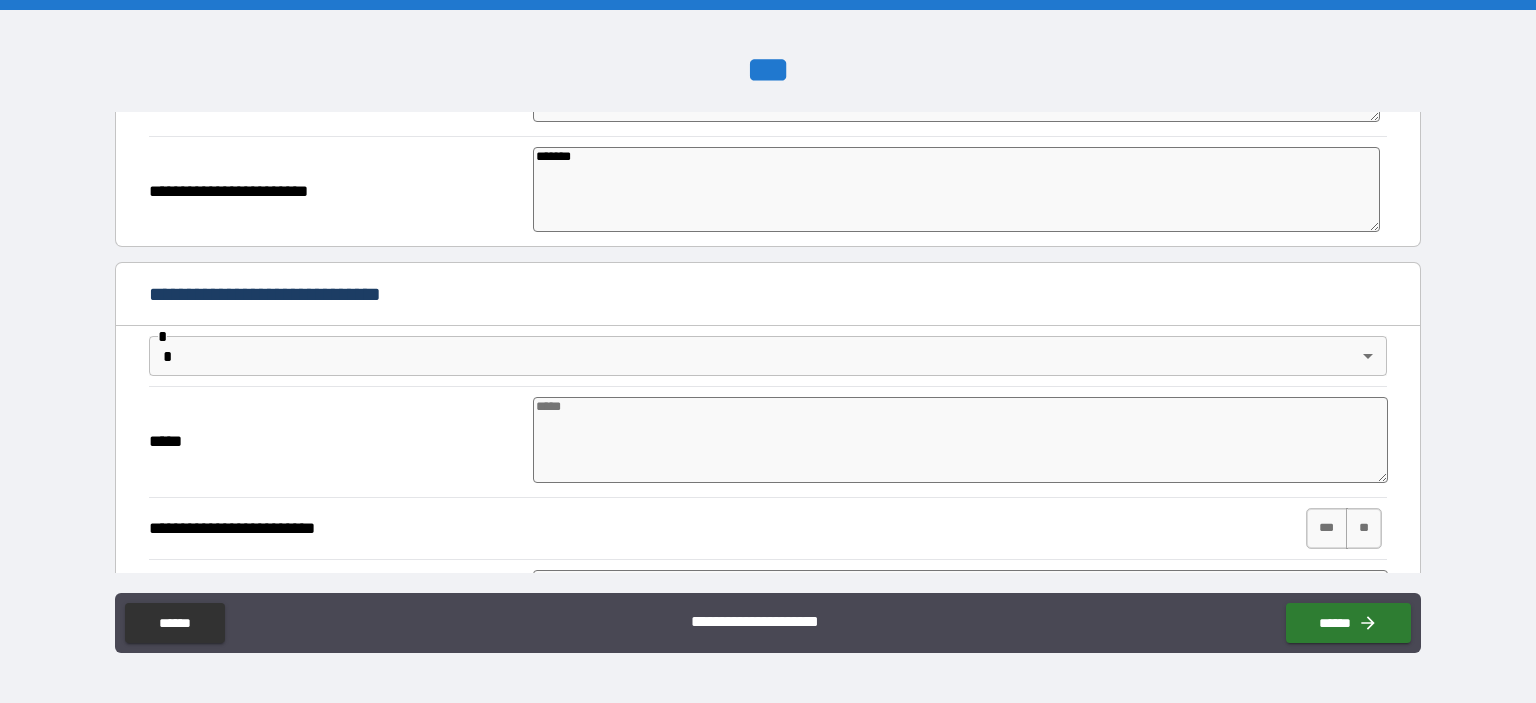 scroll, scrollTop: 1100, scrollLeft: 0, axis: vertical 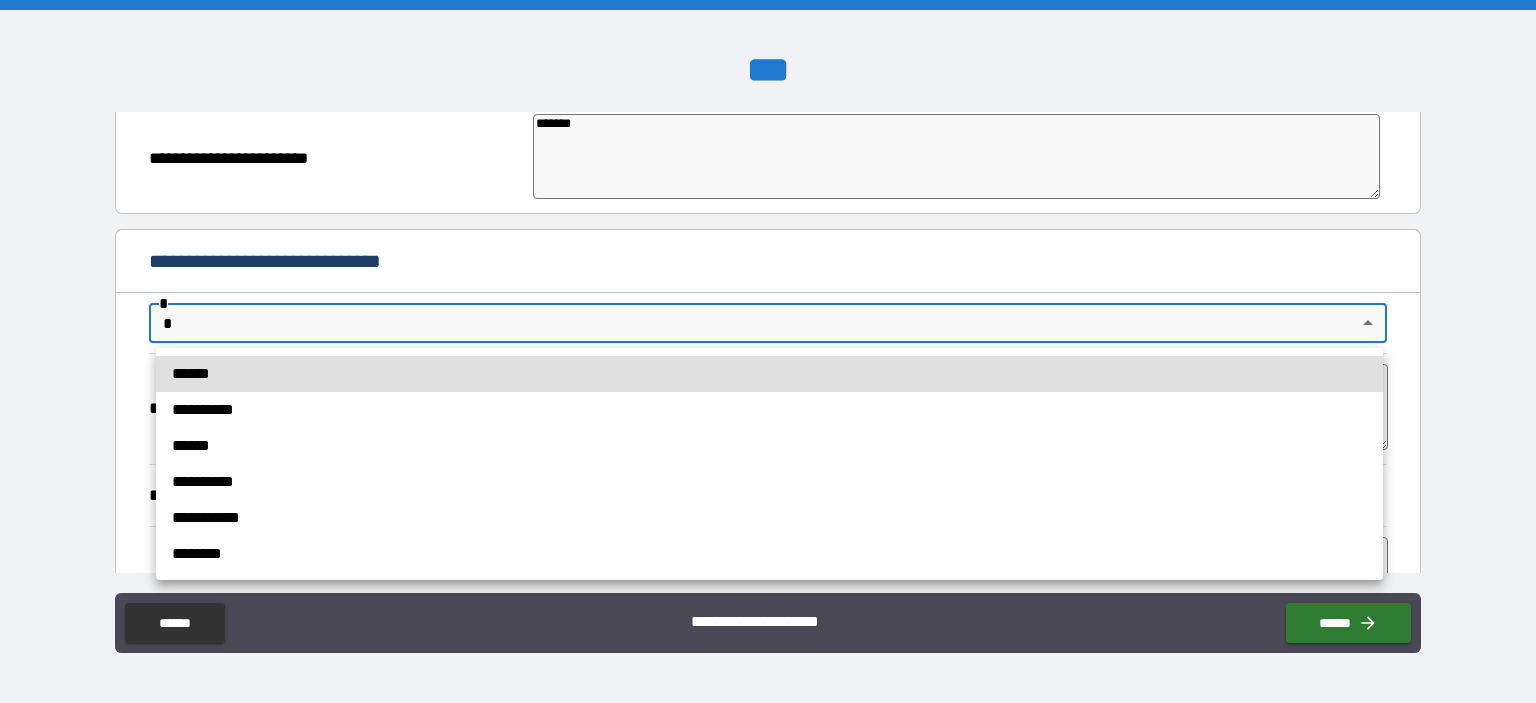 click on "*** [FIRST] [LAST] [STREET_NAME] [CITY] [STATE] [POSTAL_CODE] [COUNTRY]
[PHONE] [EMAIL]
[CREDIT_CARD_NUMBER]
[DRIVER_LICENSE_NUMBER]
[PASSPORT_NUMBER]
[SSN]
[DATE_OF_BIRTH]
[AGE]
[ADDRESS]
[COORDINATES]" at bounding box center [768, 351] 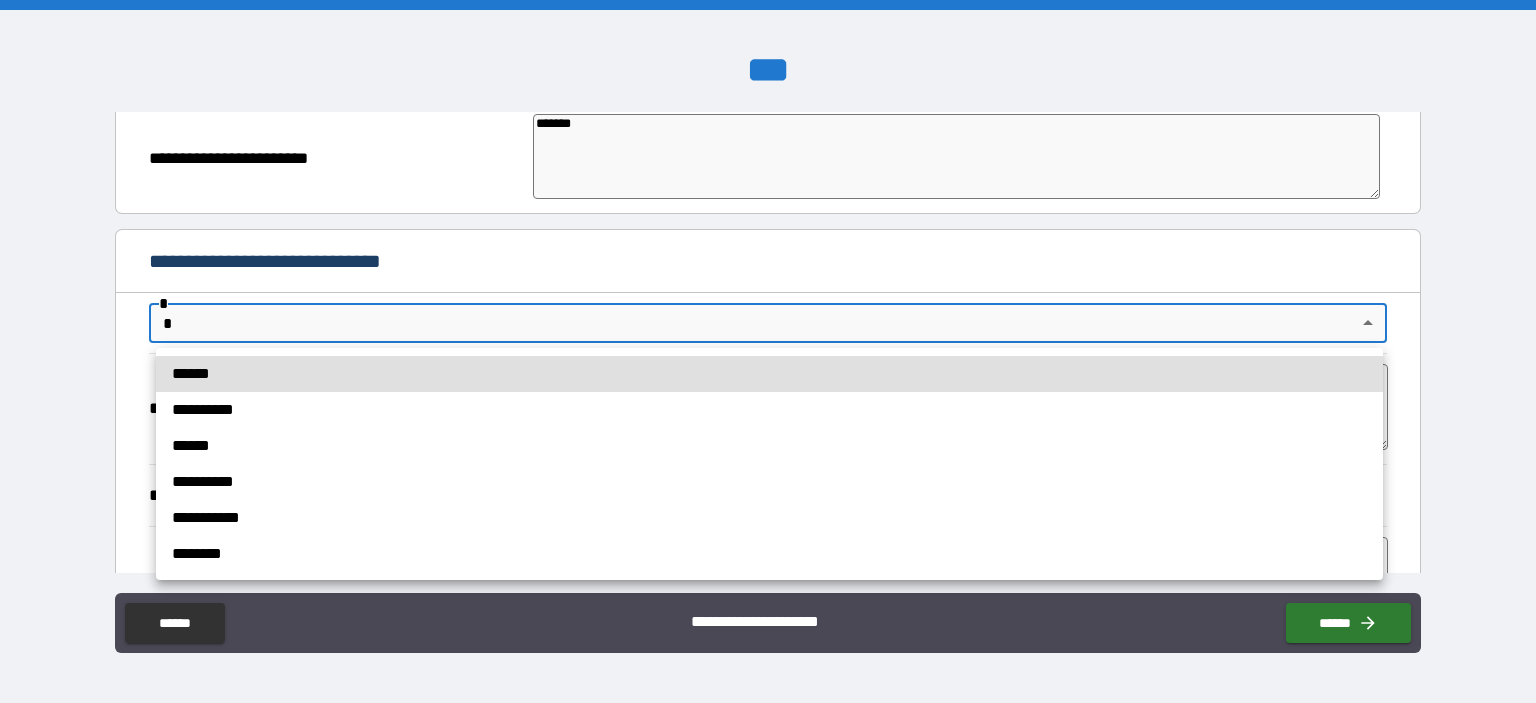 click on "******" at bounding box center [769, 374] 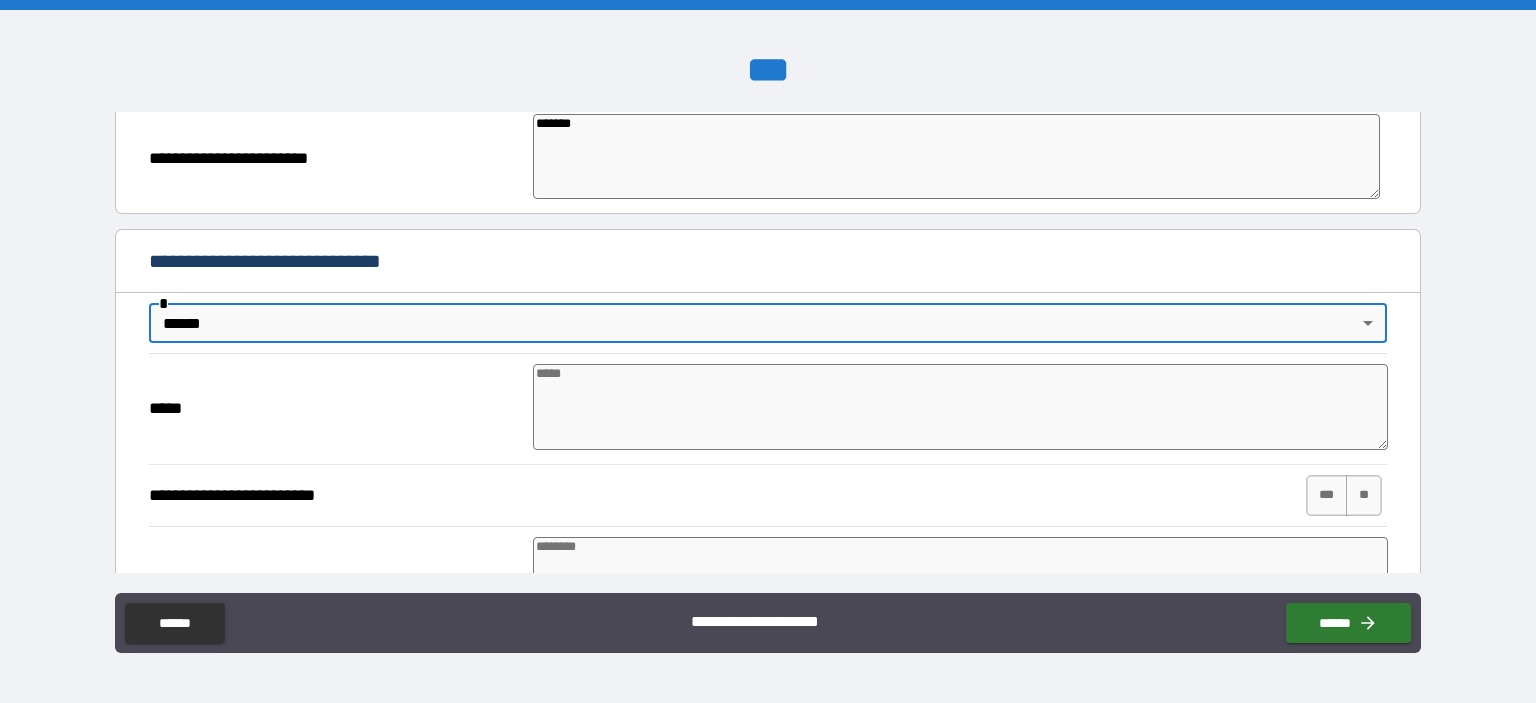 click at bounding box center [961, 407] 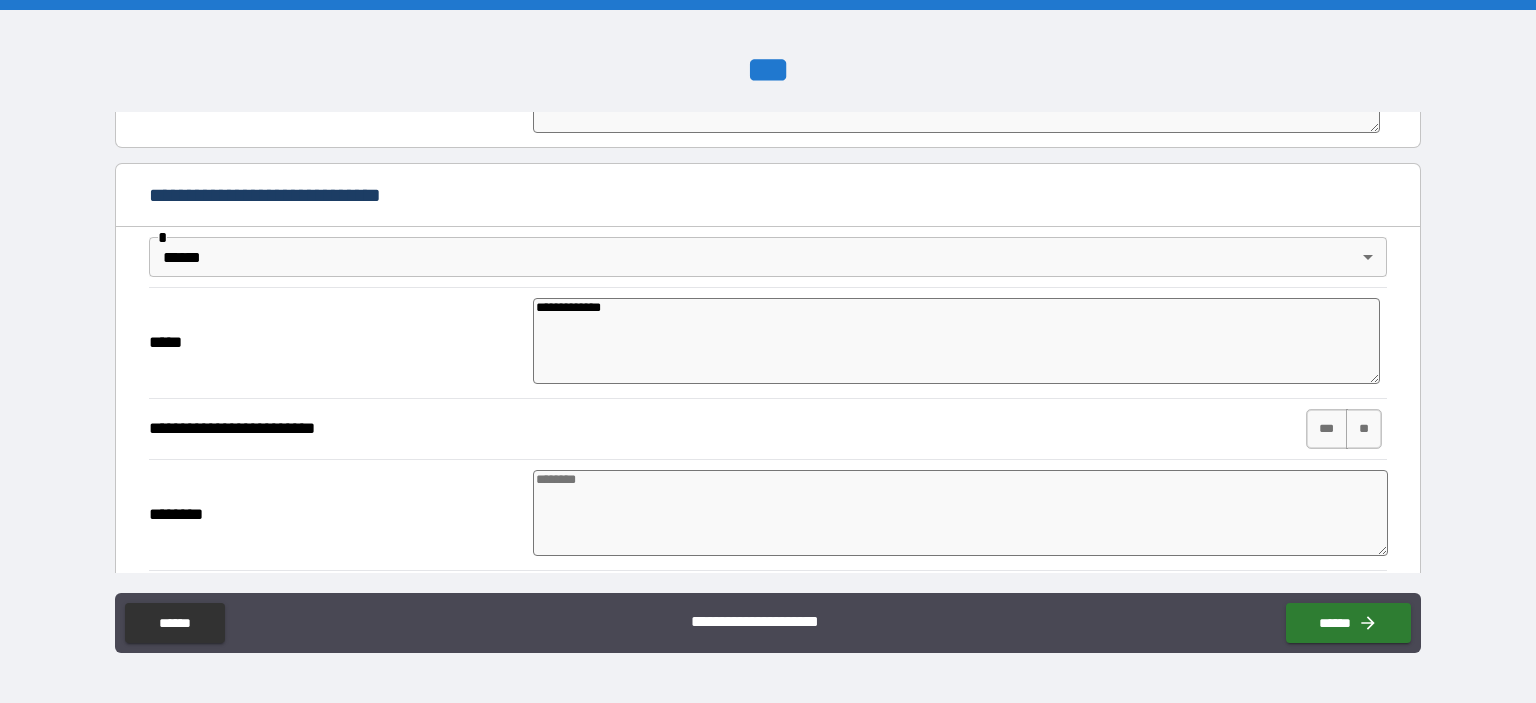 scroll, scrollTop: 1200, scrollLeft: 0, axis: vertical 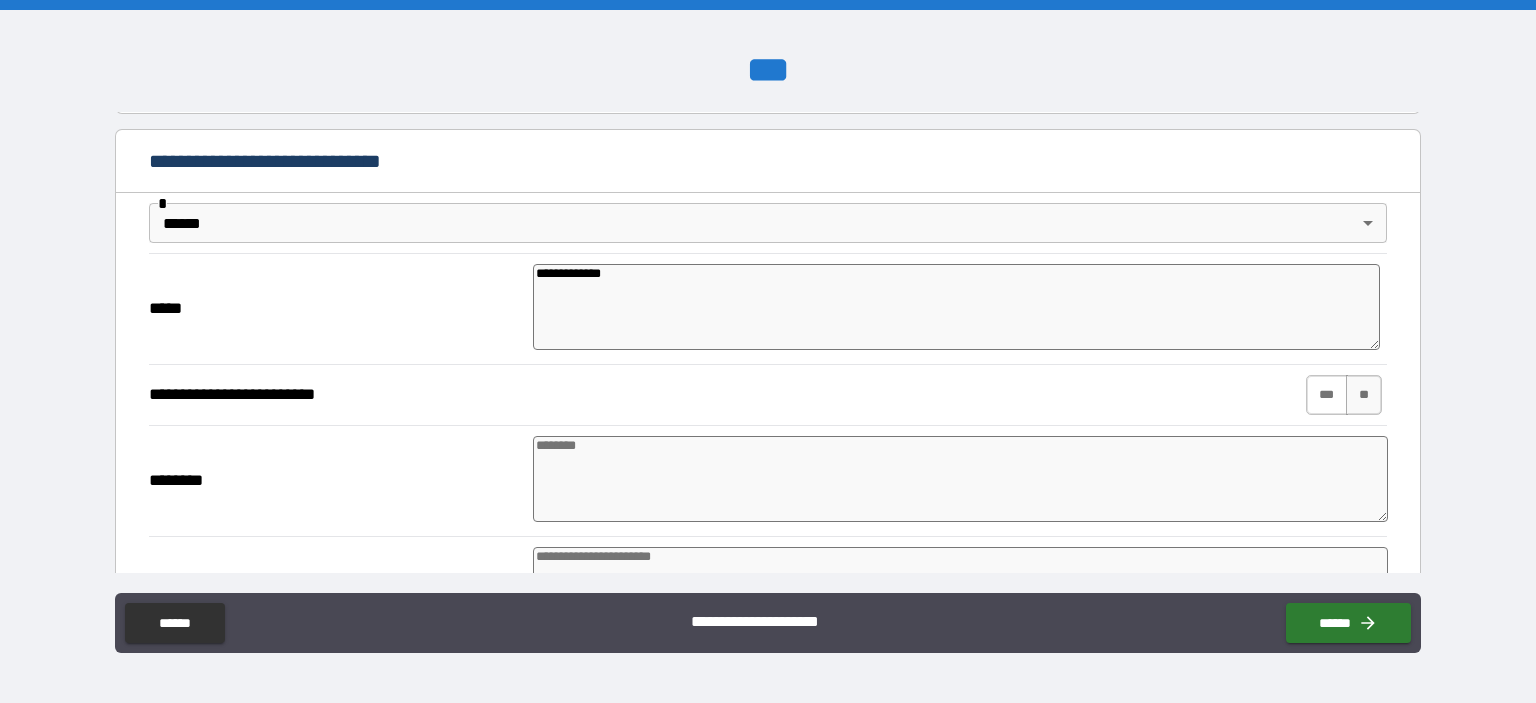 click on "***" at bounding box center (1327, 395) 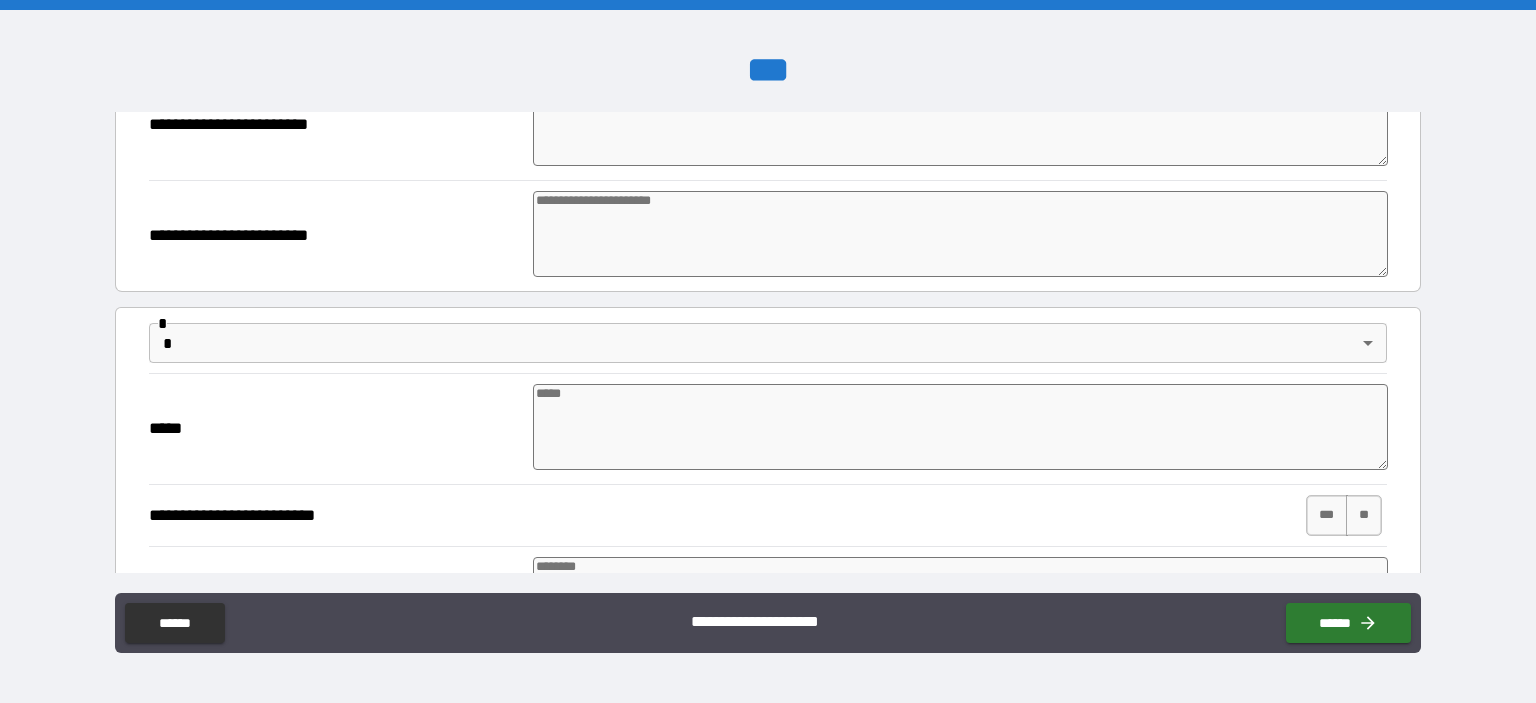 scroll, scrollTop: 1700, scrollLeft: 0, axis: vertical 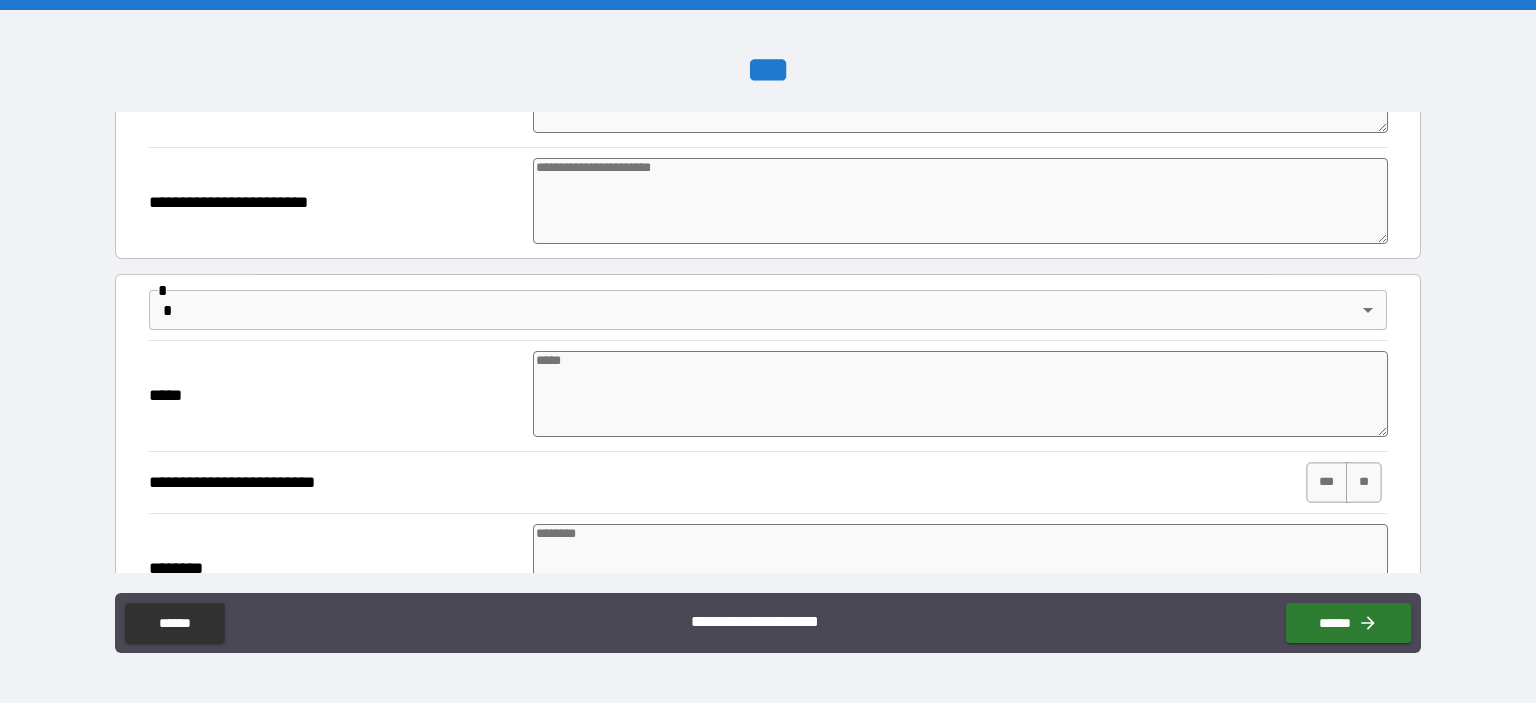 click on "*** [FIRST] [LAST] [STREET_NAME] [CITY] [STATE] [POSTAL_CODE] [COUNTRY]
[PHONE] [EMAIL]
[CREDIT_CARD_NUMBER]
[DRIVER_LICENSE_NUMBER]
[PASSPORT_NUMBER]
[SSN]
[DATE_OF_BIRTH]
[AGE]
[ADDRESS]
[COORDINATES]" at bounding box center [768, 351] 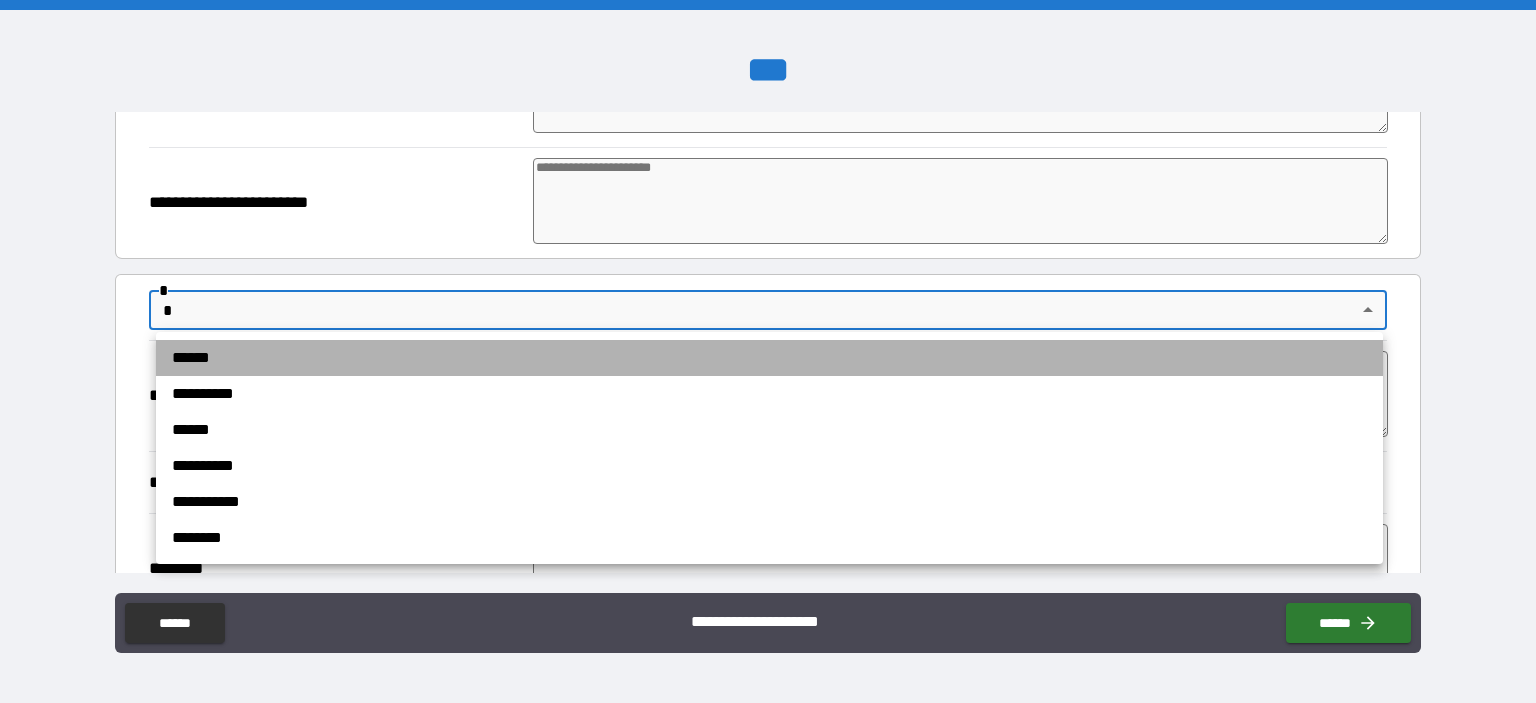 click on "******" at bounding box center (769, 358) 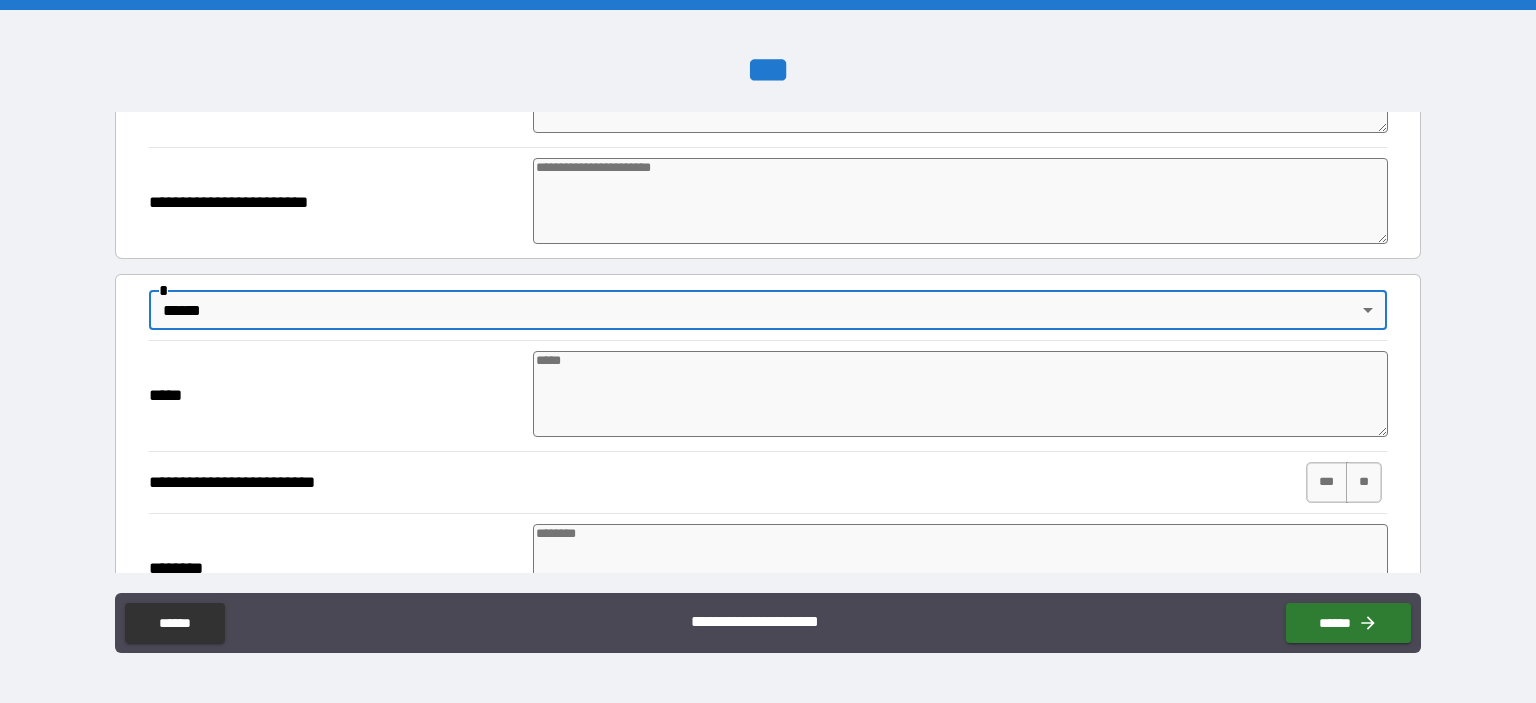 click at bounding box center (961, 394) 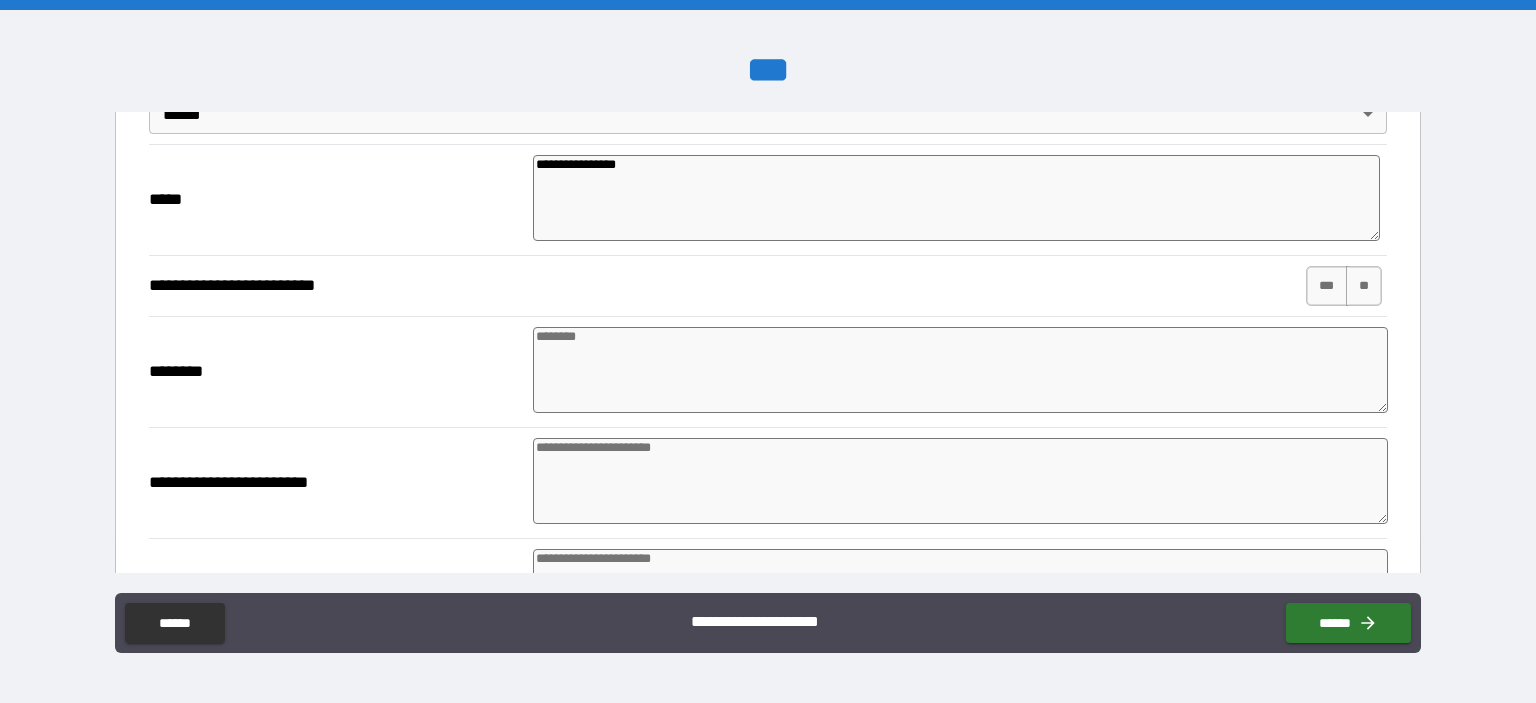 scroll, scrollTop: 1900, scrollLeft: 0, axis: vertical 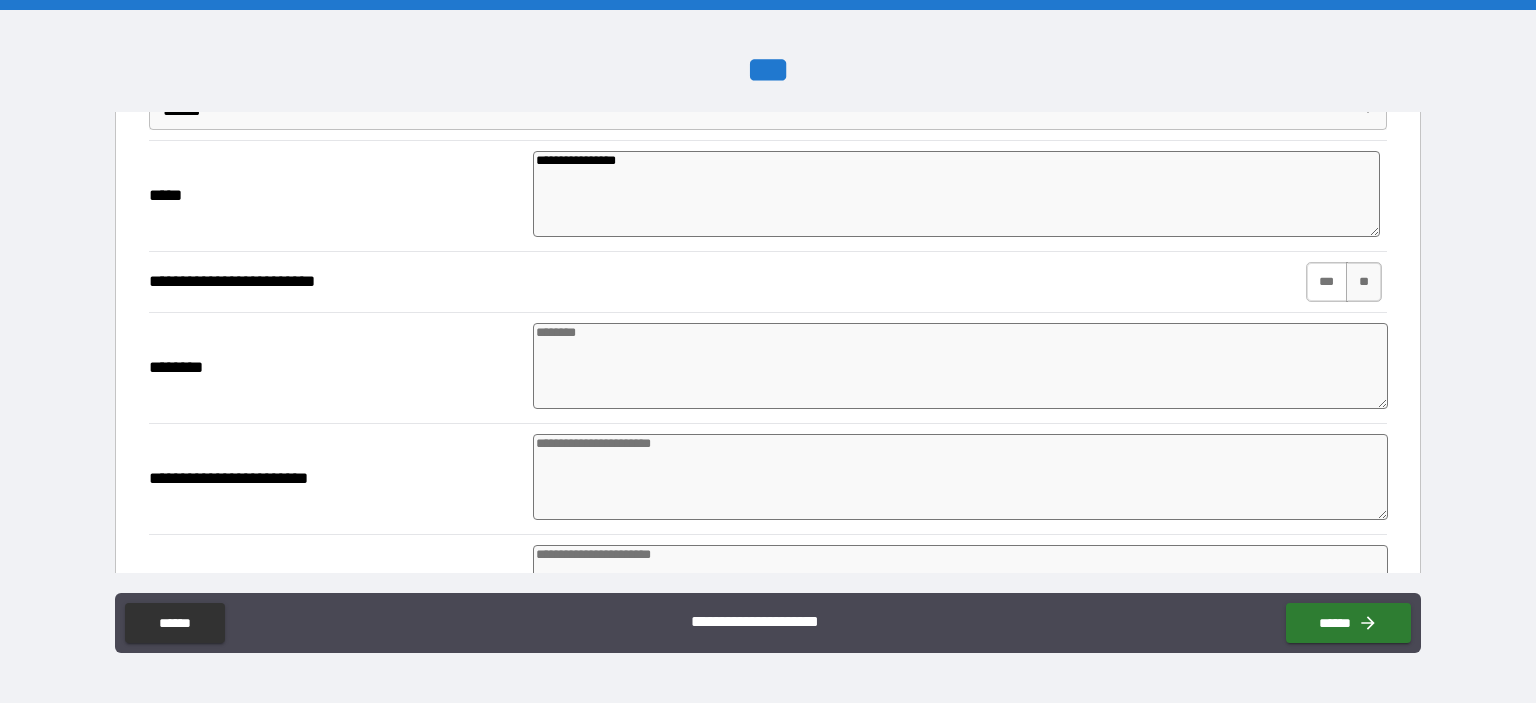 click on "***" at bounding box center [1327, 282] 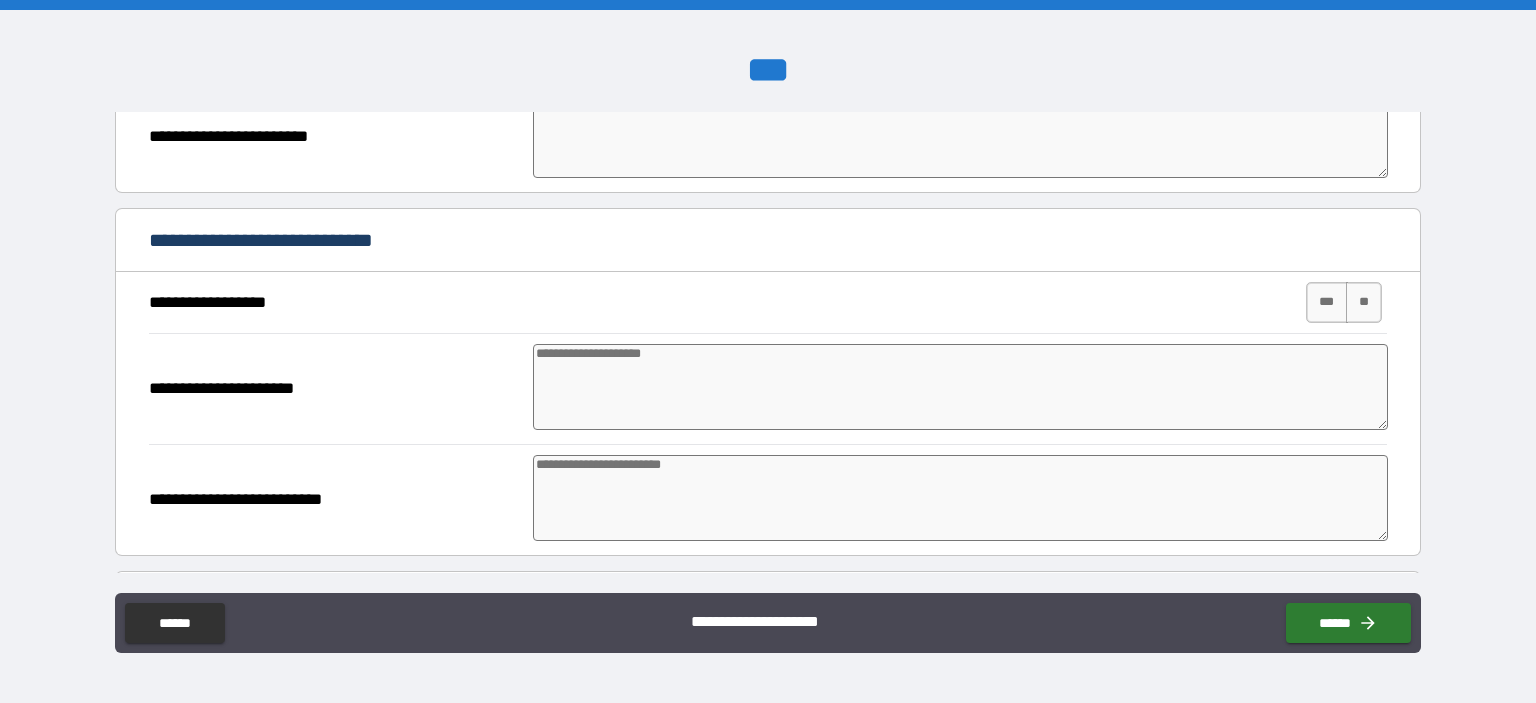 scroll, scrollTop: 2400, scrollLeft: 0, axis: vertical 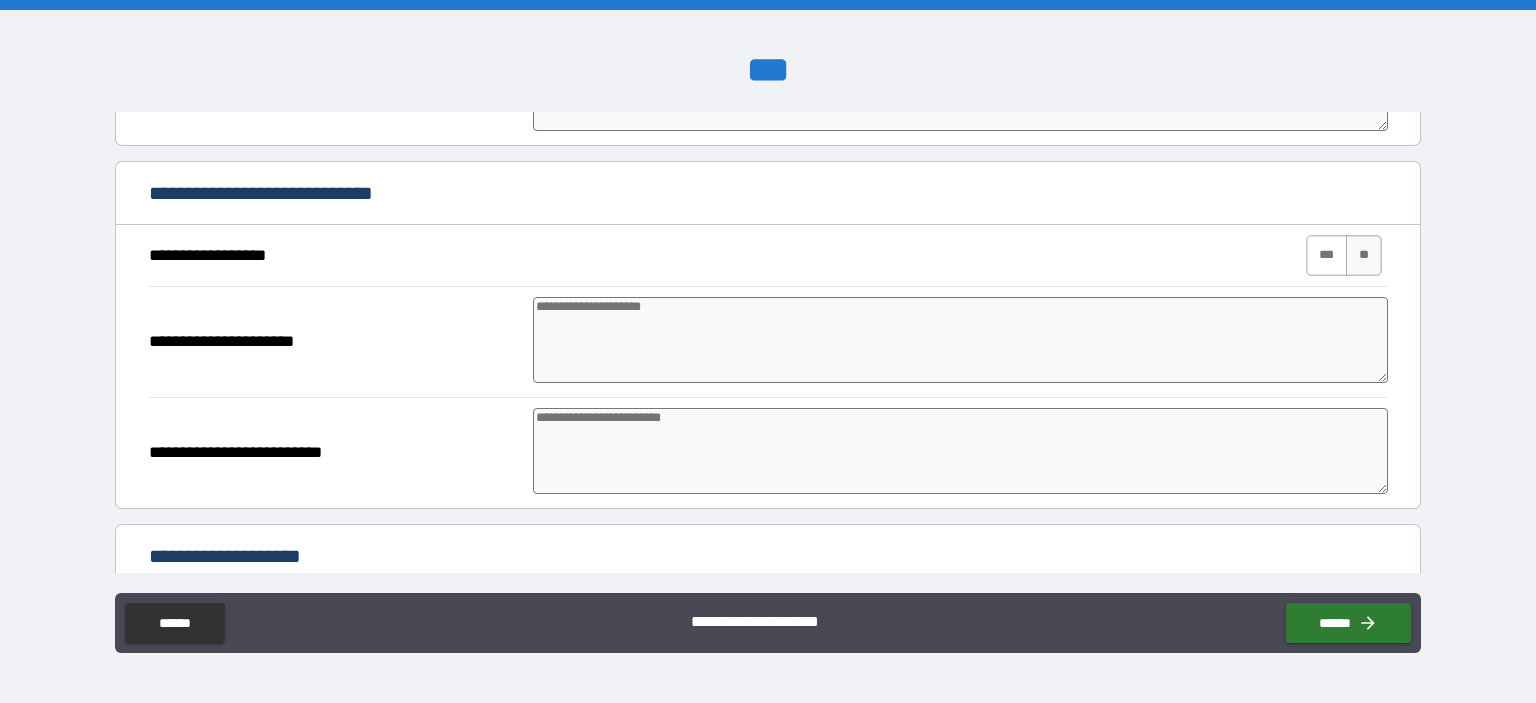 click on "***" at bounding box center (1327, 255) 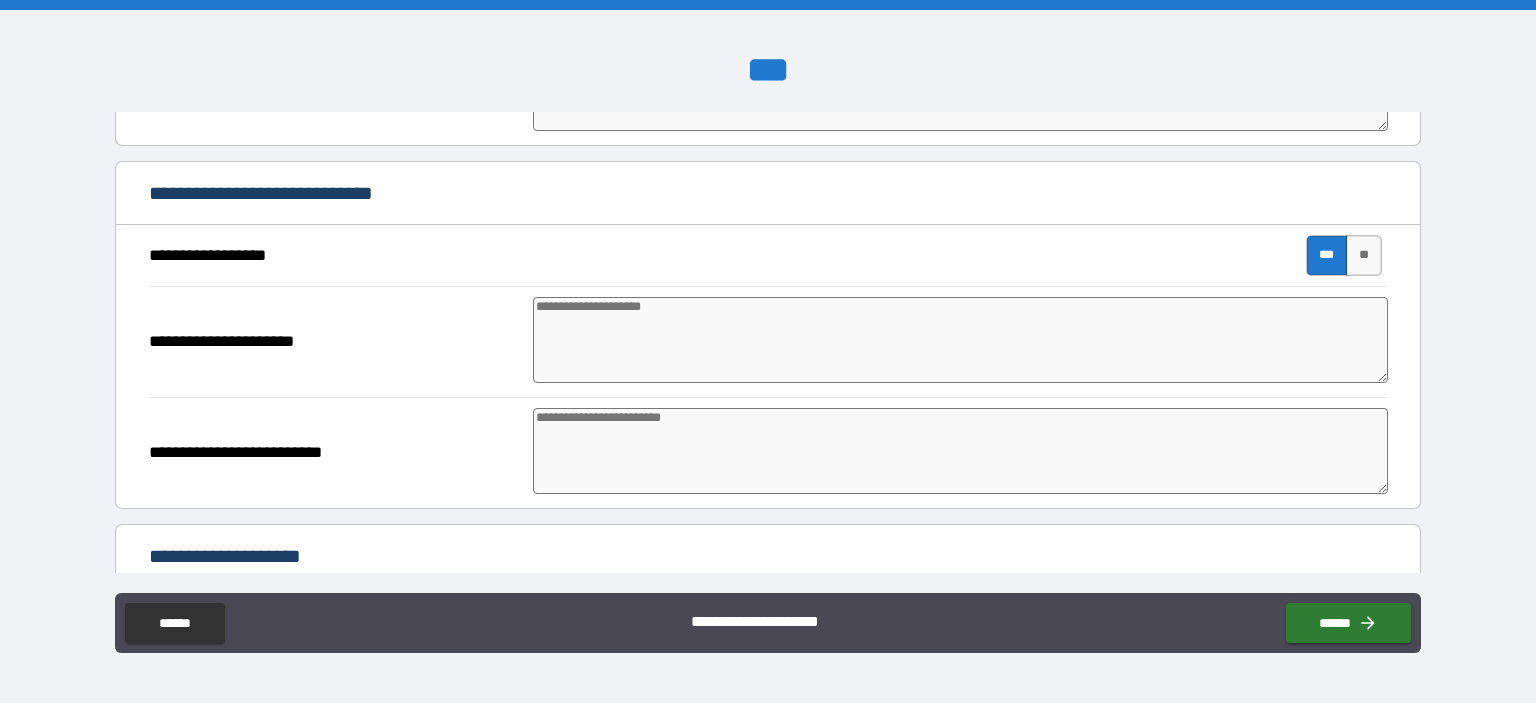click at bounding box center (961, 340) 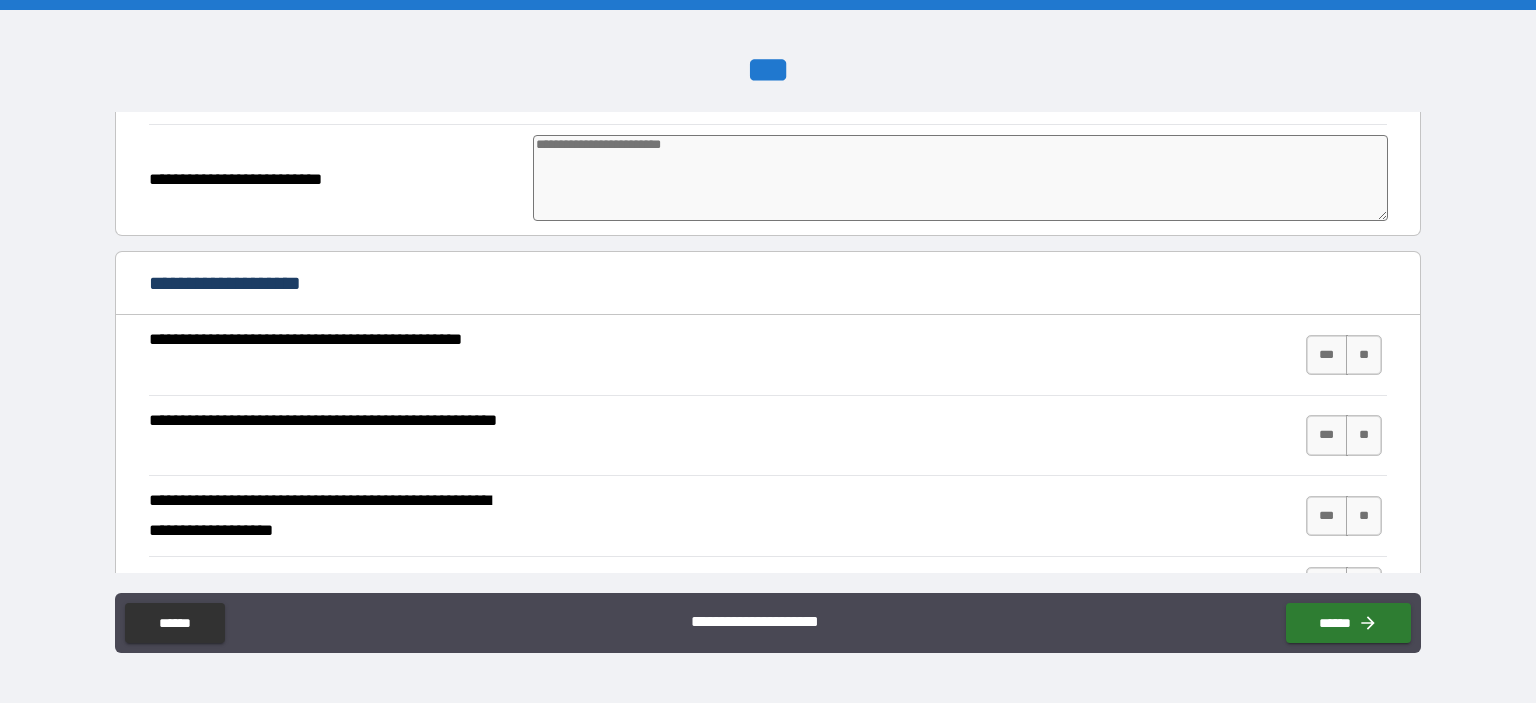scroll, scrollTop: 2700, scrollLeft: 0, axis: vertical 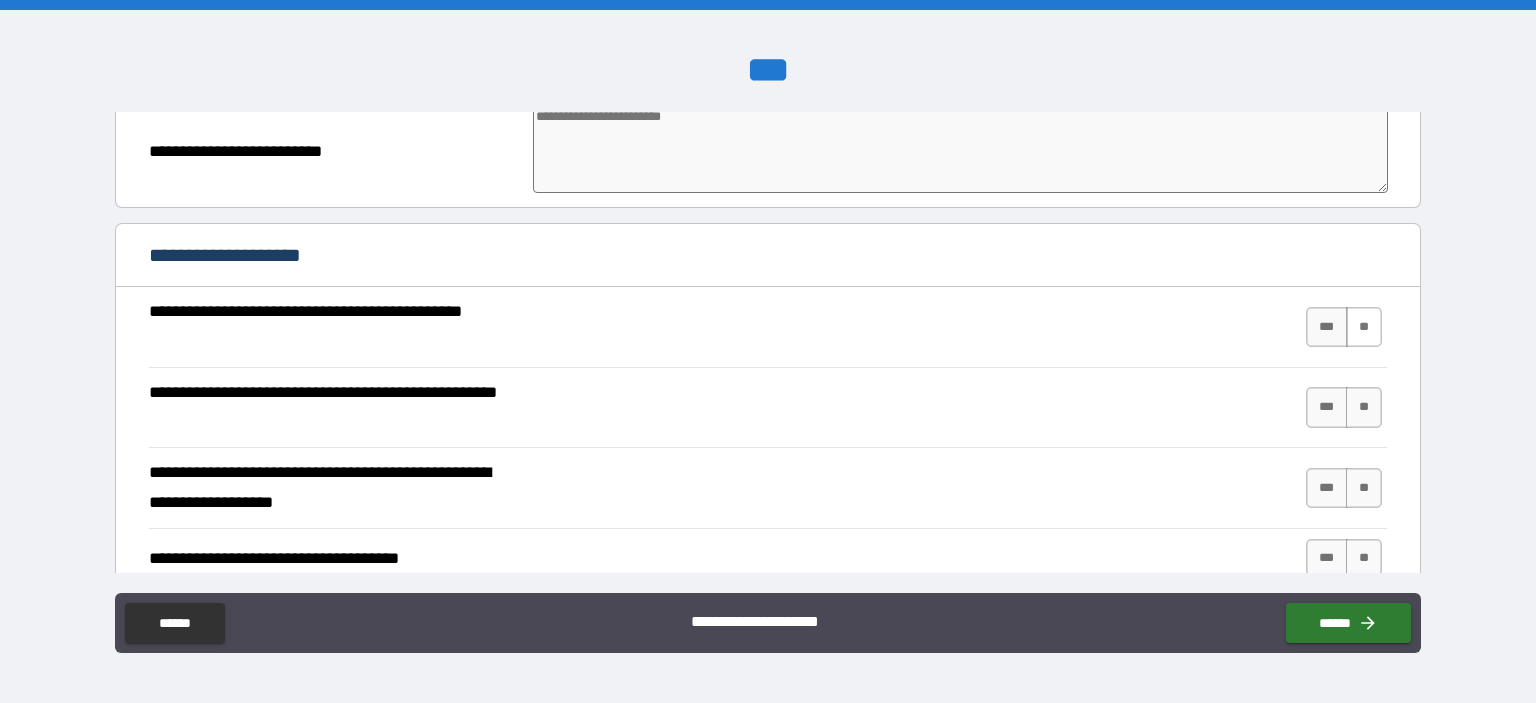 click on "**" at bounding box center (1364, 327) 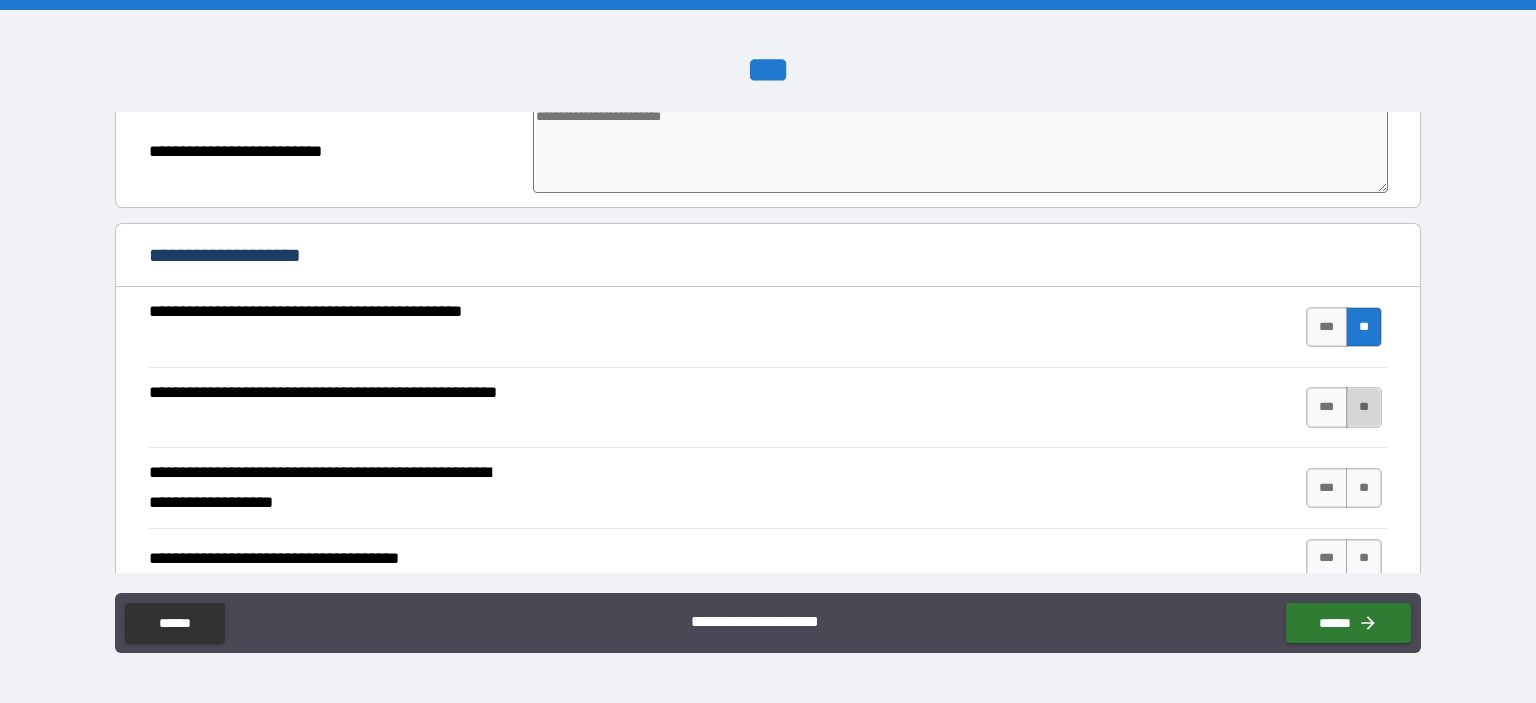 click on "**" at bounding box center (1364, 407) 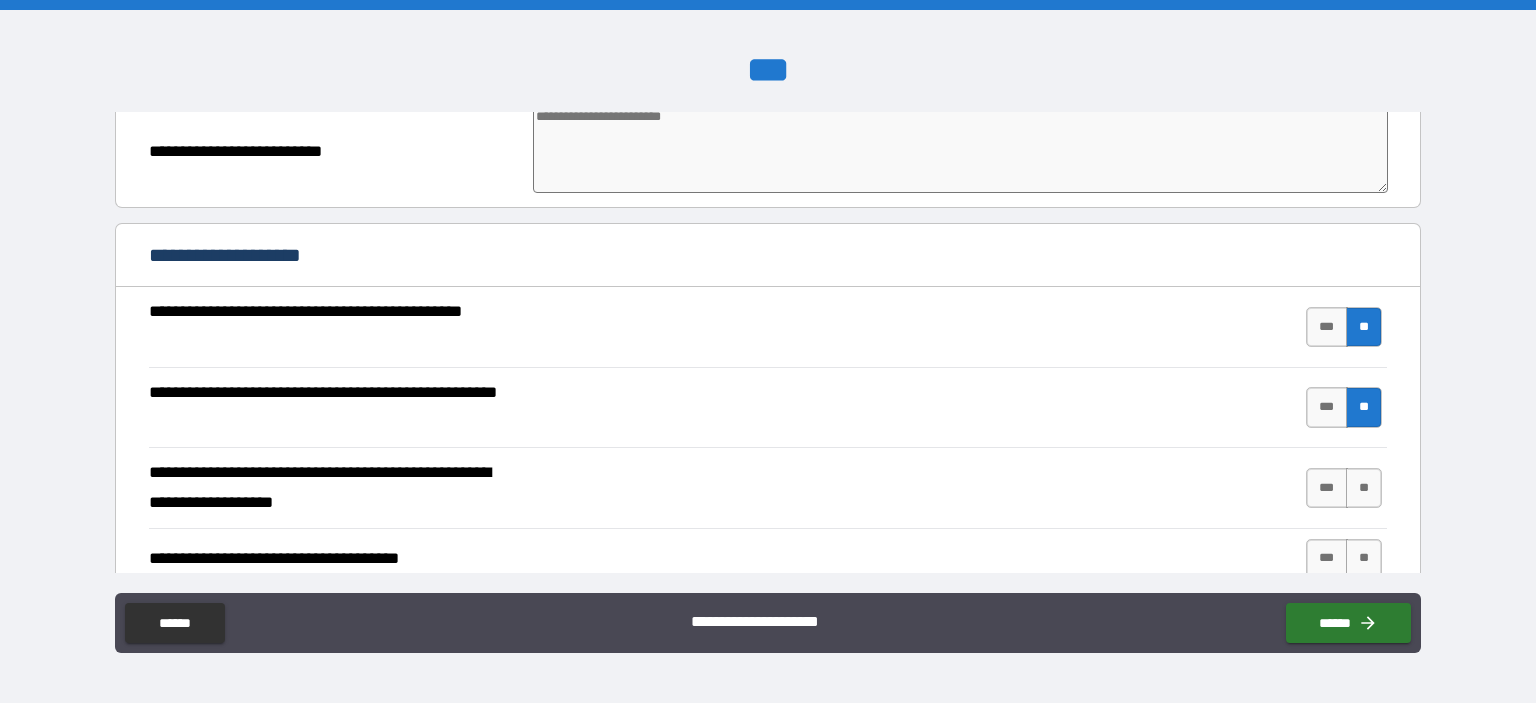 scroll, scrollTop: 2800, scrollLeft: 0, axis: vertical 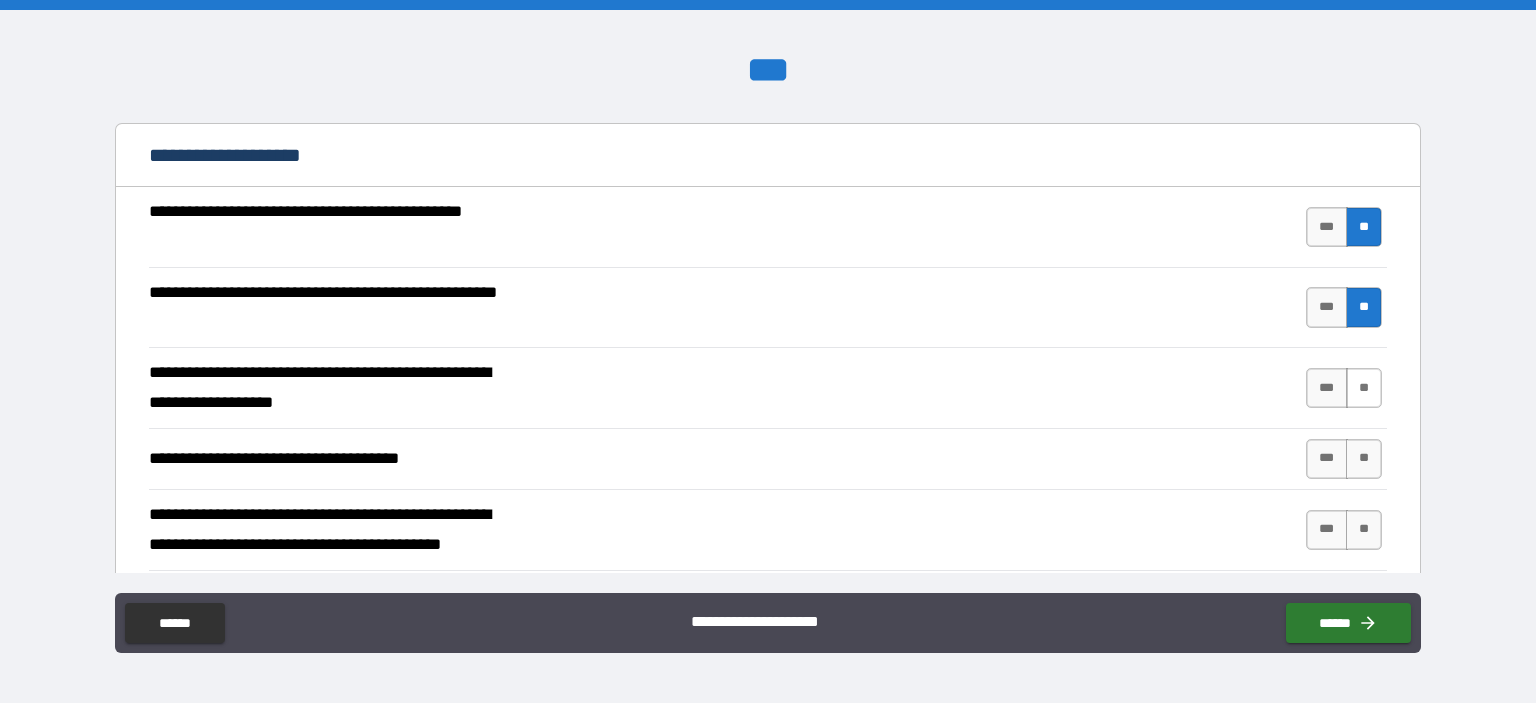 click on "**" at bounding box center (1364, 388) 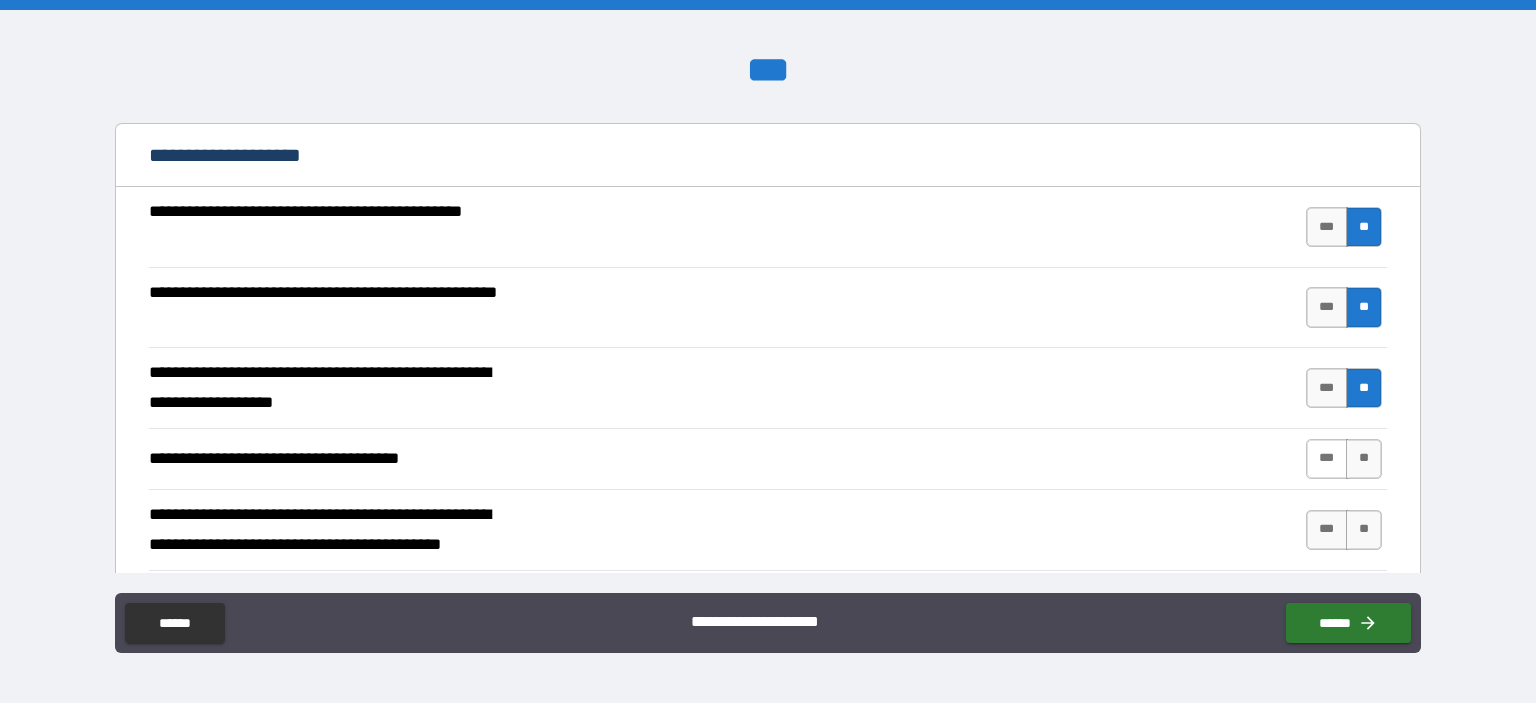 click on "***" at bounding box center [1327, 459] 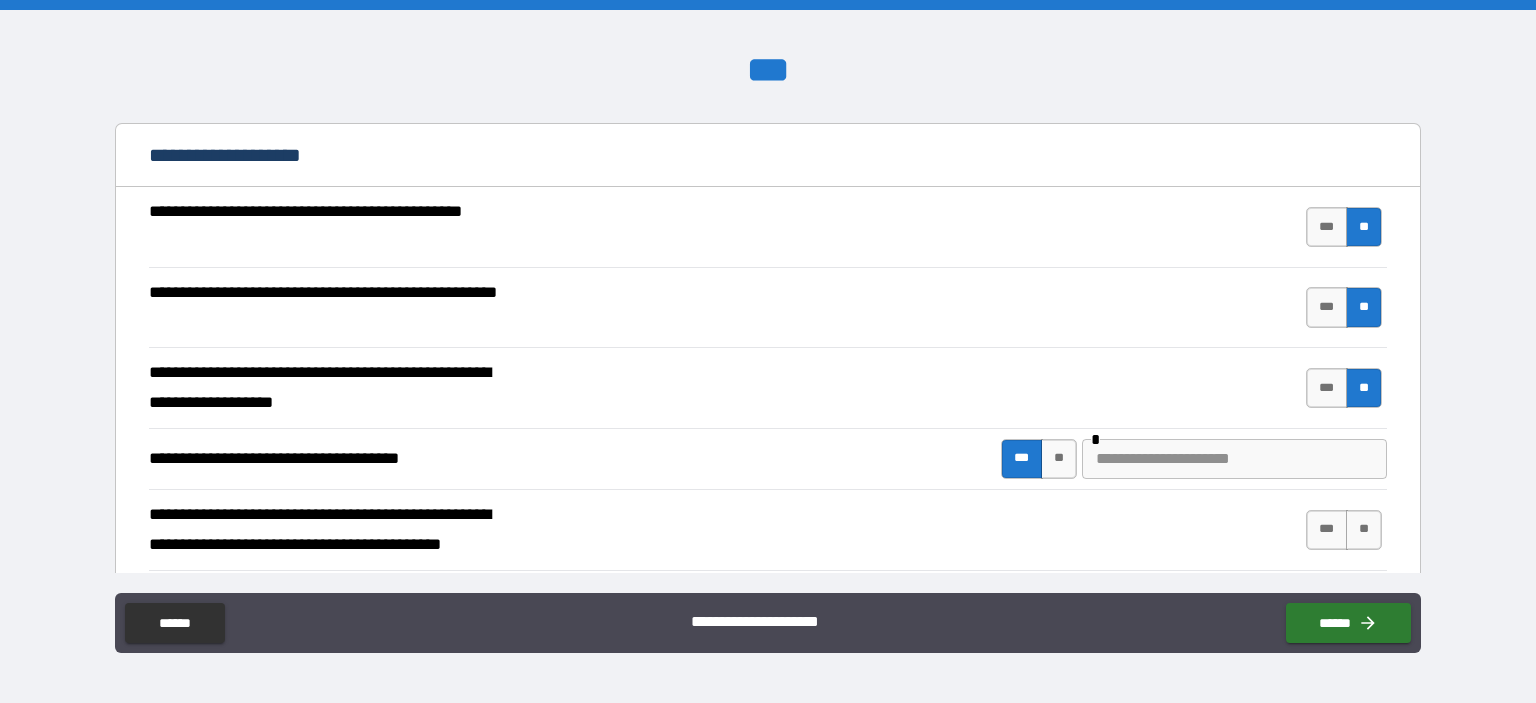 click at bounding box center [1234, 459] 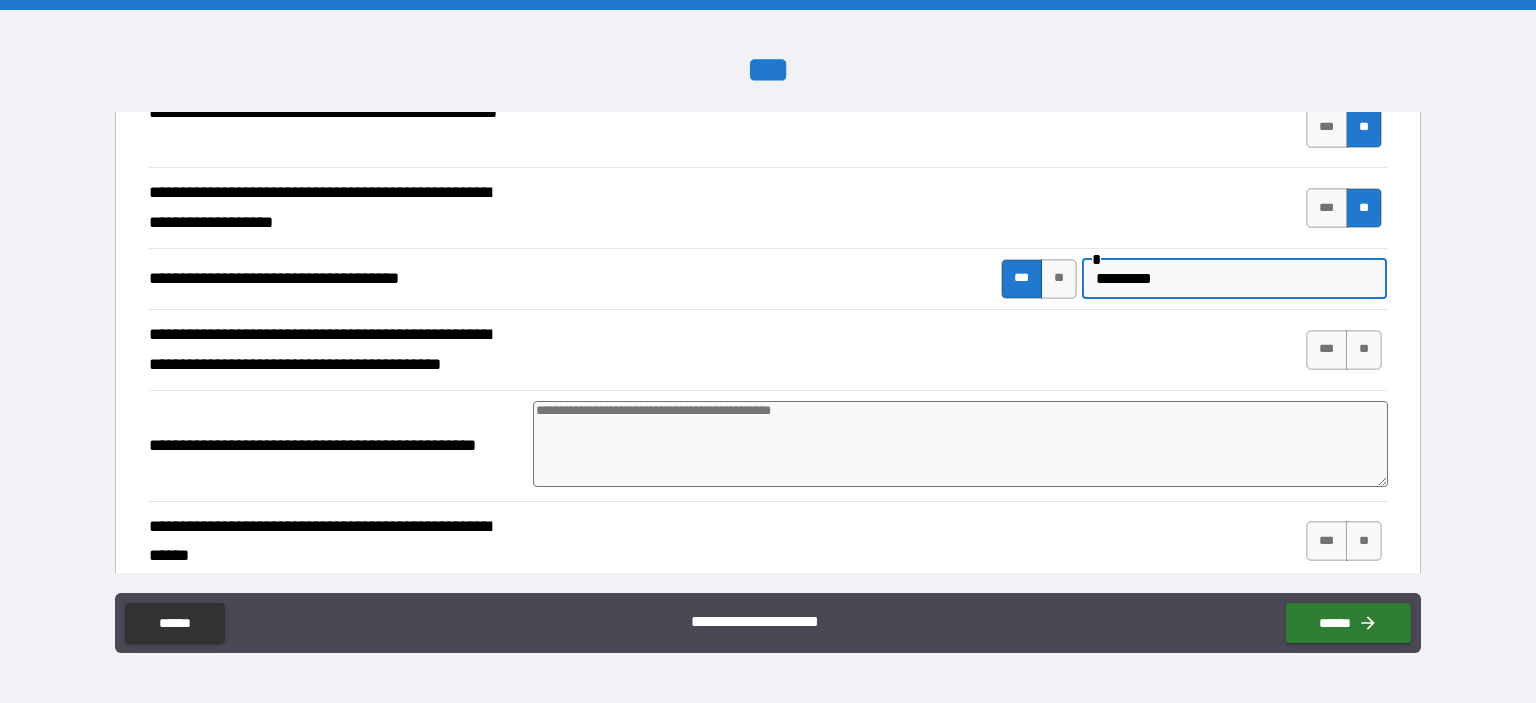 scroll, scrollTop: 3000, scrollLeft: 0, axis: vertical 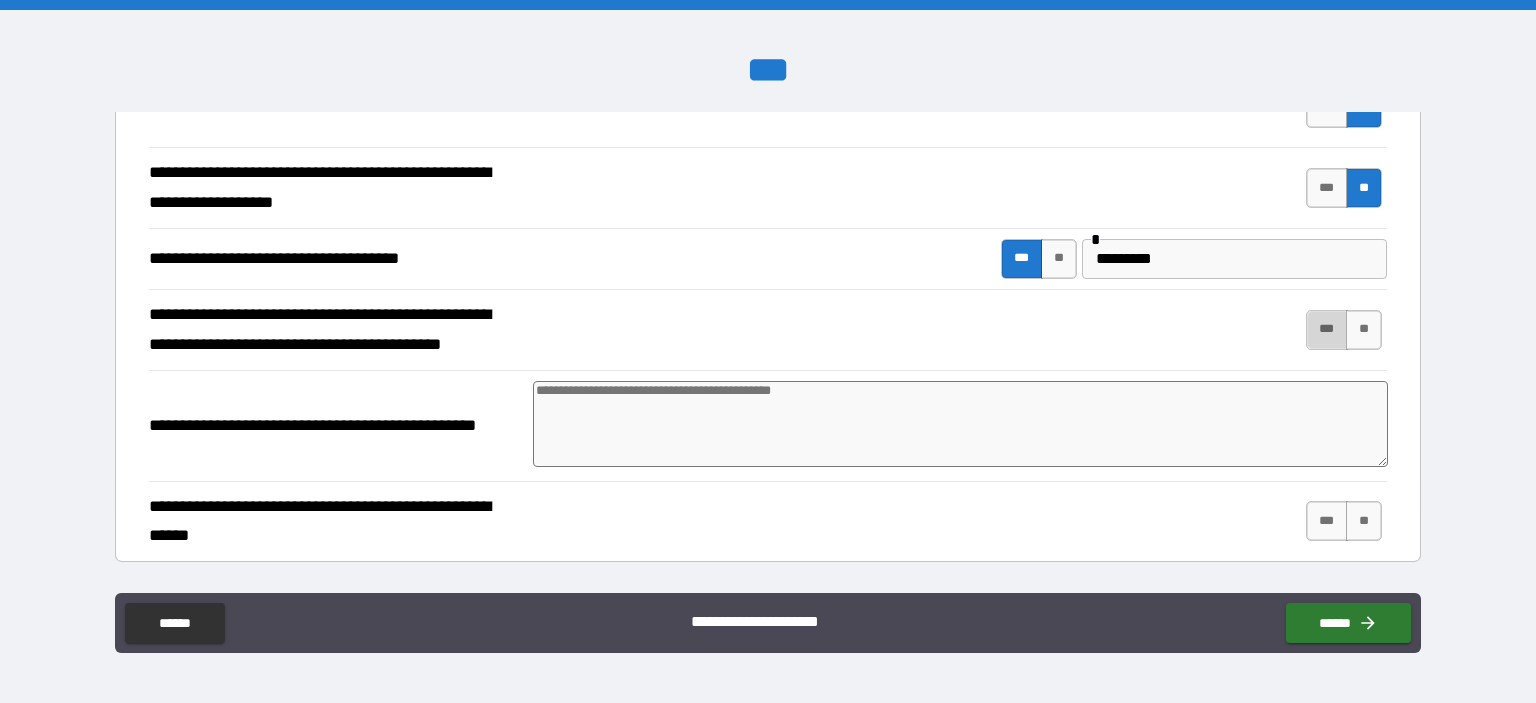 click on "***" at bounding box center [1327, 330] 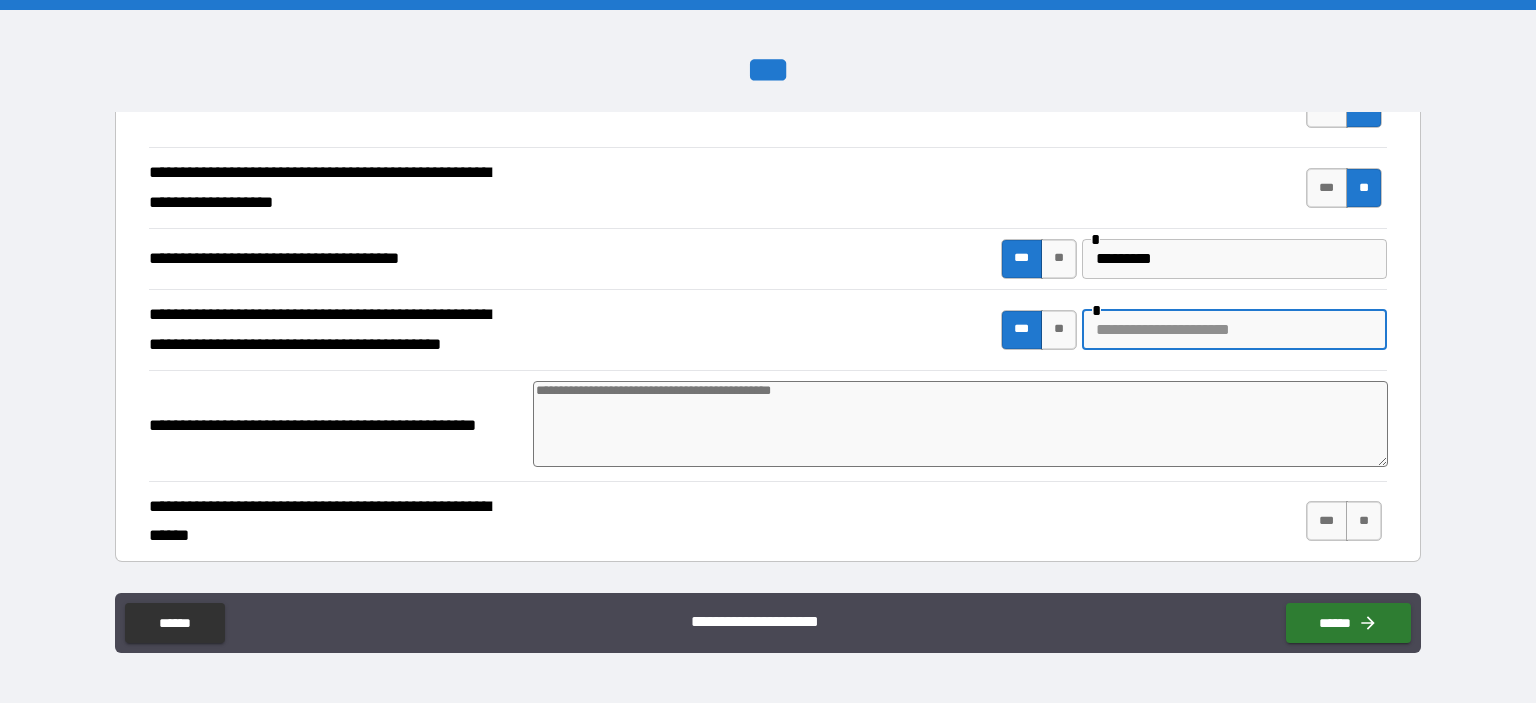 click at bounding box center (1234, 330) 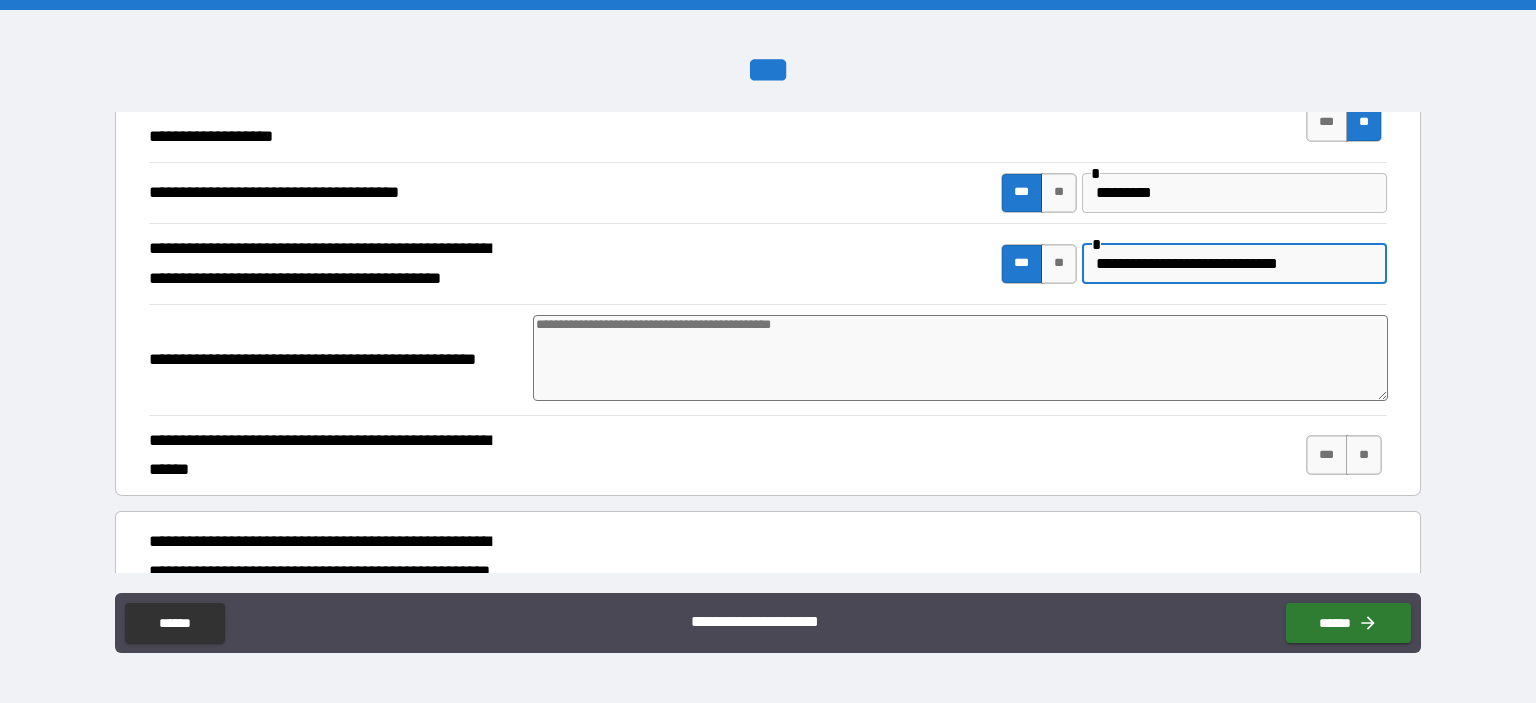 scroll, scrollTop: 3100, scrollLeft: 0, axis: vertical 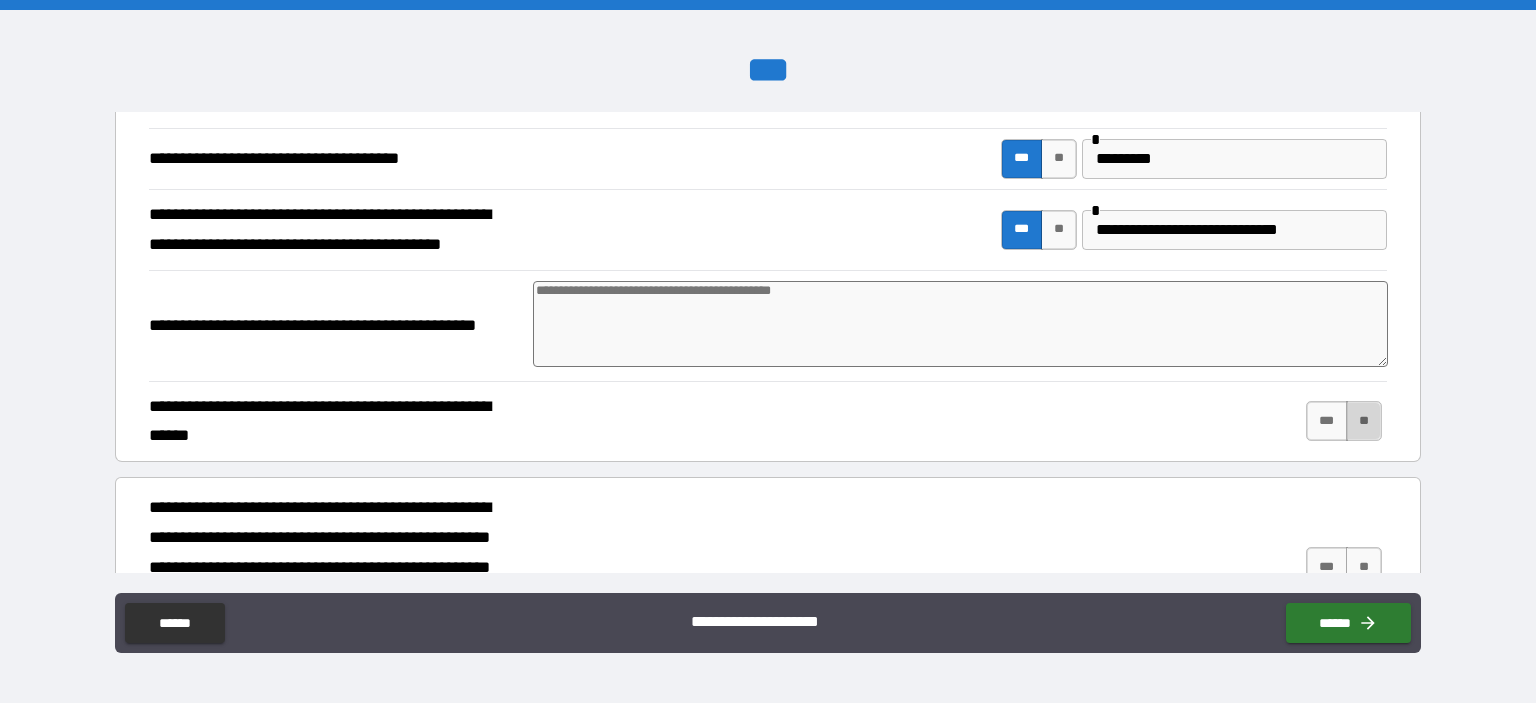 click on "**" at bounding box center (1364, 421) 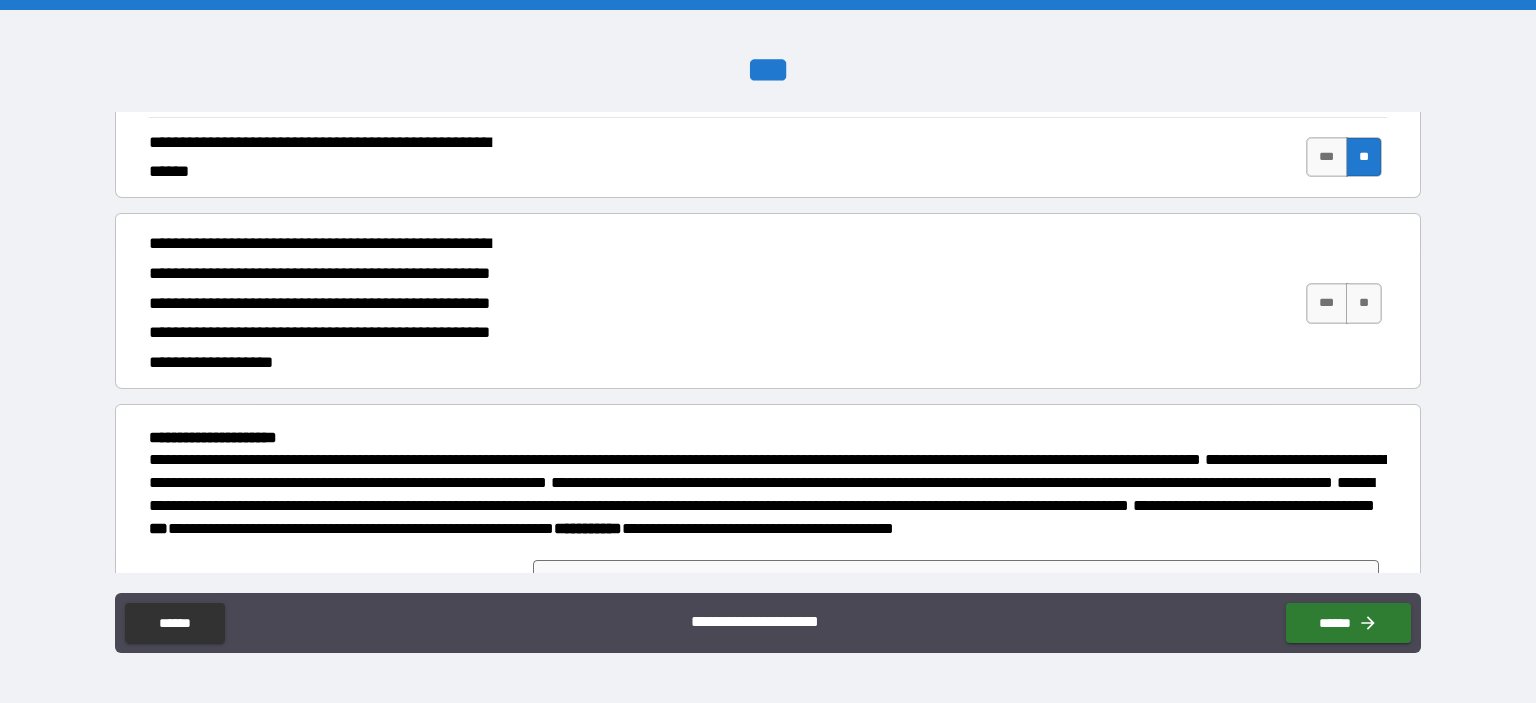 scroll, scrollTop: 3400, scrollLeft: 0, axis: vertical 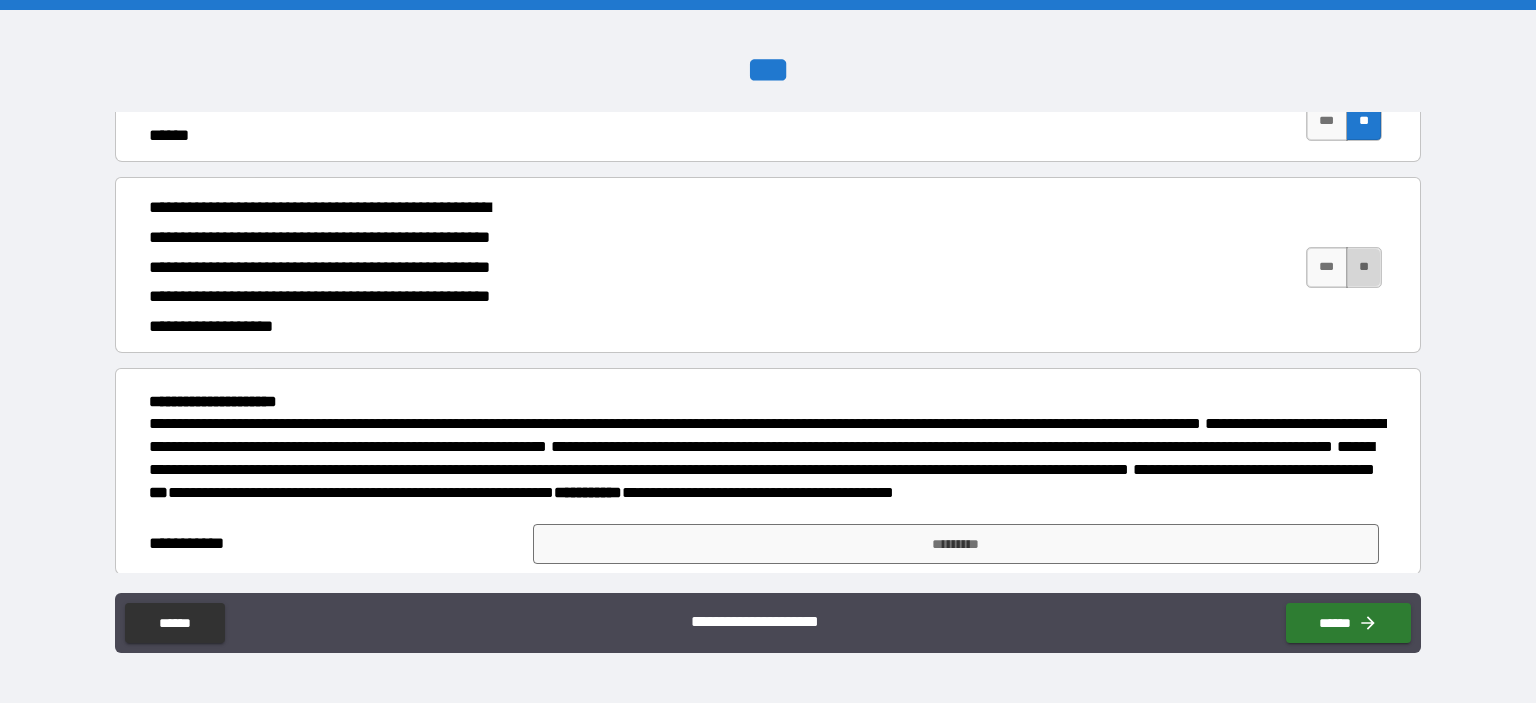 click on "**" at bounding box center (1364, 267) 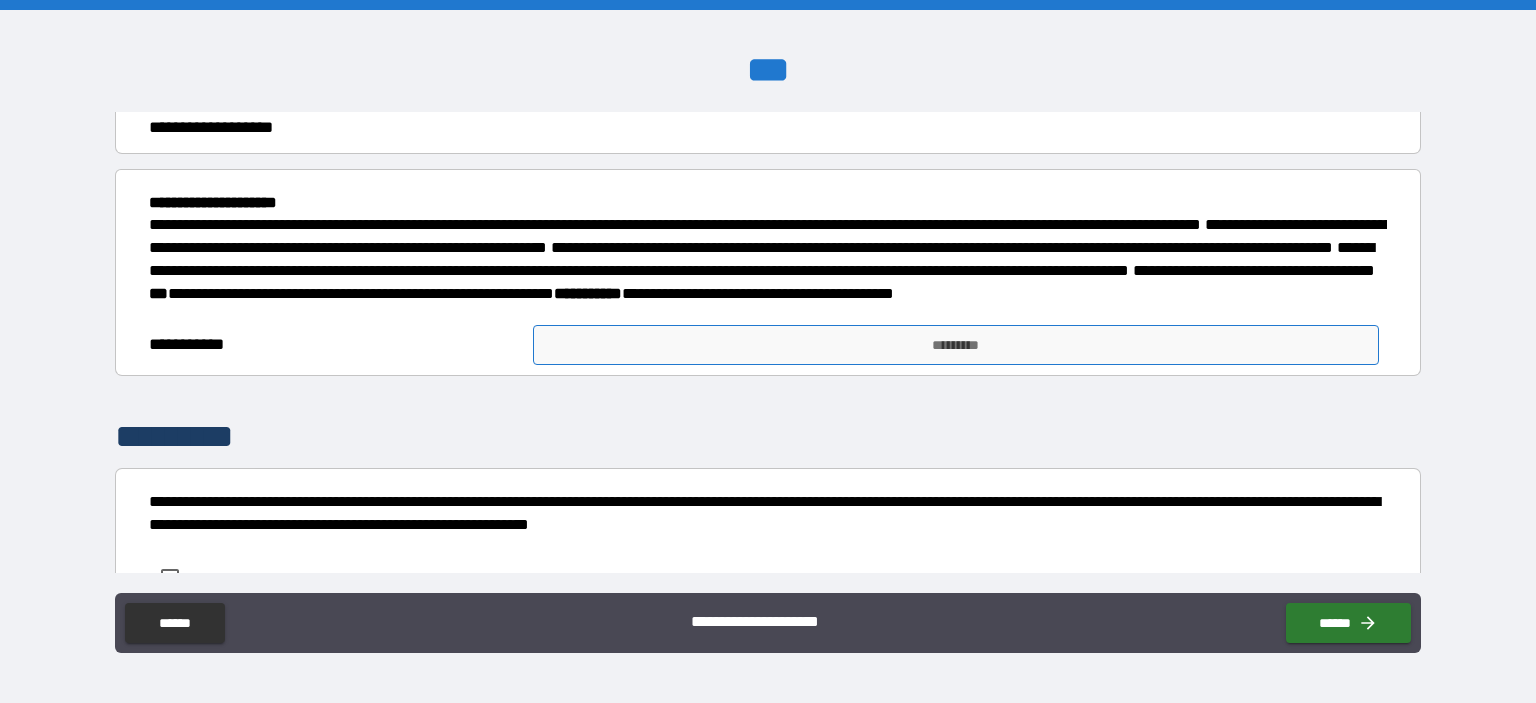 scroll, scrollTop: 3600, scrollLeft: 0, axis: vertical 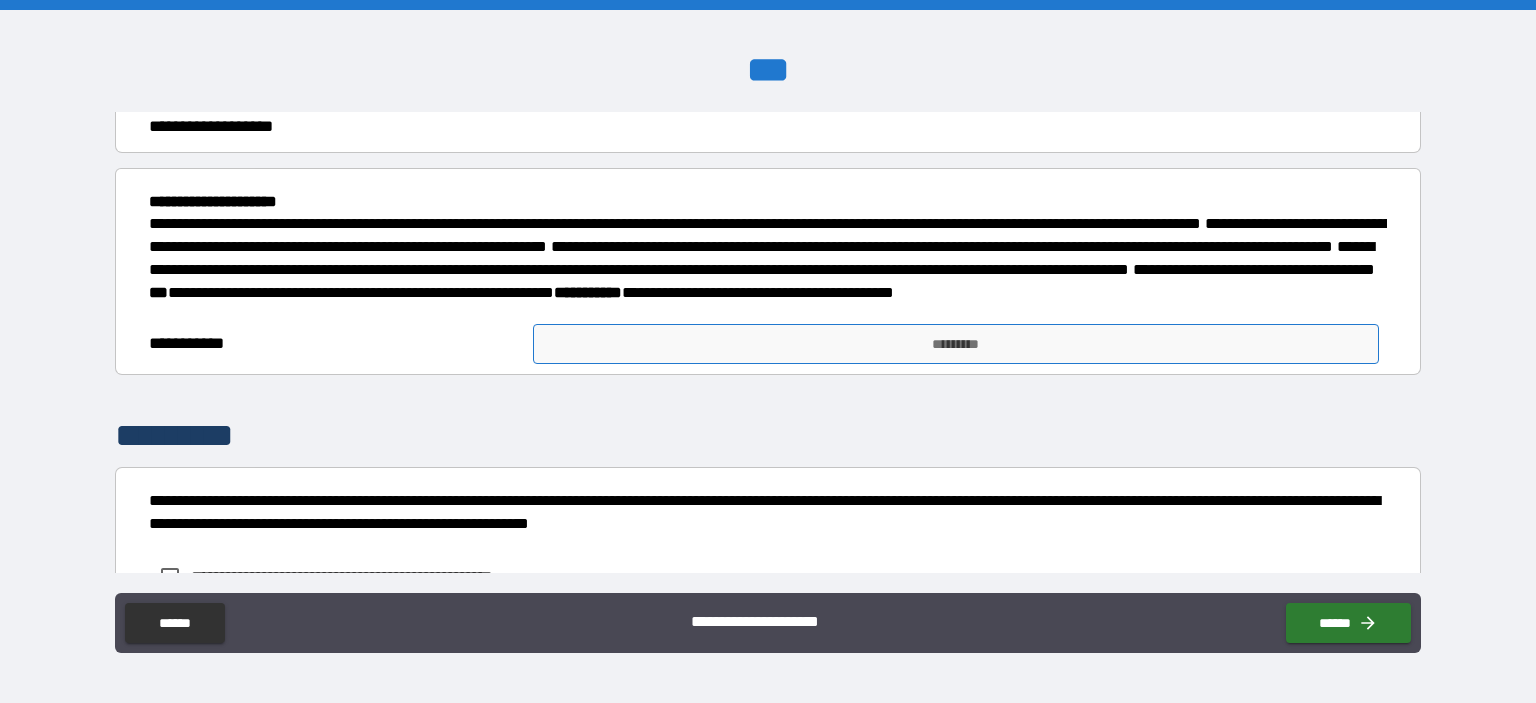 click on "*********" at bounding box center [956, 344] 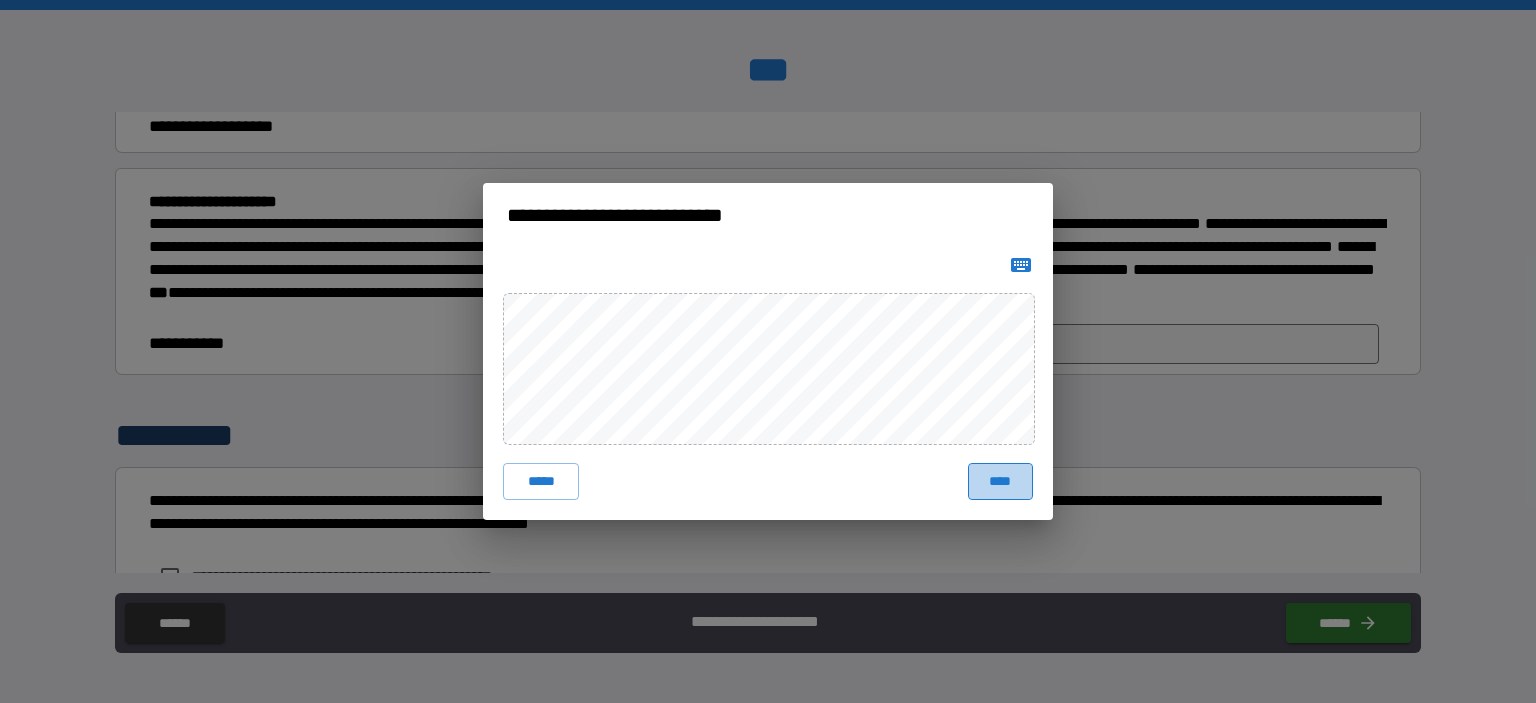 click on "****" at bounding box center [1000, 481] 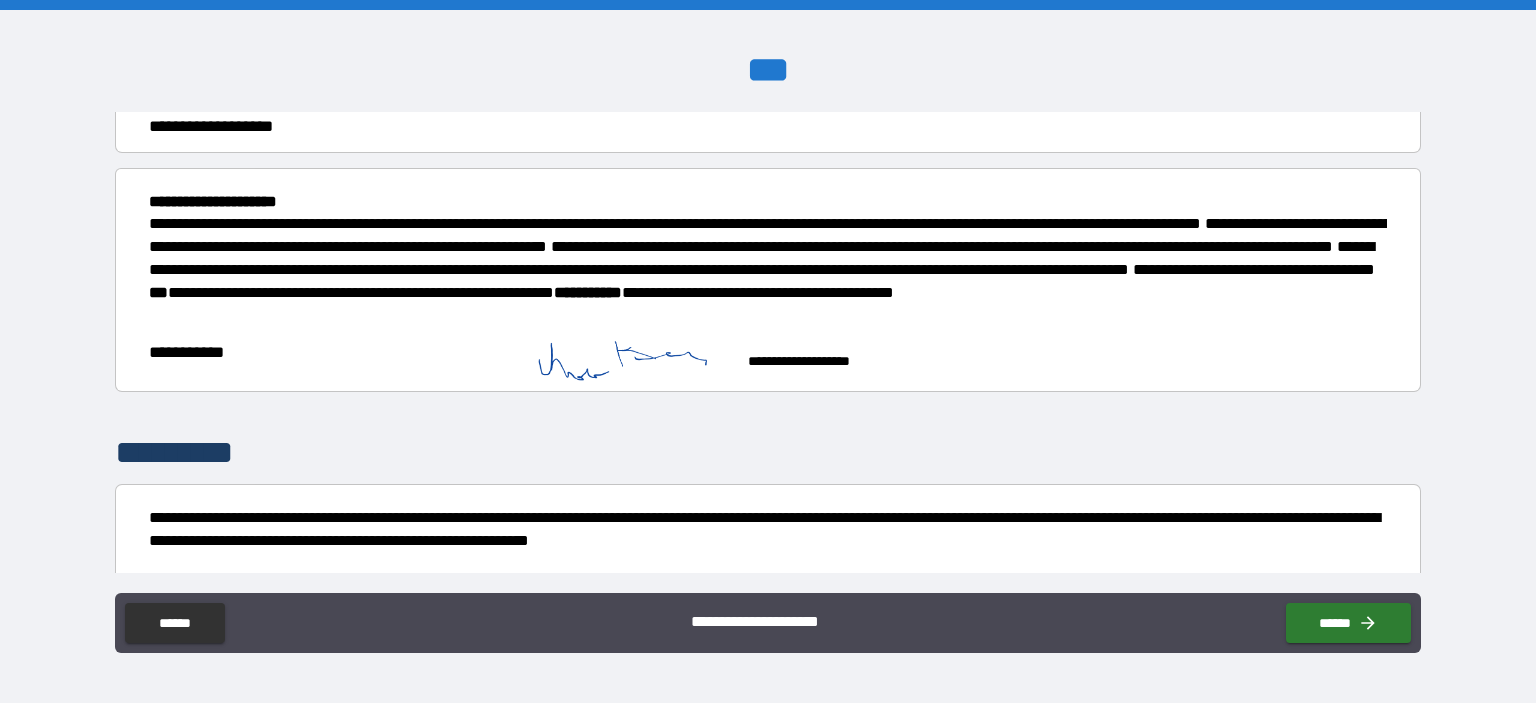scroll, scrollTop: 3783, scrollLeft: 0, axis: vertical 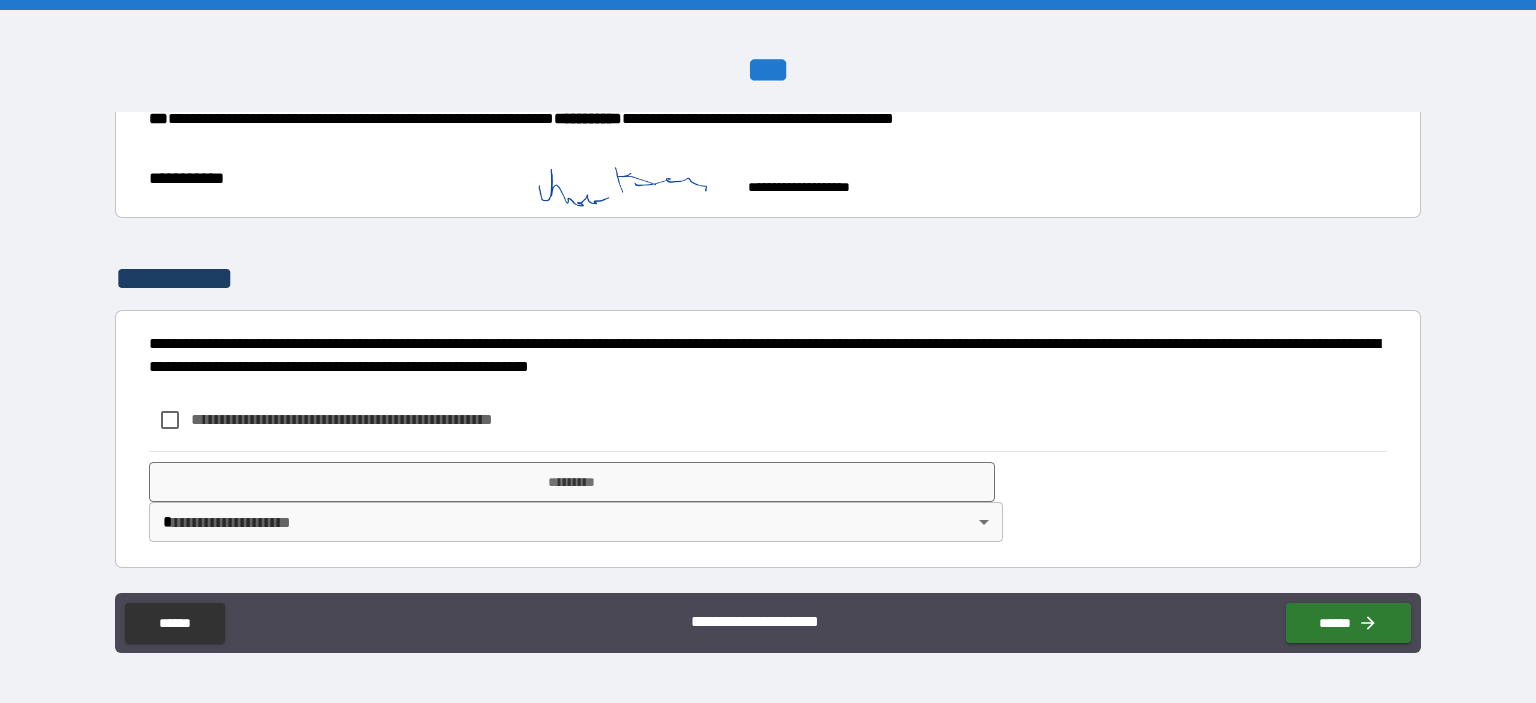 click on "**********" at bounding box center [375, 419] 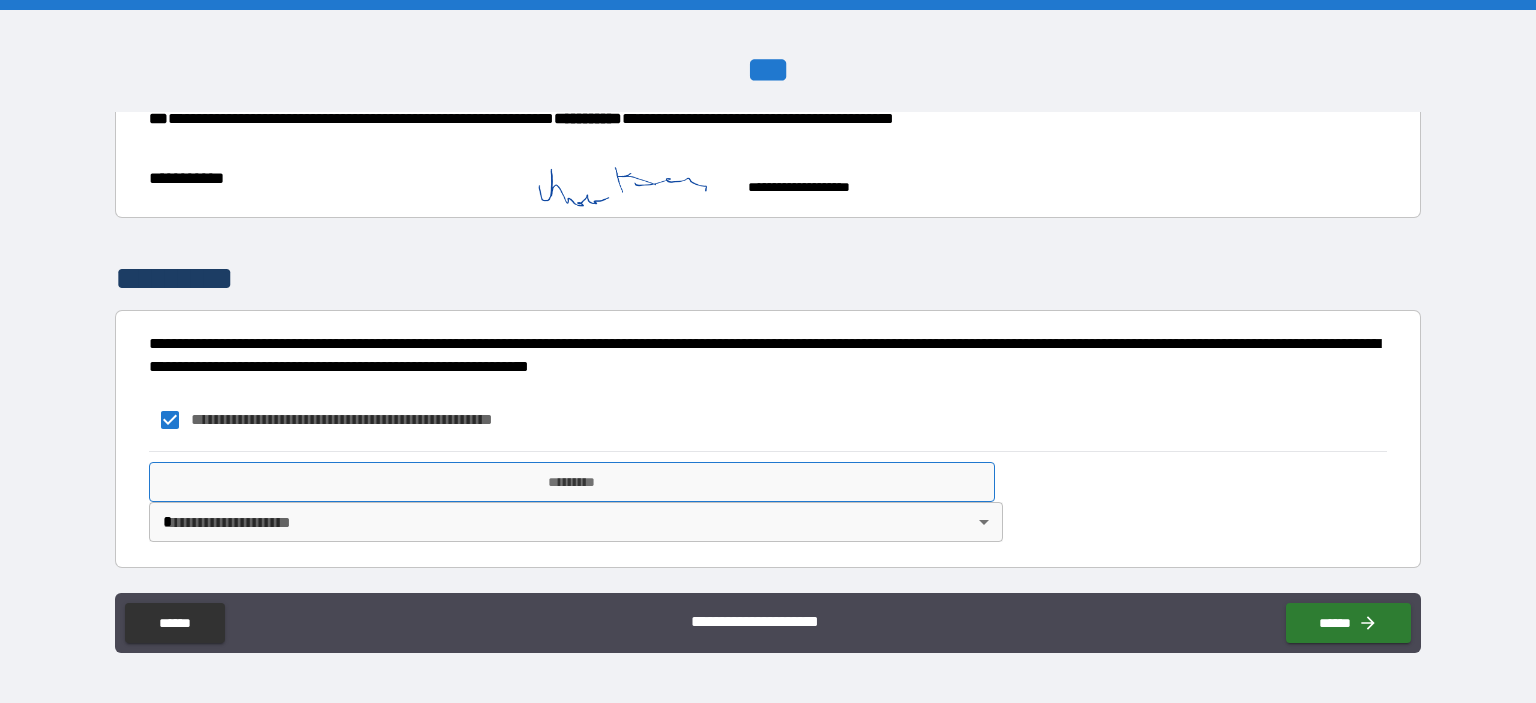 click on "*********" at bounding box center [572, 482] 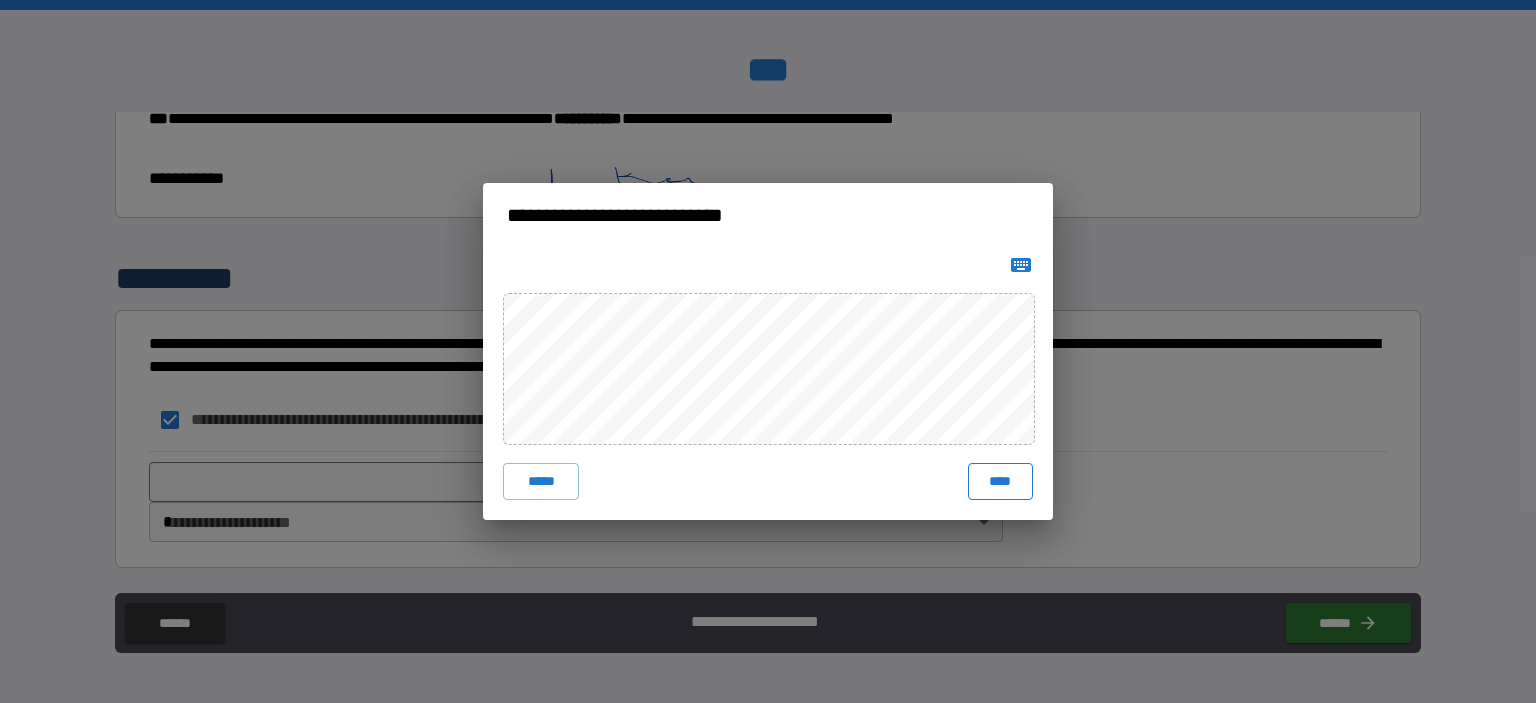 click on "****" at bounding box center [1000, 481] 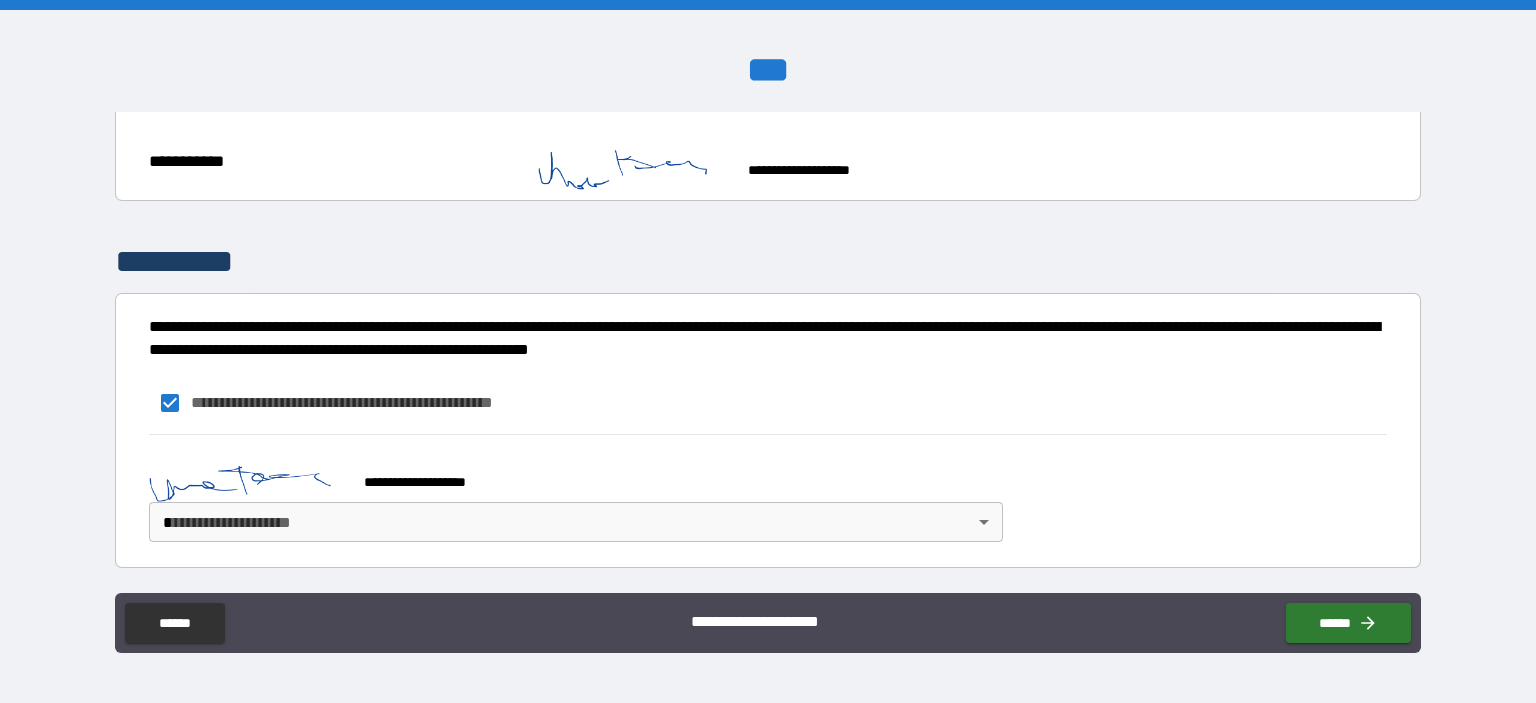 scroll, scrollTop: 3800, scrollLeft: 0, axis: vertical 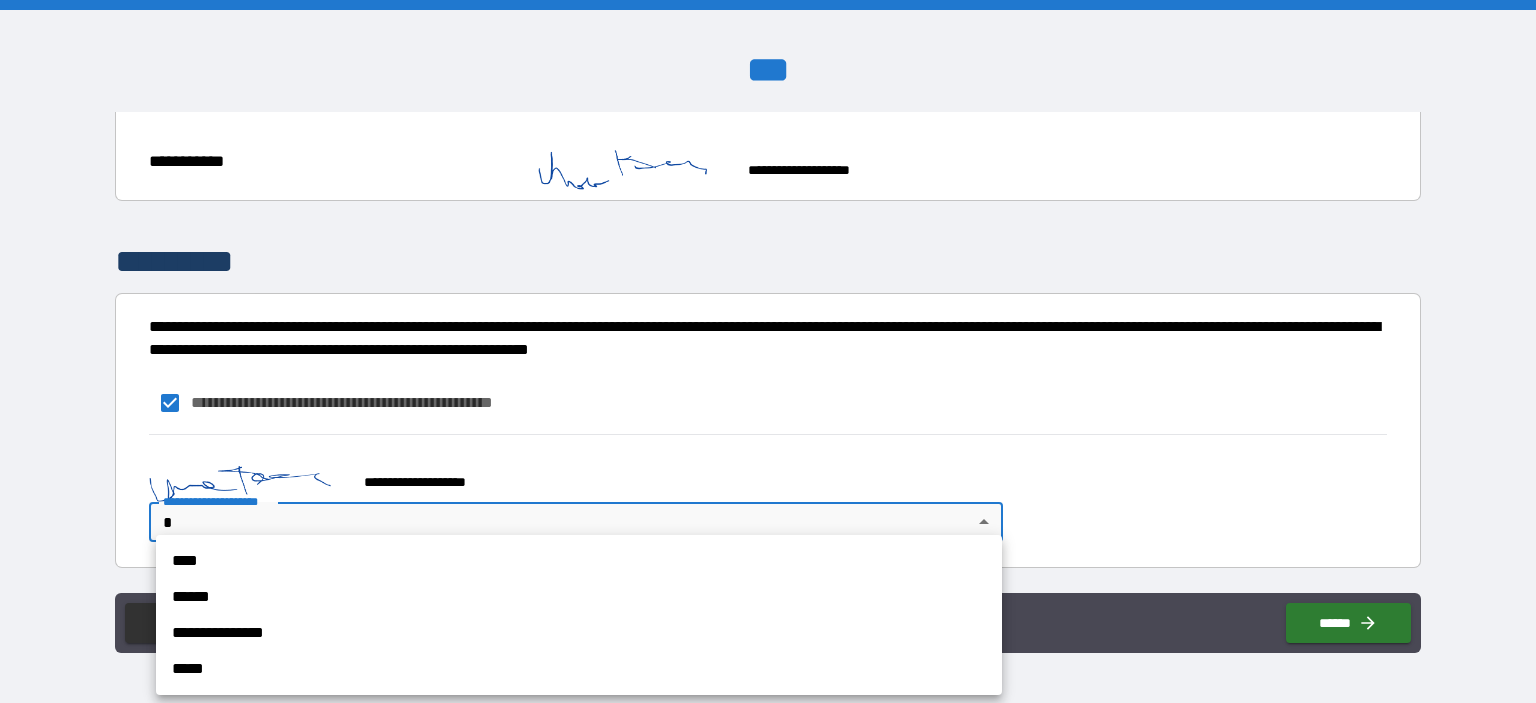 click on "*** [FIRST] [LAST] [STREET_NAME] [CITY] [STATE] [POSTAL_CODE] [COUNTRY]
[PHONE] [EMAIL]
[CREDIT_CARD_NUMBER]
[DRIVER_LICENSE_NUMBER]
[PASSPORT_NUMBER]
[SSN]
[DATE_OF_BIRTH]
[AGE]
[ADDRESS]
[COORDINATES]" at bounding box center (768, 351) 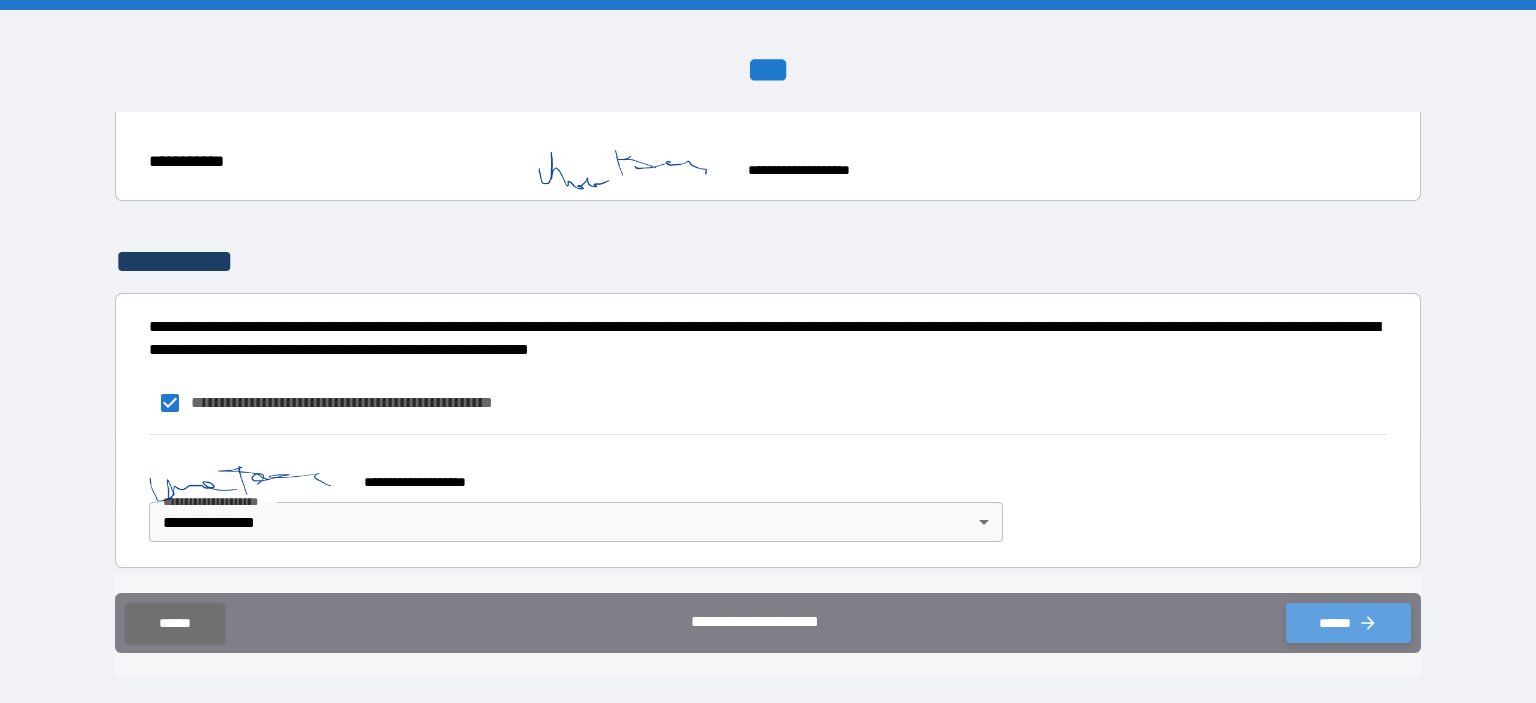 click on "******" at bounding box center (1348, 623) 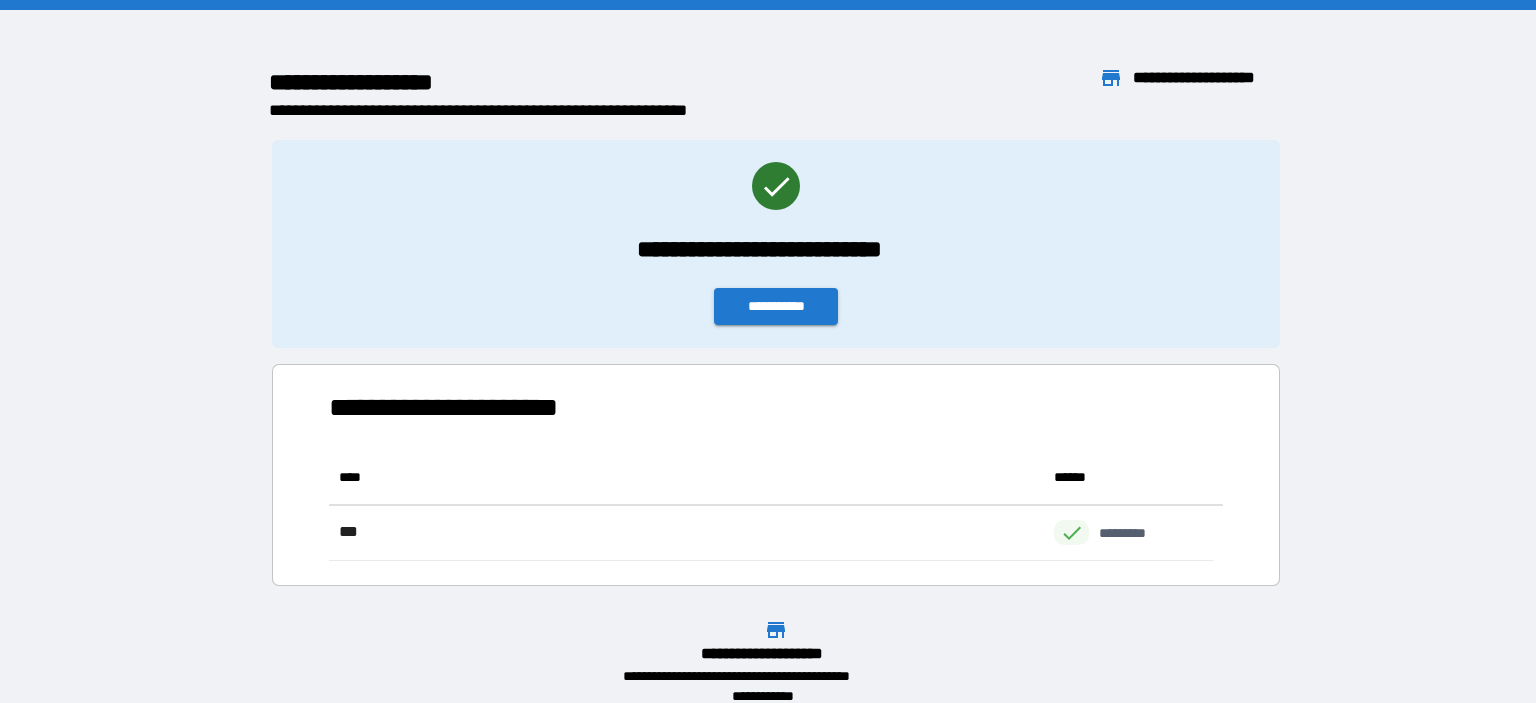 scroll, scrollTop: 16, scrollLeft: 16, axis: both 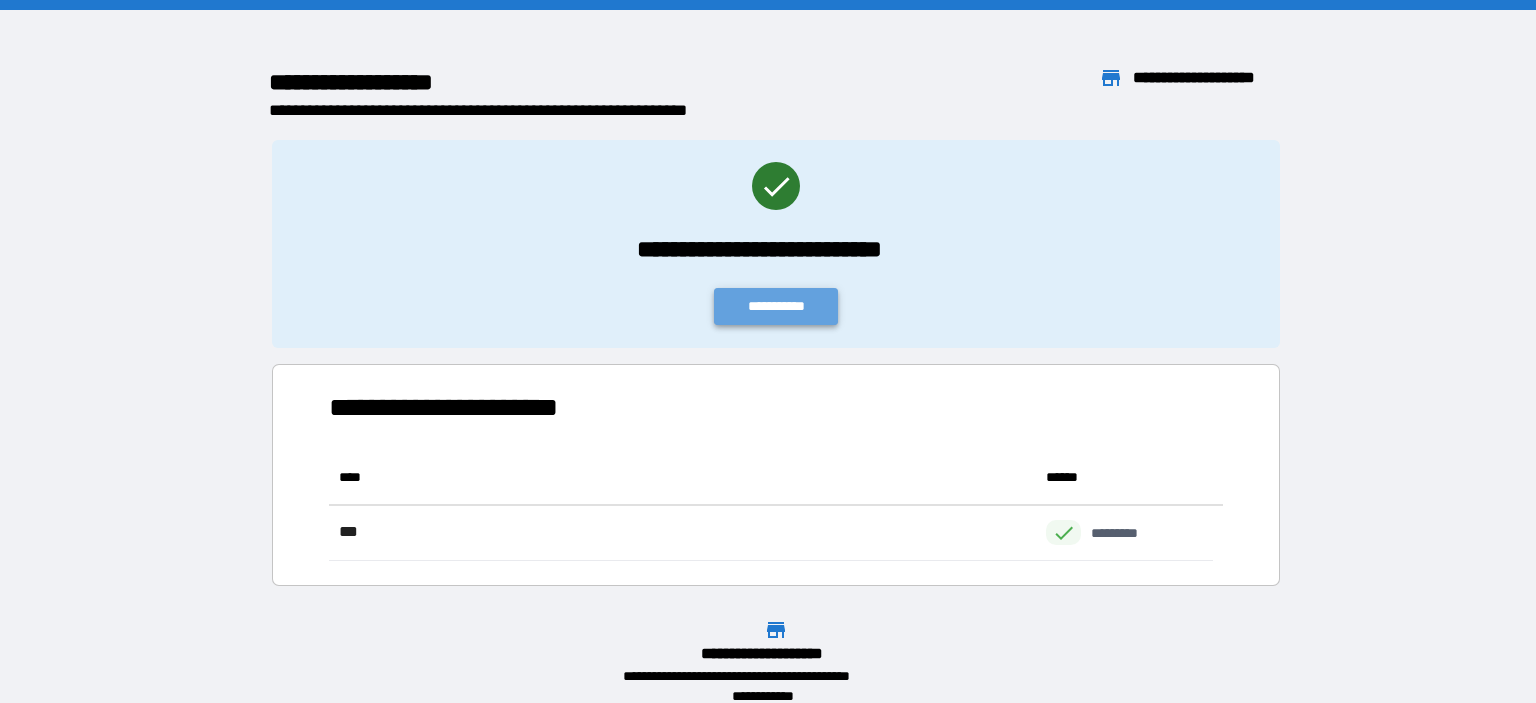 click on "**********" at bounding box center (776, 306) 